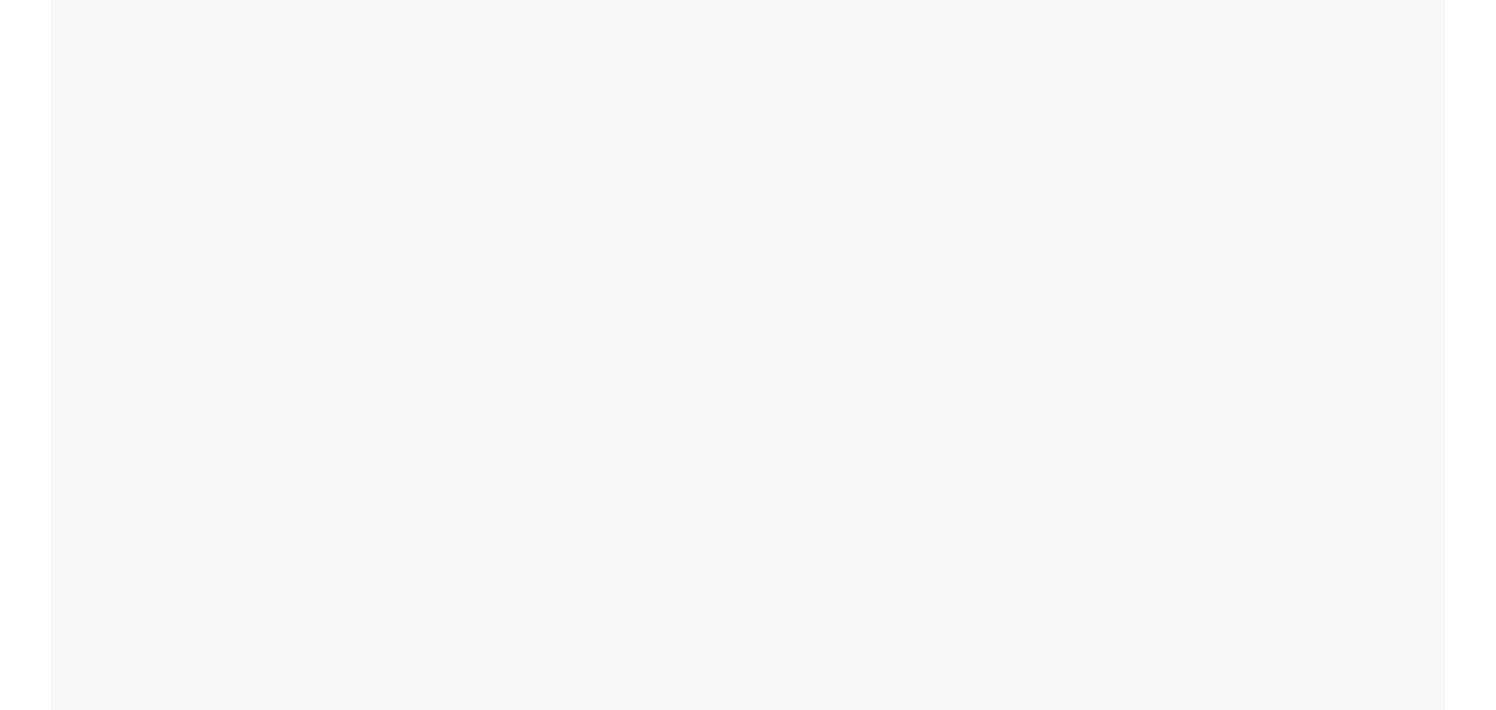 scroll, scrollTop: 0, scrollLeft: 0, axis: both 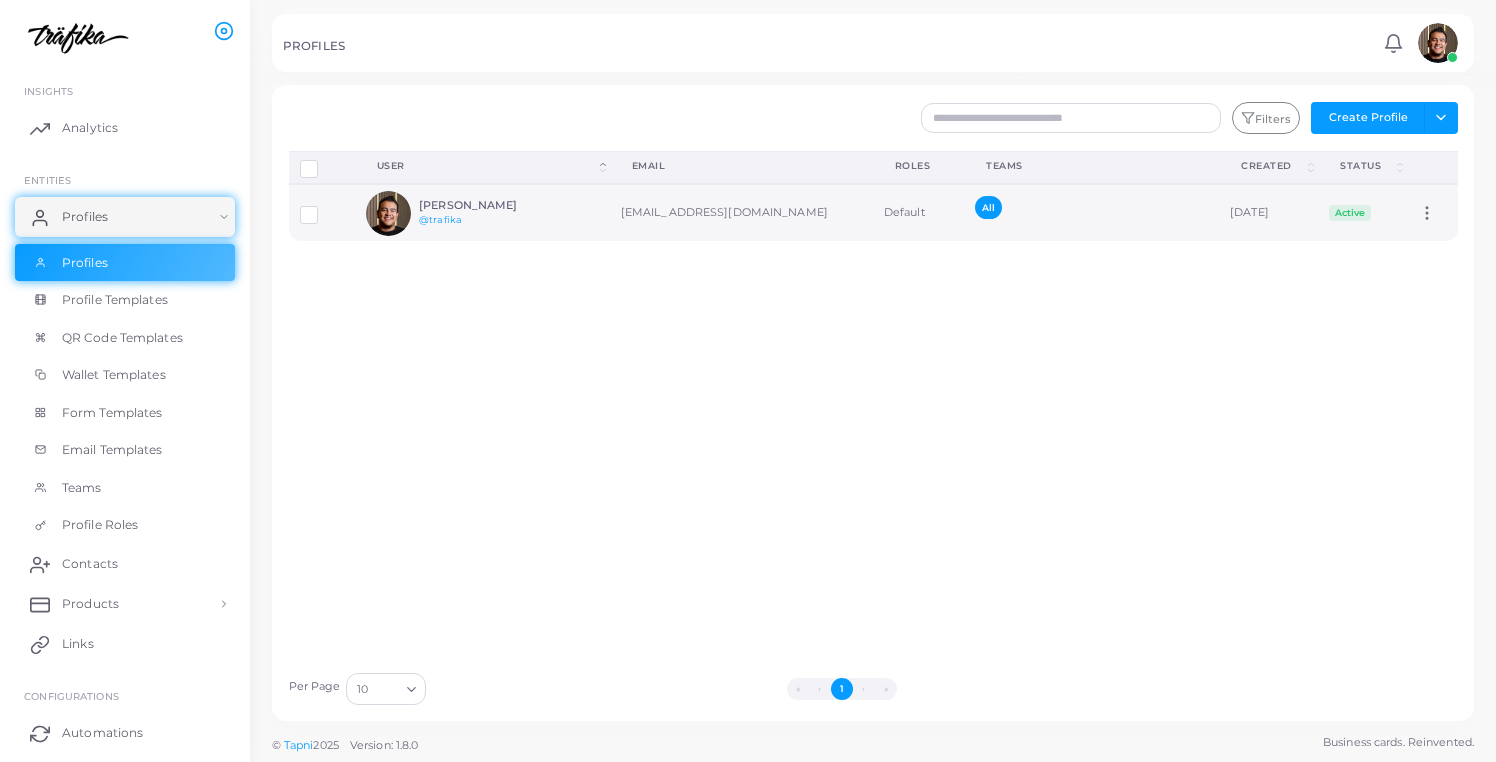 drag, startPoint x: 763, startPoint y: 213, endPoint x: 610, endPoint y: 220, distance: 153.16005 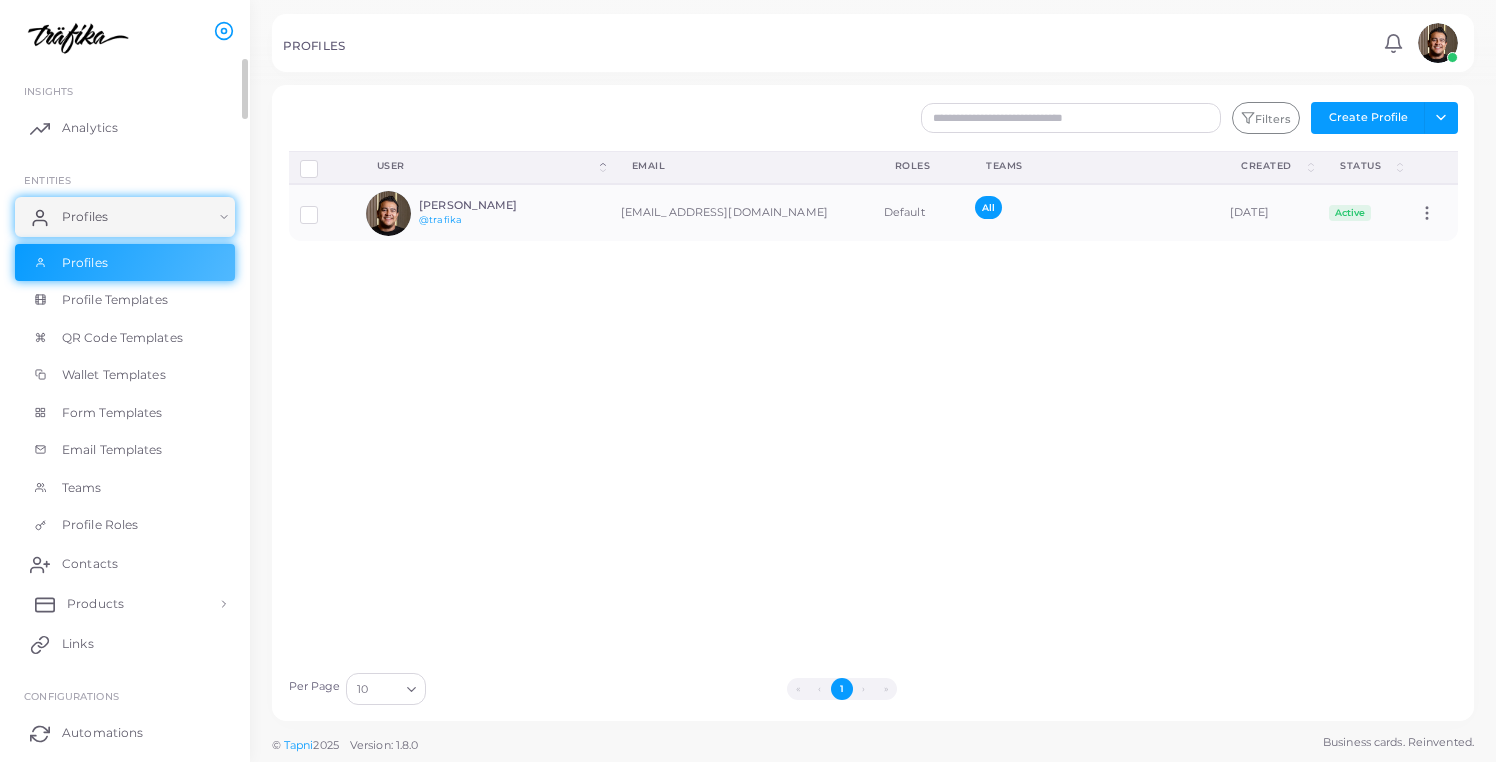 copy on "[EMAIL_ADDRESS][DOMAIN_NAME]" 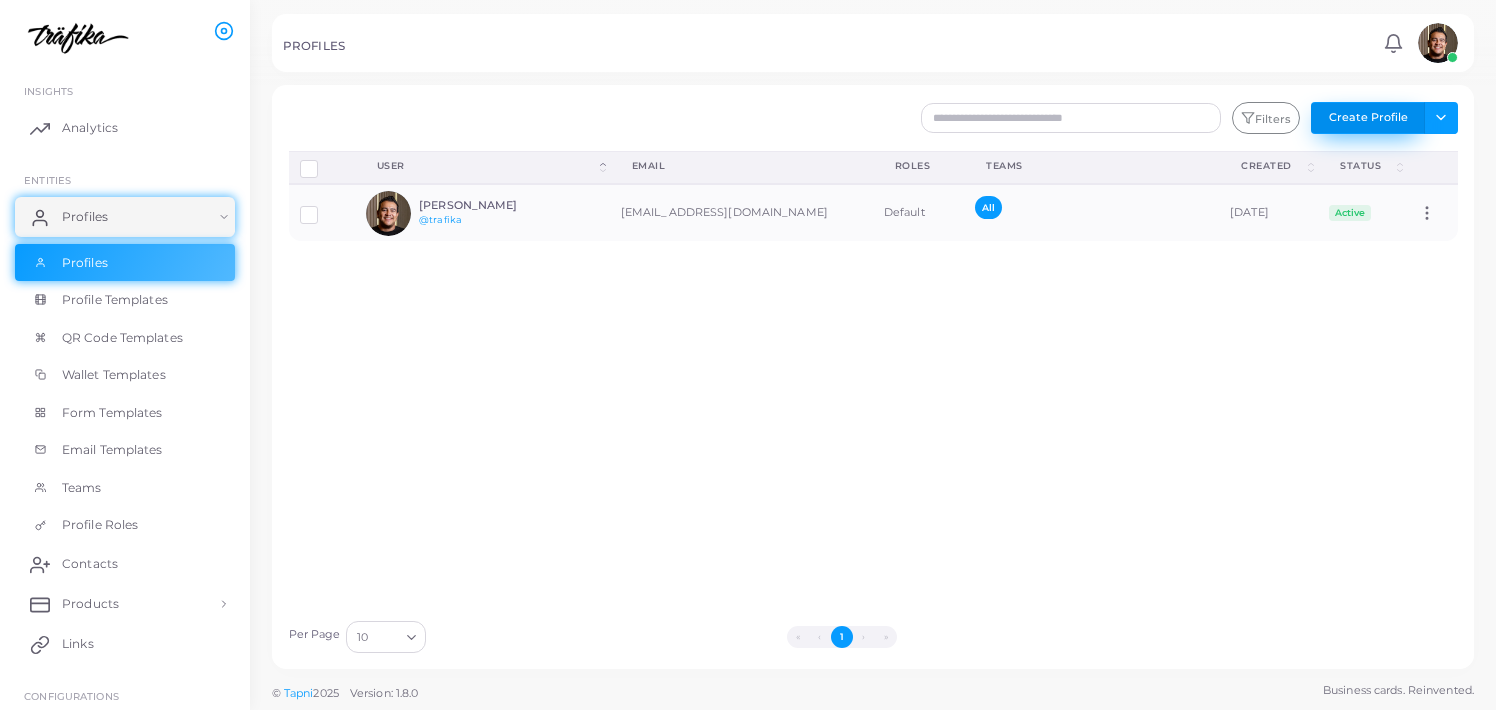 click on "Create Profile" at bounding box center (1368, 118) 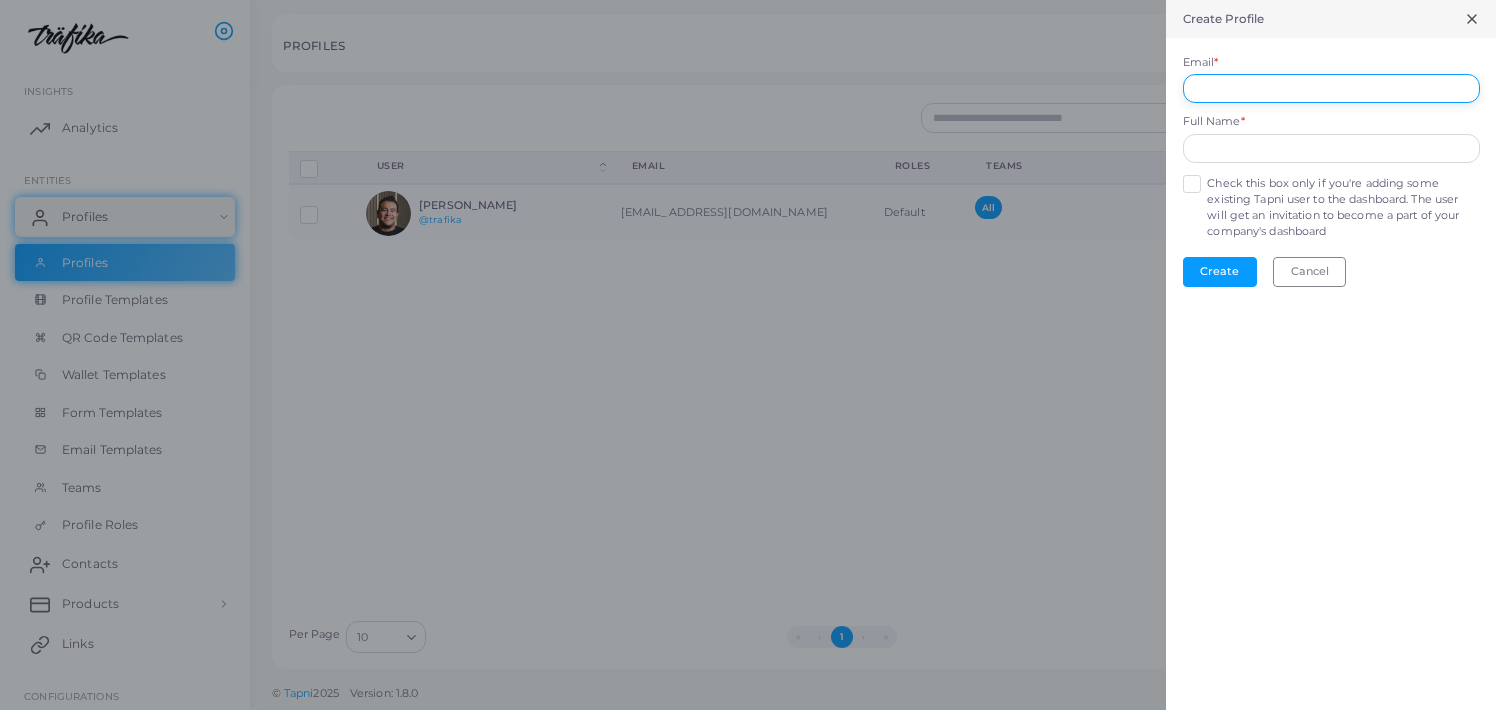 click on "Email  *" at bounding box center [1331, 89] 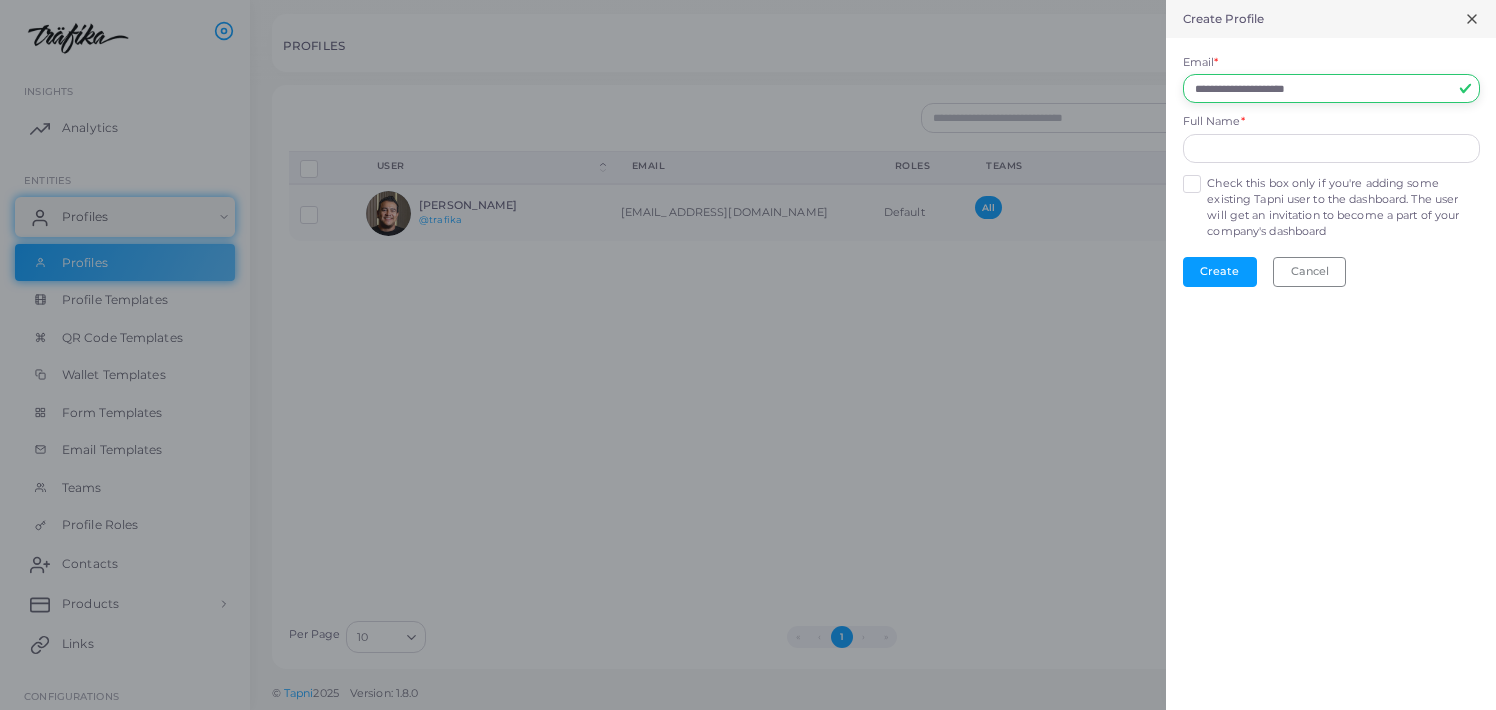 type on "**********" 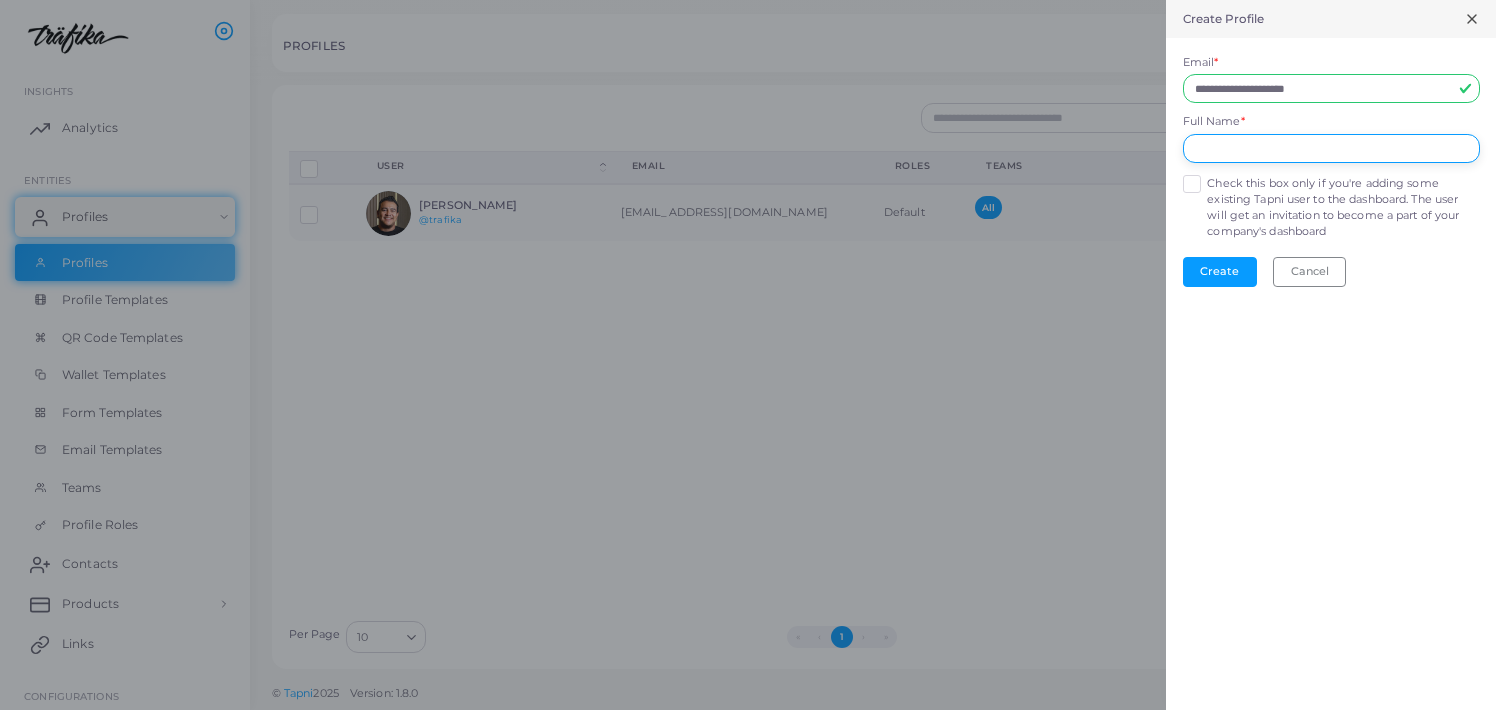 click at bounding box center (1331, 149) 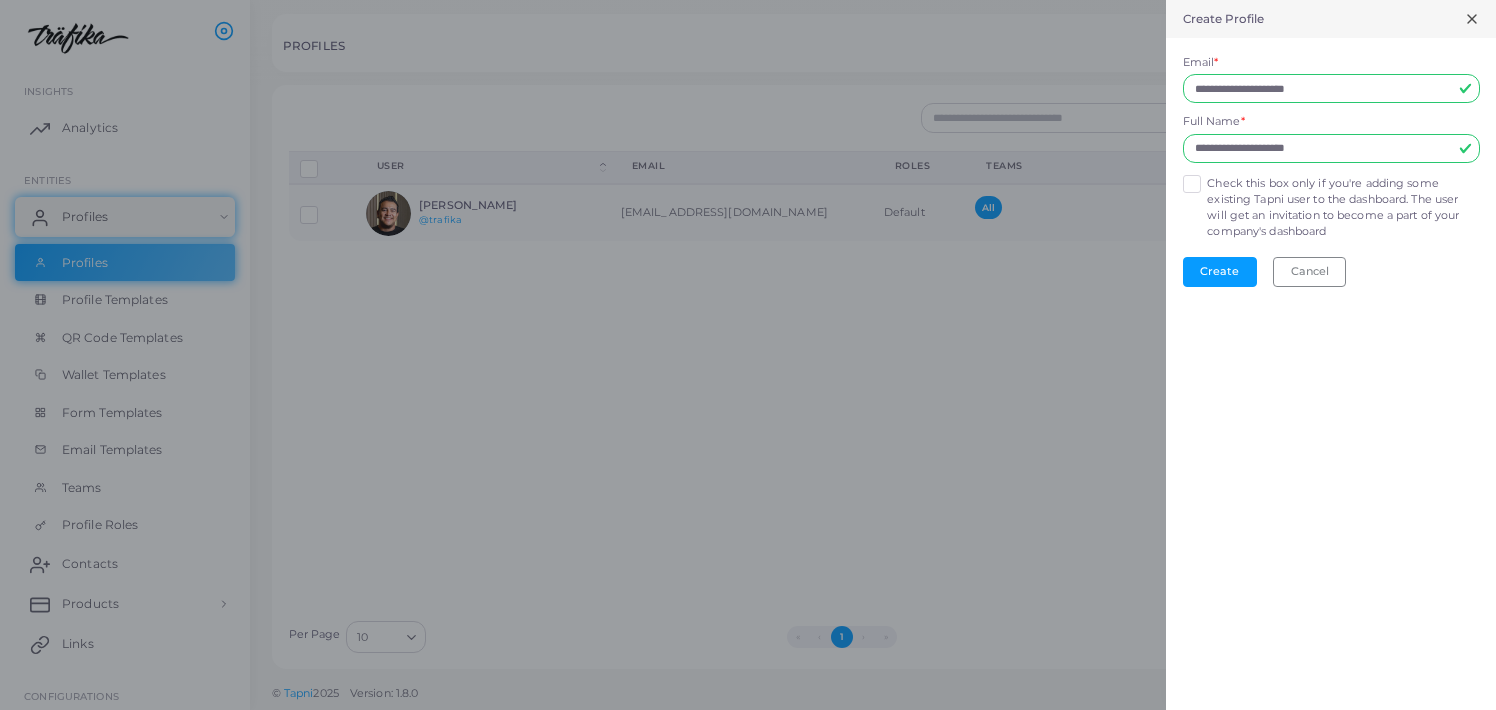 click on "Check this box only if you're adding some existing Tapni user to the dashboard. The user will get an invitation to become a part of your company's dashboard" at bounding box center [1343, 208] 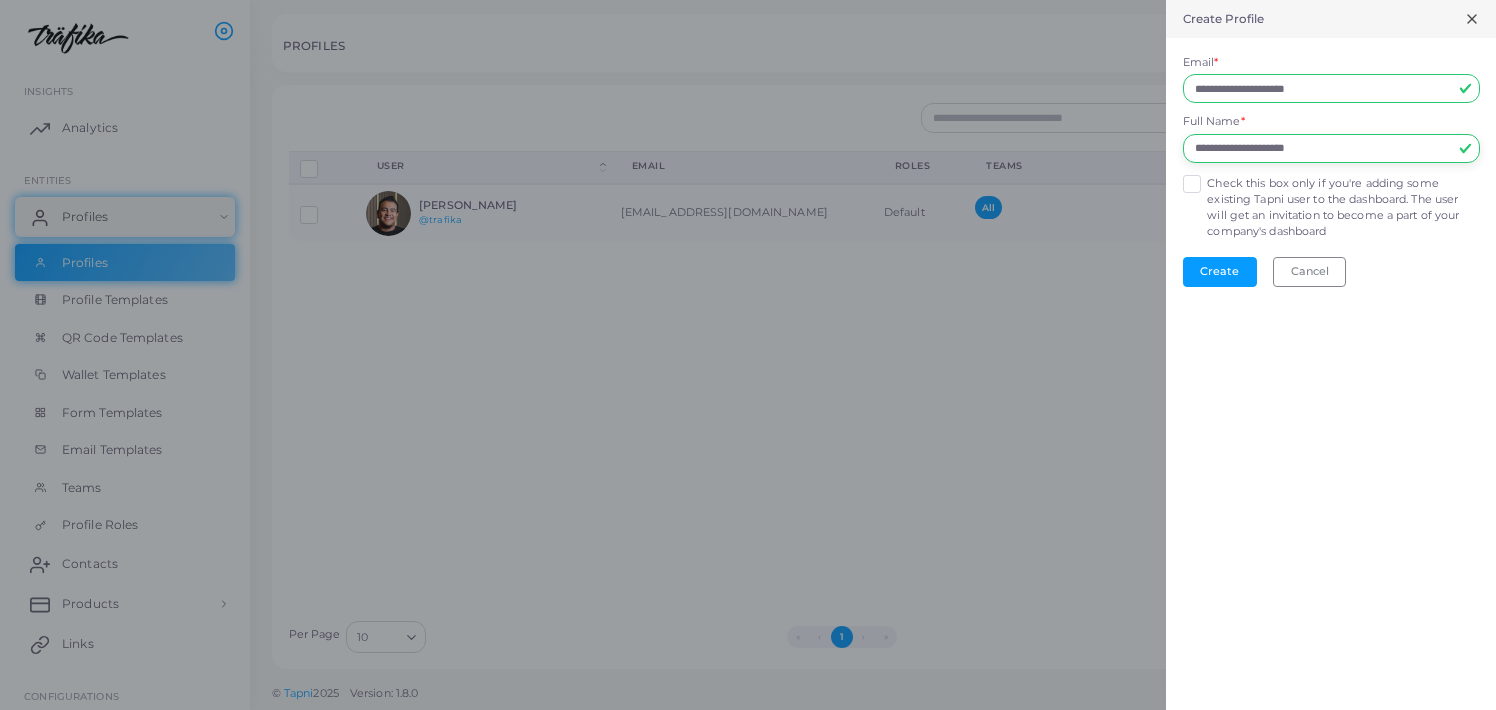 drag, startPoint x: 1352, startPoint y: 151, endPoint x: 1166, endPoint y: 147, distance: 186.043 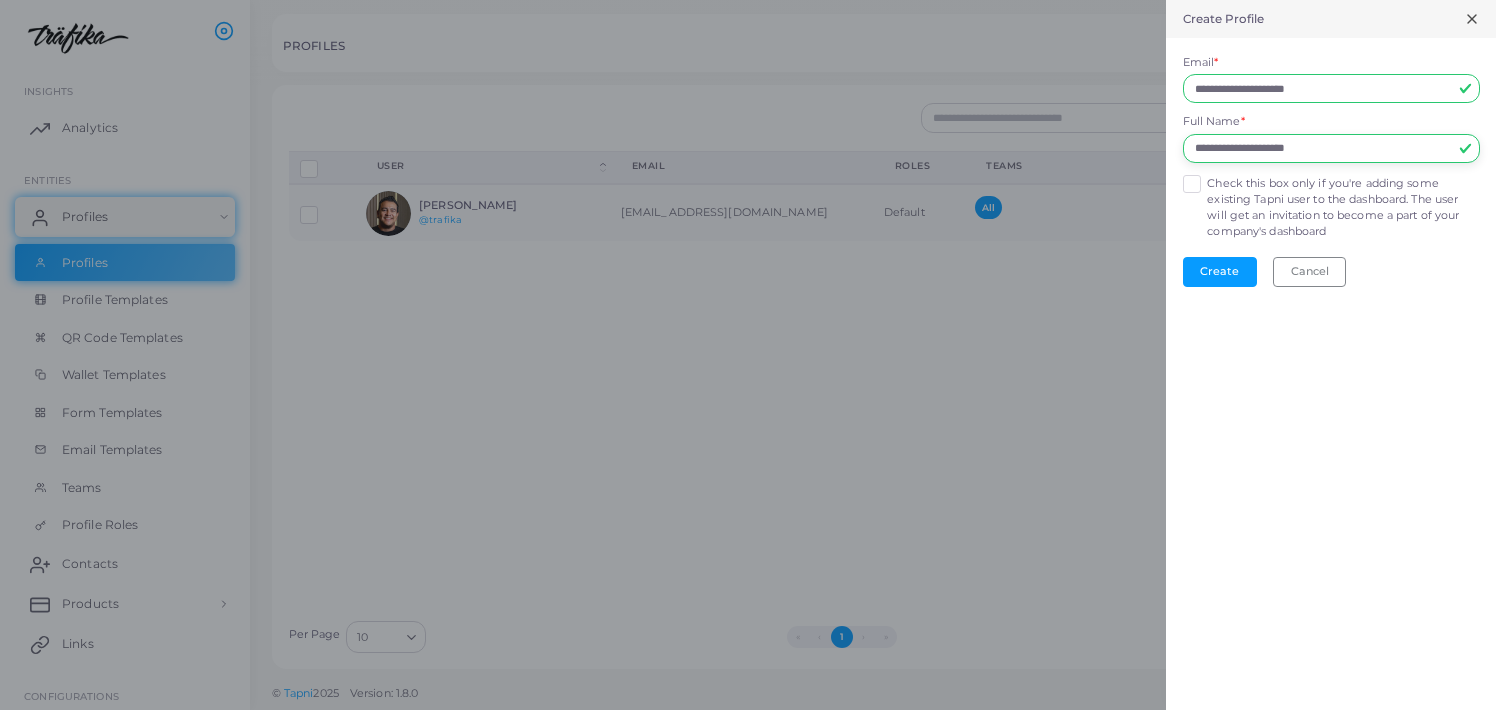 click on "**********" at bounding box center [1331, 170] 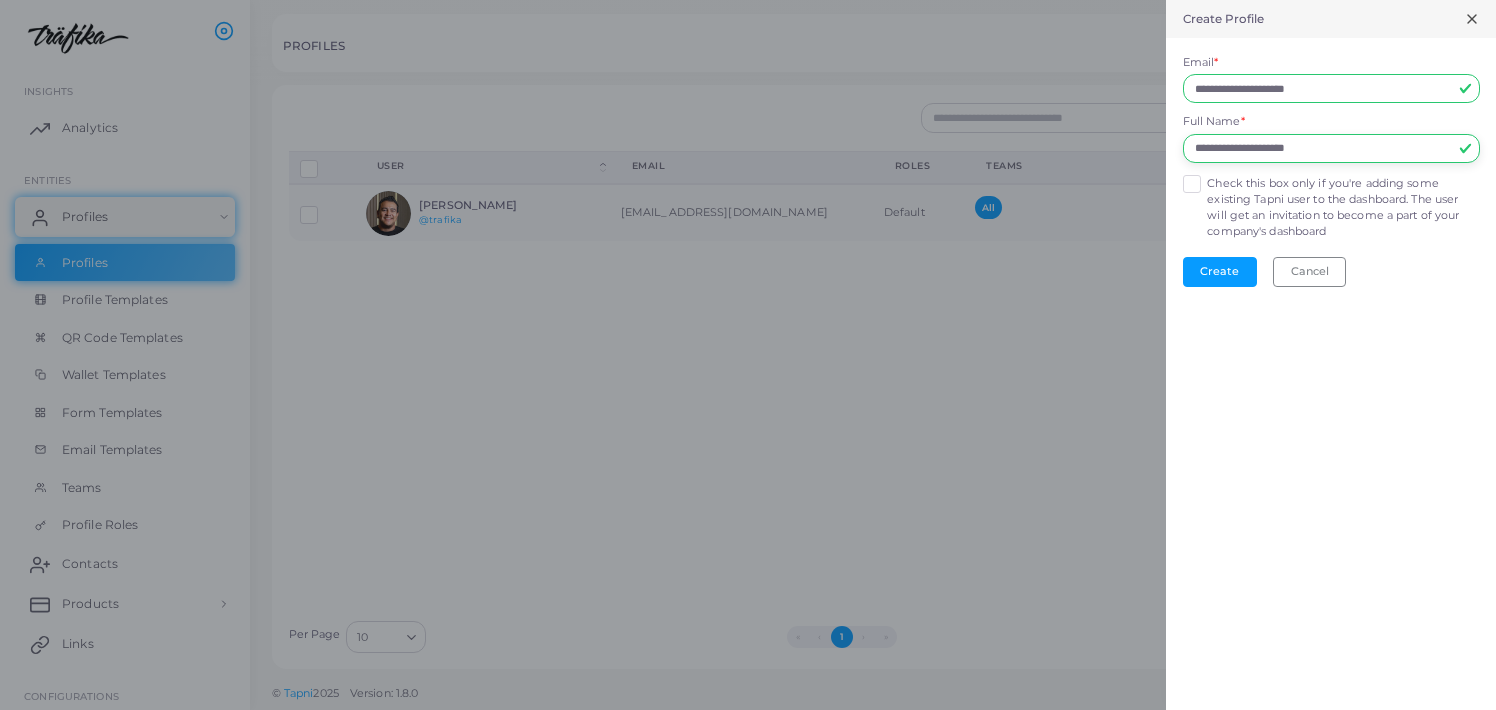 drag, startPoint x: 1343, startPoint y: 146, endPoint x: 1177, endPoint y: 142, distance: 166.04819 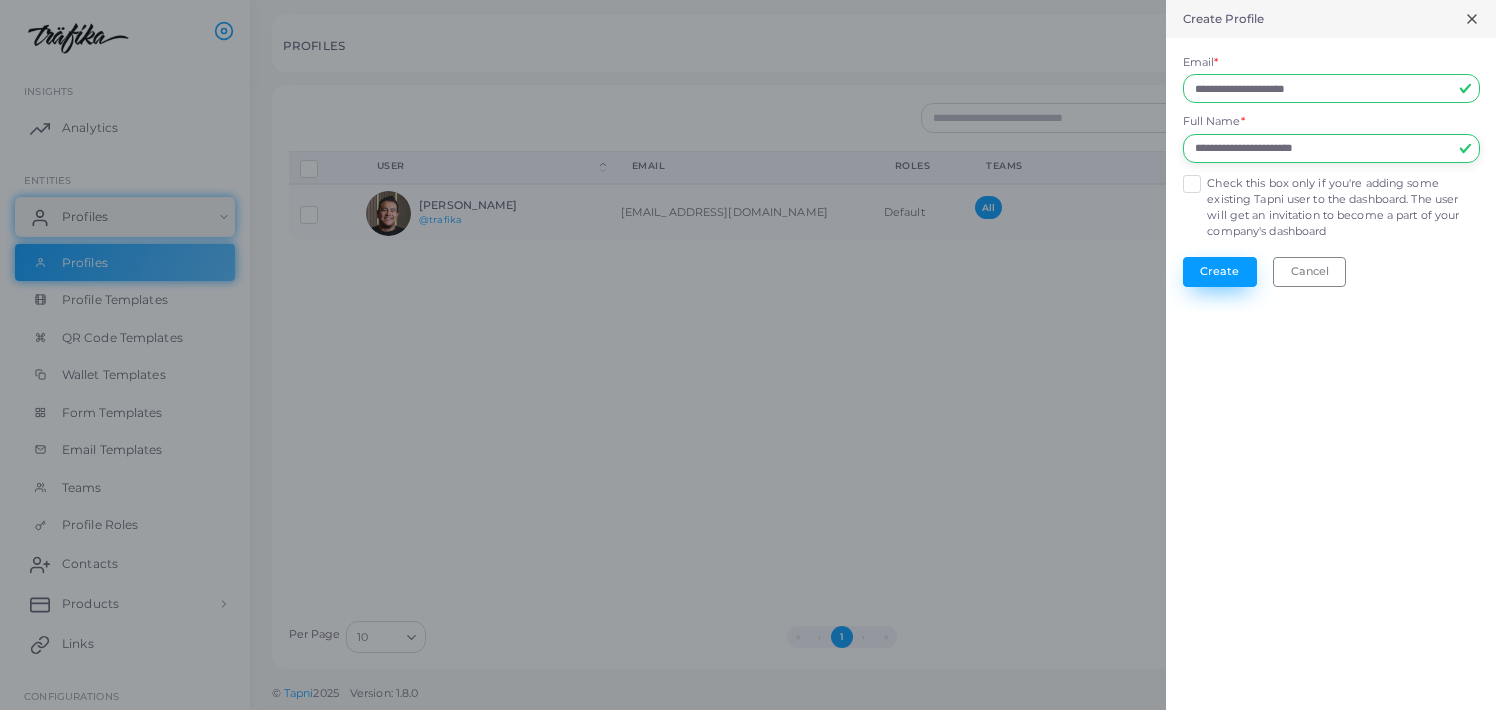 type on "**********" 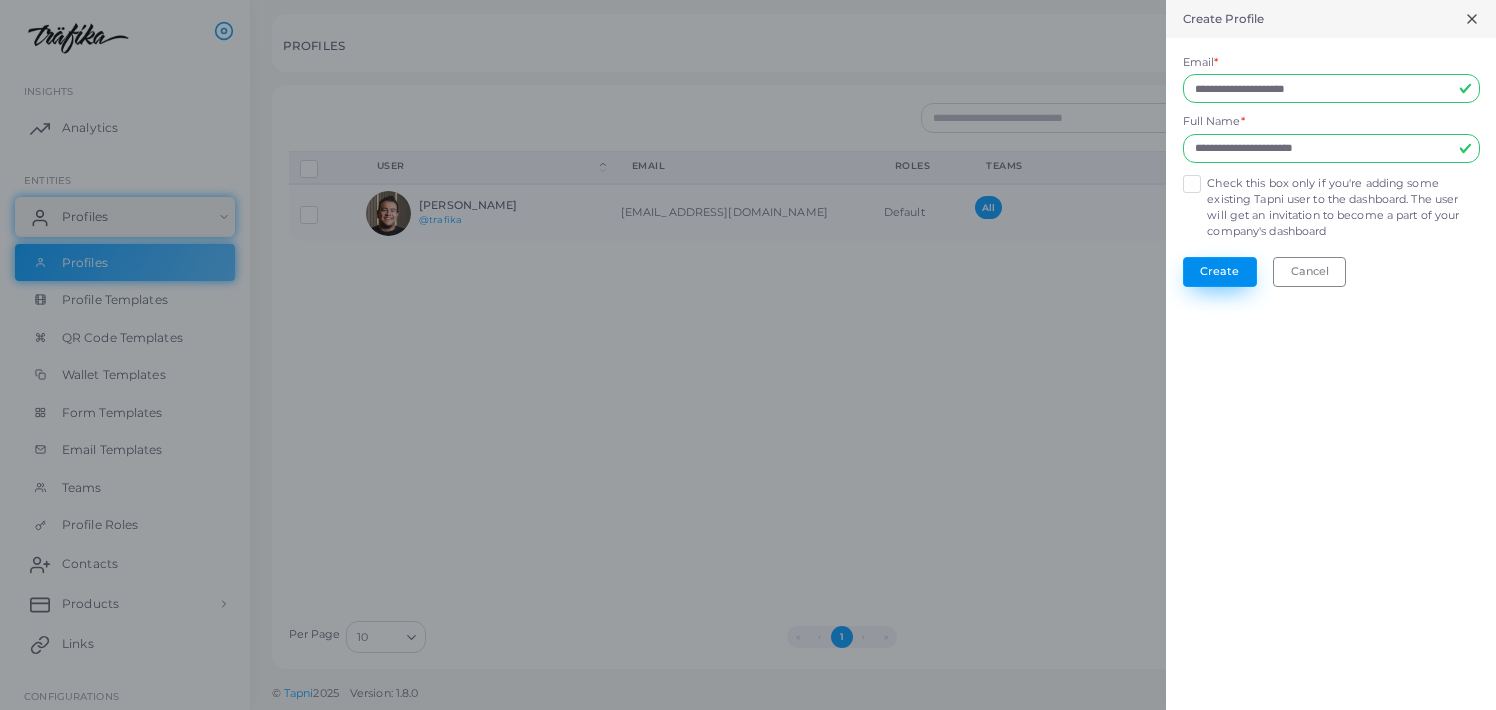 click on "Create" at bounding box center (1220, 272) 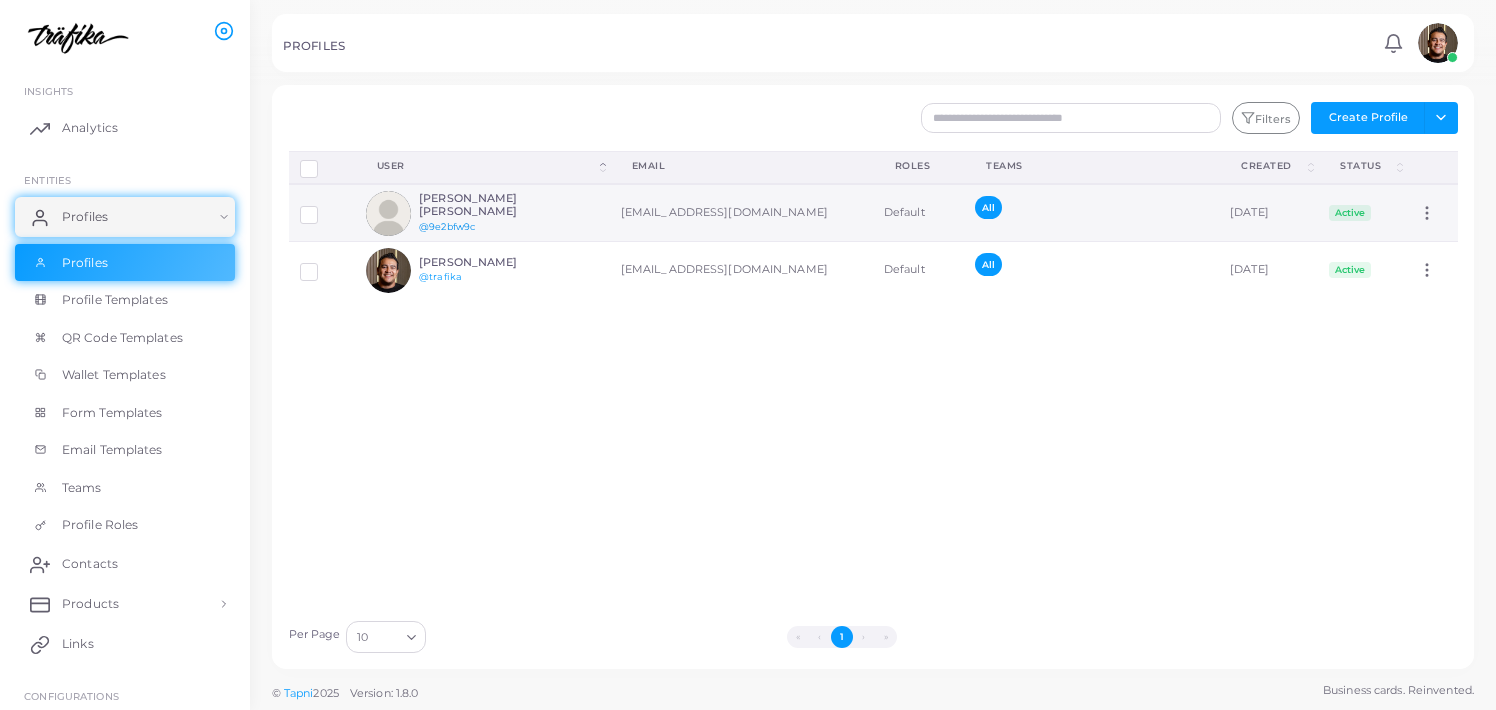 click on "@9e2bfw9c" at bounding box center [447, 226] 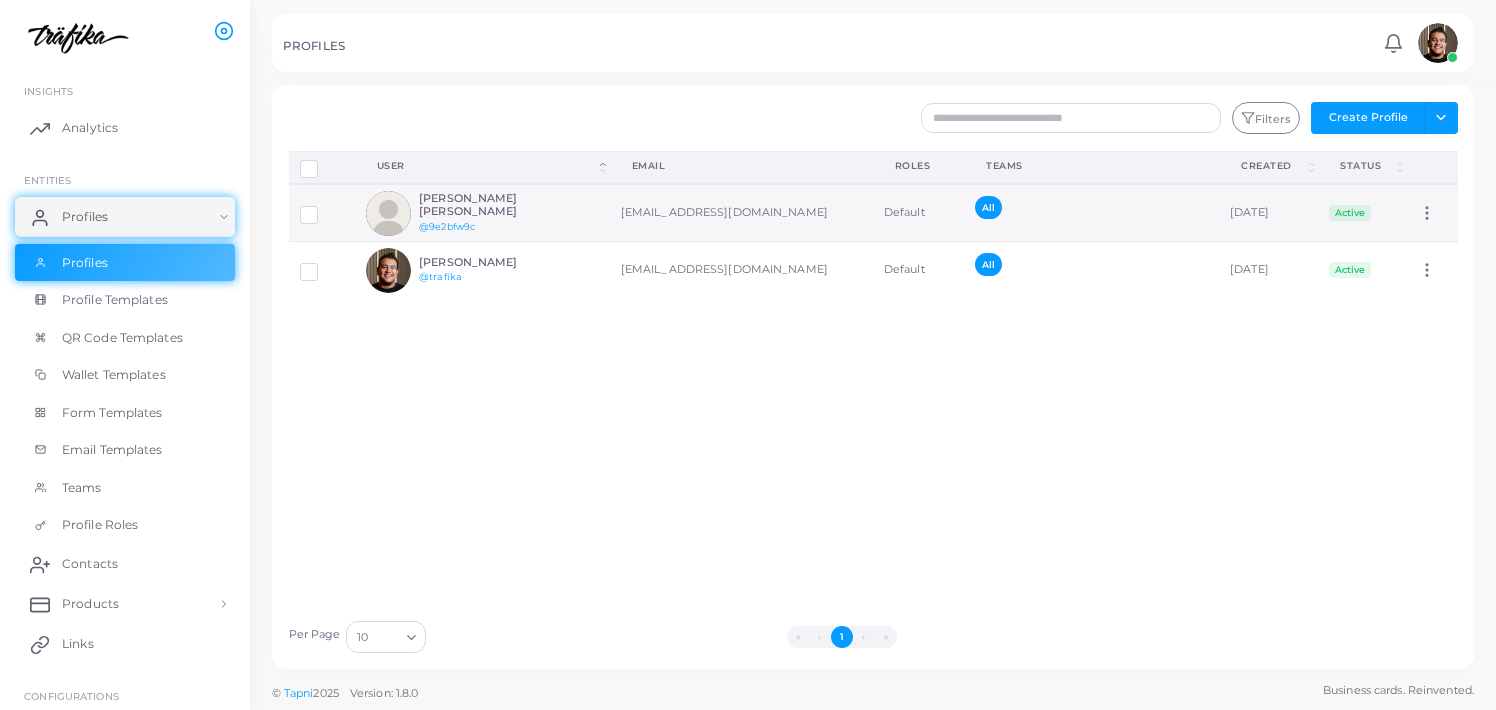 click on "[PERSON_NAME] [PERSON_NAME]" at bounding box center [492, 205] 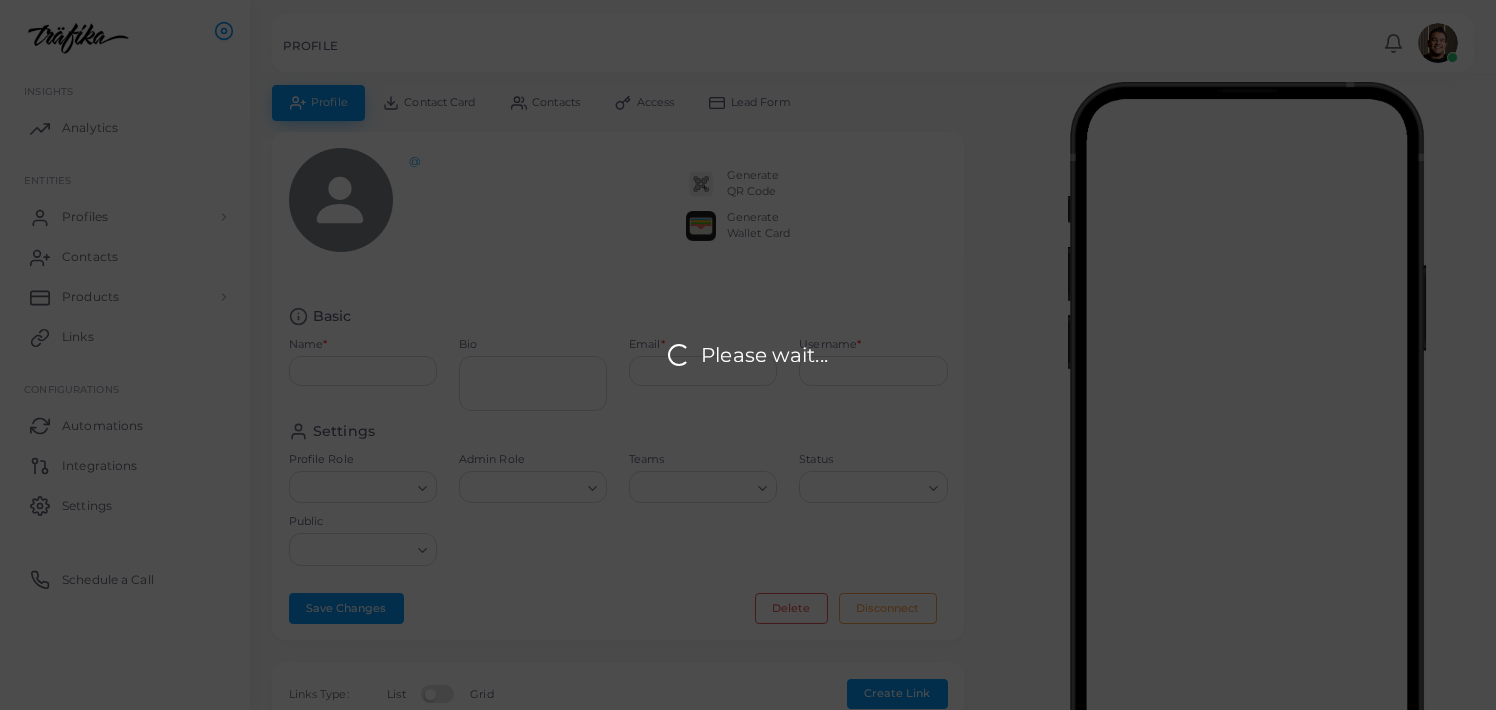 type on "**********" 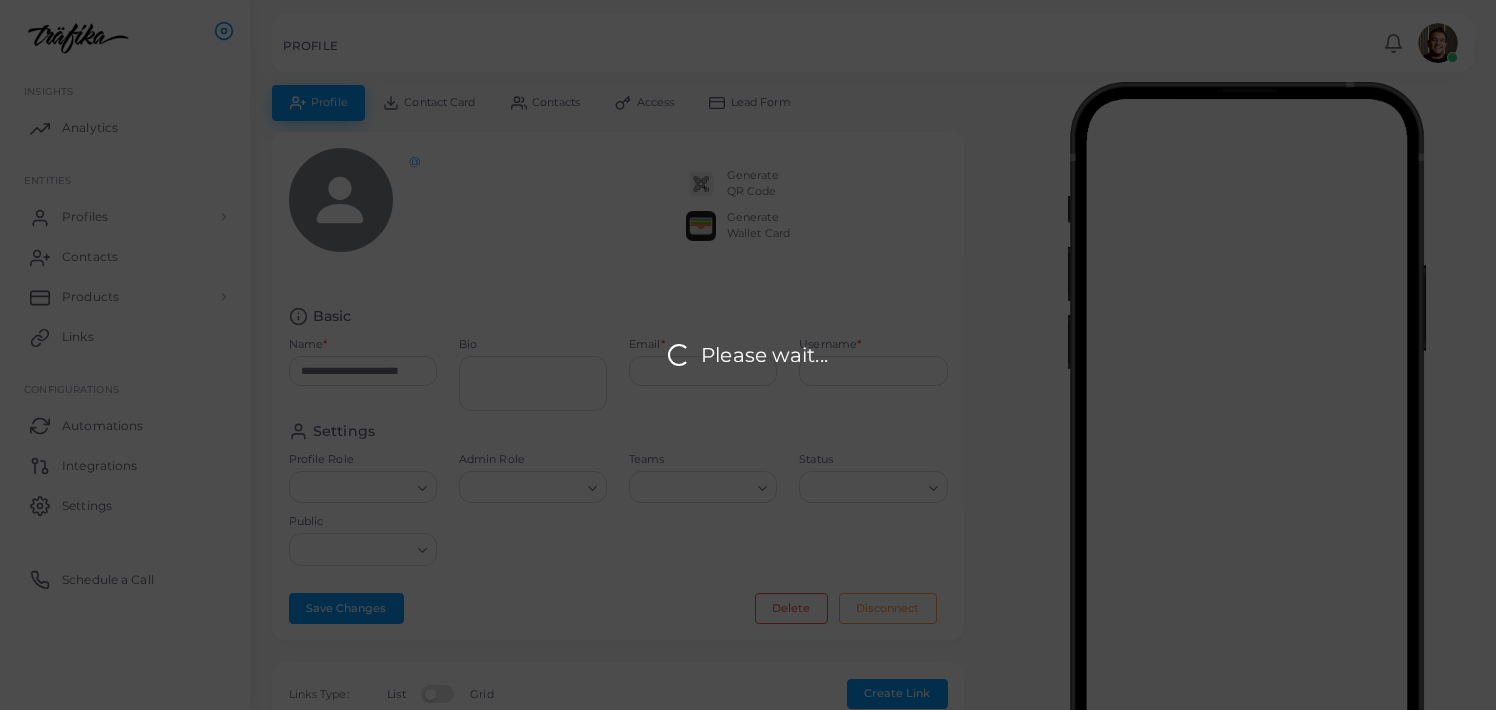 type on "**********" 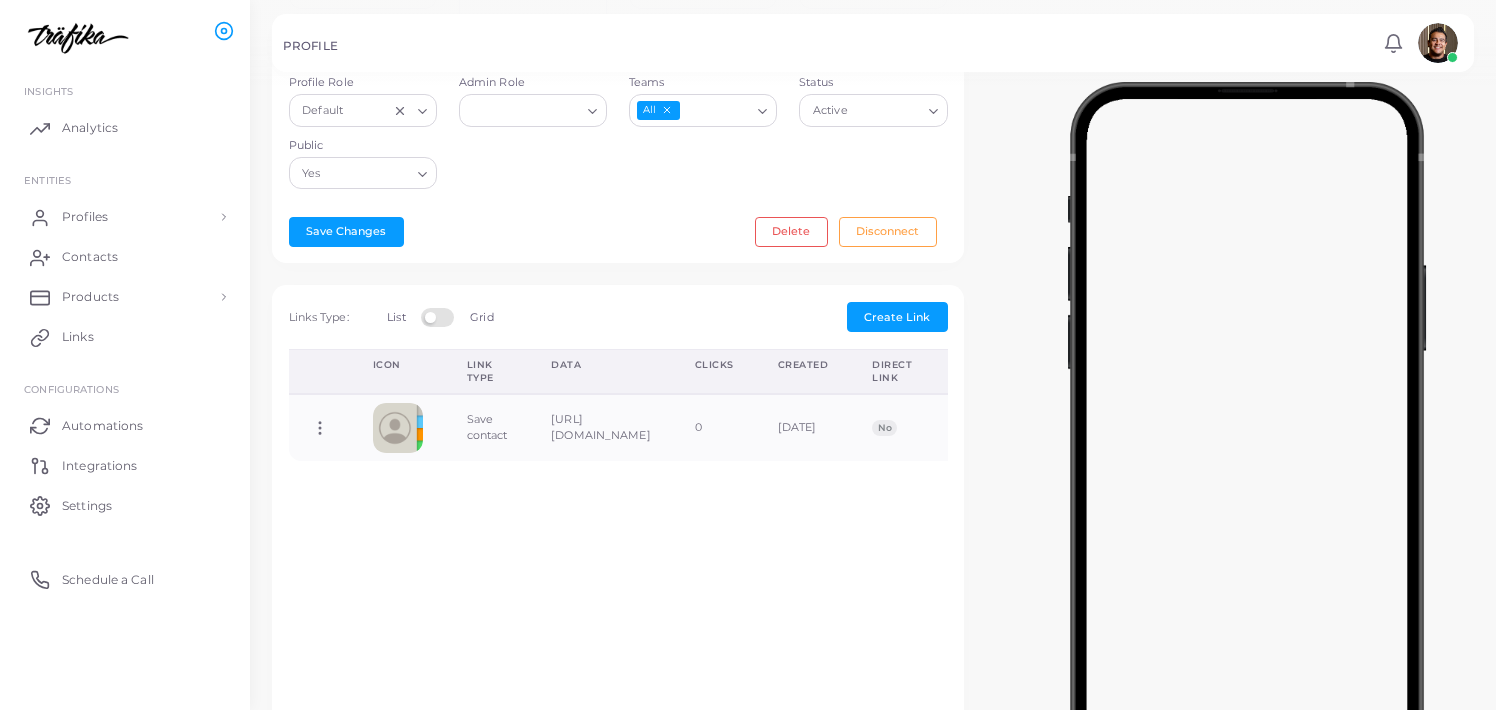 scroll, scrollTop: 387, scrollLeft: 0, axis: vertical 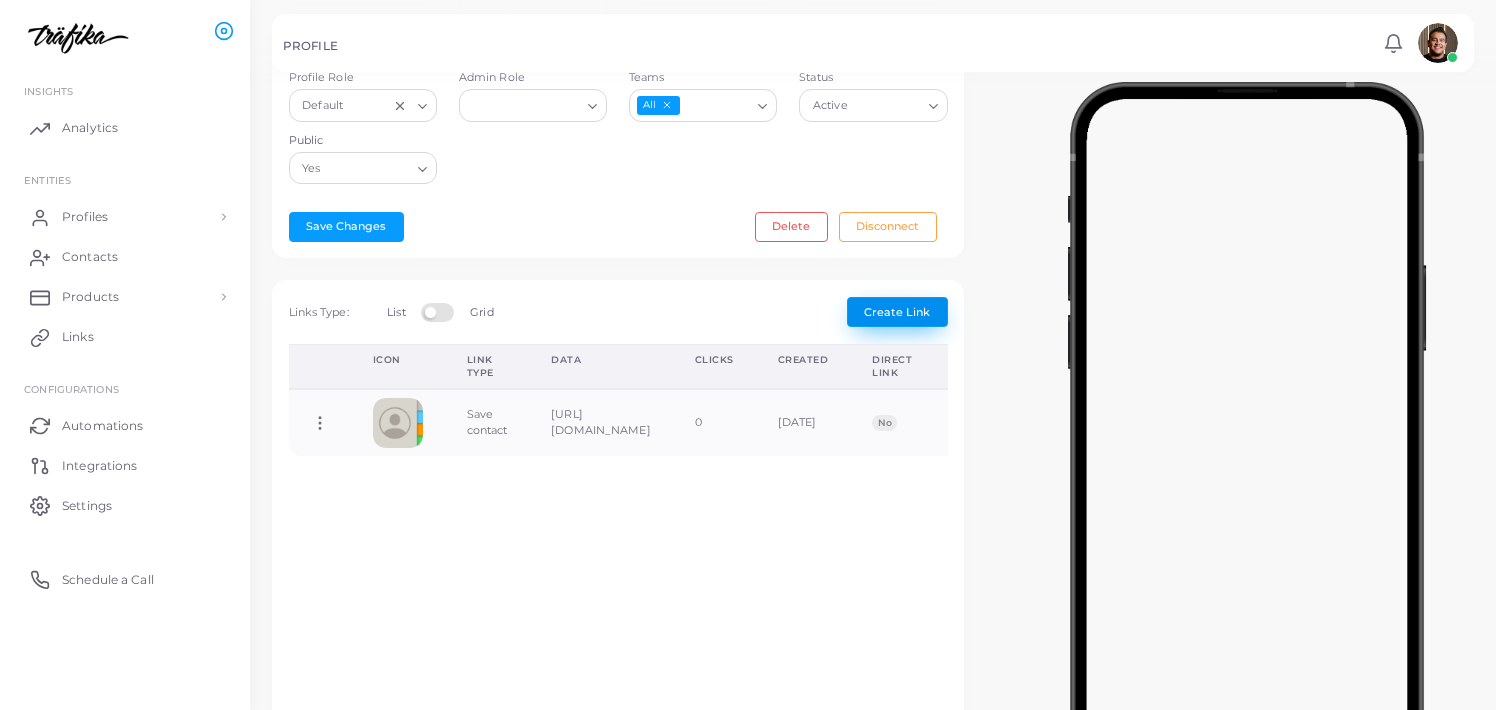 click on "Create Link" at bounding box center [897, 312] 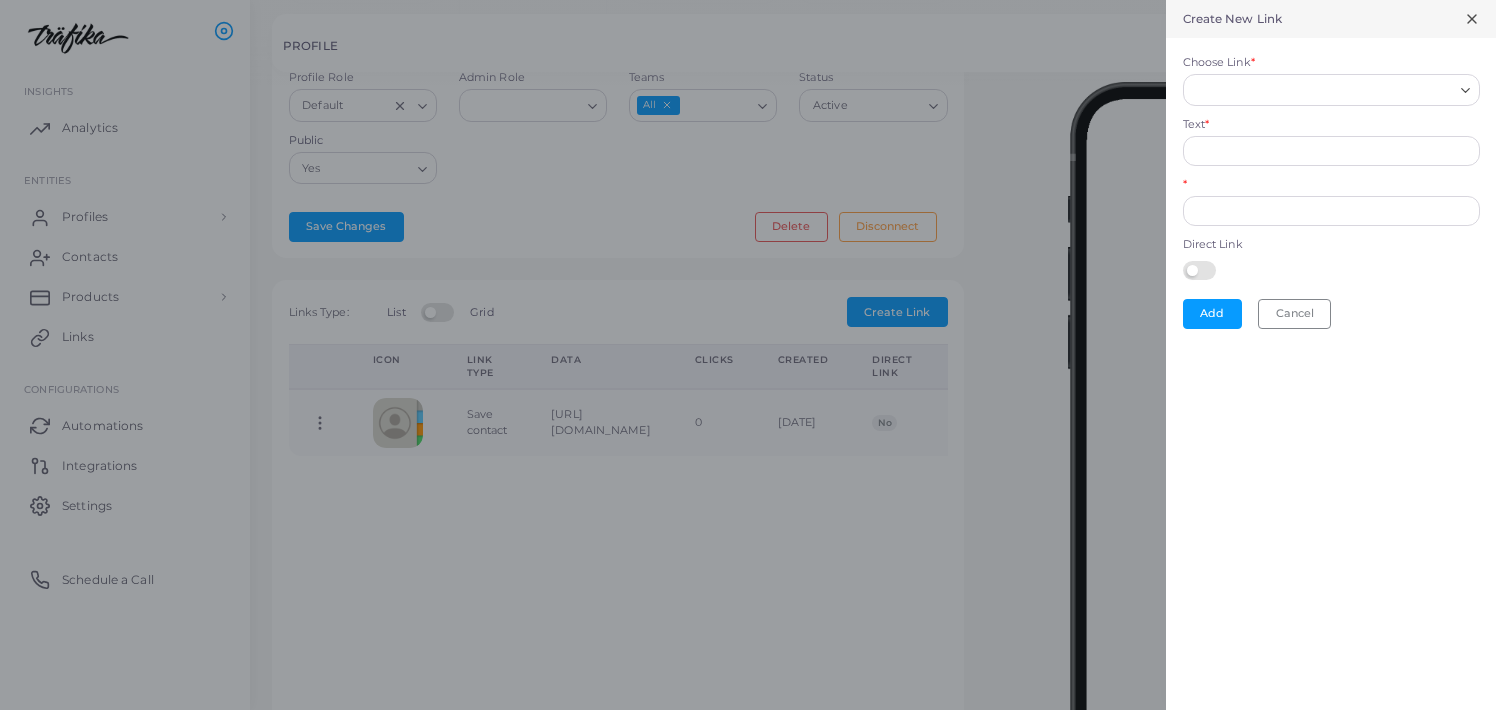 click 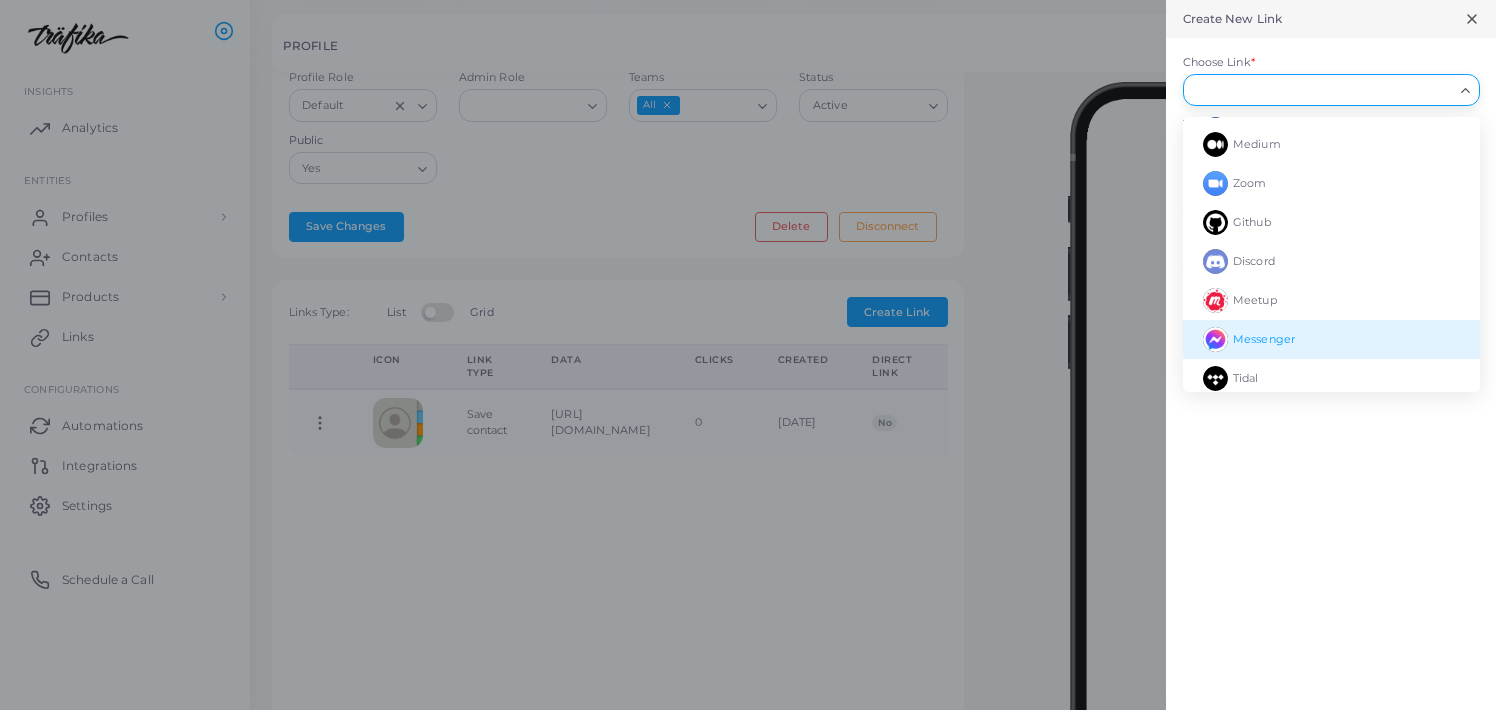 scroll, scrollTop: 427, scrollLeft: 0, axis: vertical 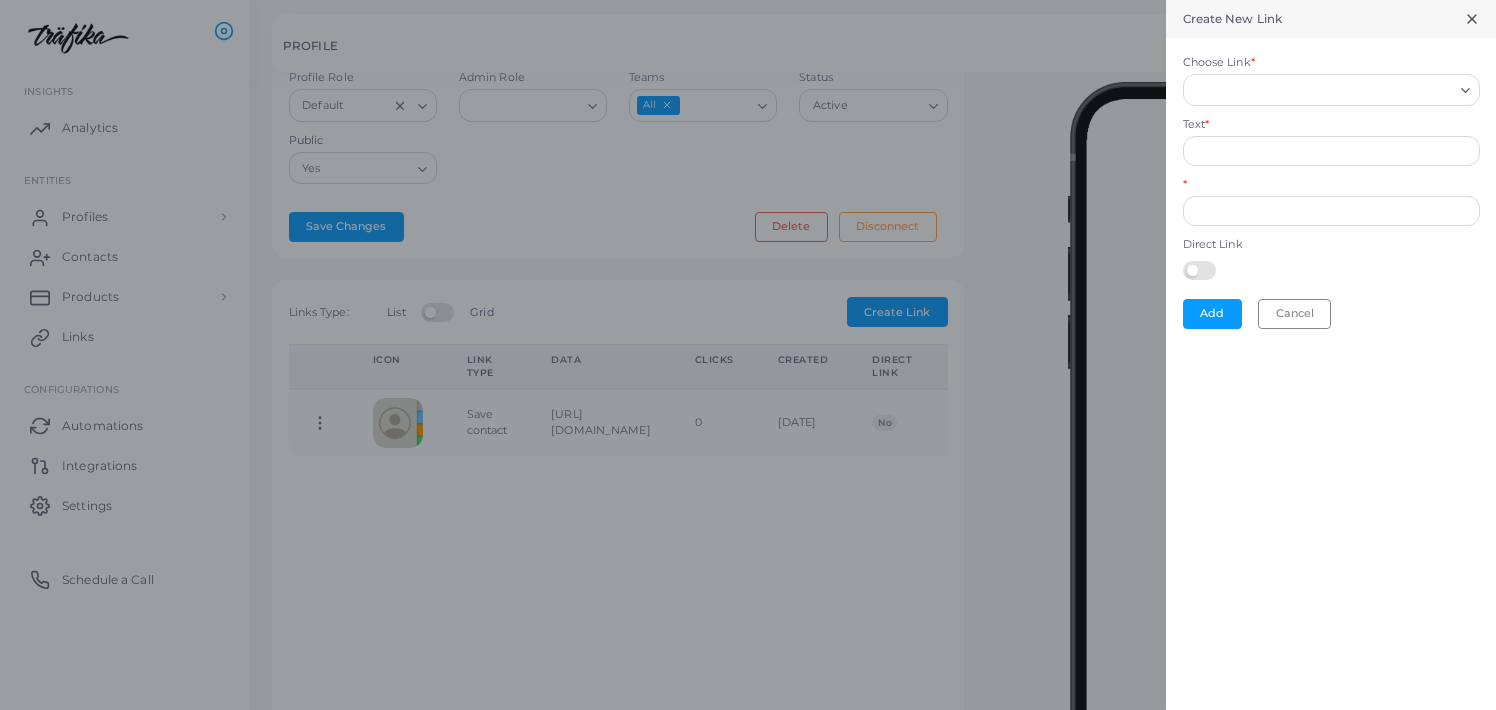 click on "Create New Link  Choose Link  *           Loading...      Custom Link  Google Review  Spotify  Facebook  Maps  Threads  WhatsApp  Upwork  Xing  Yandex Music  LinkedIn  Medium  Zoom  Github  Discord  Meetup  Messenger  Tidal  Menu  Freelancer  VK  VSCO  Deezer  Fiverr  [PERSON_NAME]  Contact card  Signal  Behance  Trovo  Calendly  Cash App  Dribbble  Instagram  Mixcloud  Eventbrite  Line App  Tiktok  Gmail  Email  Phone  WhatsApp Business  Telegram  What3Words  Threema  Kununu  SMS  Paypal  Revolut  Pinterest  Quora  Reddit  Skype  Slack  Keybase  Snapchat  SoundCloud  Tinder  Tripadvisor  Viber  Tumblr  Twitter  Twitch  Venmo  Vimeo  WeChat  Yelp  Booking  Clubhouse  Qzone  Flickr  Amazon  Apple Music  [DOMAIN_NAME]  Babbel  Blogger  Youtube  OnlyFans           Text  *       *    Direct Link  Add   Cancel" at bounding box center (1331, 355) 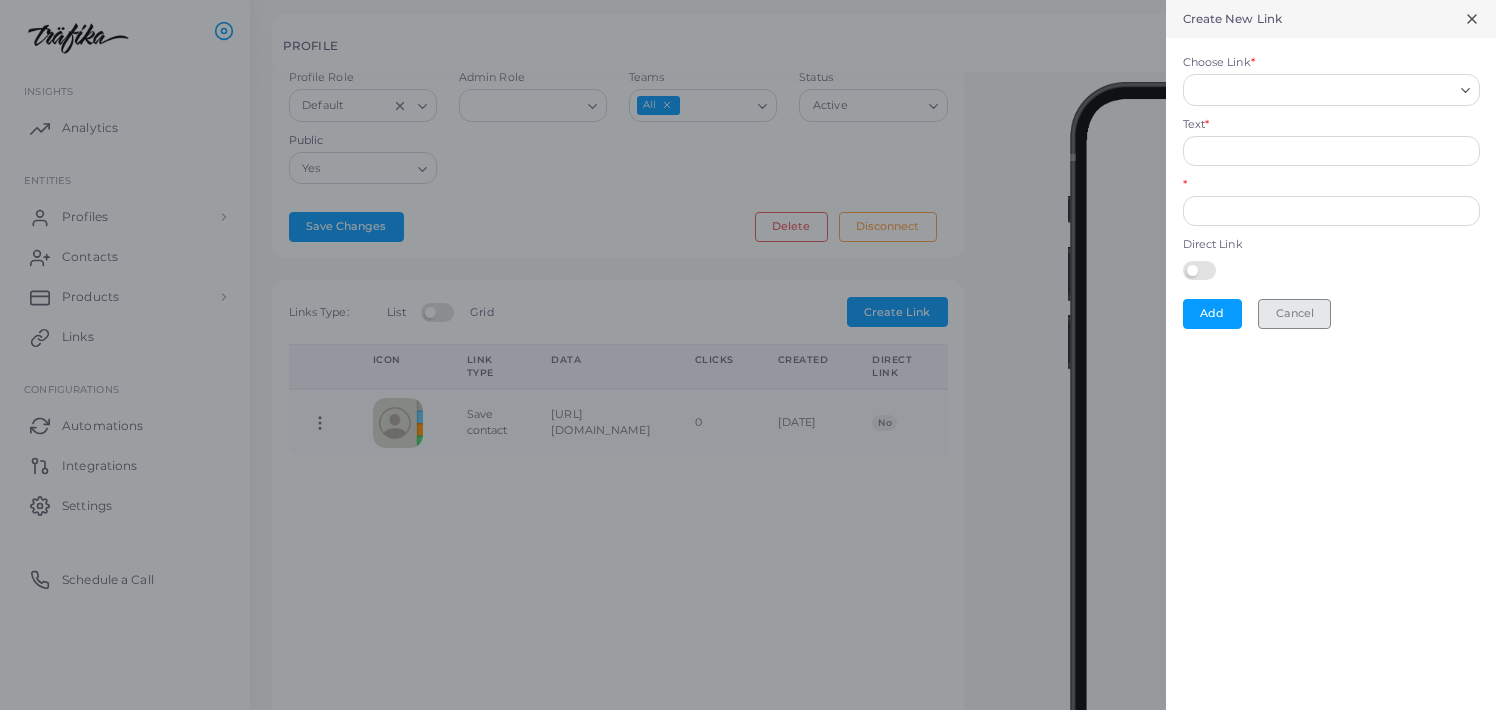 click on "Cancel" at bounding box center [1294, 314] 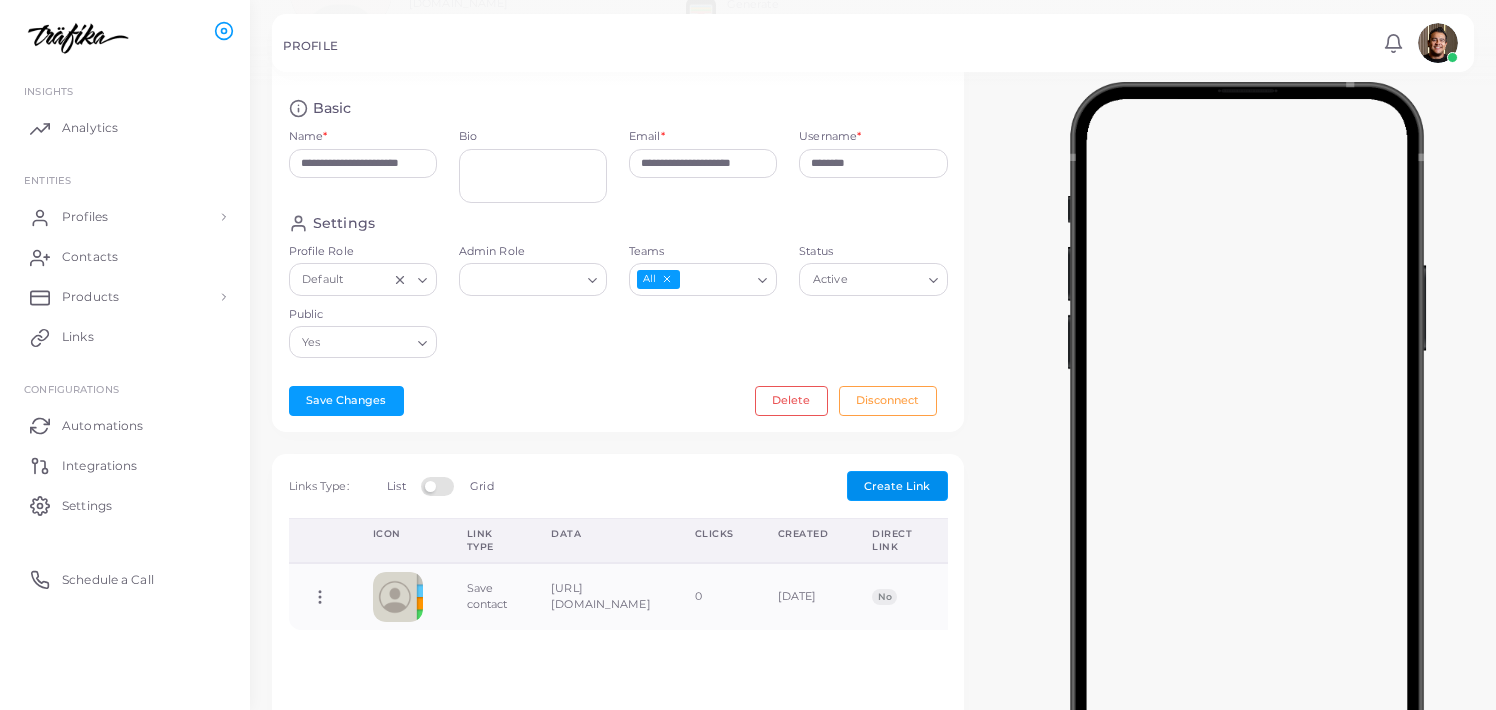 scroll, scrollTop: 0, scrollLeft: 0, axis: both 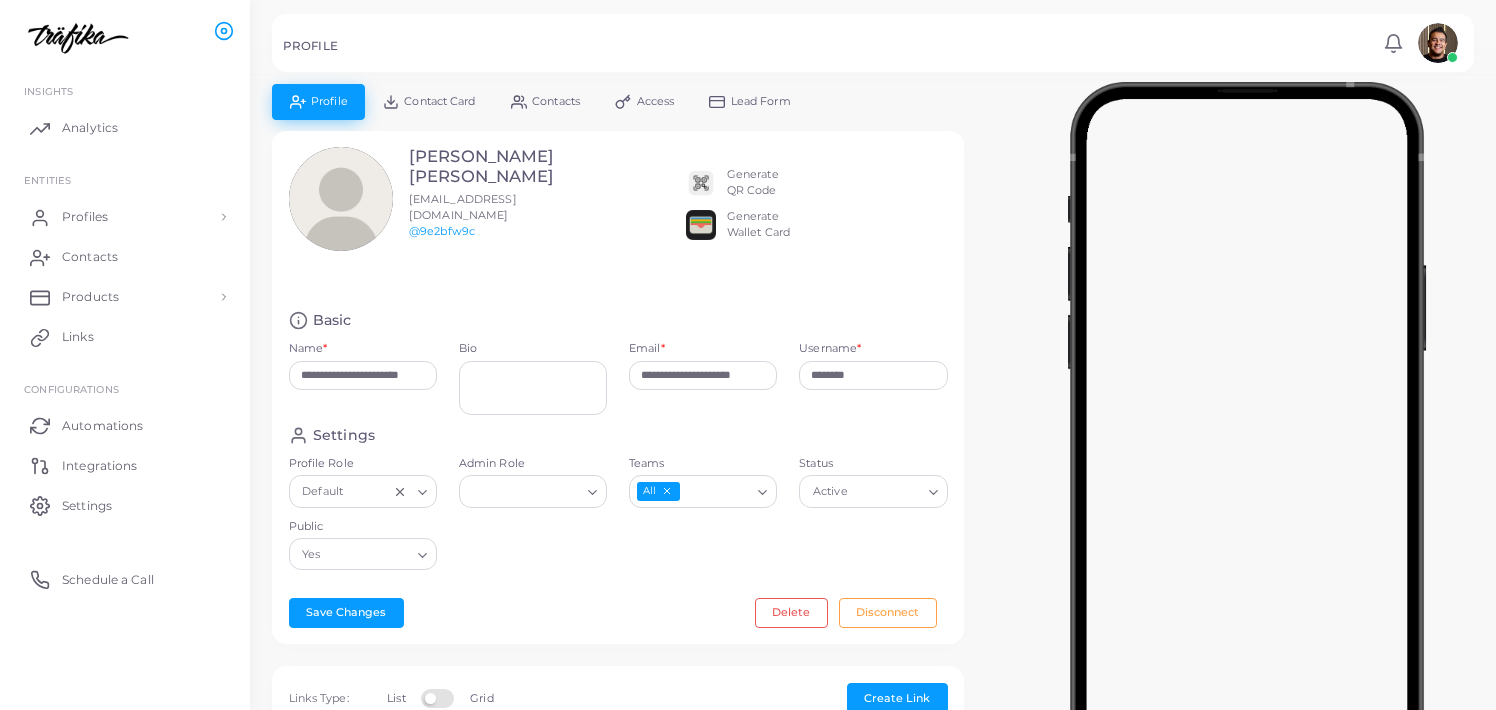 click on "Generate  QR Code" at bounding box center [753, 183] 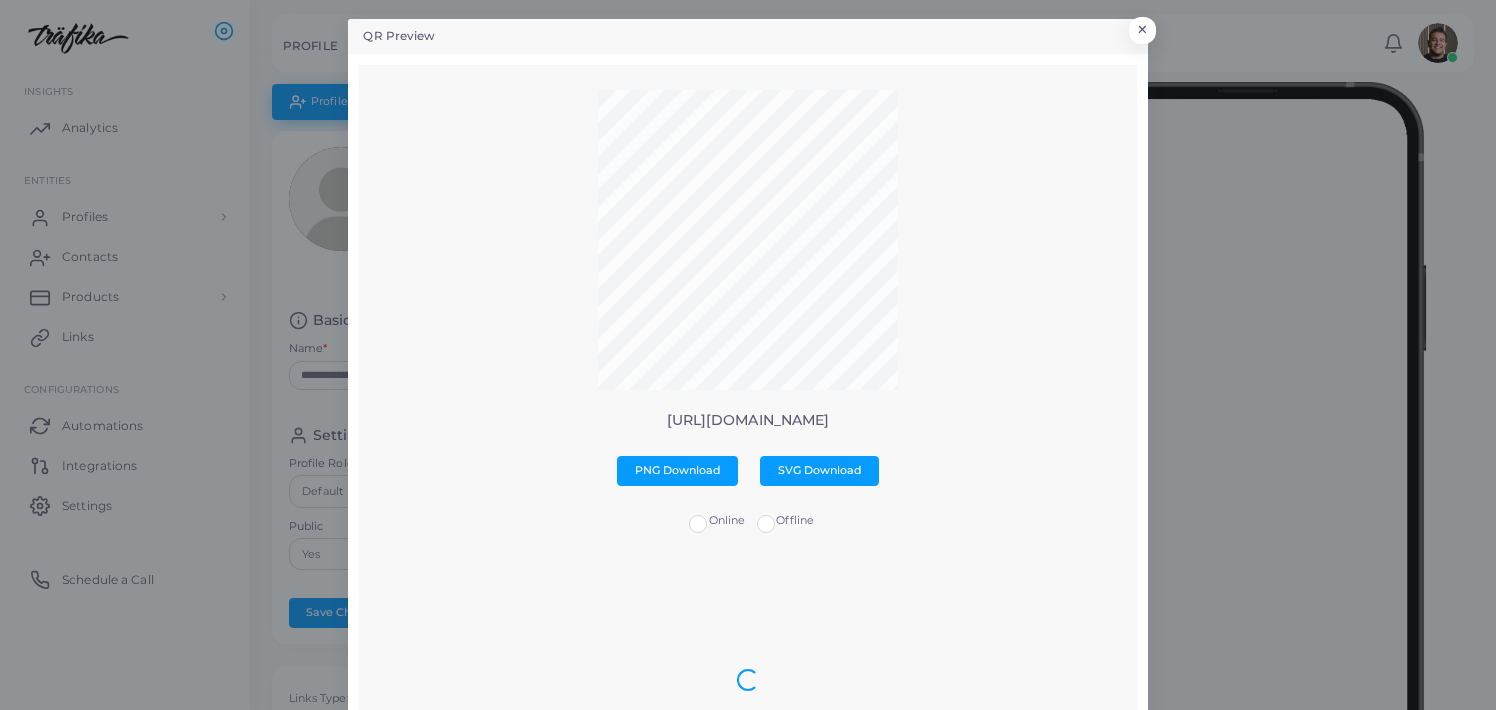 scroll, scrollTop: 0, scrollLeft: 0, axis: both 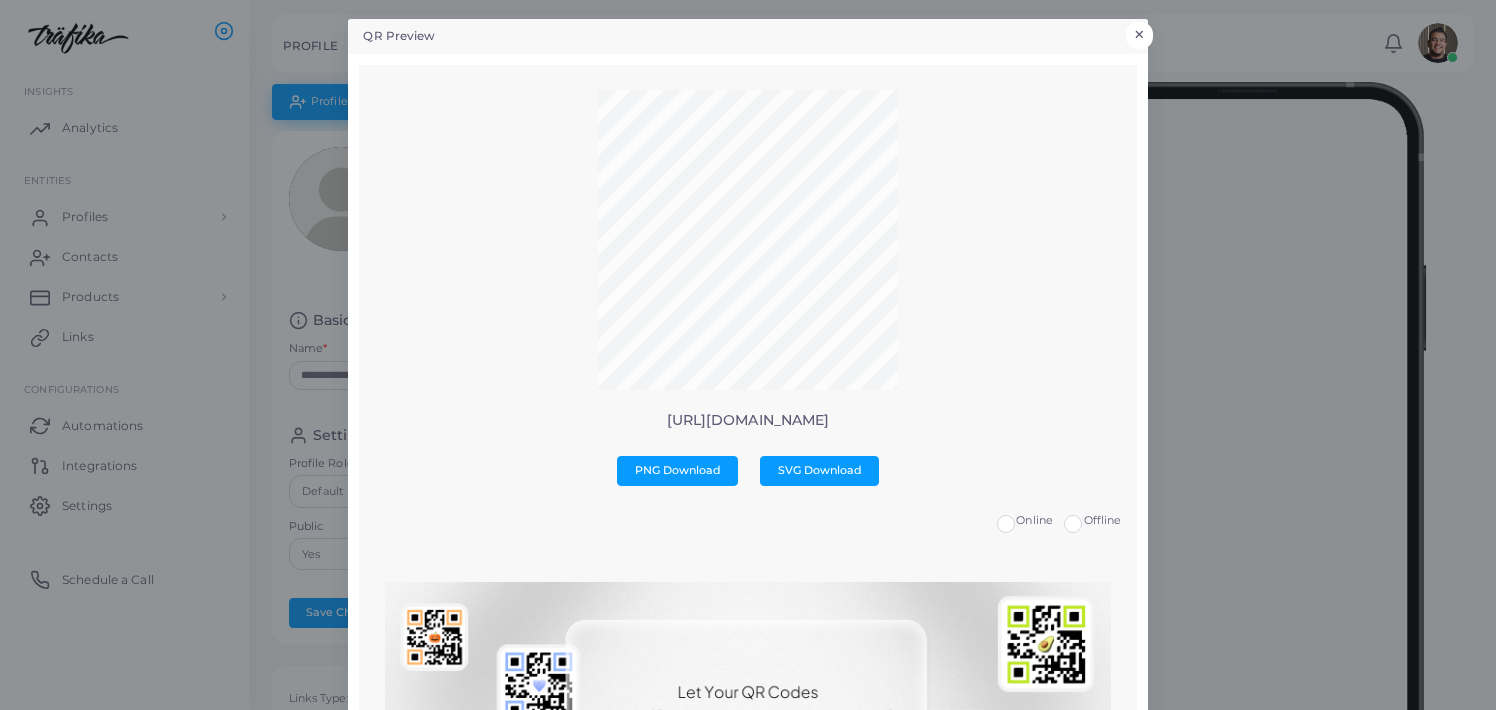 click on "×" at bounding box center [1139, 35] 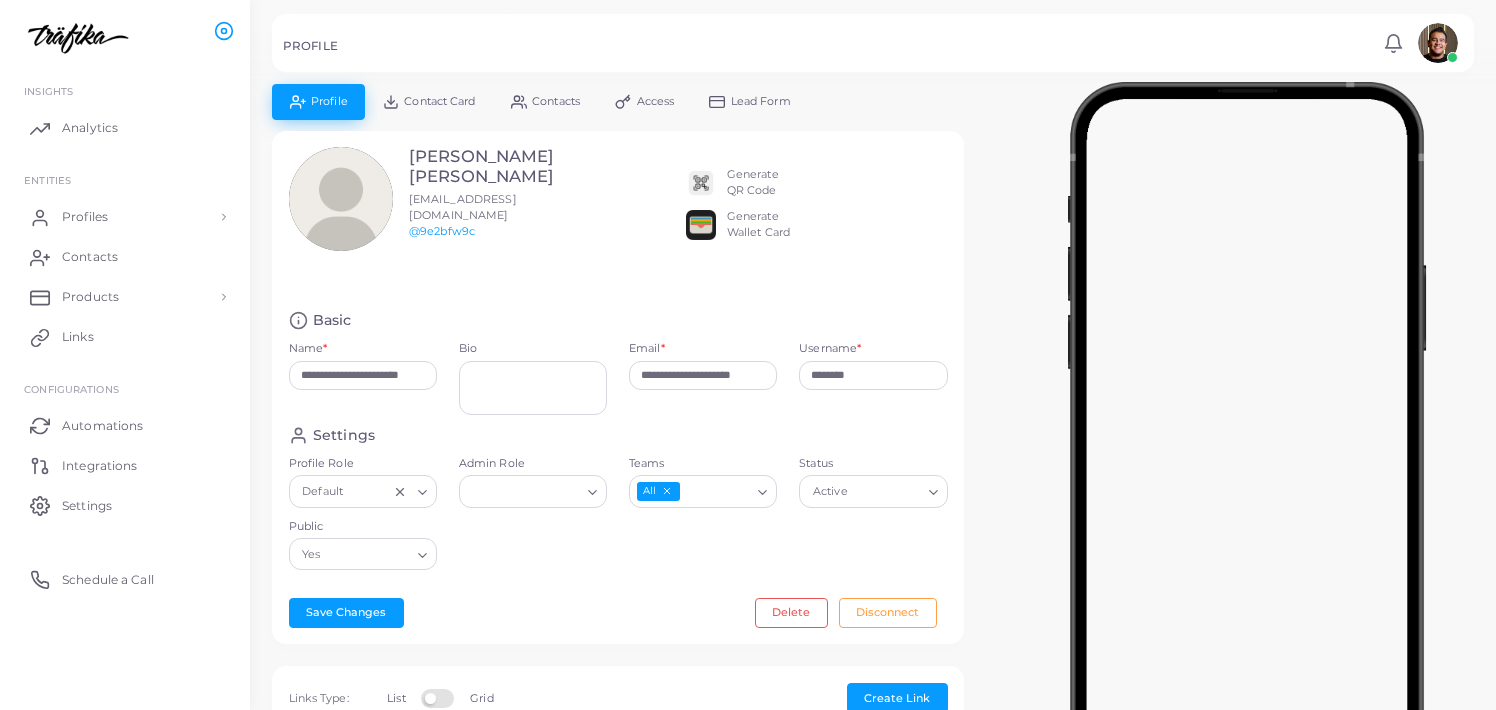 click on "Contact Card" at bounding box center (439, 101) 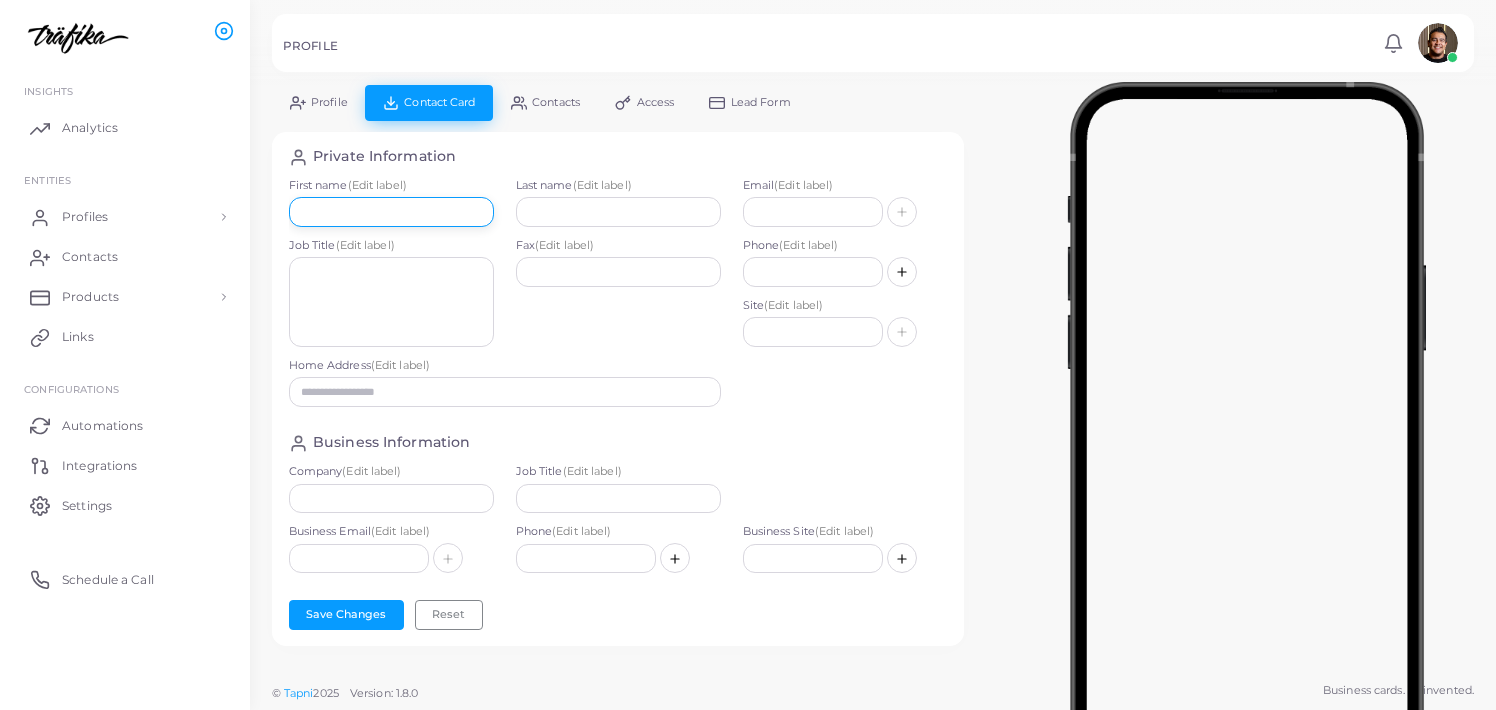 click at bounding box center [391, 212] 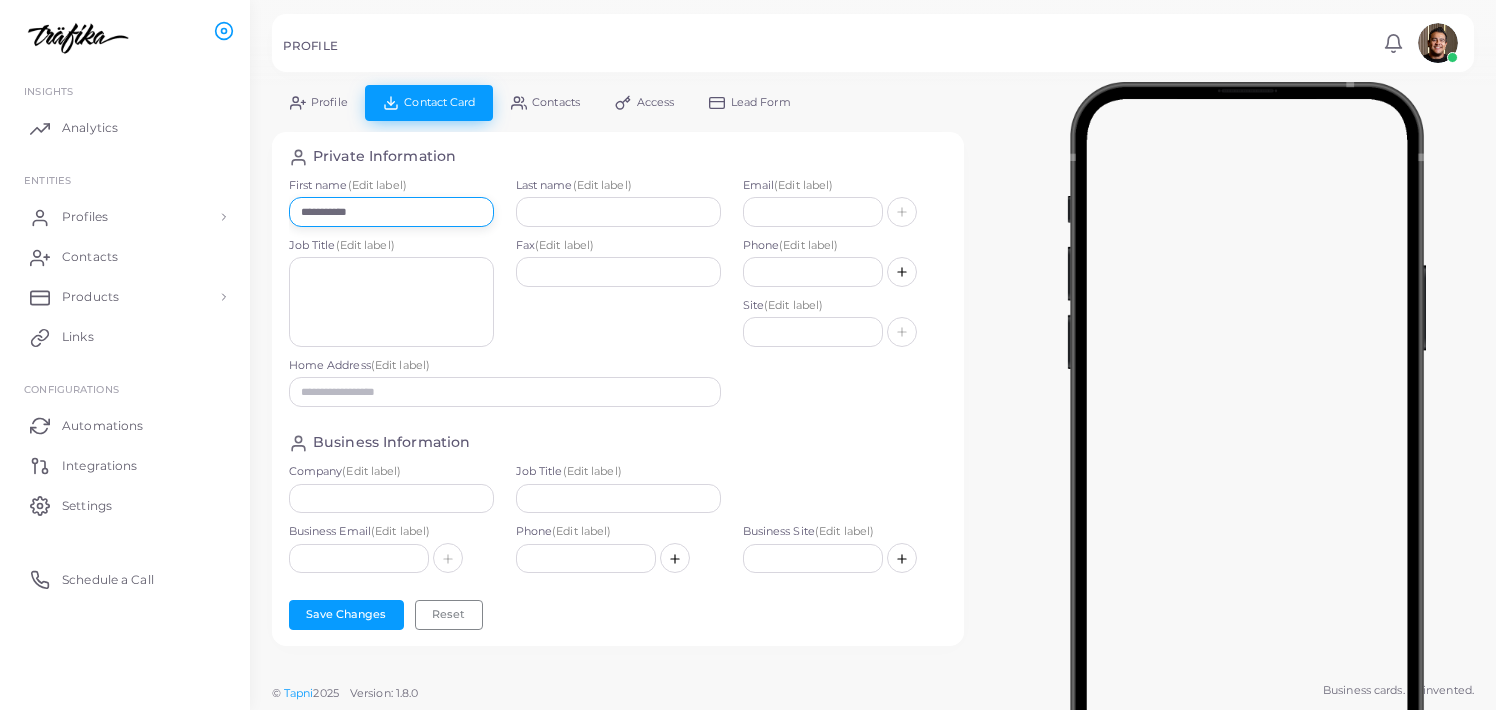 type on "**********" 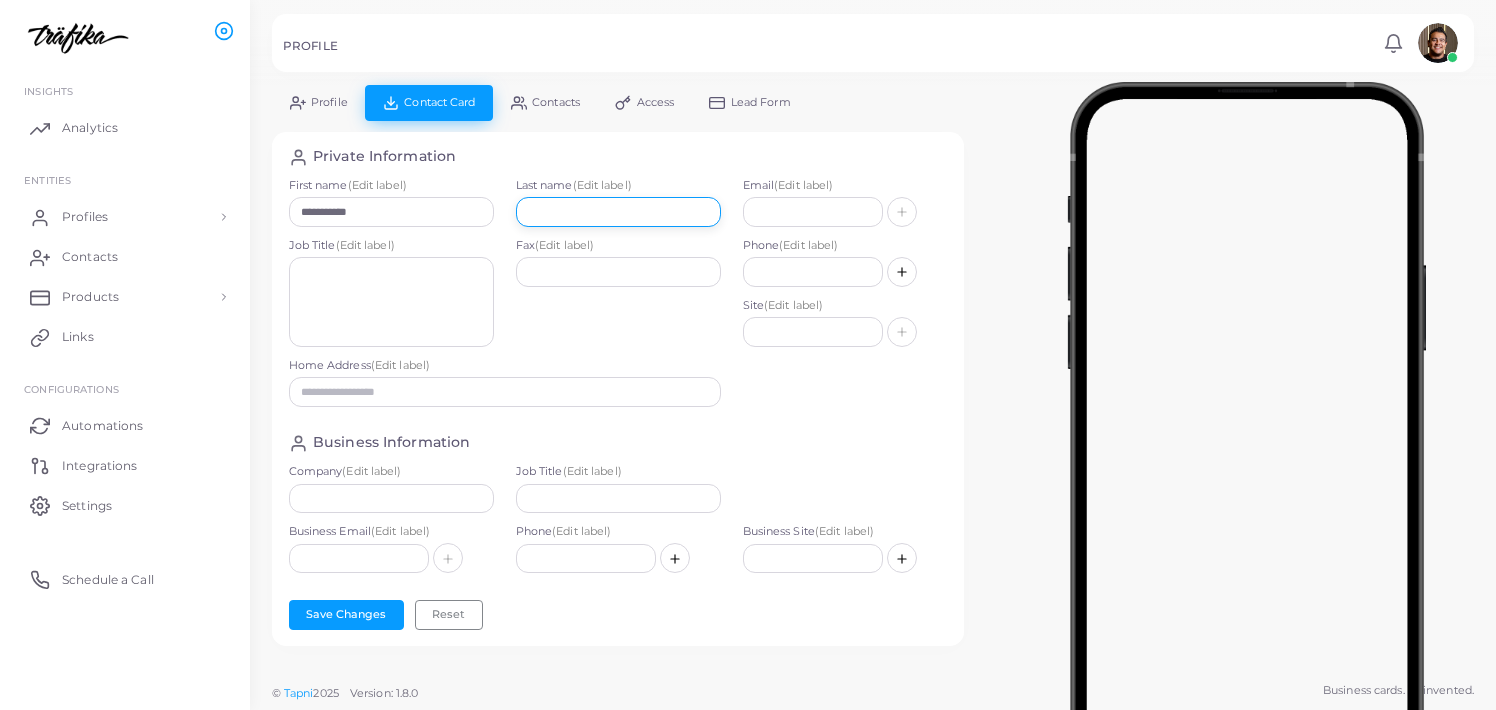 click at bounding box center (618, 212) 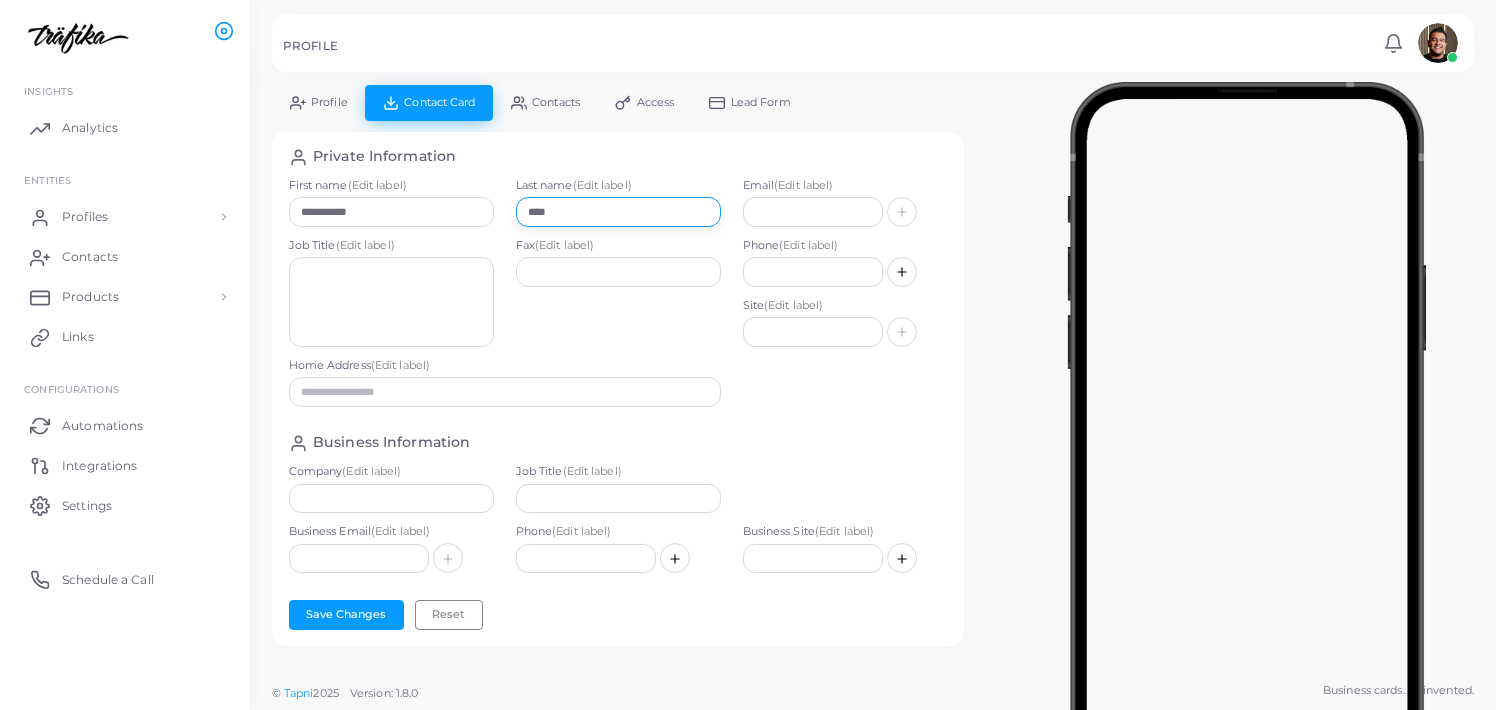 type on "****" 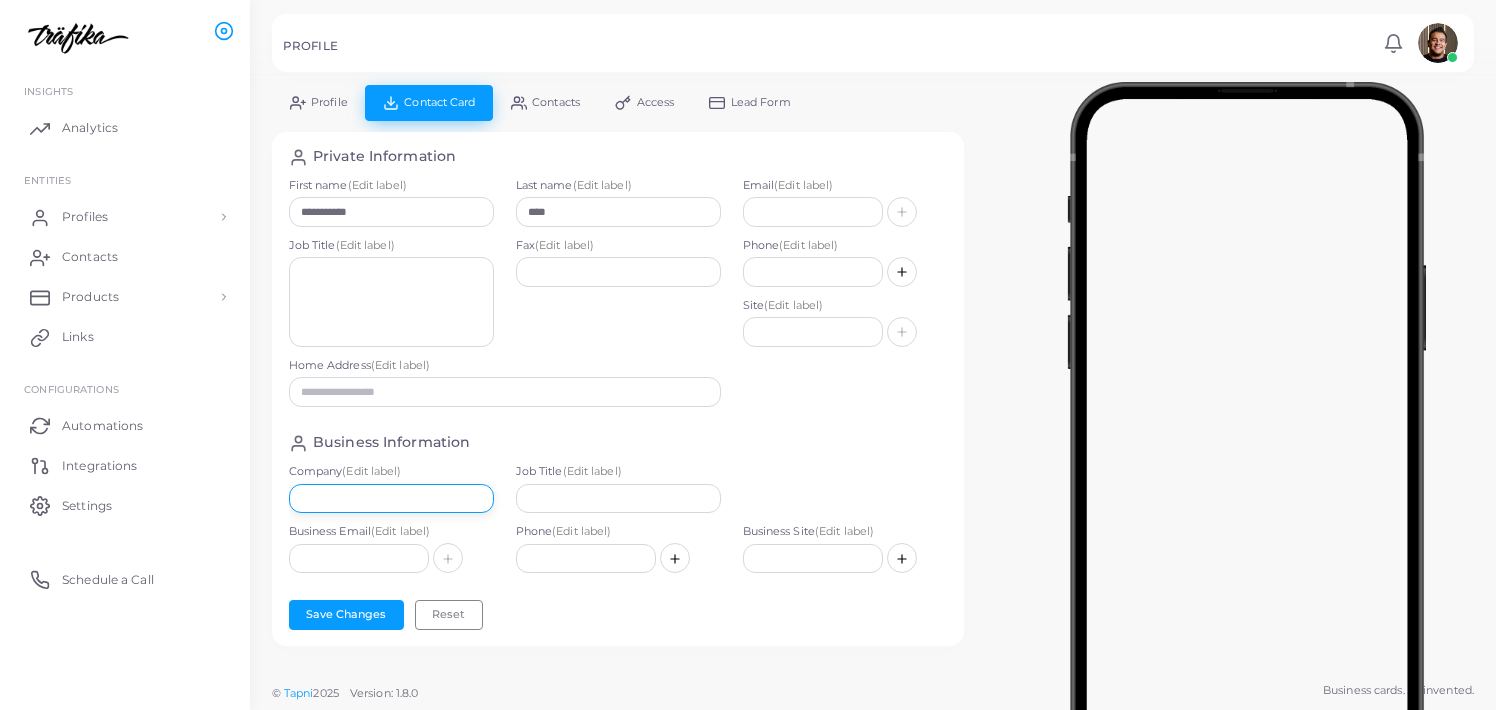 click at bounding box center (391, 499) 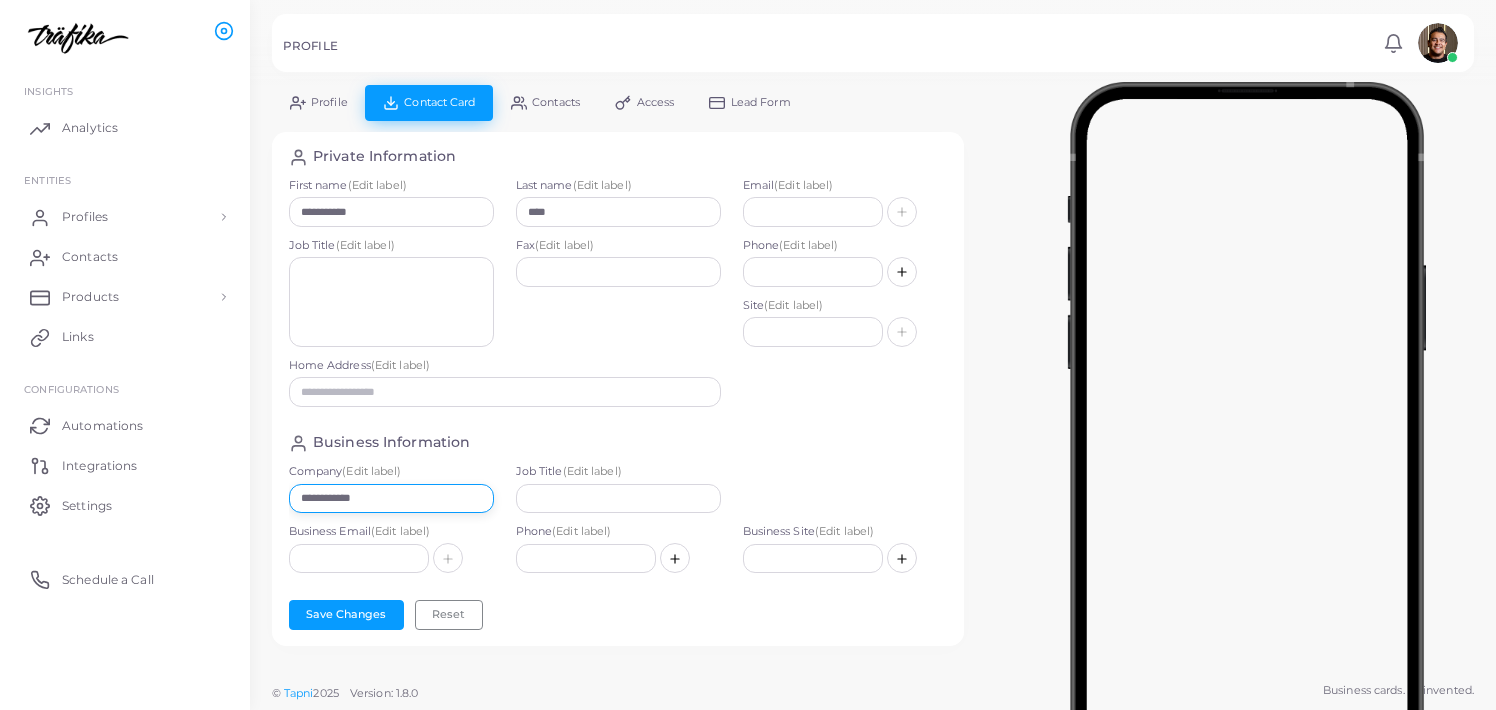 type on "**********" 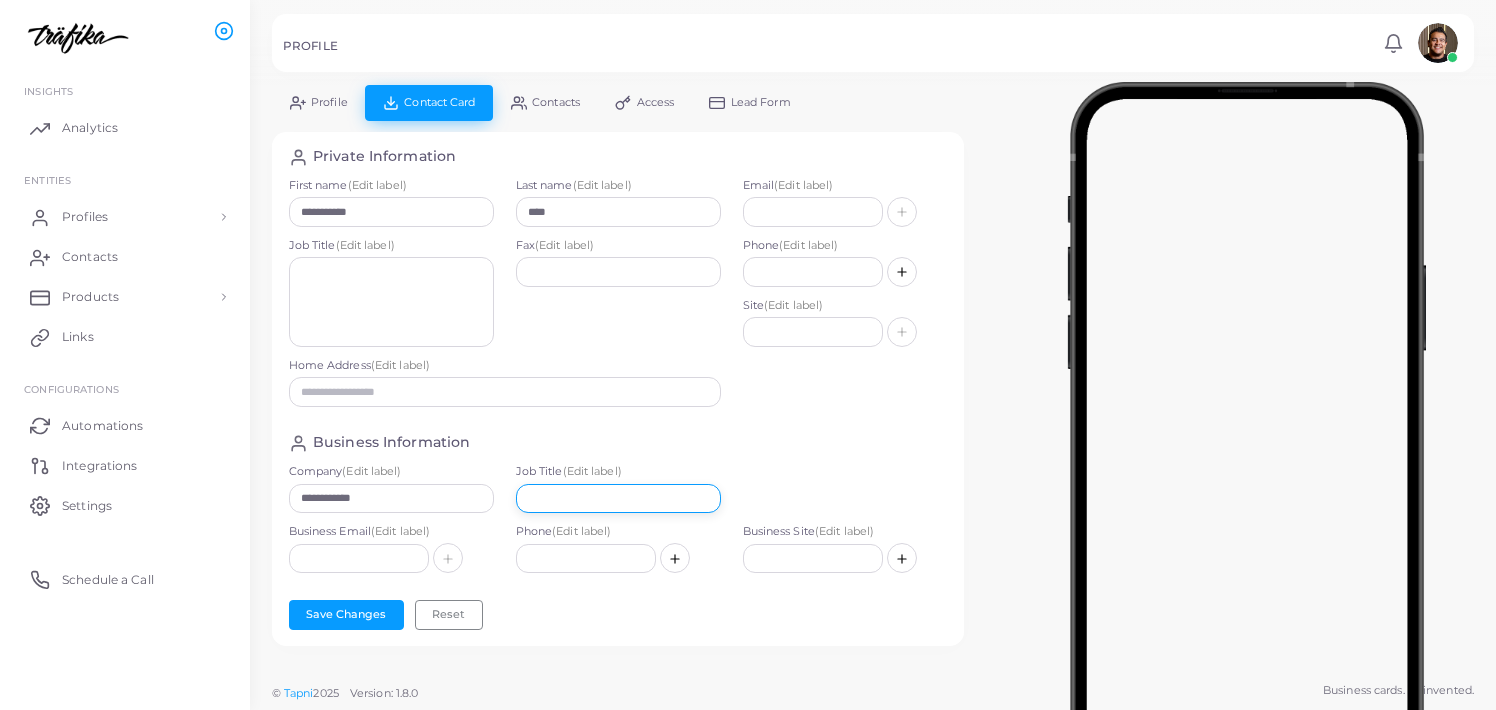 click at bounding box center [618, 499] 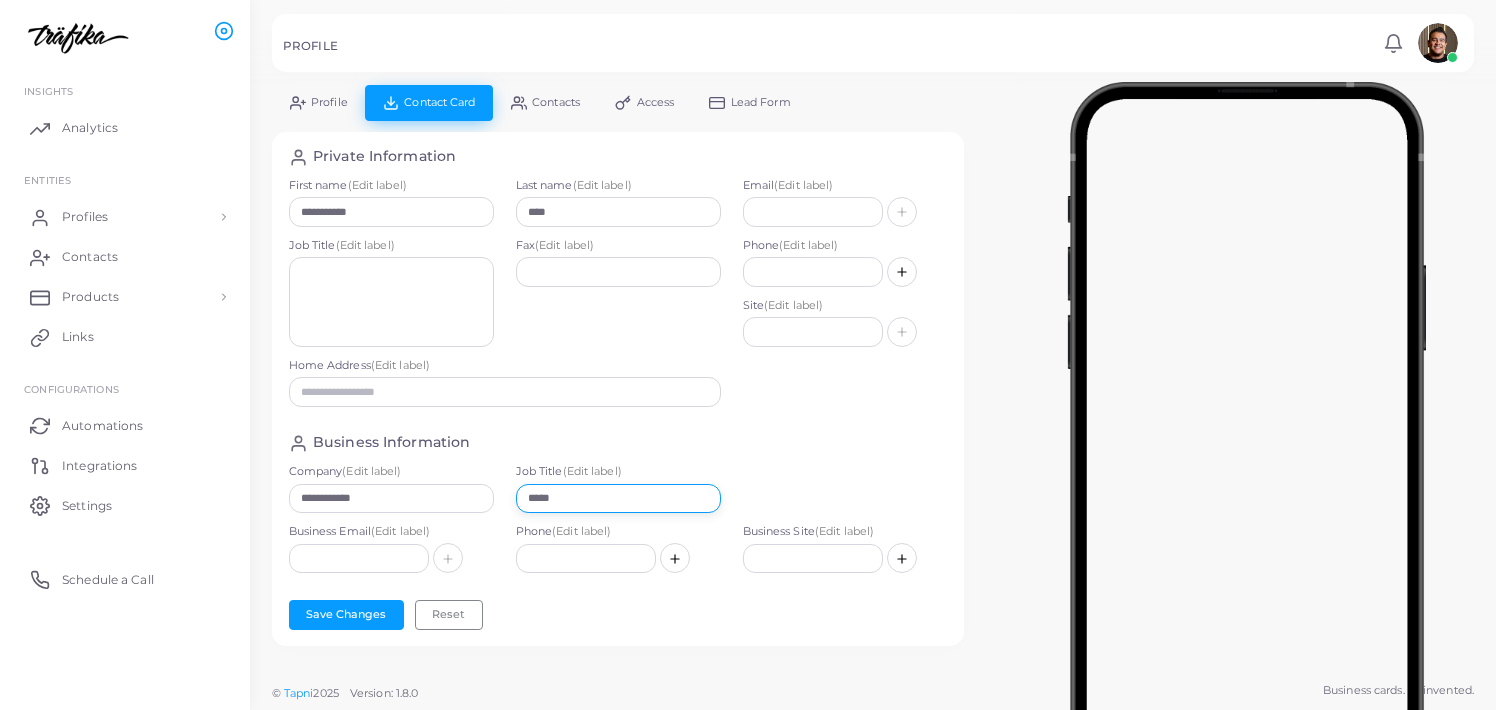 type on "*****" 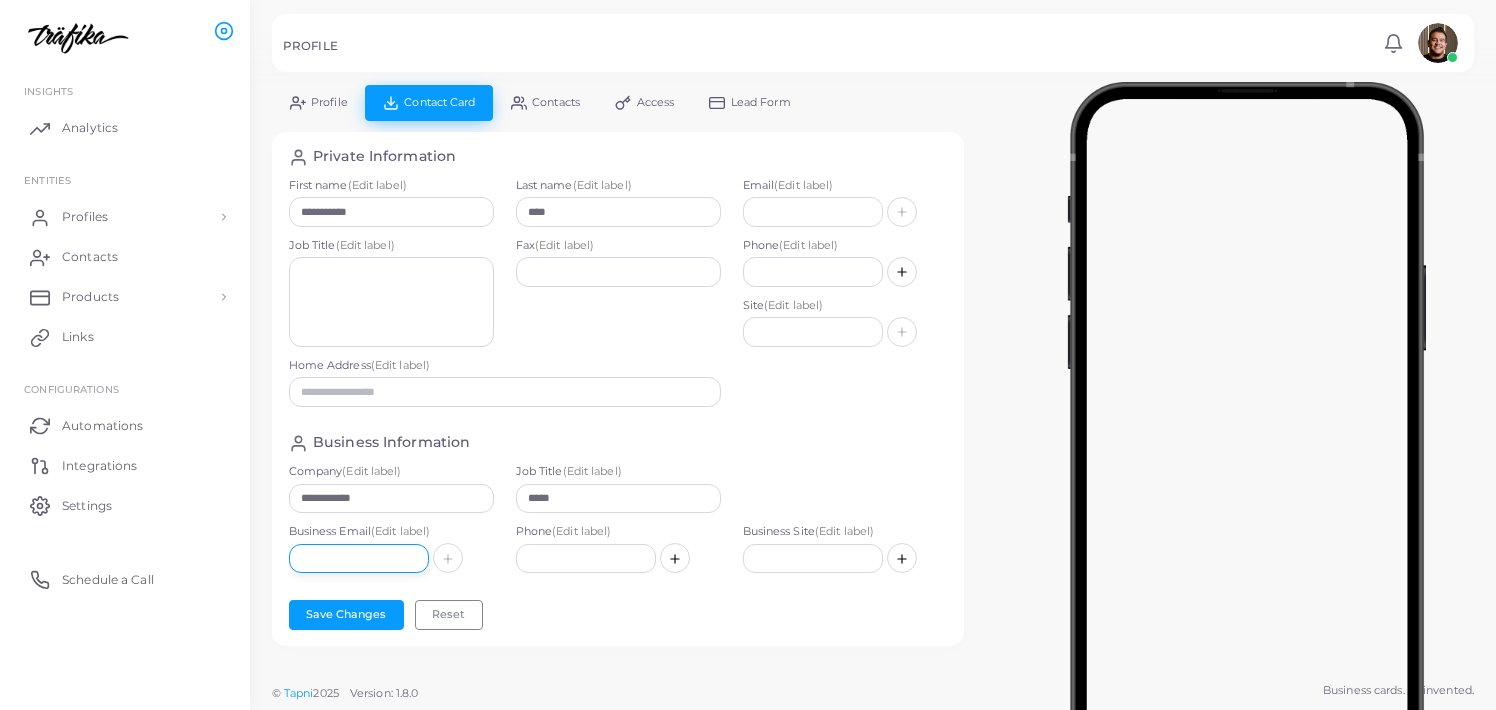 click at bounding box center [359, 559] 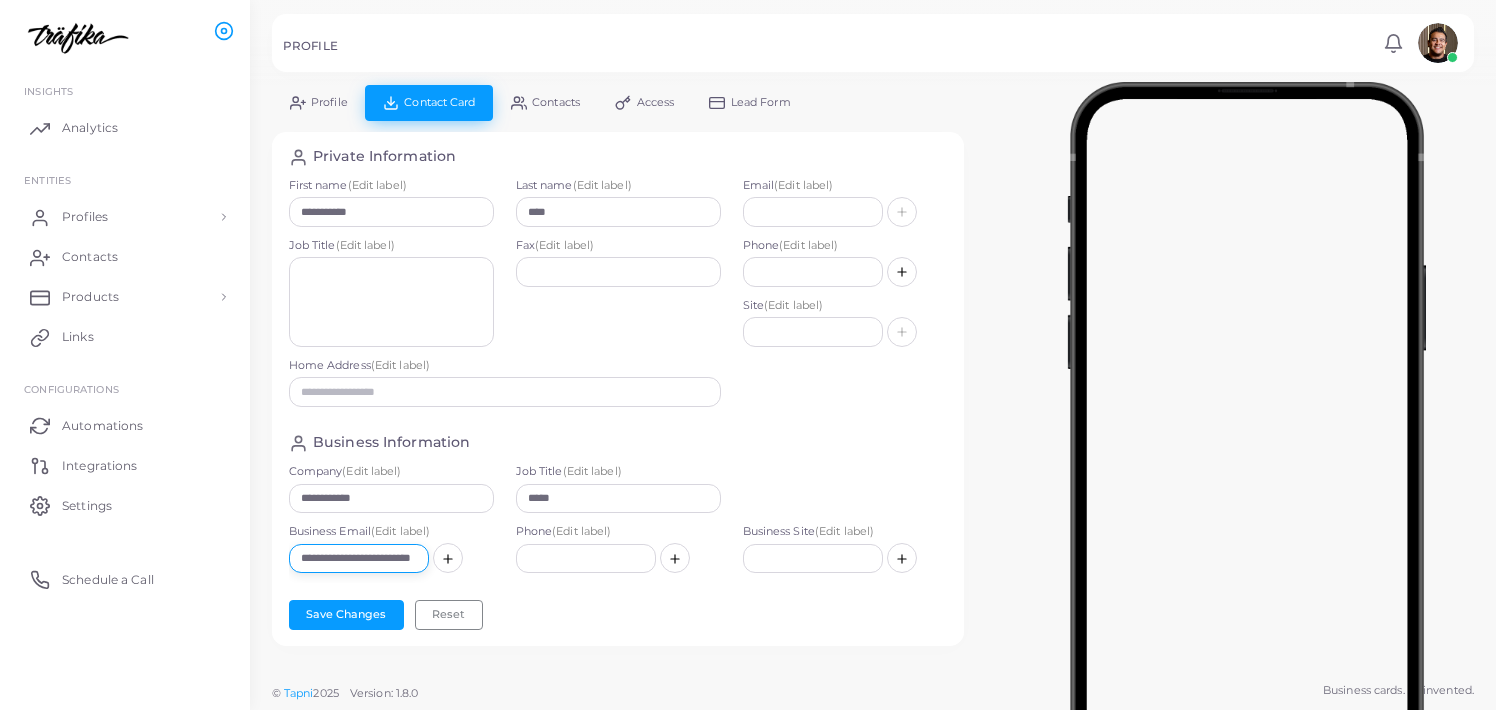 scroll, scrollTop: 0, scrollLeft: 56, axis: horizontal 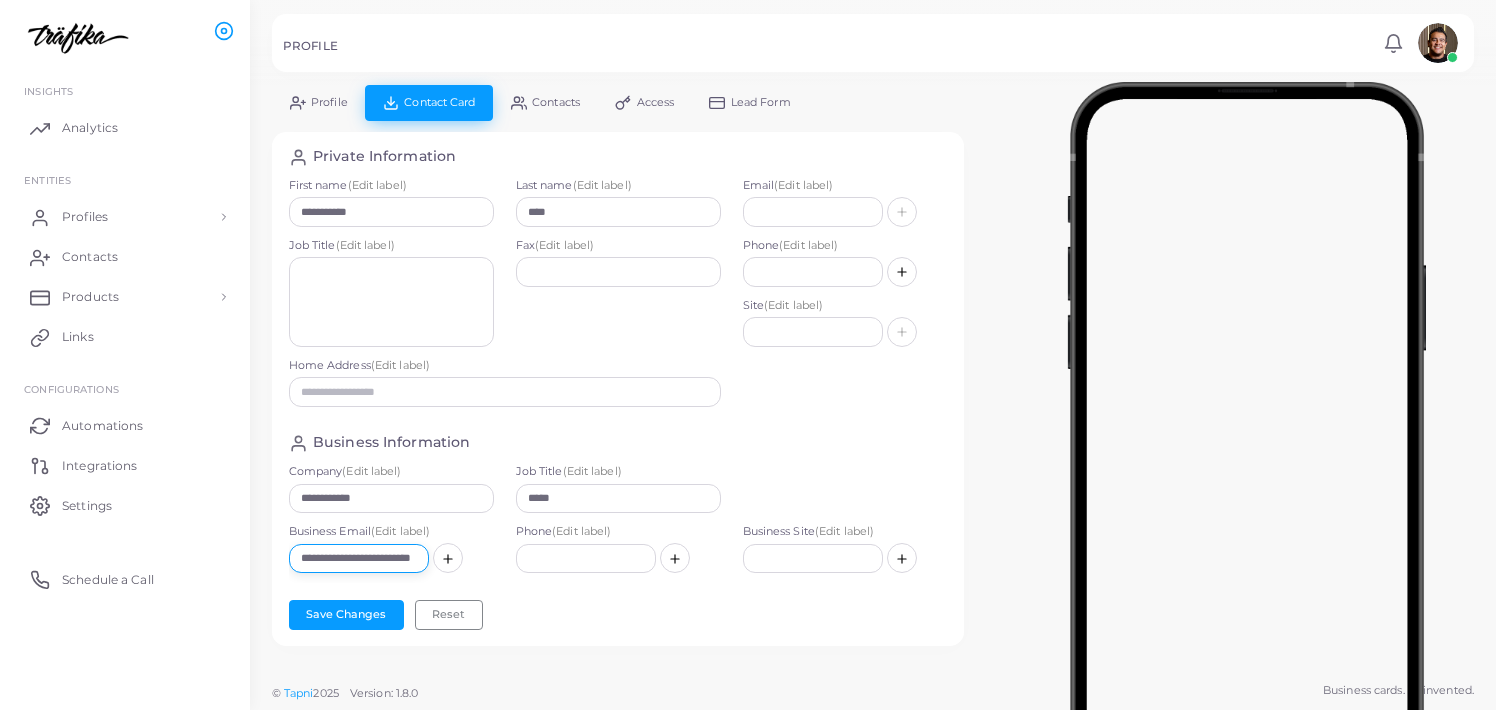 type on "**********" 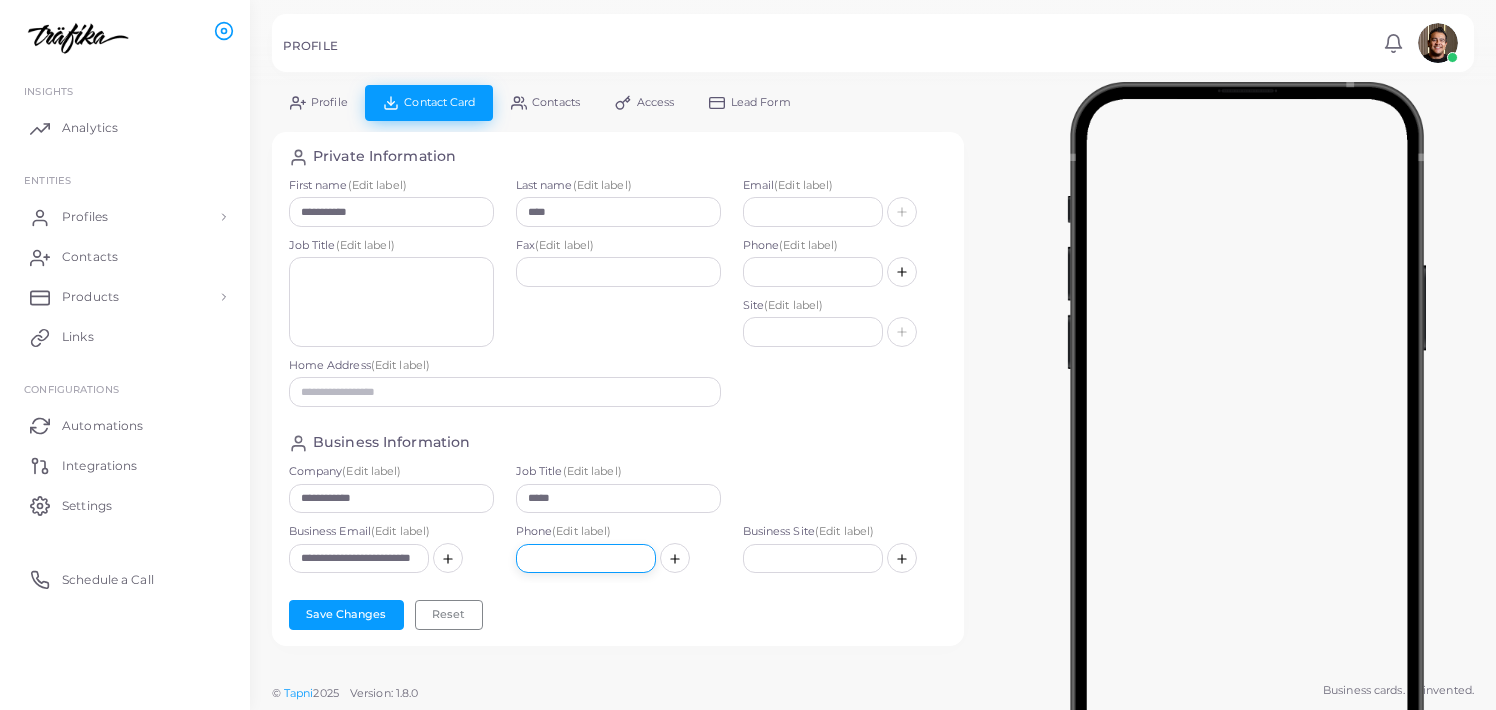 scroll, scrollTop: 0, scrollLeft: 0, axis: both 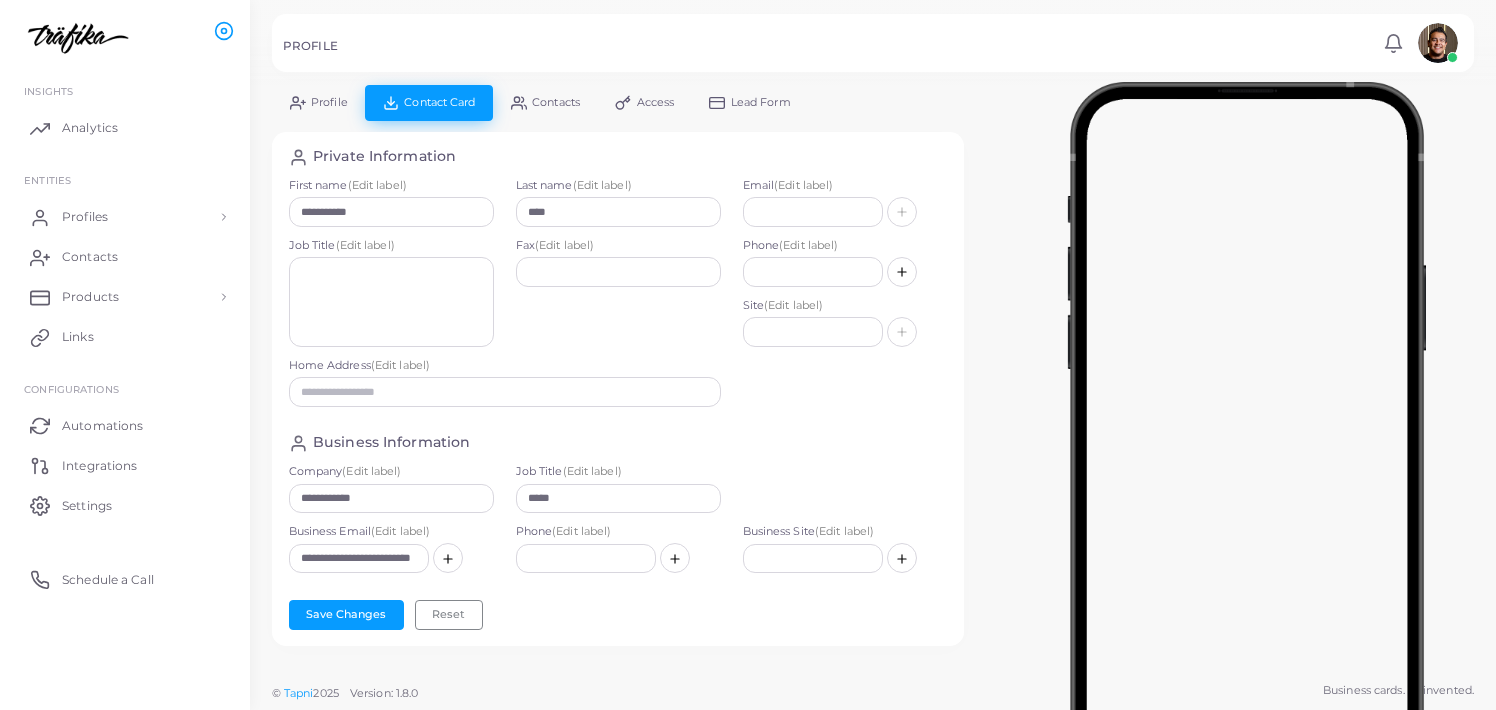 click on "Save Changes   Reset" at bounding box center (618, 615) 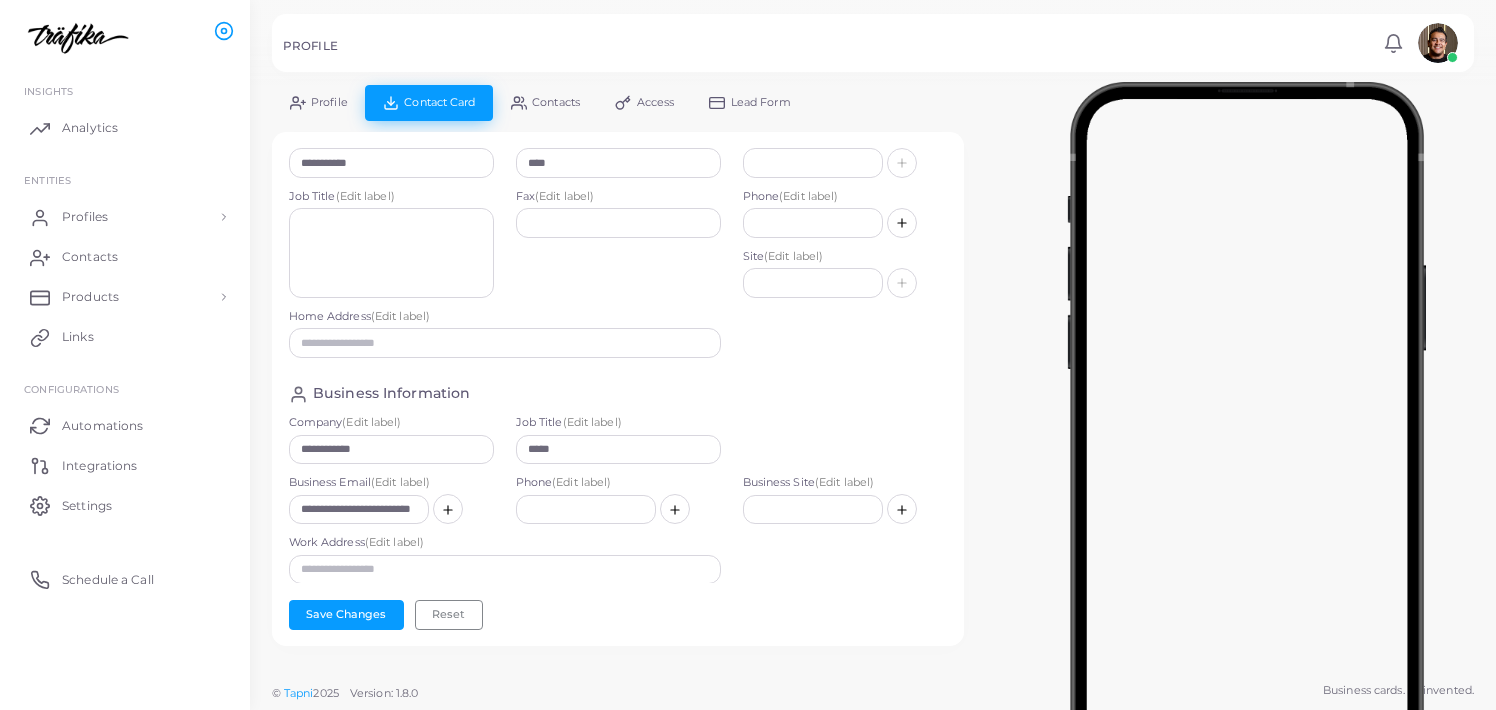 scroll, scrollTop: 83, scrollLeft: 0, axis: vertical 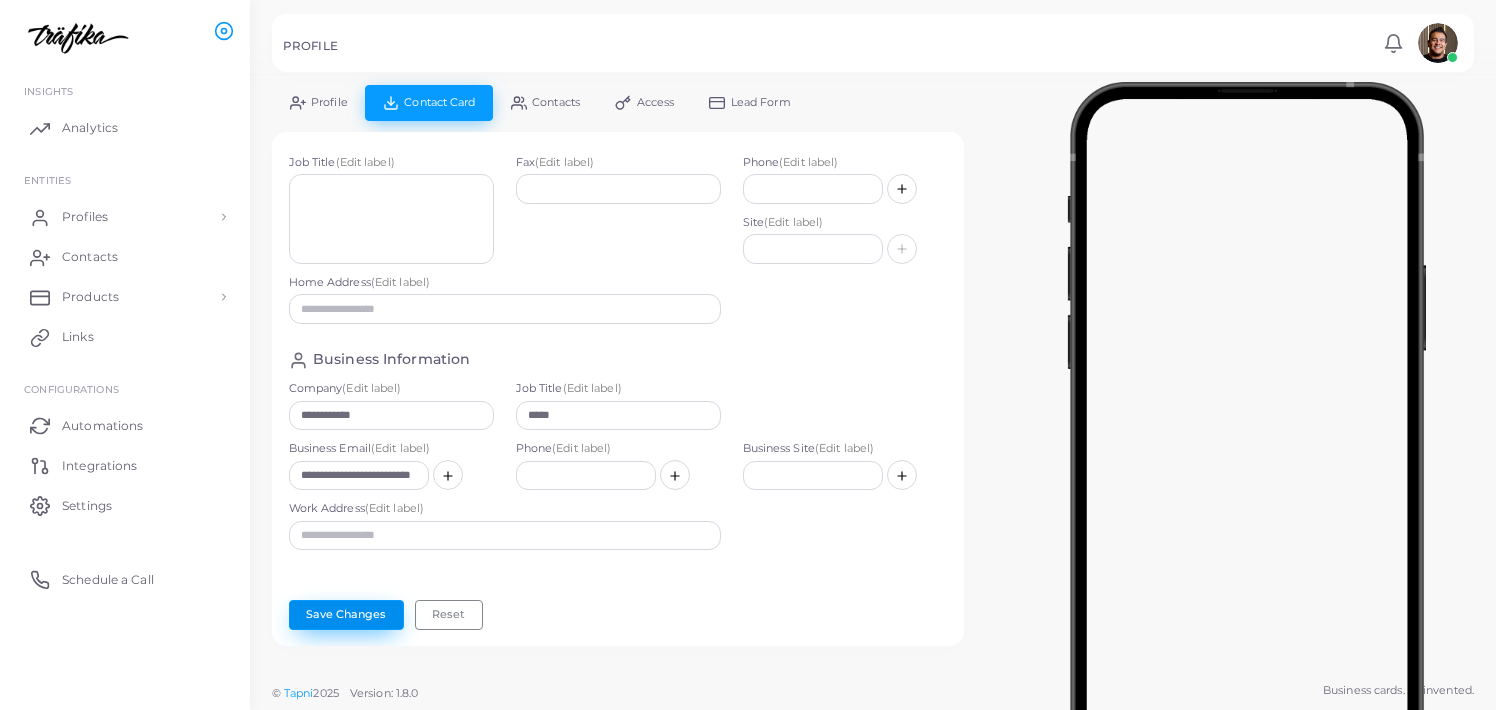 click on "Save Changes" at bounding box center (346, 615) 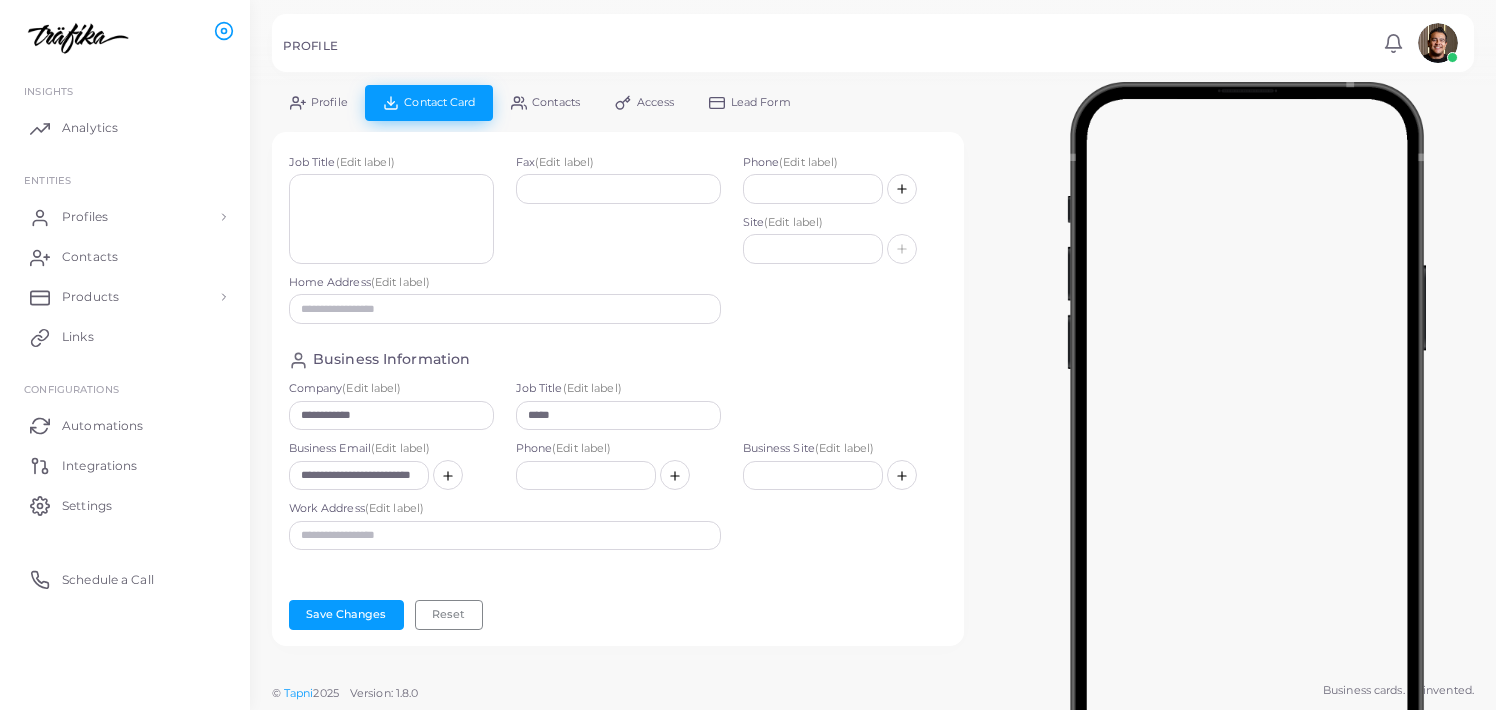 click on "Contacts" at bounding box center (545, 102) 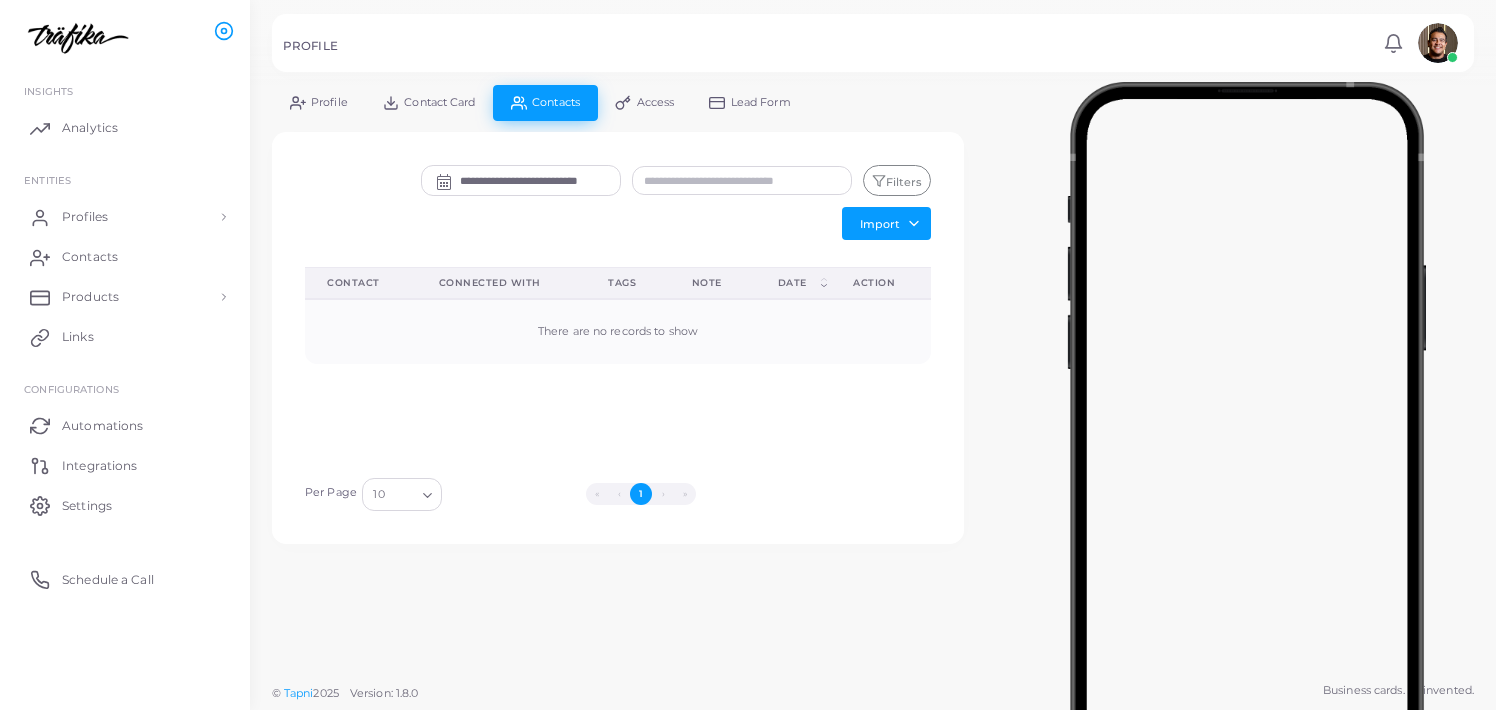 click at bounding box center (1438, 43) 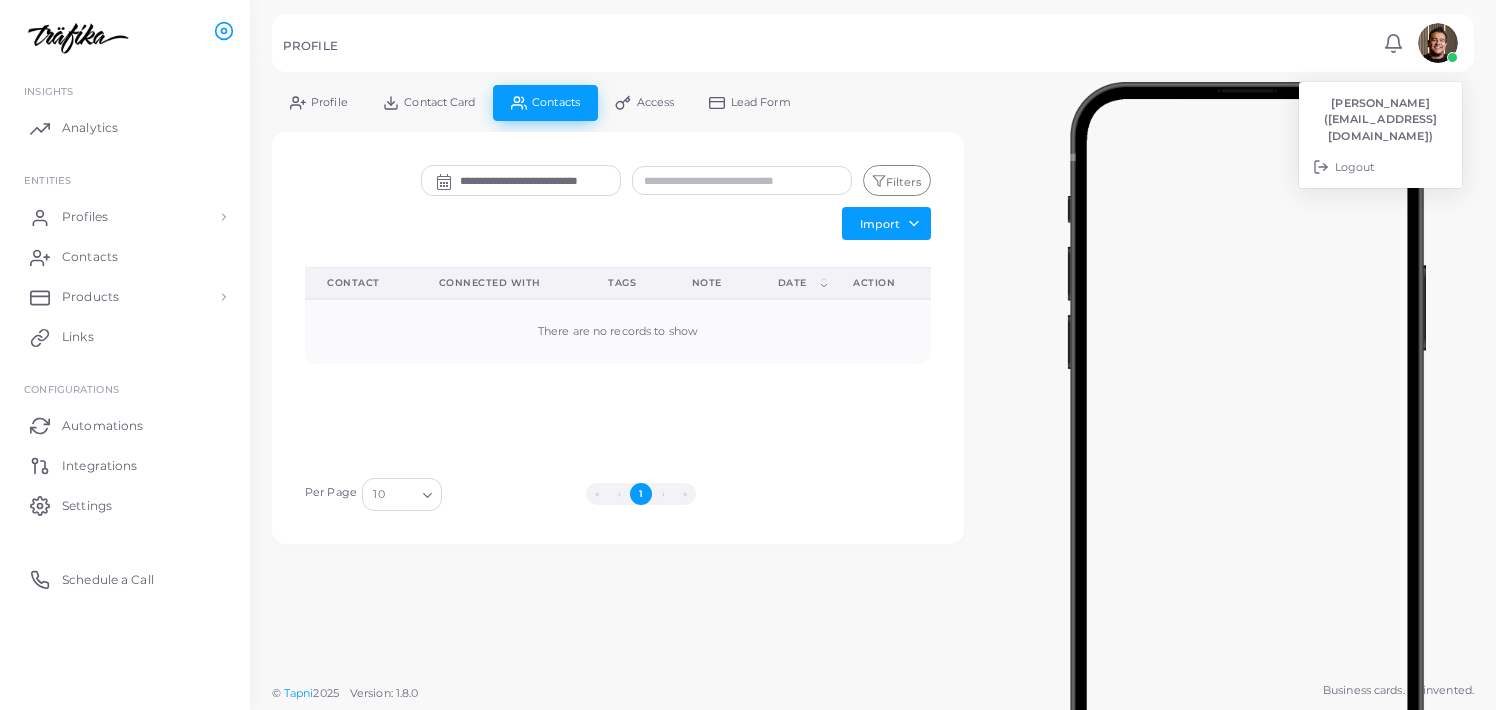 click at bounding box center [1438, 43] 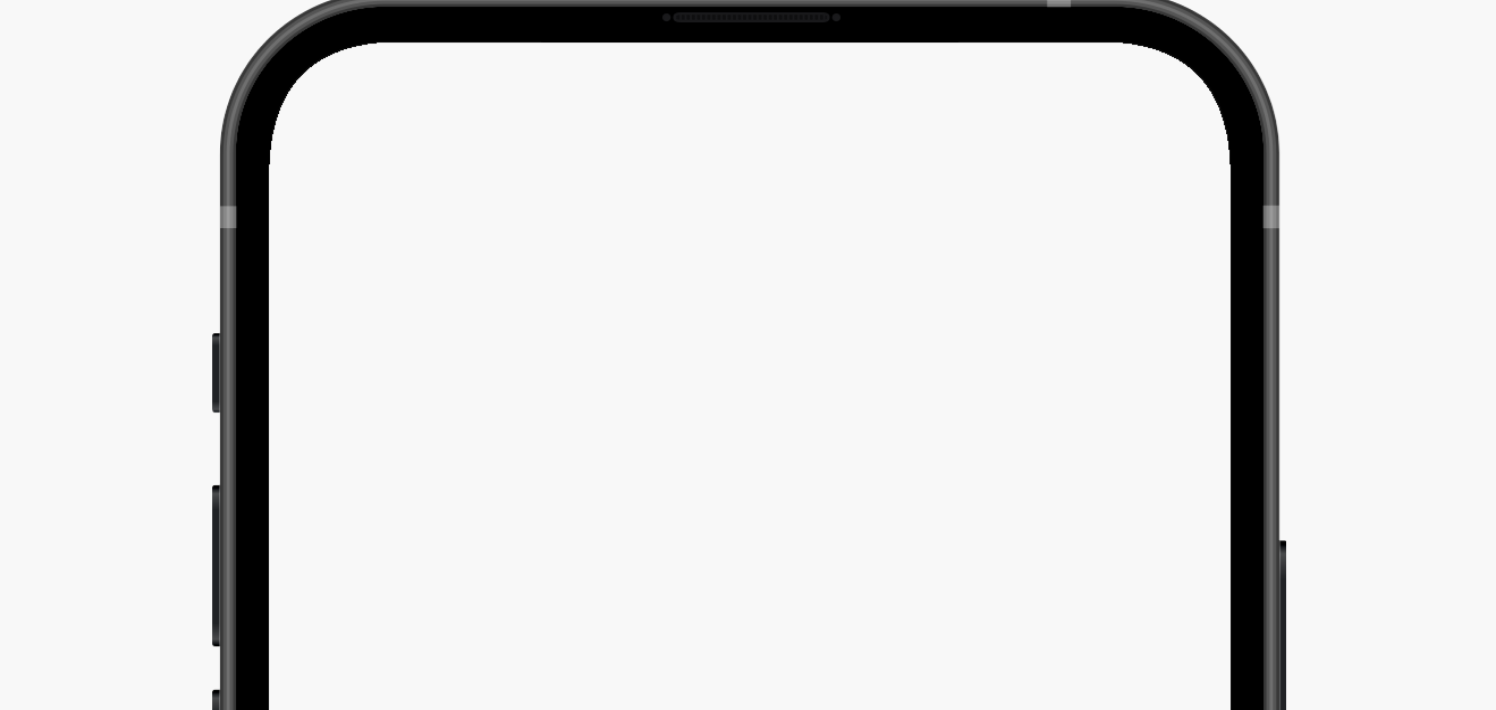 scroll, scrollTop: 0, scrollLeft: 0, axis: both 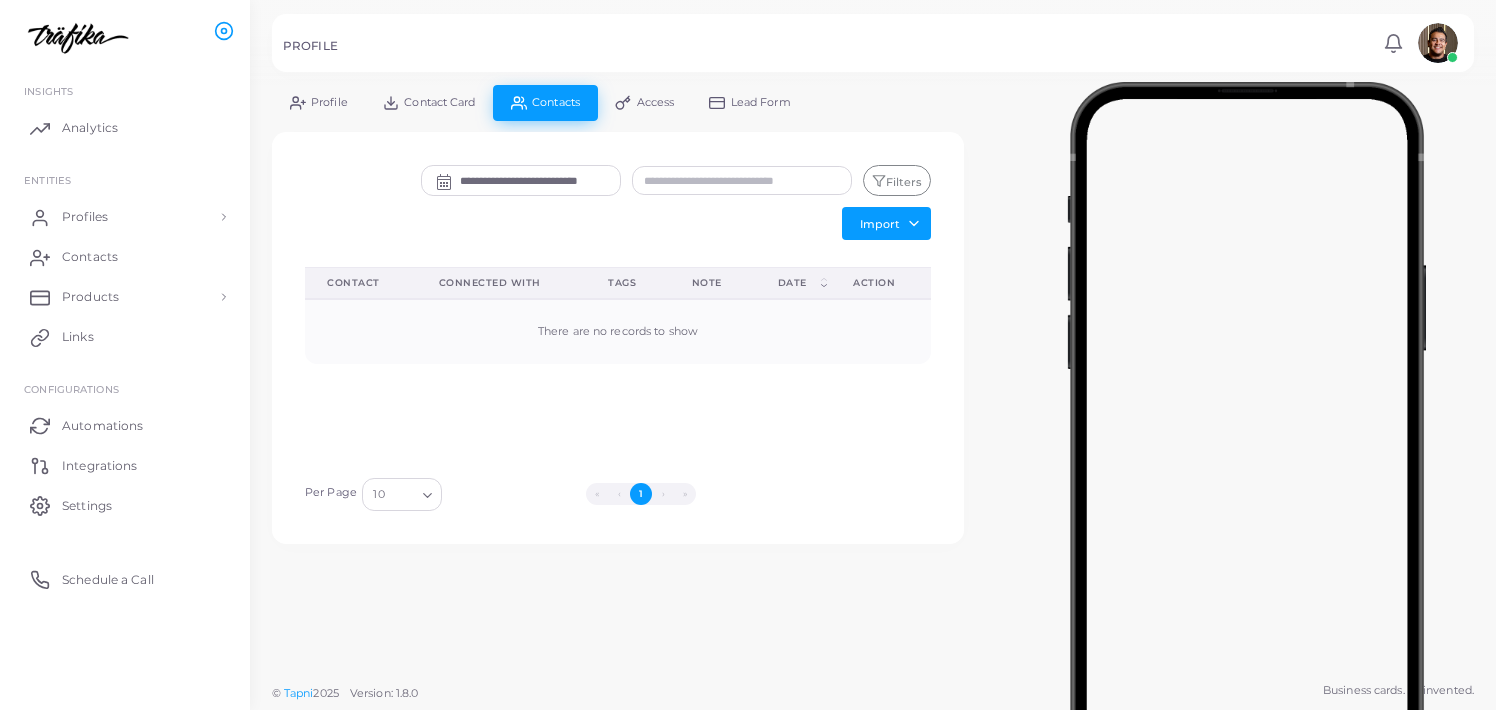 click at bounding box center (748, 42) 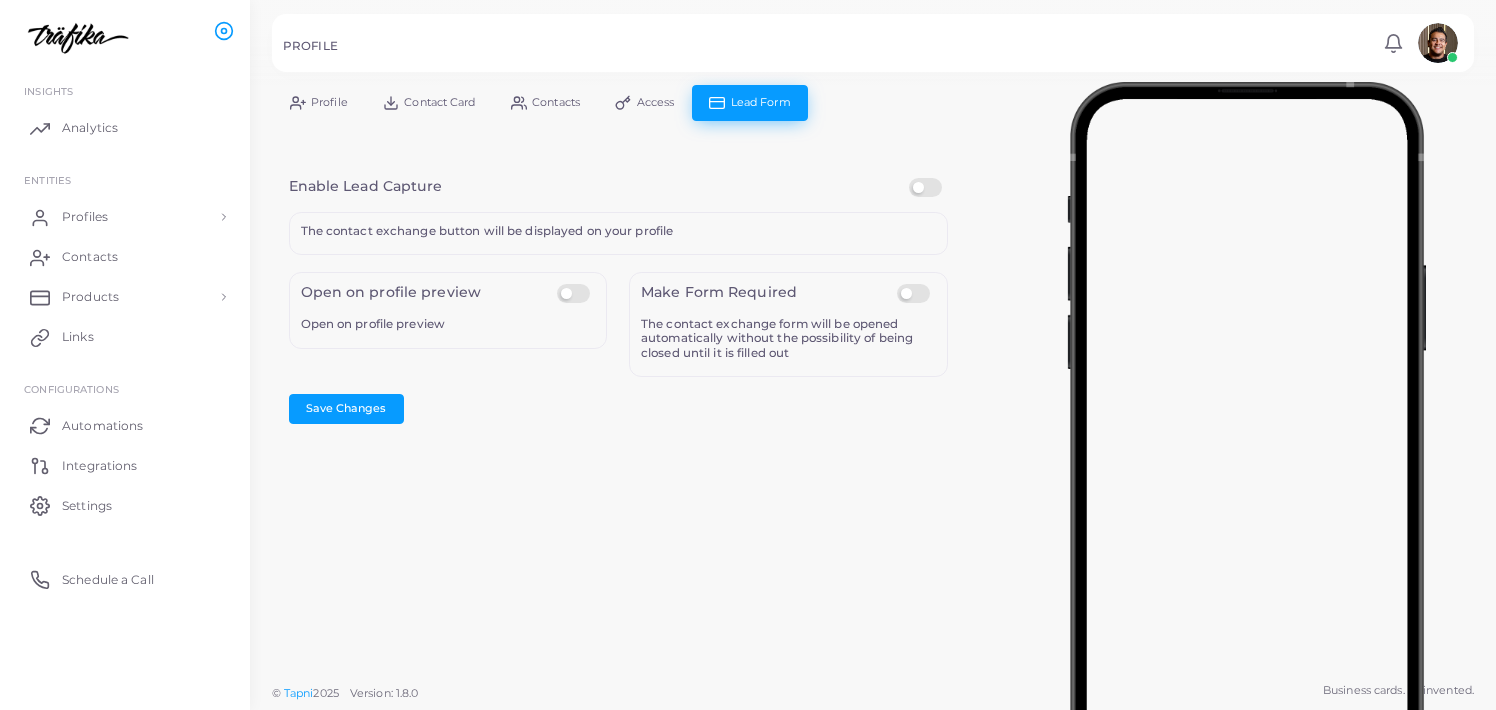 click at bounding box center (928, 178) 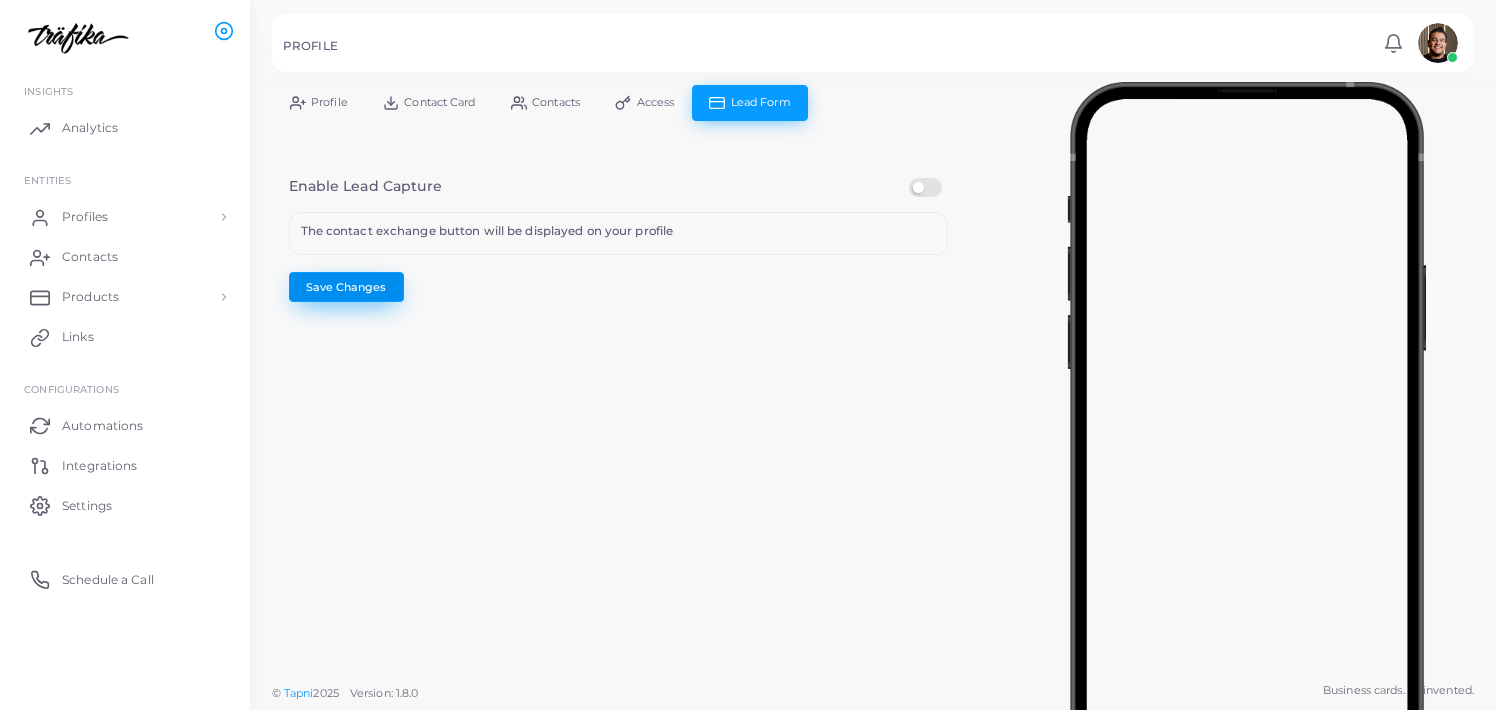 click on "Save Changes" at bounding box center [346, 287] 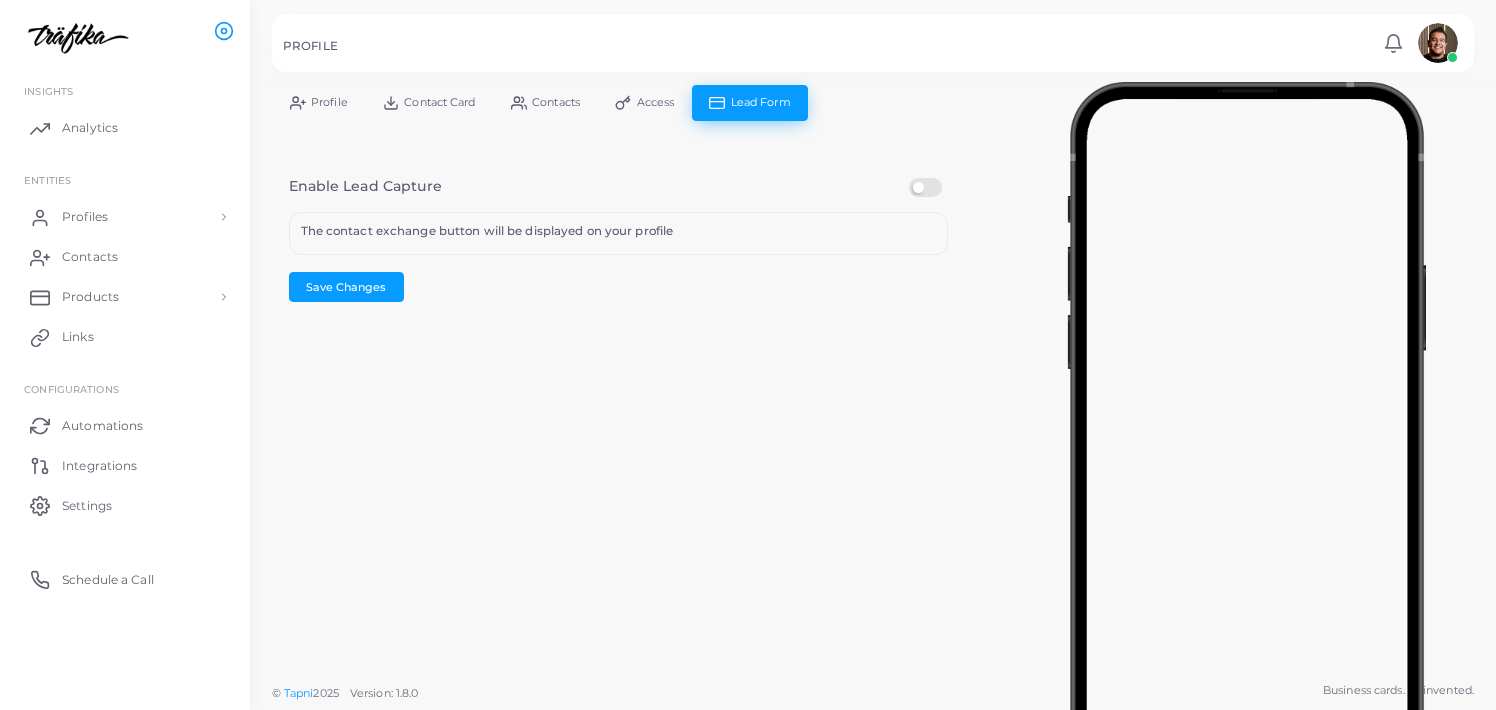 click on "Profile" at bounding box center (318, 102) 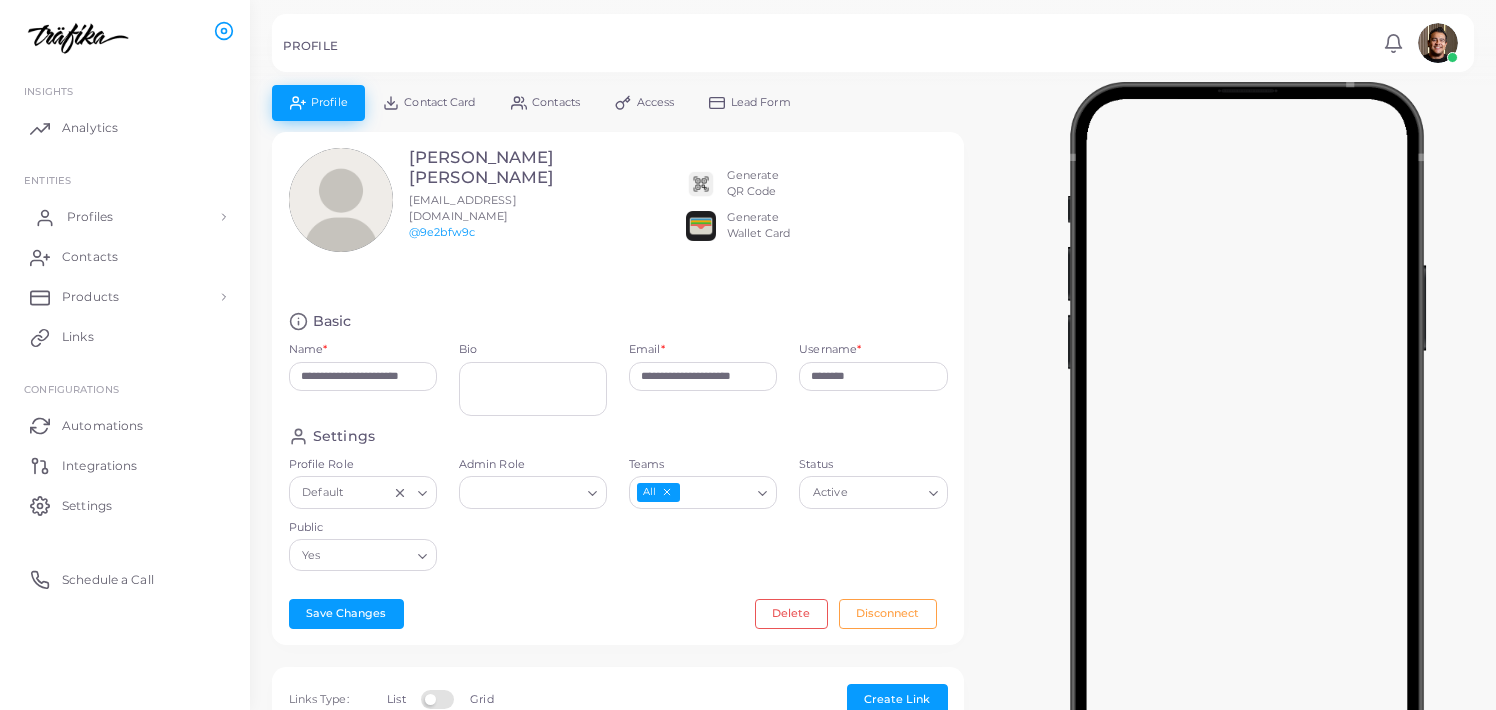 click on "Profiles" at bounding box center (90, 217) 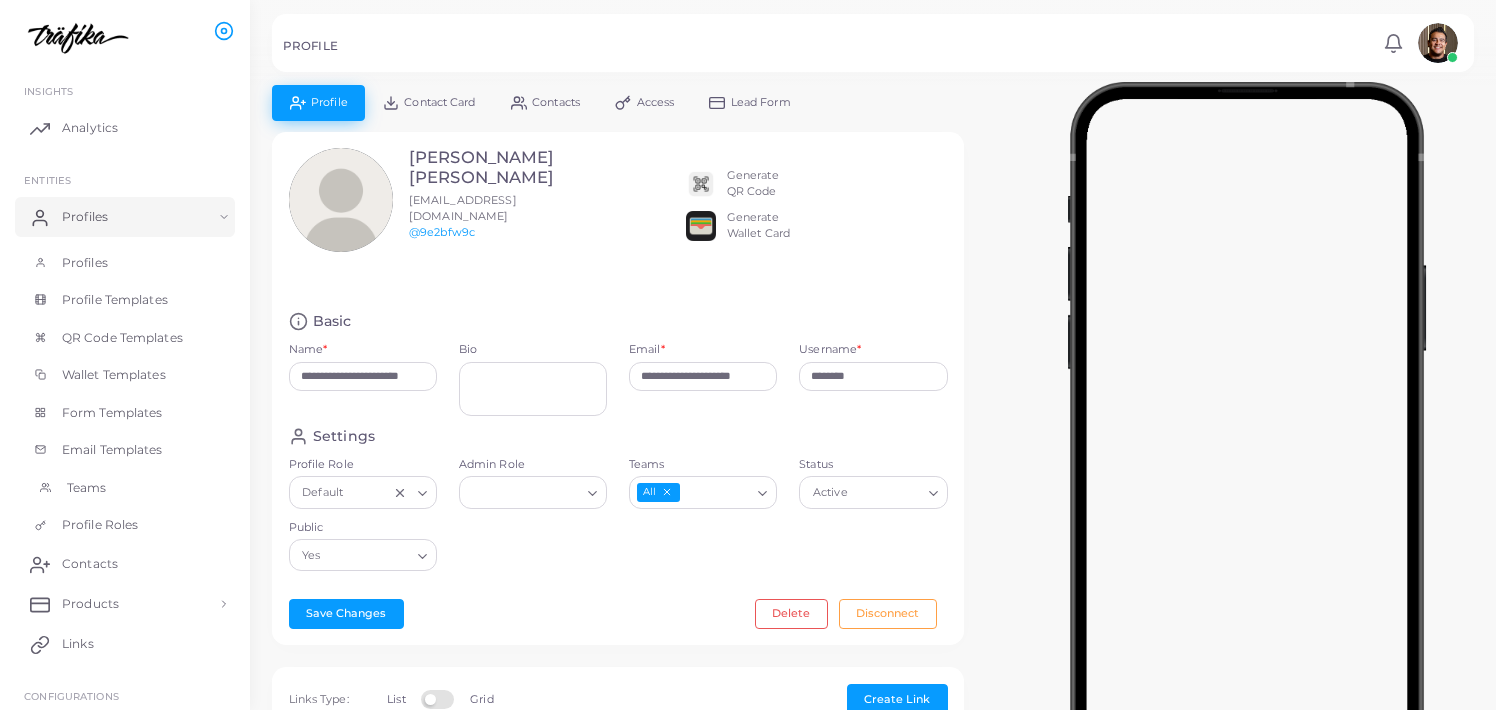 click on "Teams" at bounding box center (87, 488) 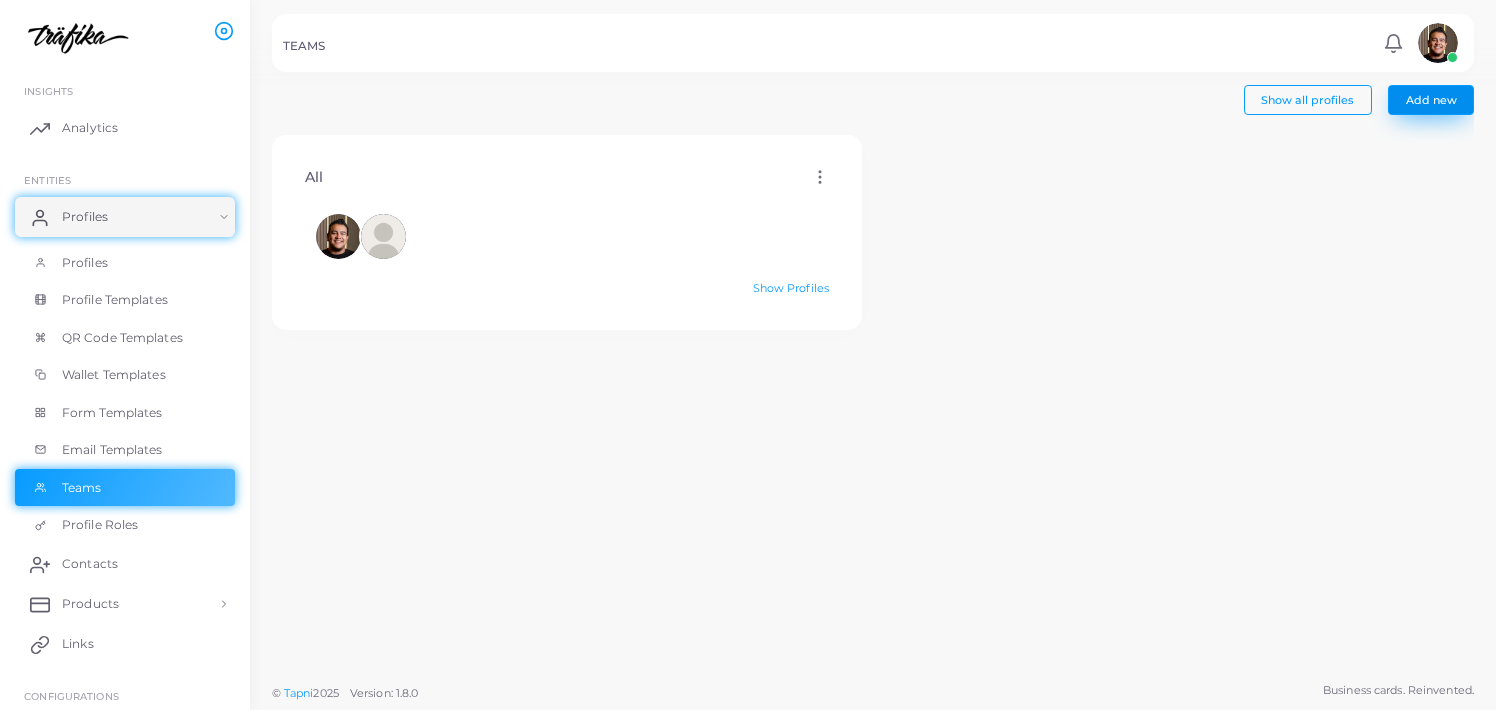 click on "Add new" at bounding box center [1431, 100] 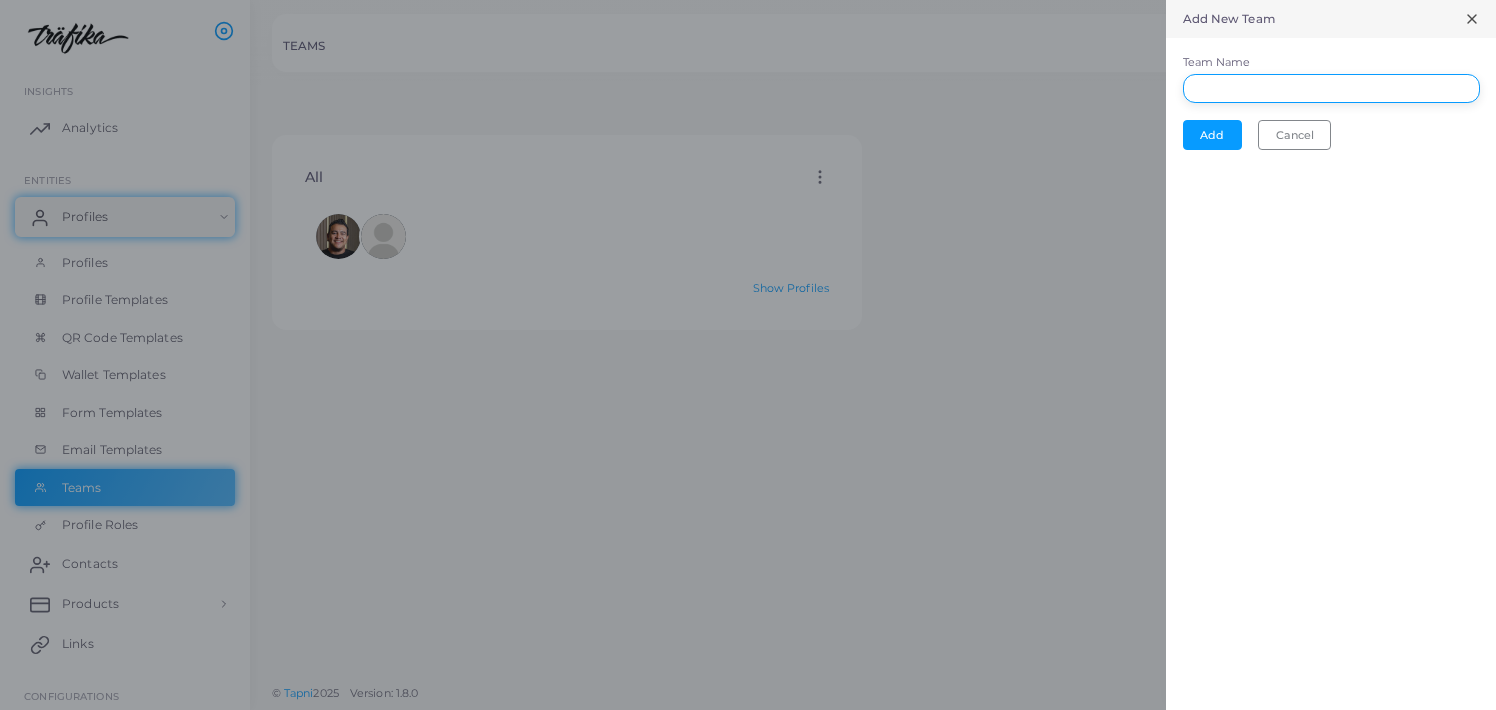 click on "Team Name" at bounding box center [1331, 89] 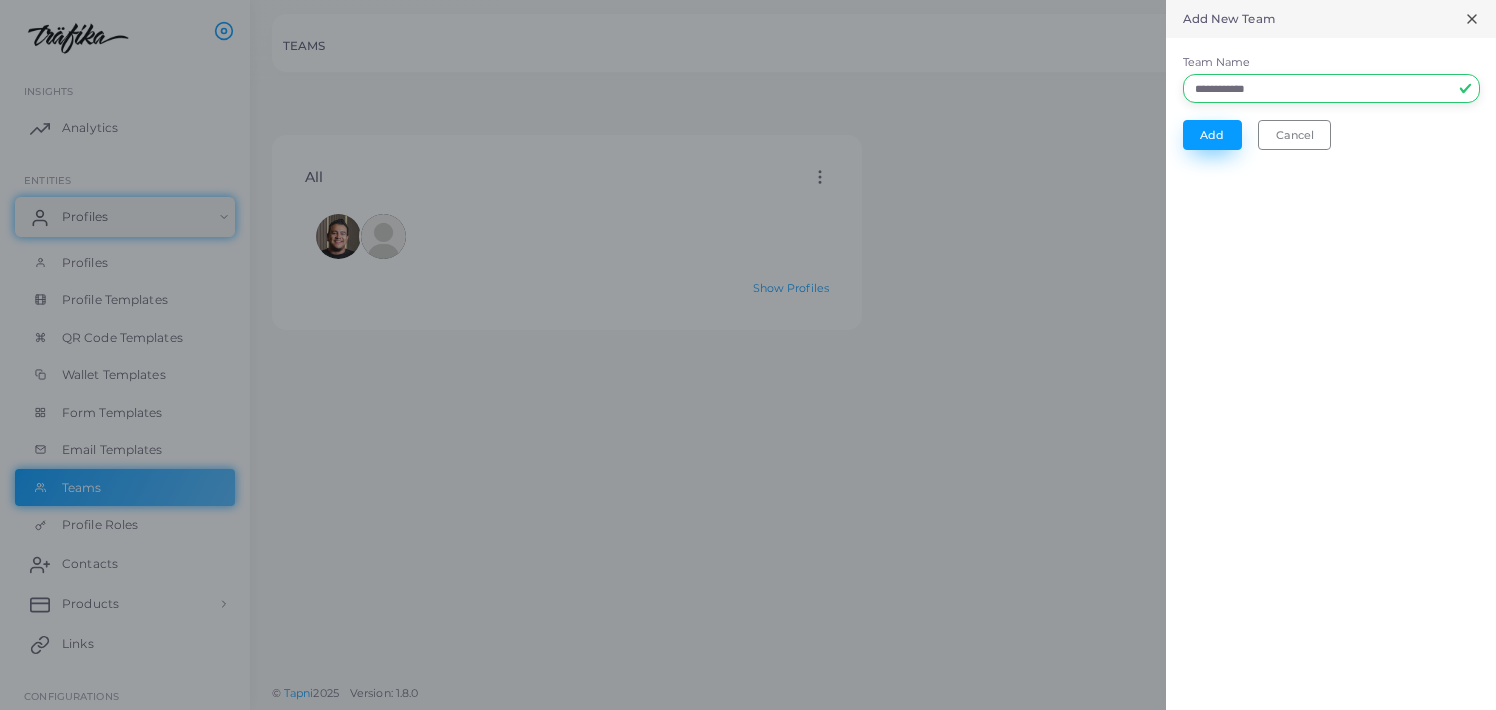 type on "**********" 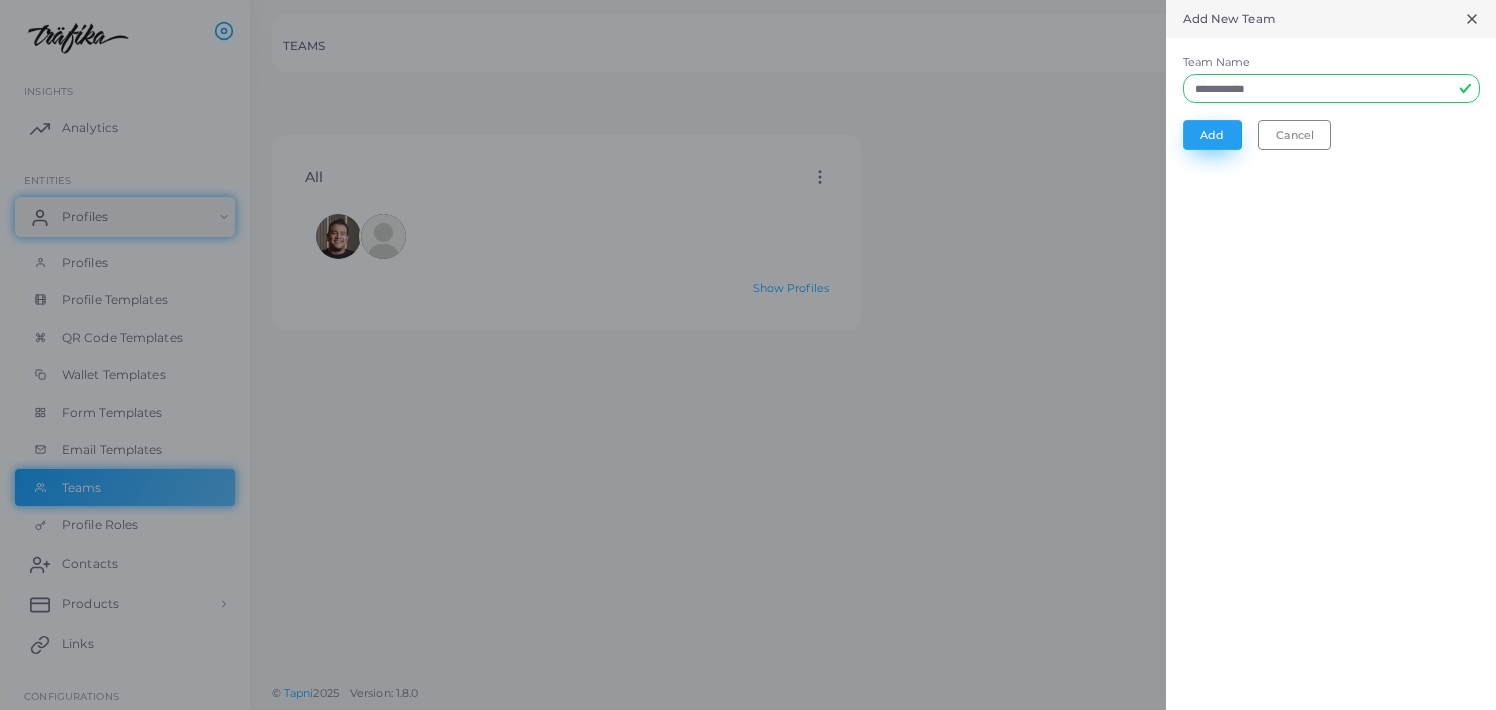 click on "Add" at bounding box center [1212, 135] 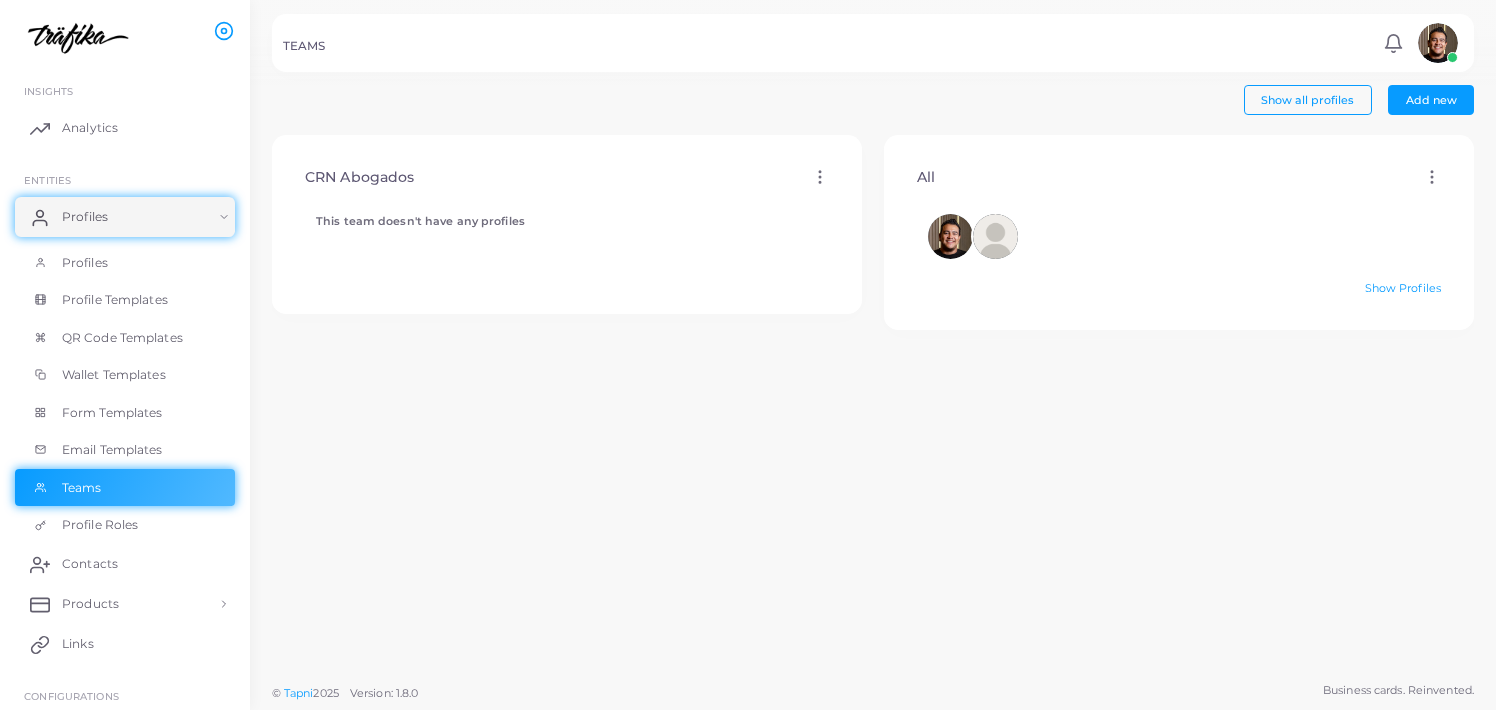 click 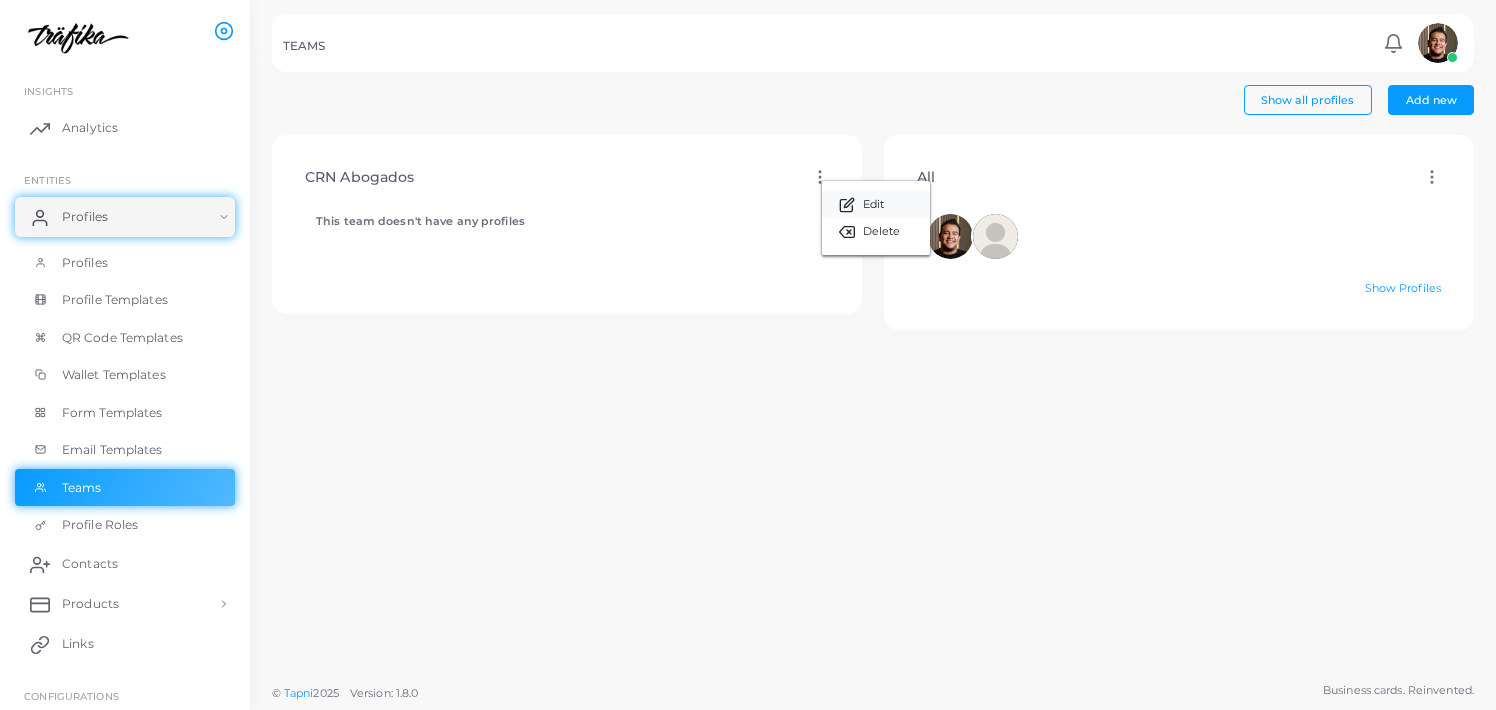click on "Edit" at bounding box center [873, 205] 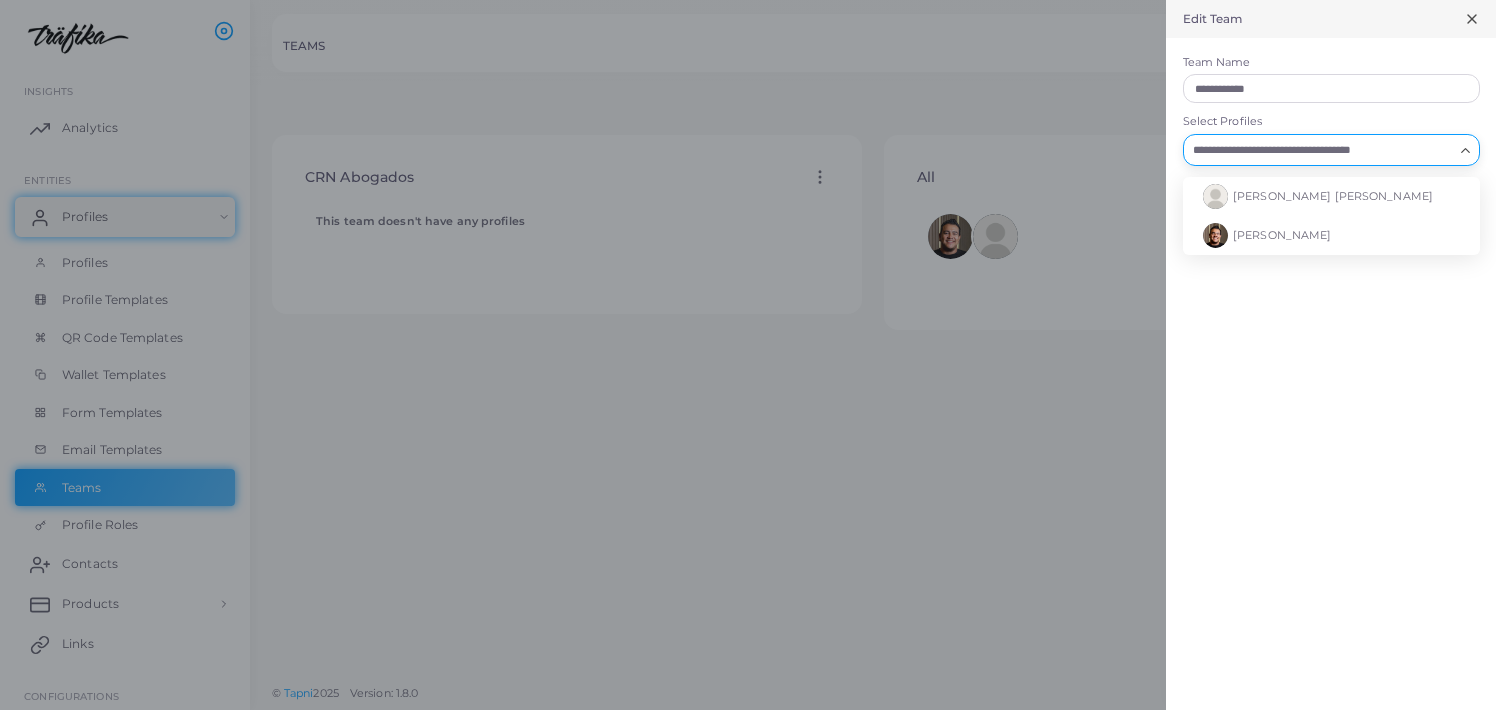 click on "Select Profiles" at bounding box center (1319, 150) 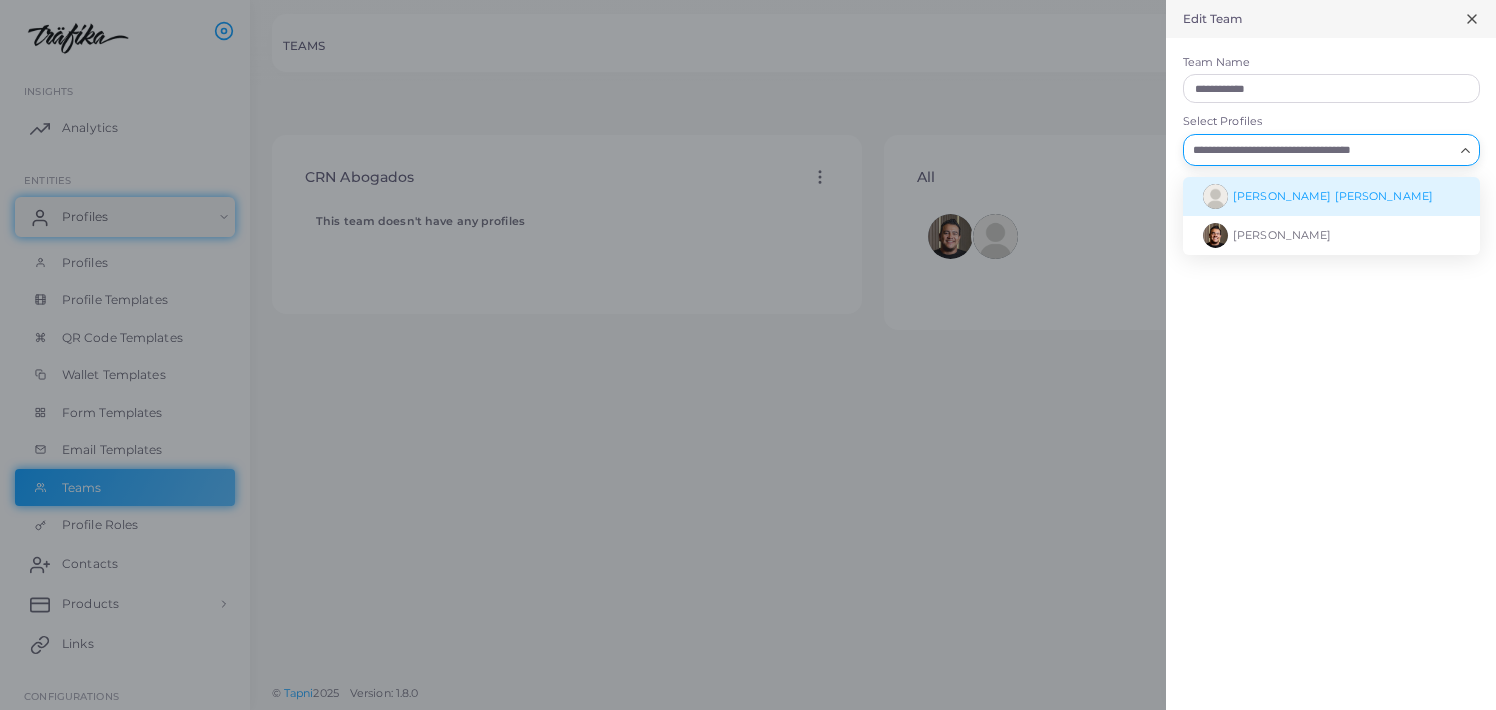 click on "[PERSON_NAME] [PERSON_NAME]" at bounding box center (1333, 196) 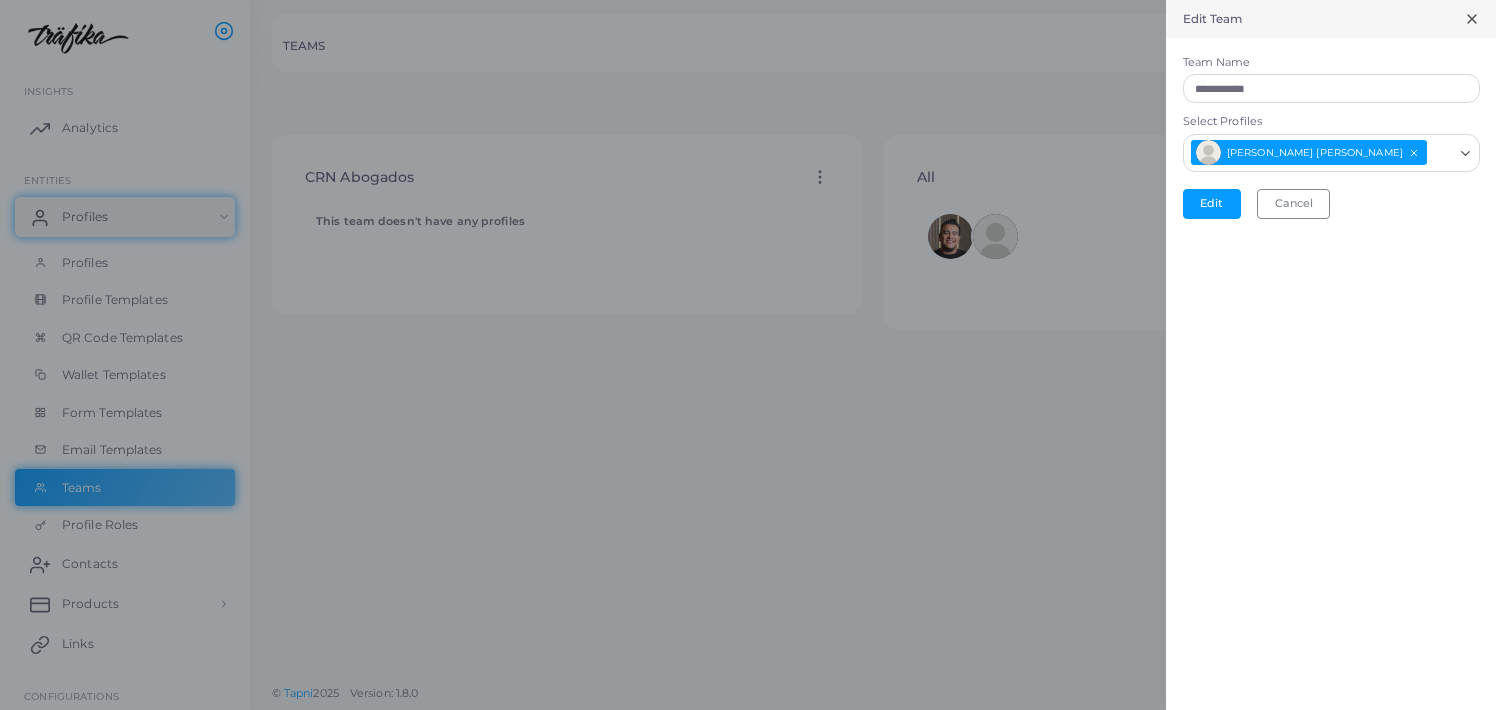 click on "**********" at bounding box center [1331, 355] 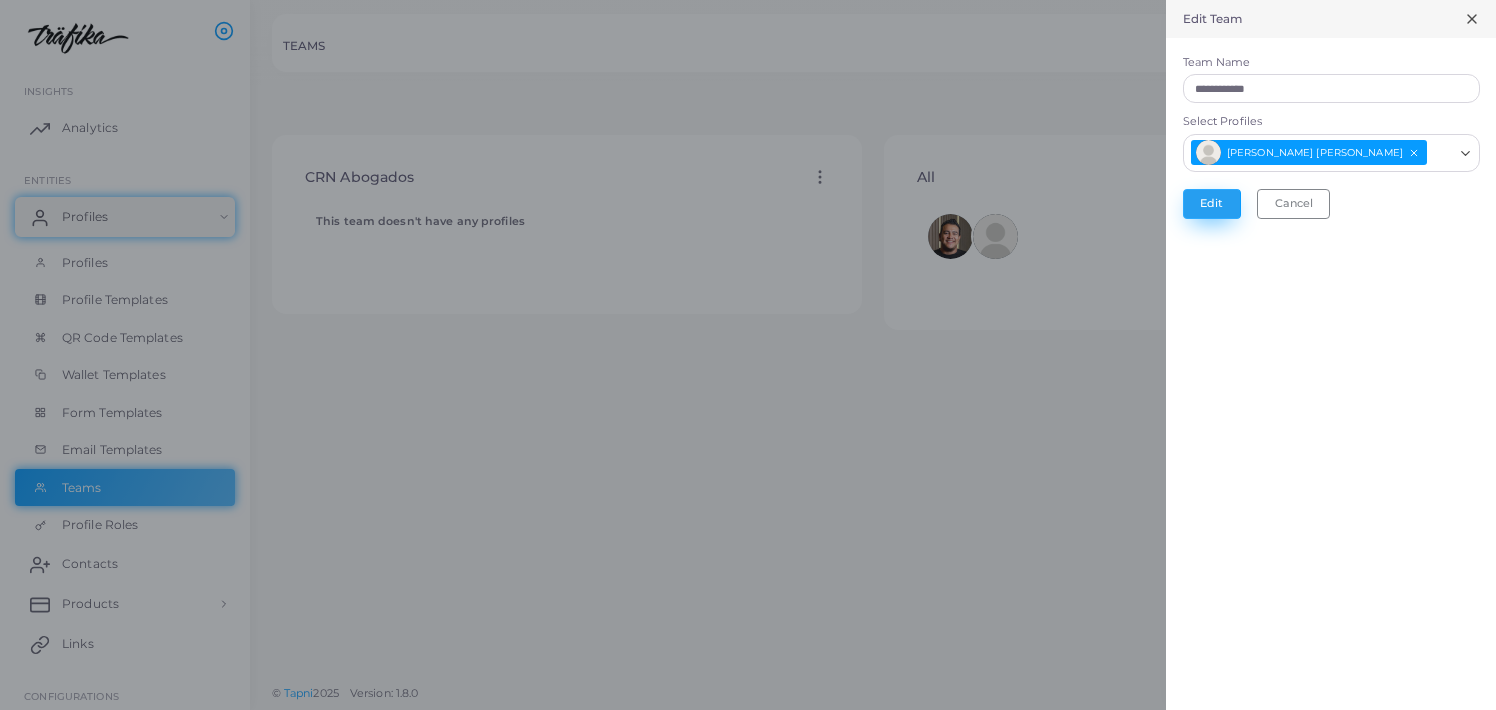 click on "Edit" at bounding box center [1212, 204] 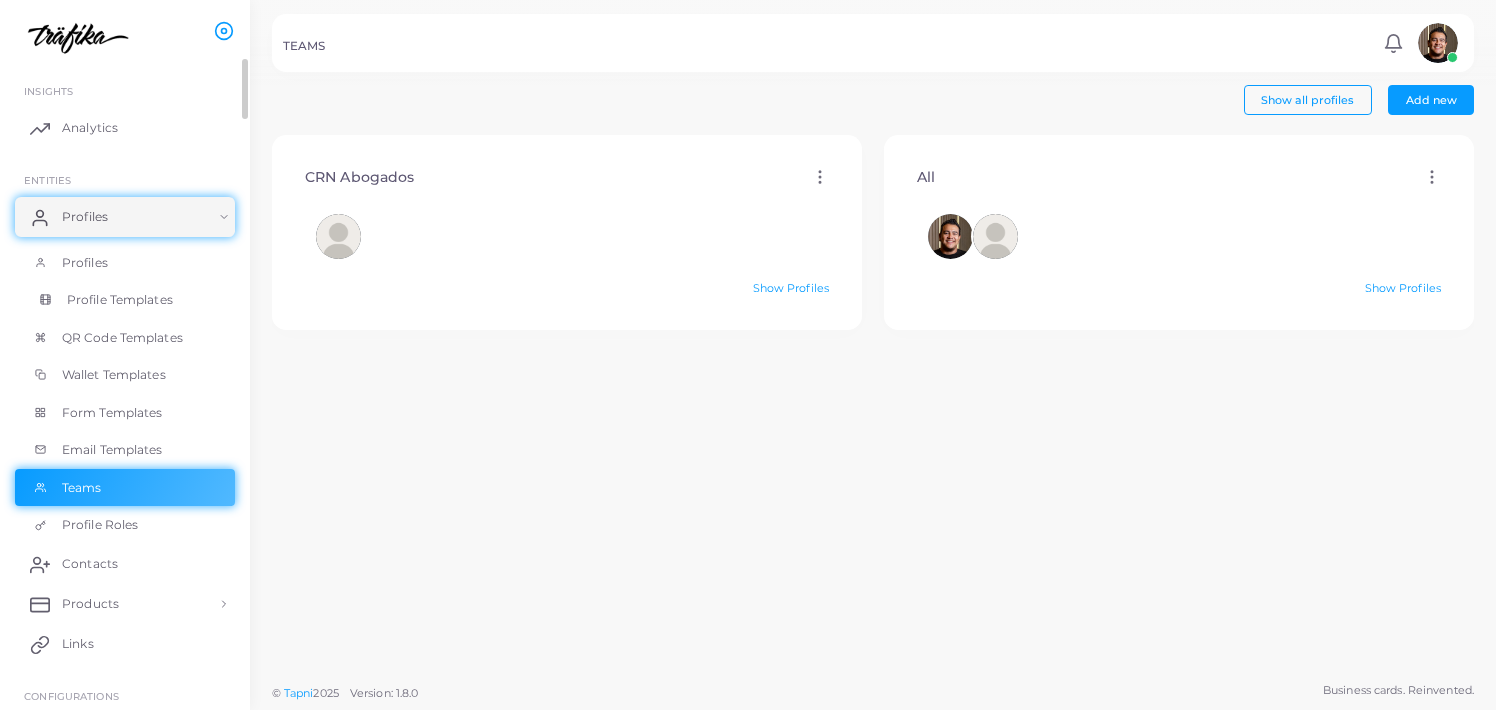 click on "Profile Templates" at bounding box center (120, 300) 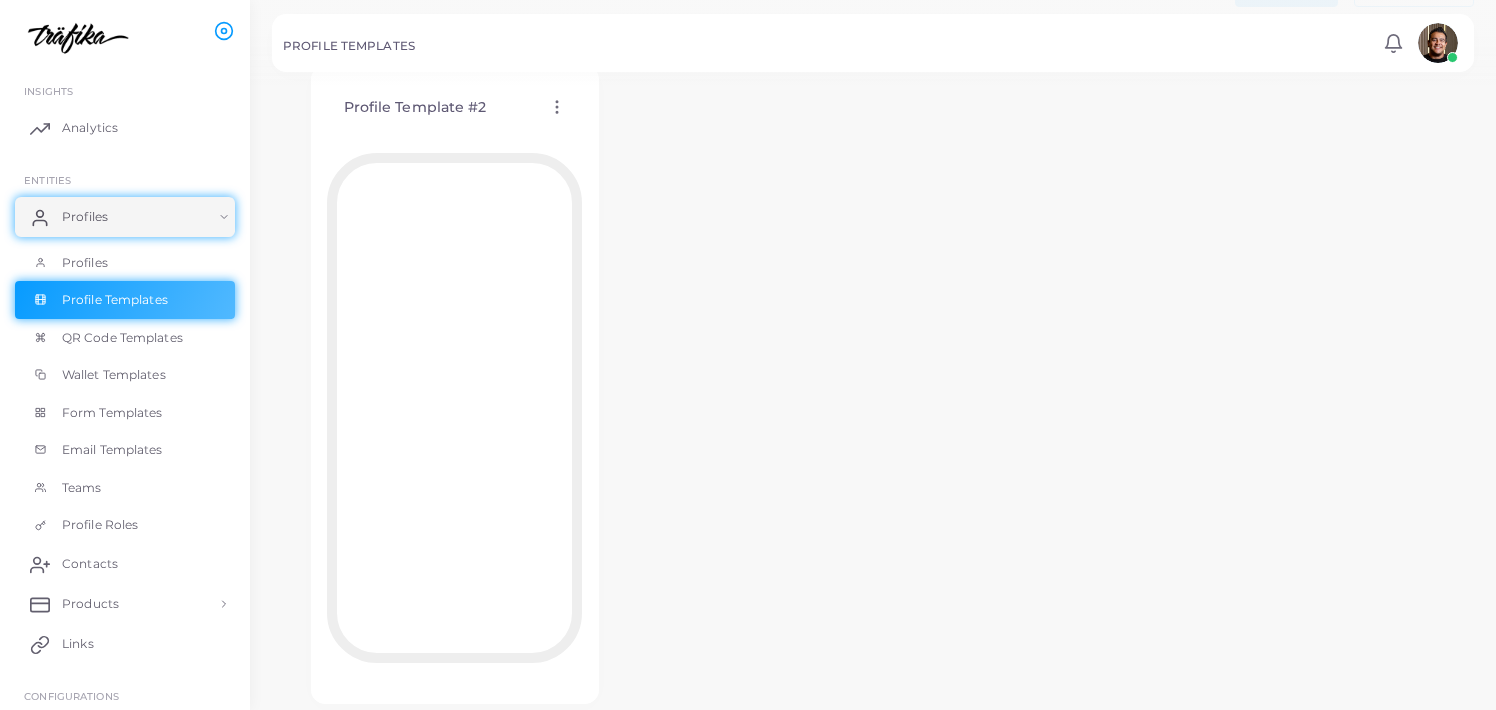 scroll, scrollTop: 96, scrollLeft: 0, axis: vertical 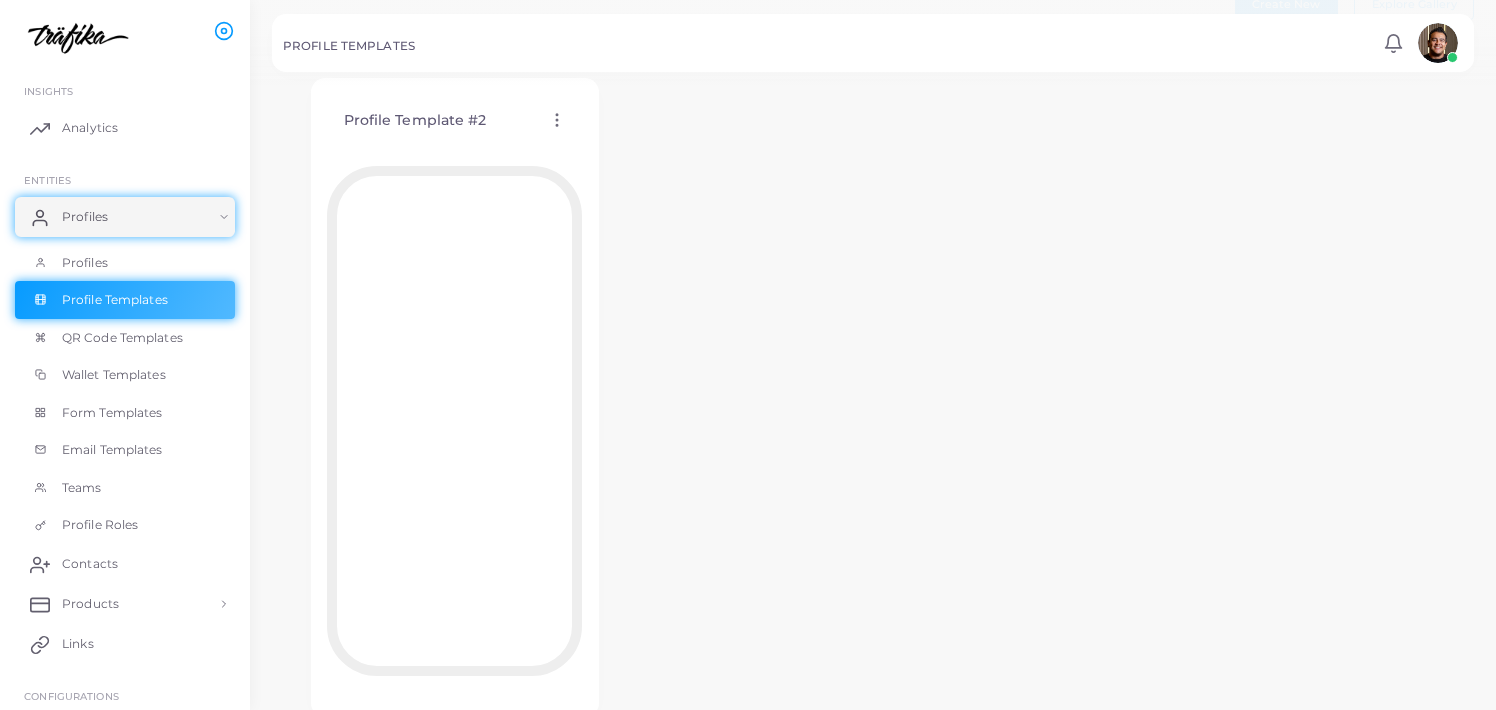 click 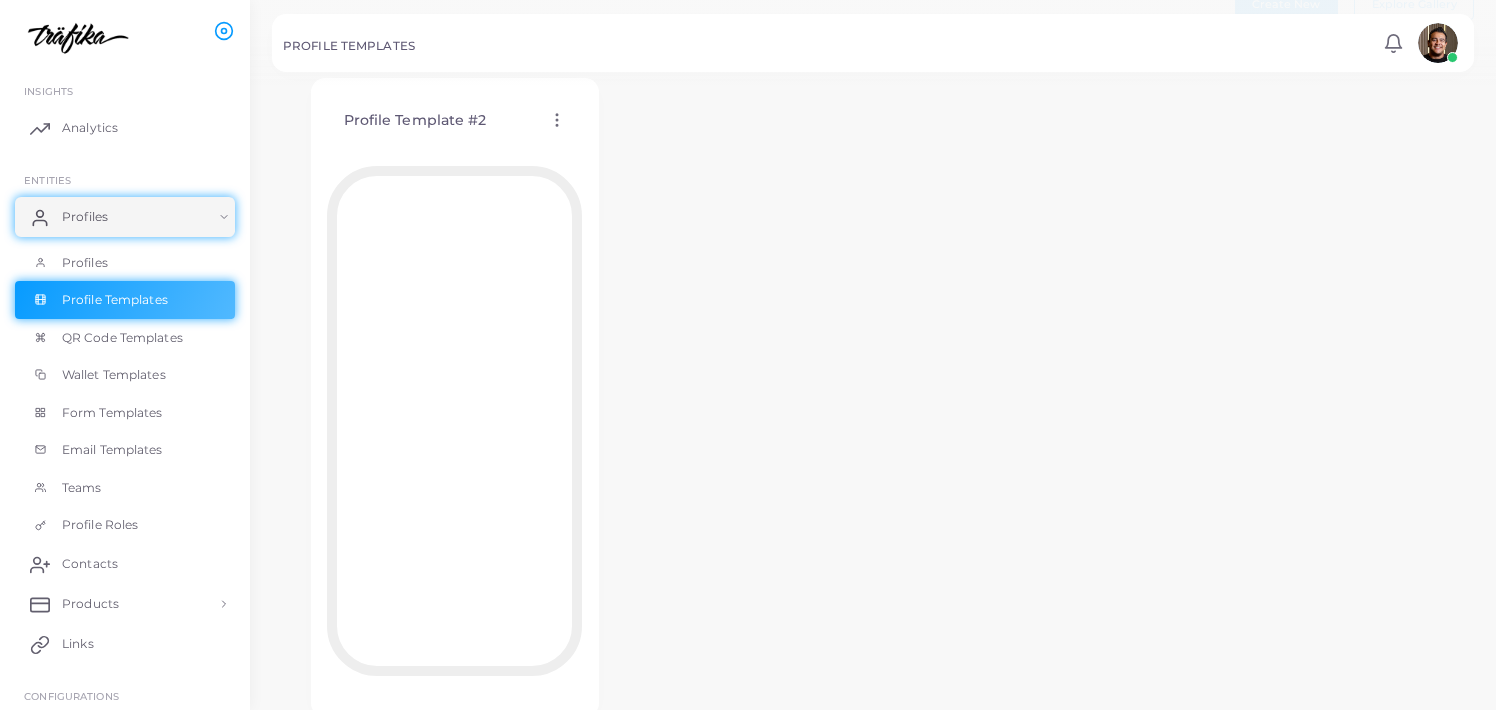 scroll, scrollTop: 0, scrollLeft: 0, axis: both 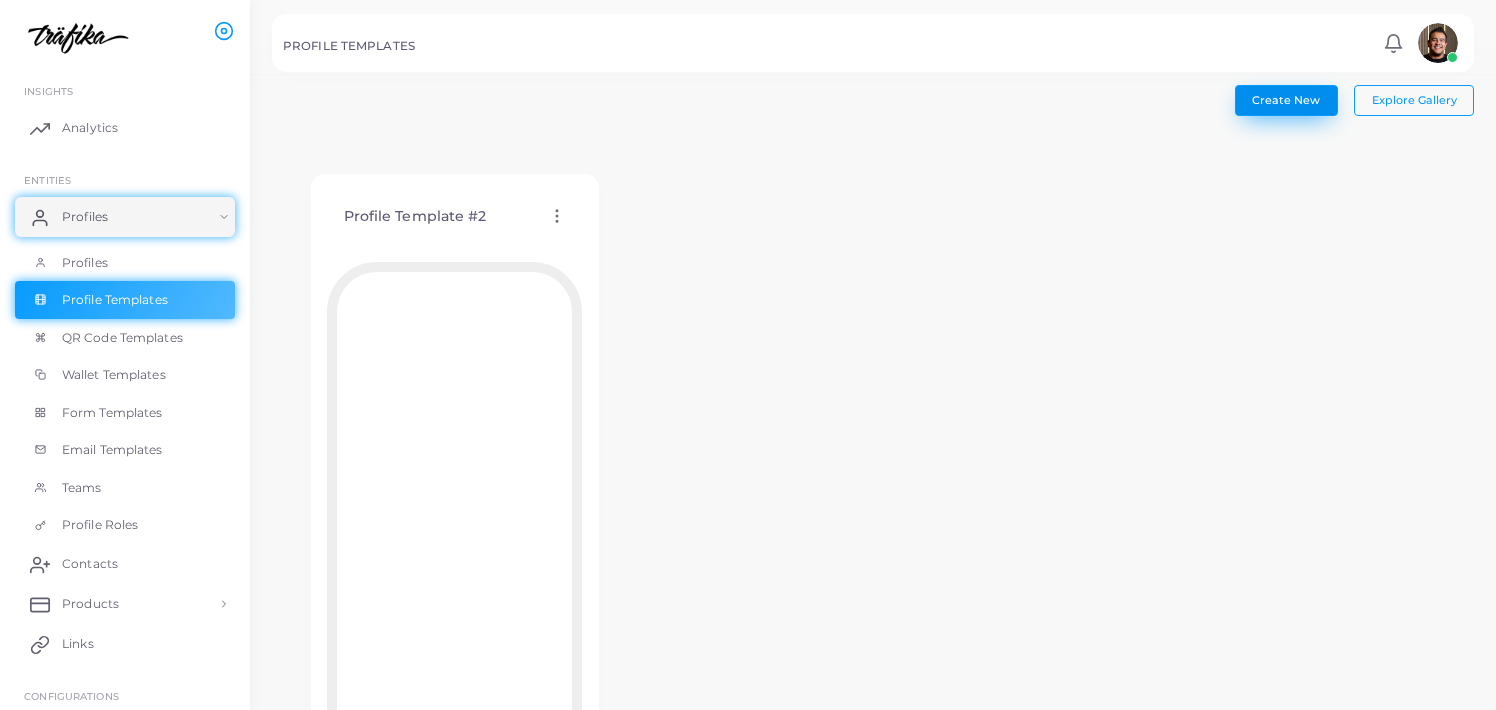 click on "Create New" at bounding box center [1286, 100] 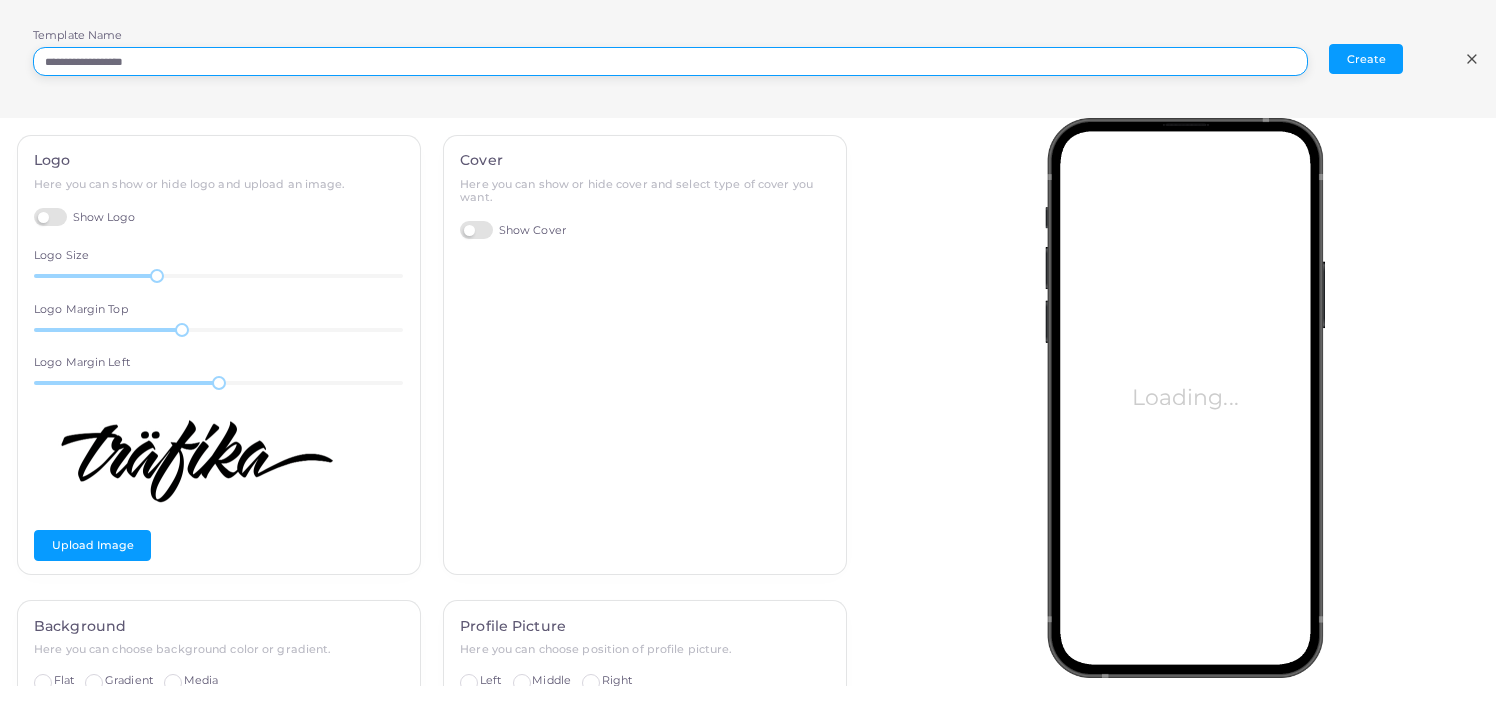 drag, startPoint x: 79, startPoint y: 51, endPoint x: -15, endPoint y: 47, distance: 94.08507 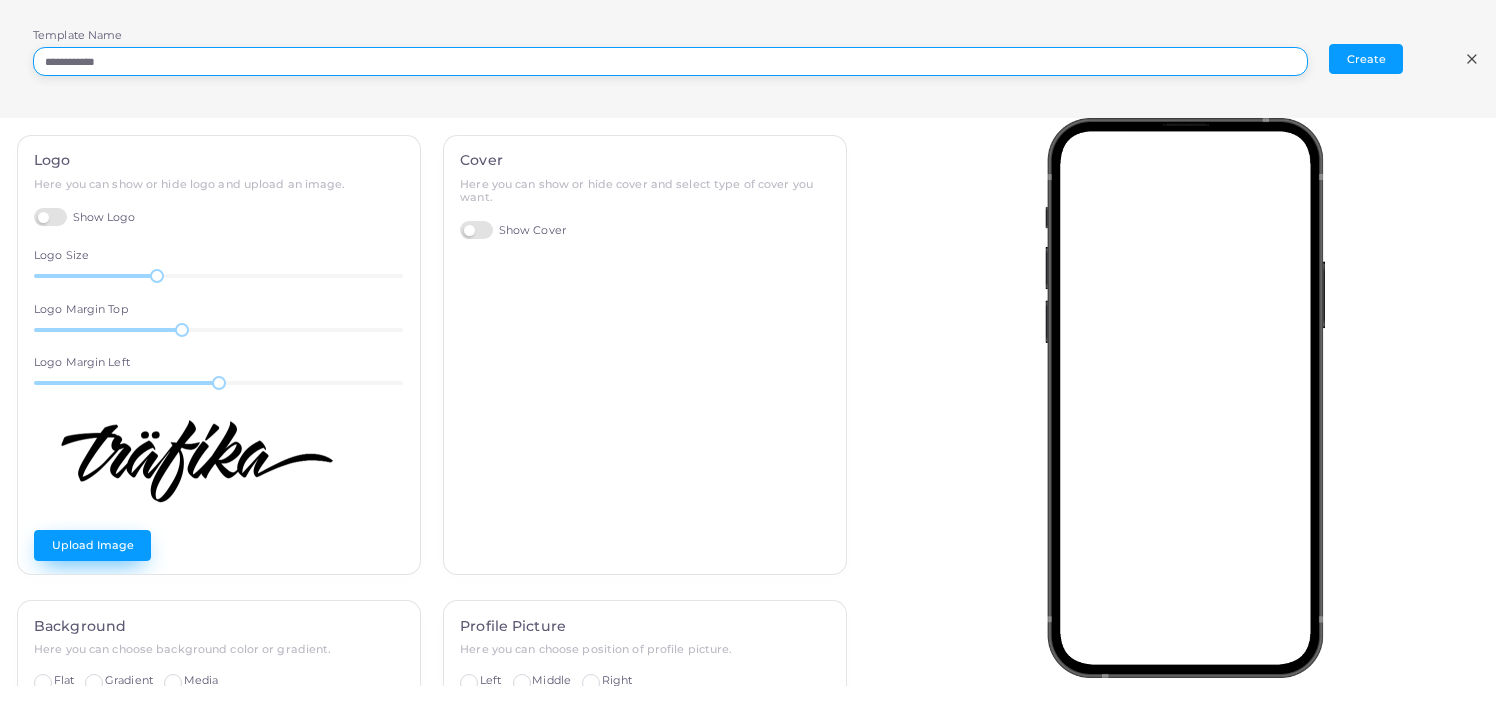 type on "**********" 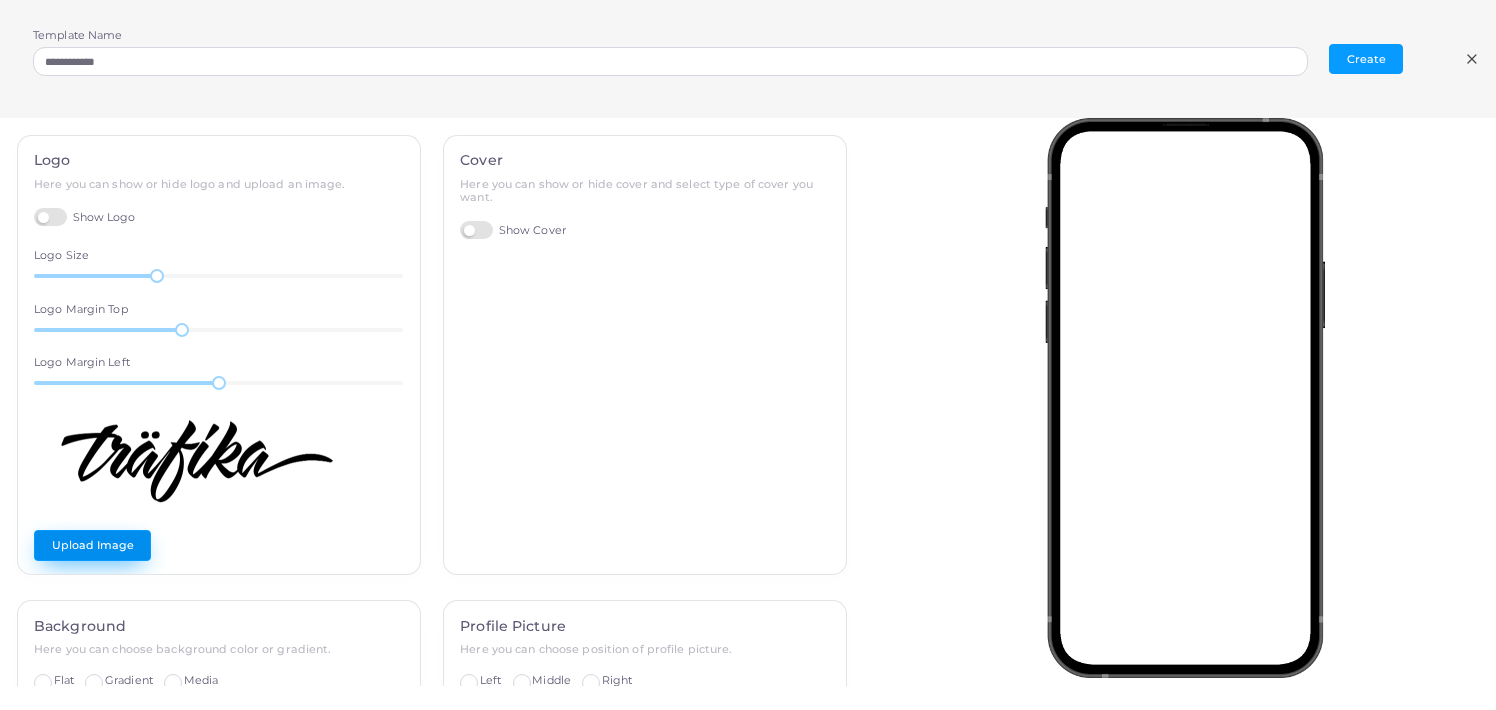click on "Upload Image" at bounding box center [92, 545] 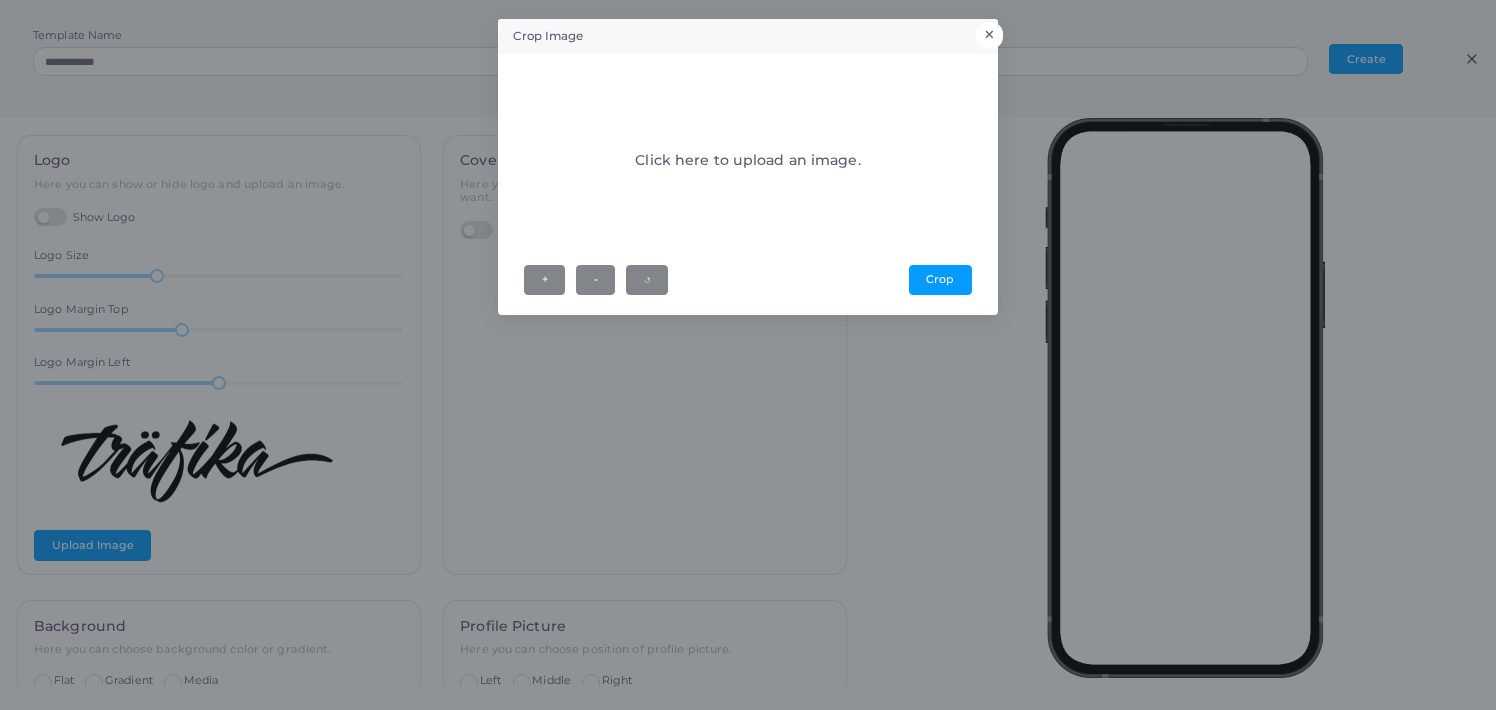 click on "×" at bounding box center (989, 35) 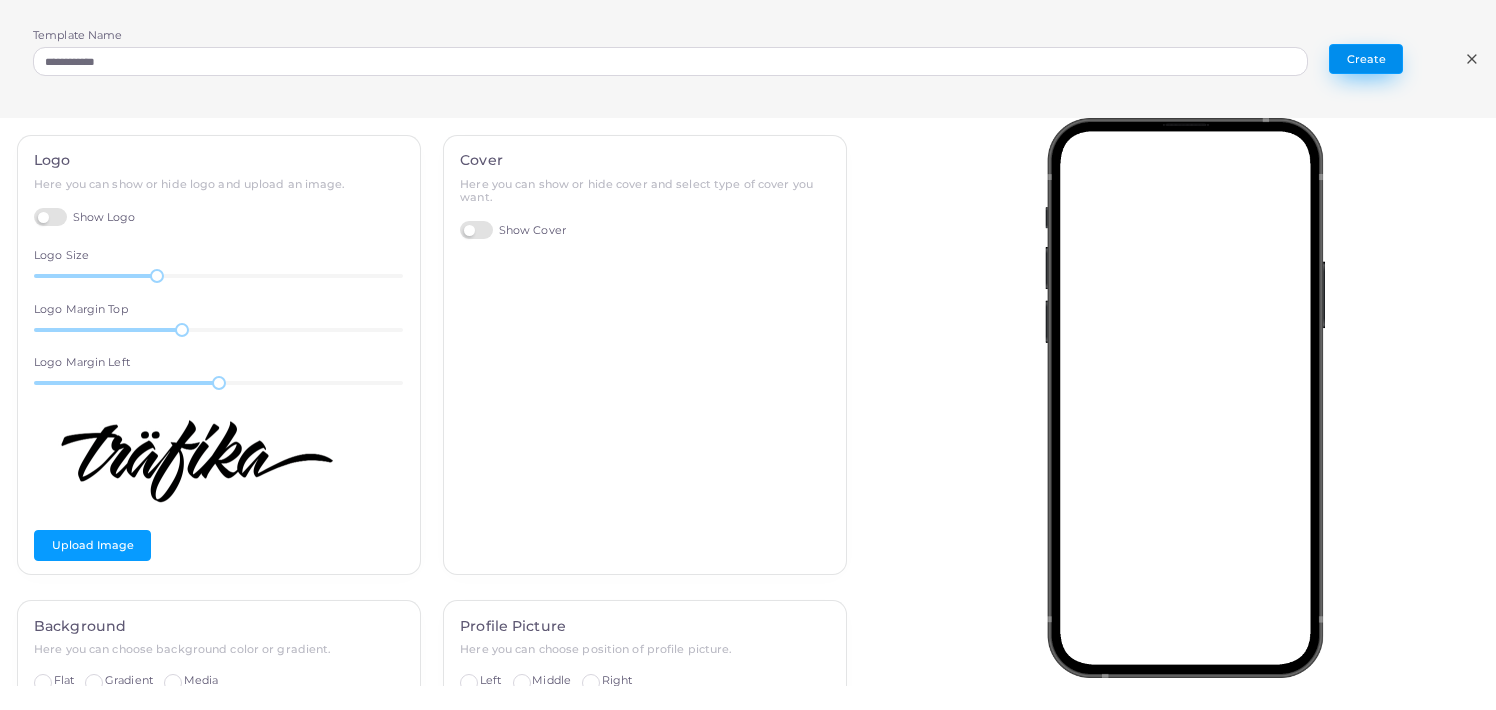click on "Create" at bounding box center [1366, 59] 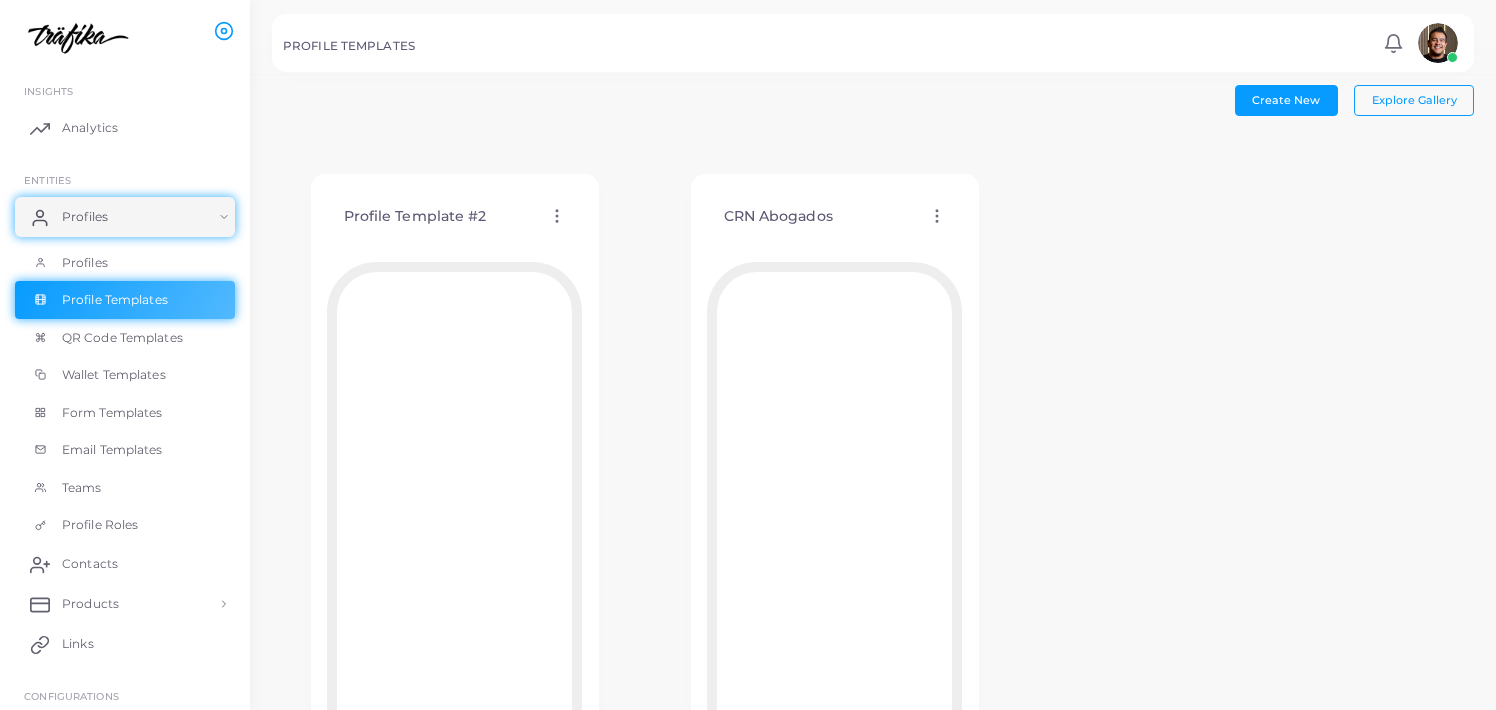 click 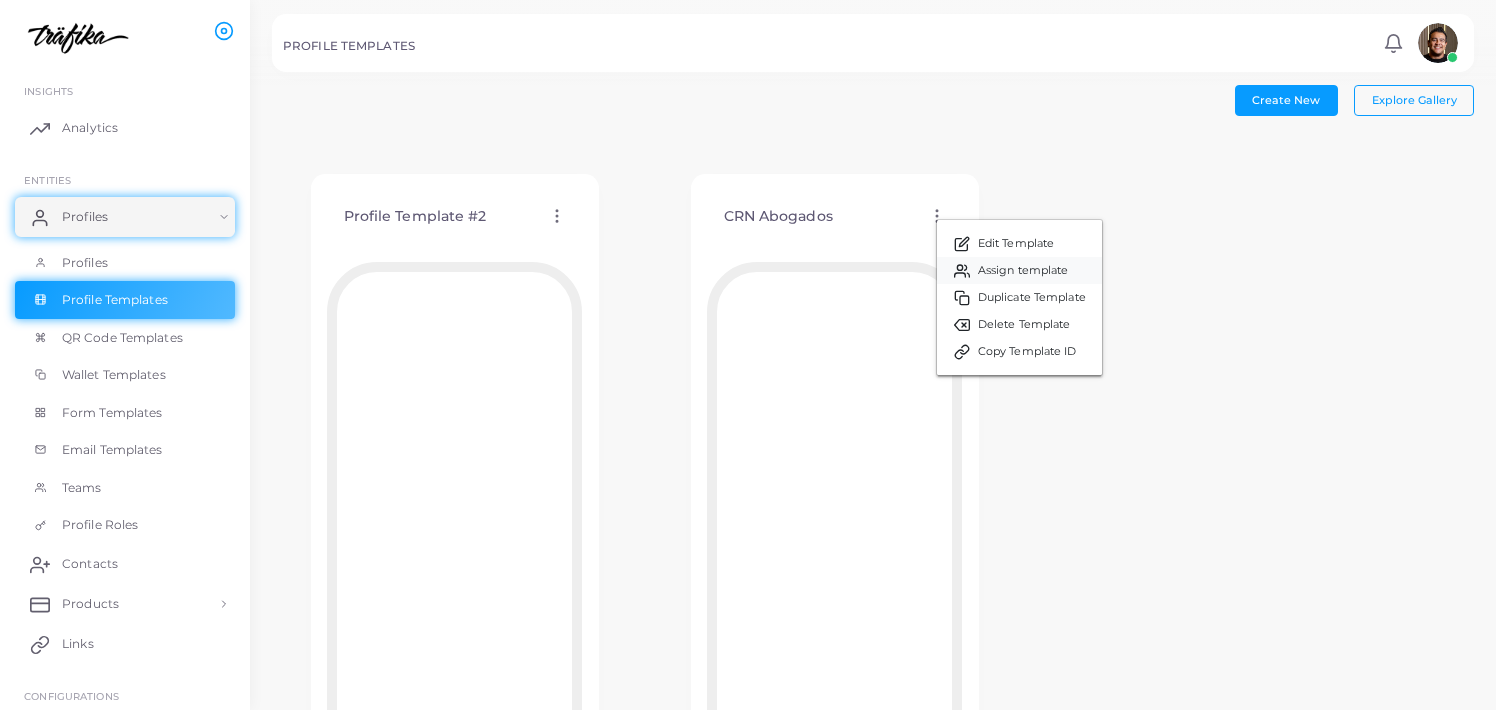 click on "Assign template" at bounding box center [1023, 271] 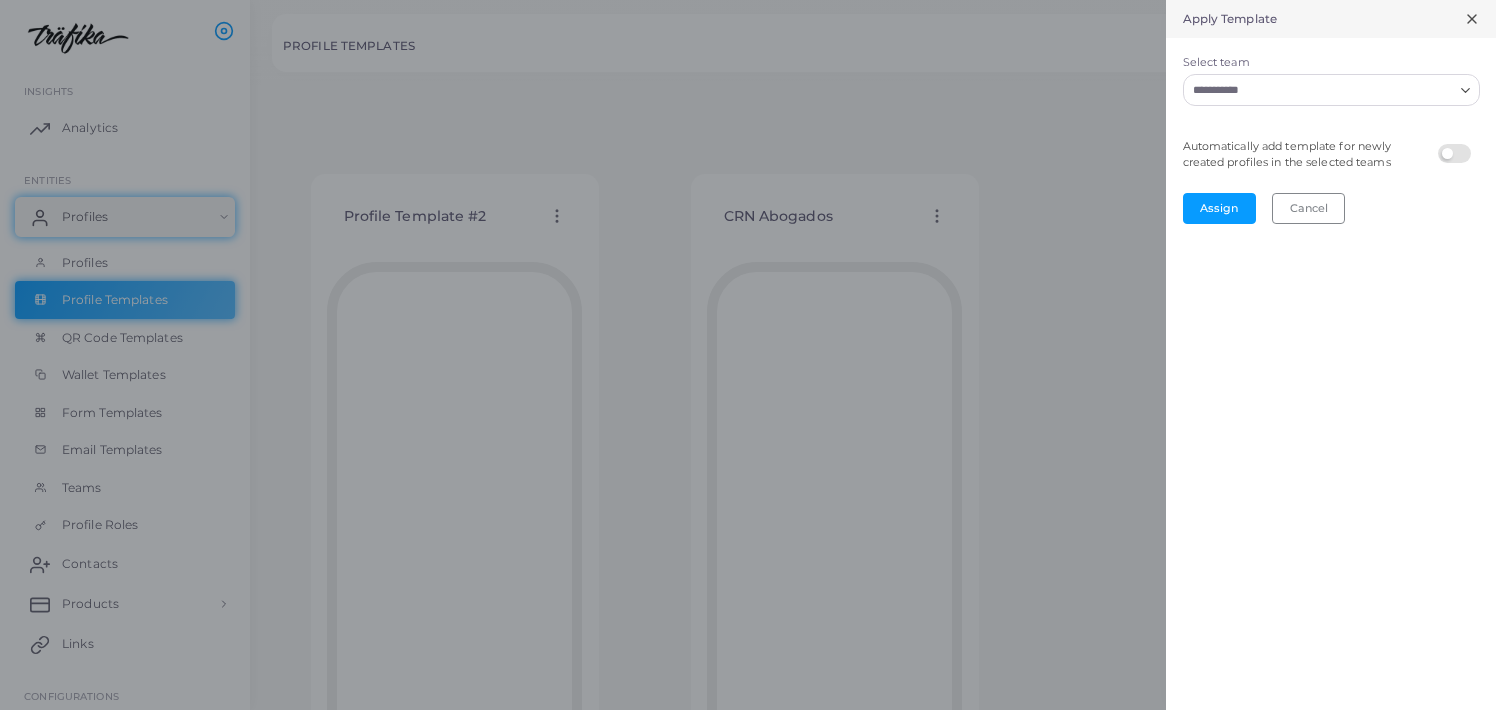 click on "Select team" at bounding box center [1319, 90] 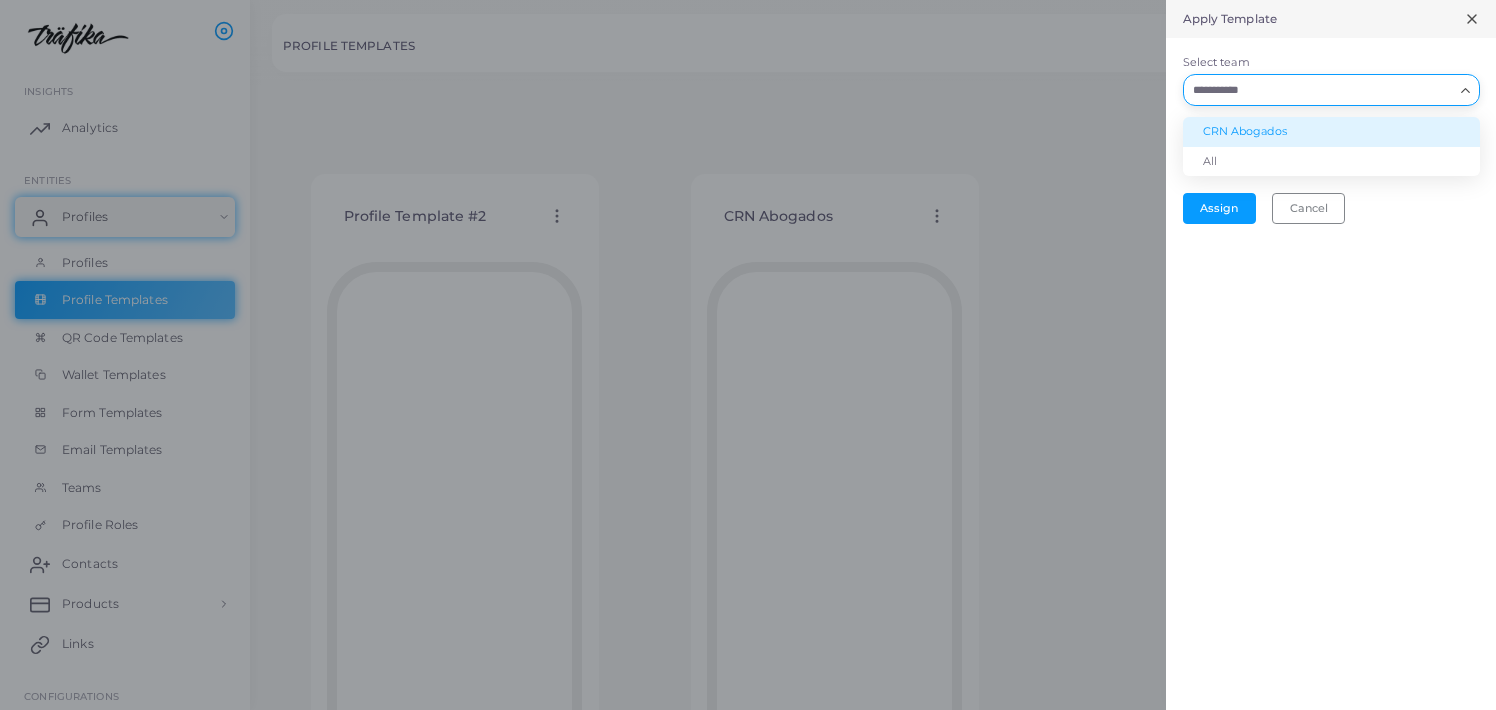 click on "CRN Abogados" at bounding box center [1331, 132] 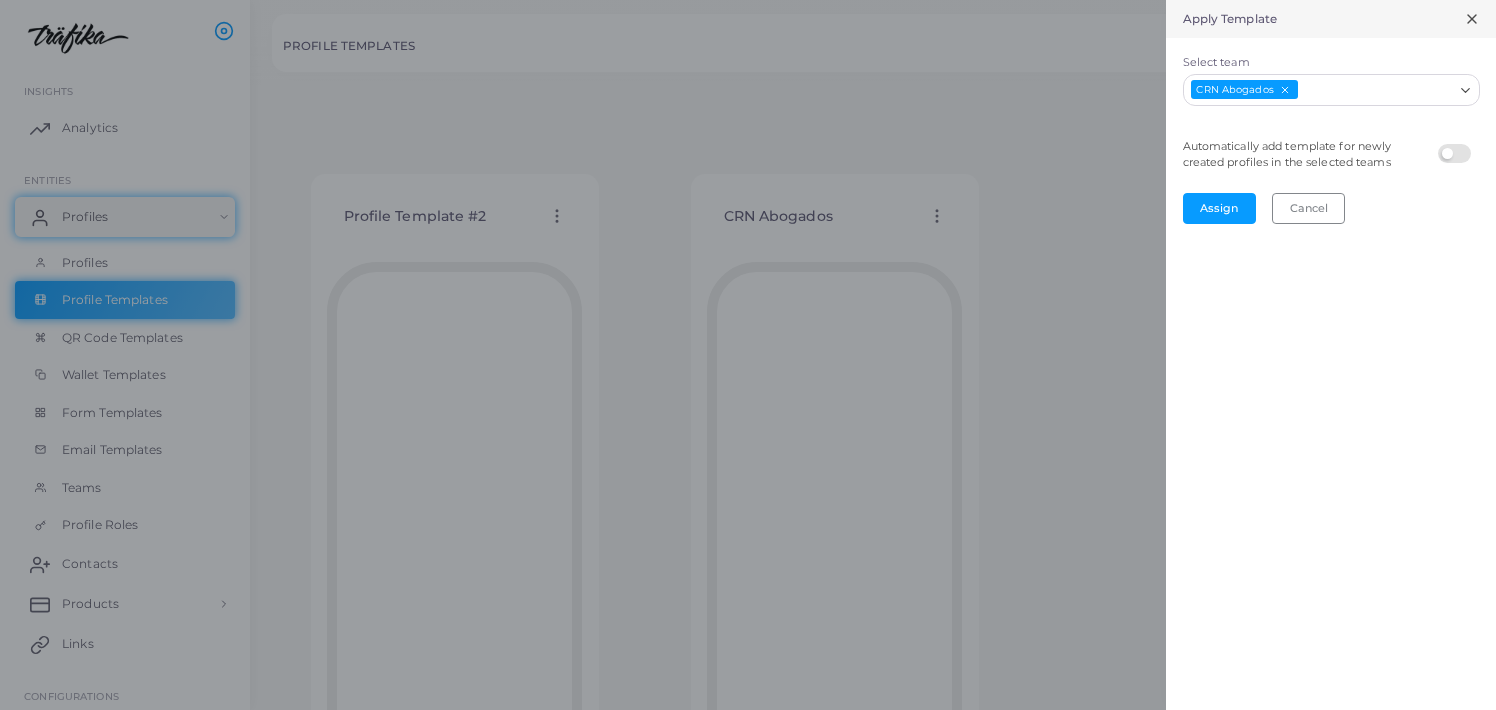 click at bounding box center (1457, 144) 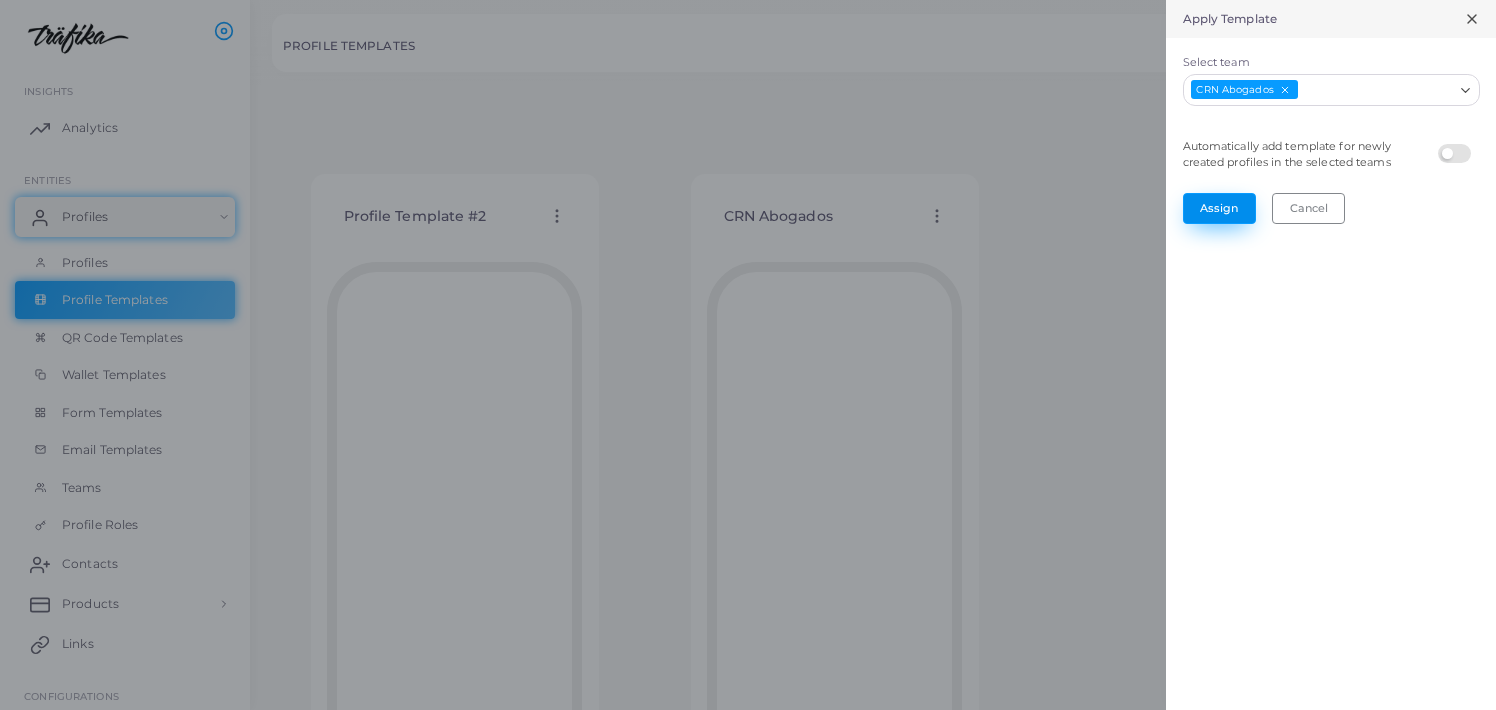 click on "Assign" at bounding box center [1219, 208] 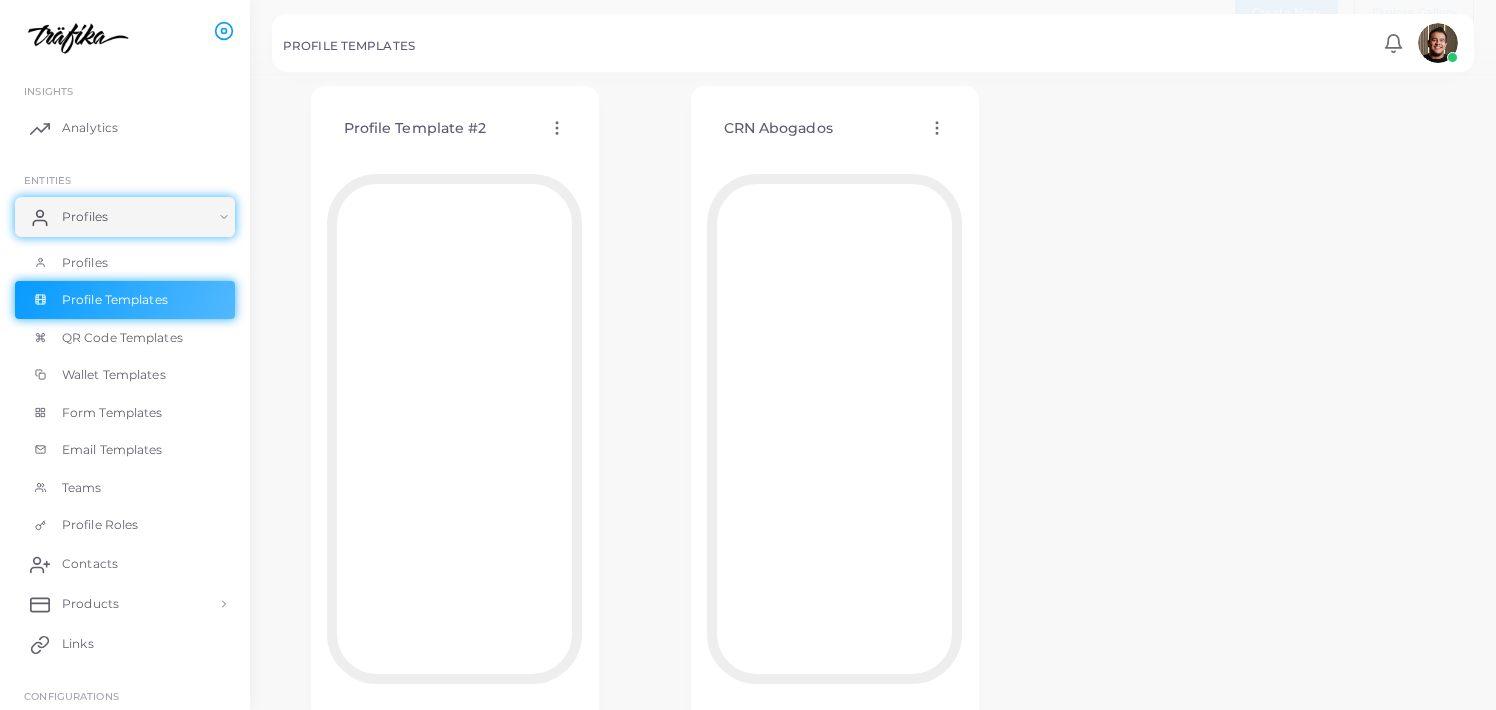 scroll, scrollTop: 36, scrollLeft: 0, axis: vertical 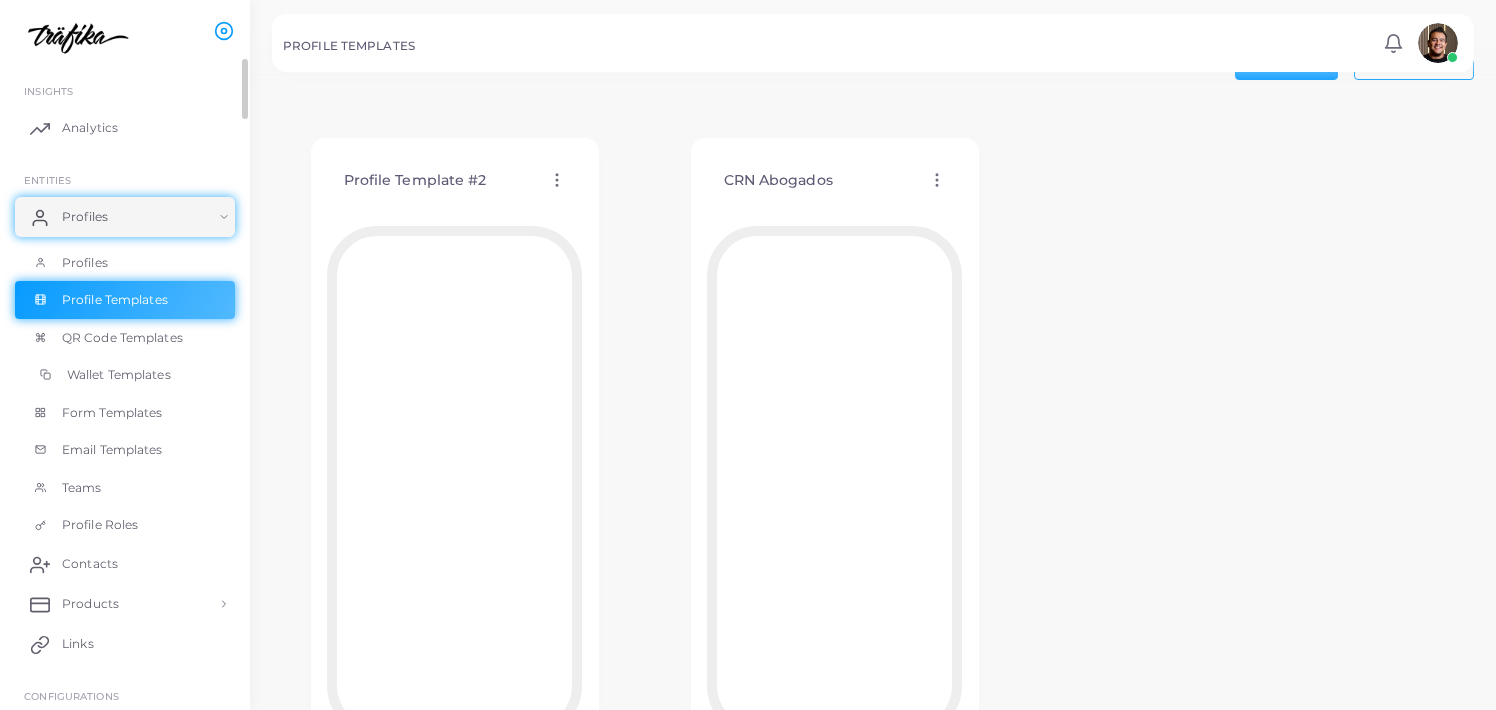 click on "Wallet Templates" at bounding box center [119, 375] 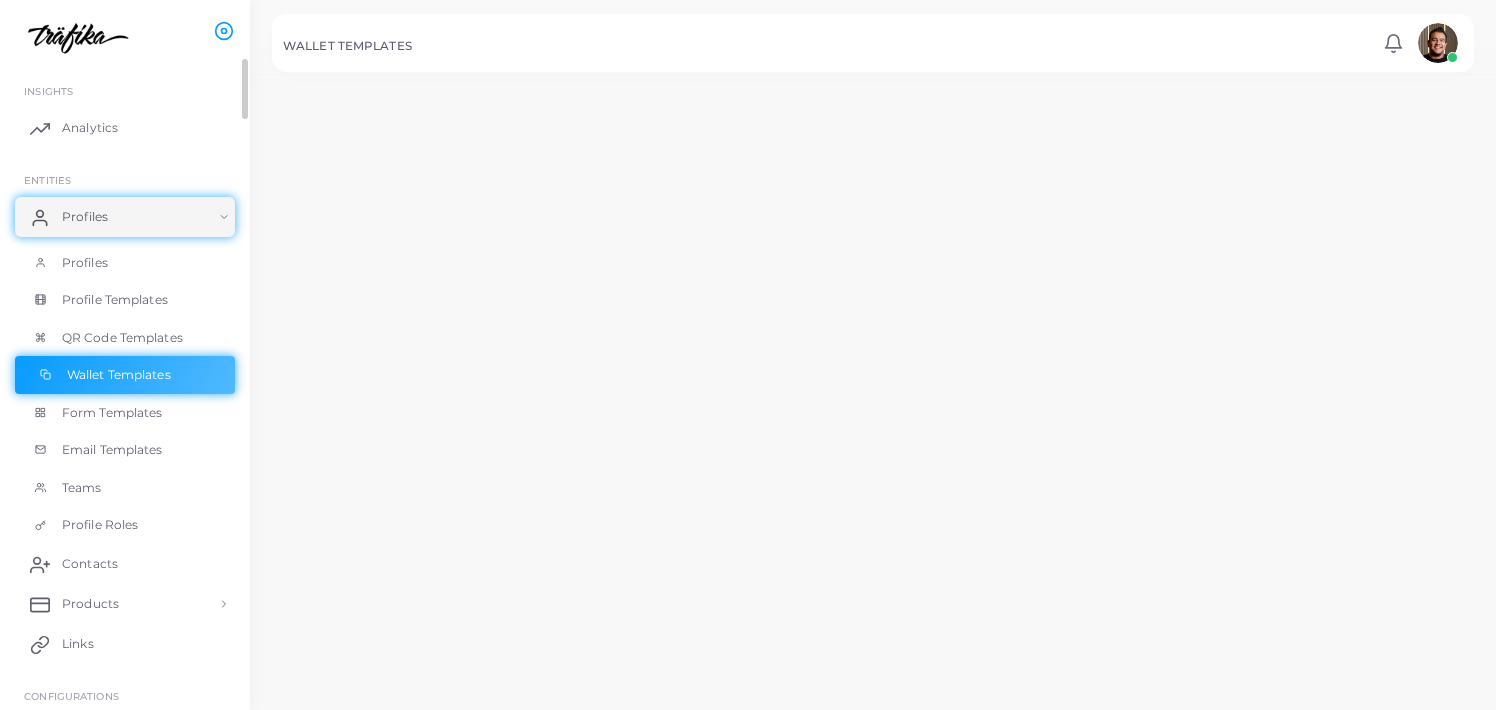 scroll, scrollTop: 0, scrollLeft: 0, axis: both 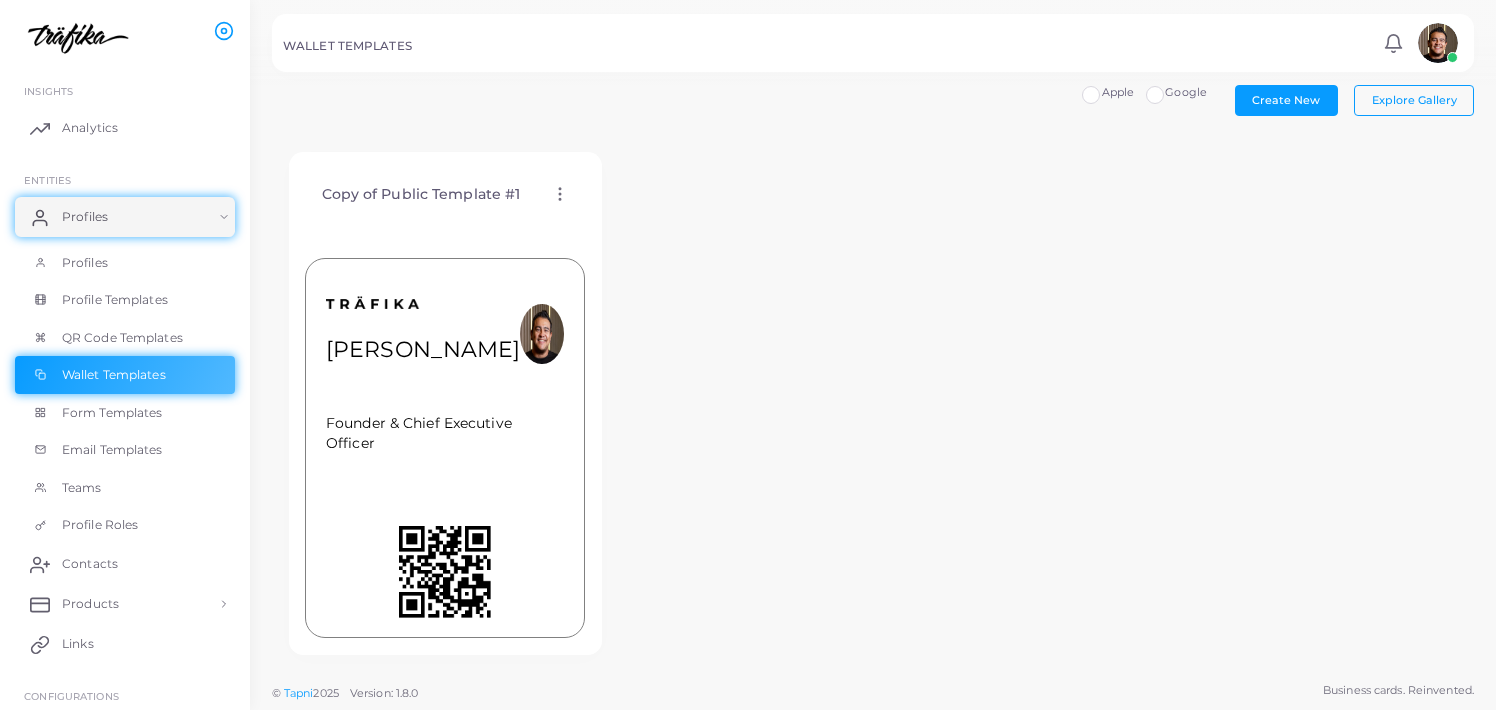 click on "Create New Explore Gallery Apple Google  Copy of Public Template #1  Edit Template Assign template Duplicate Template Delete Template Copy Template ID [PERSON_NAME] Founder & Chief Executive Officer" at bounding box center [873, 378] 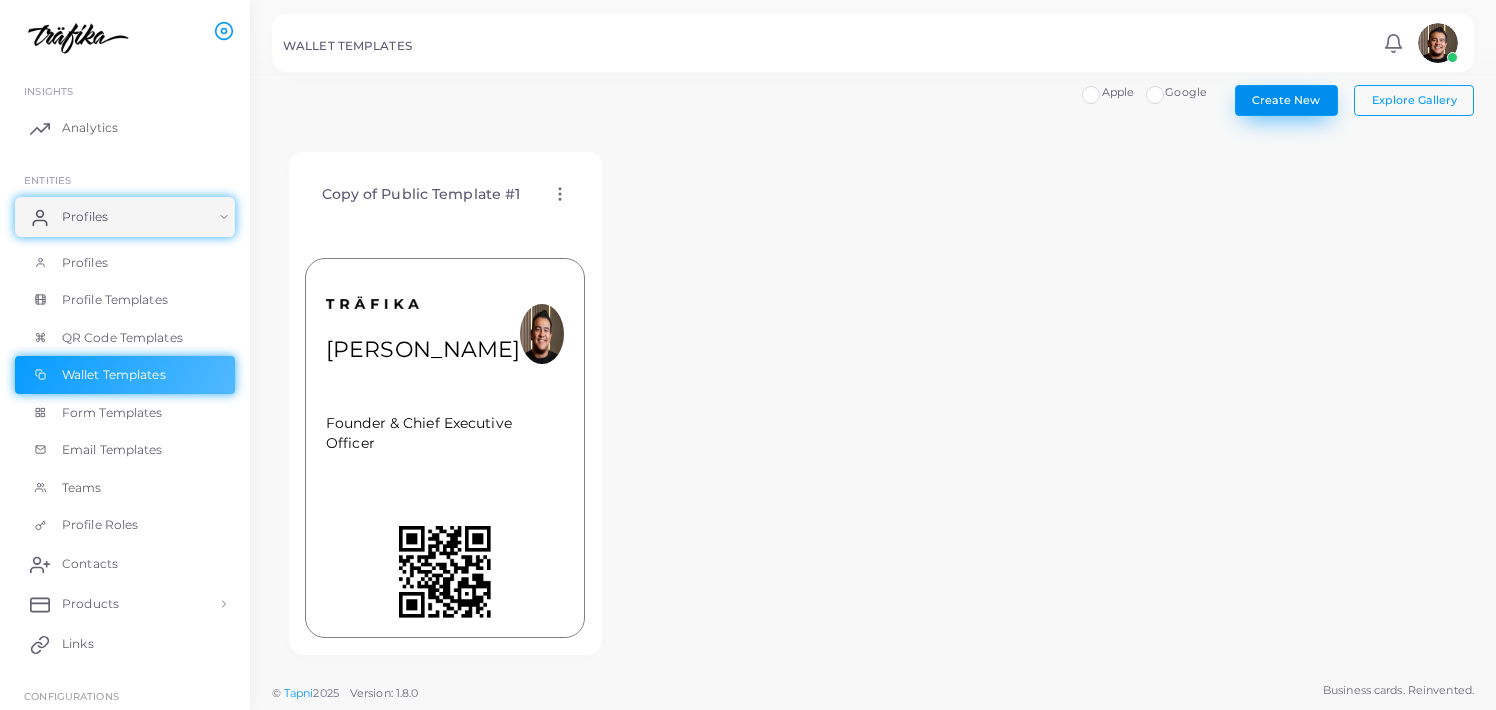 click on "Create New" at bounding box center [1286, 100] 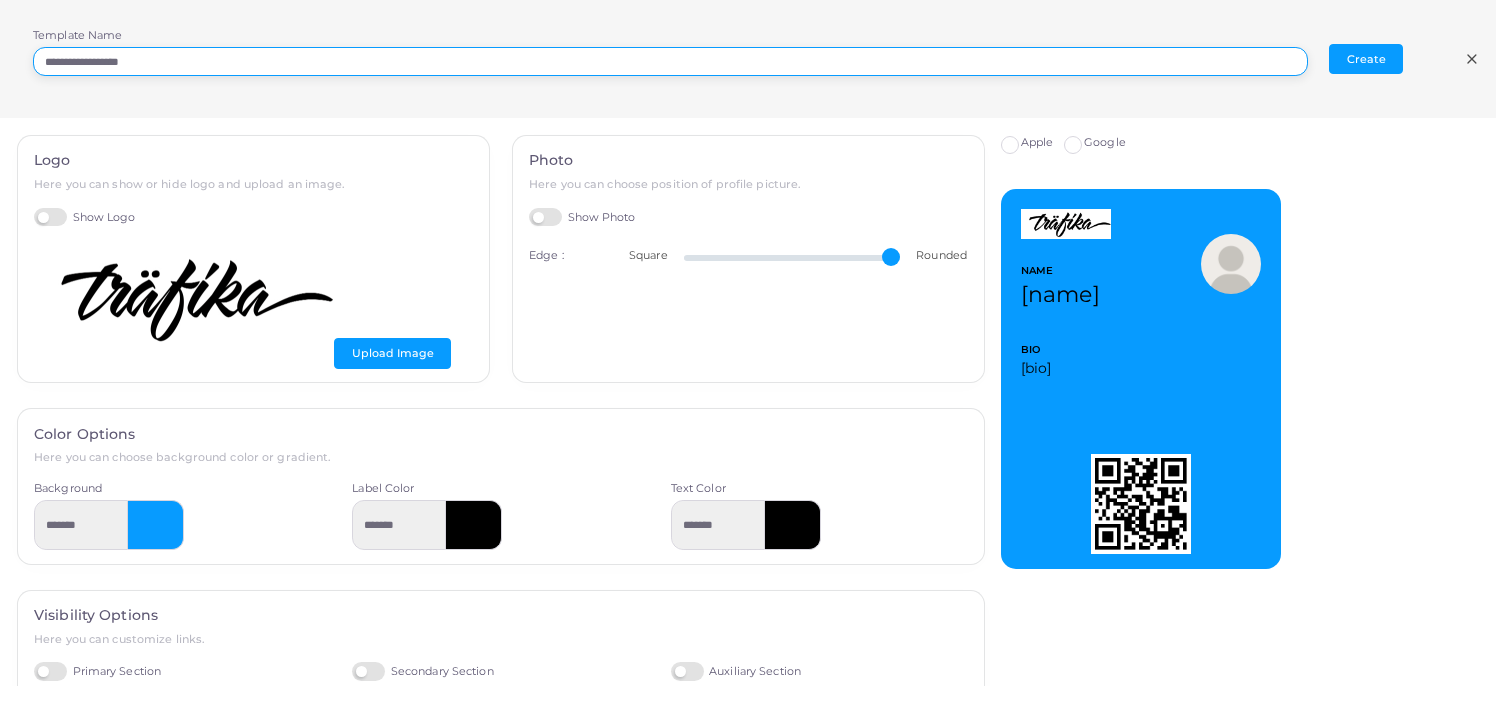 drag, startPoint x: 226, startPoint y: 67, endPoint x: -7, endPoint y: 37, distance: 234.92339 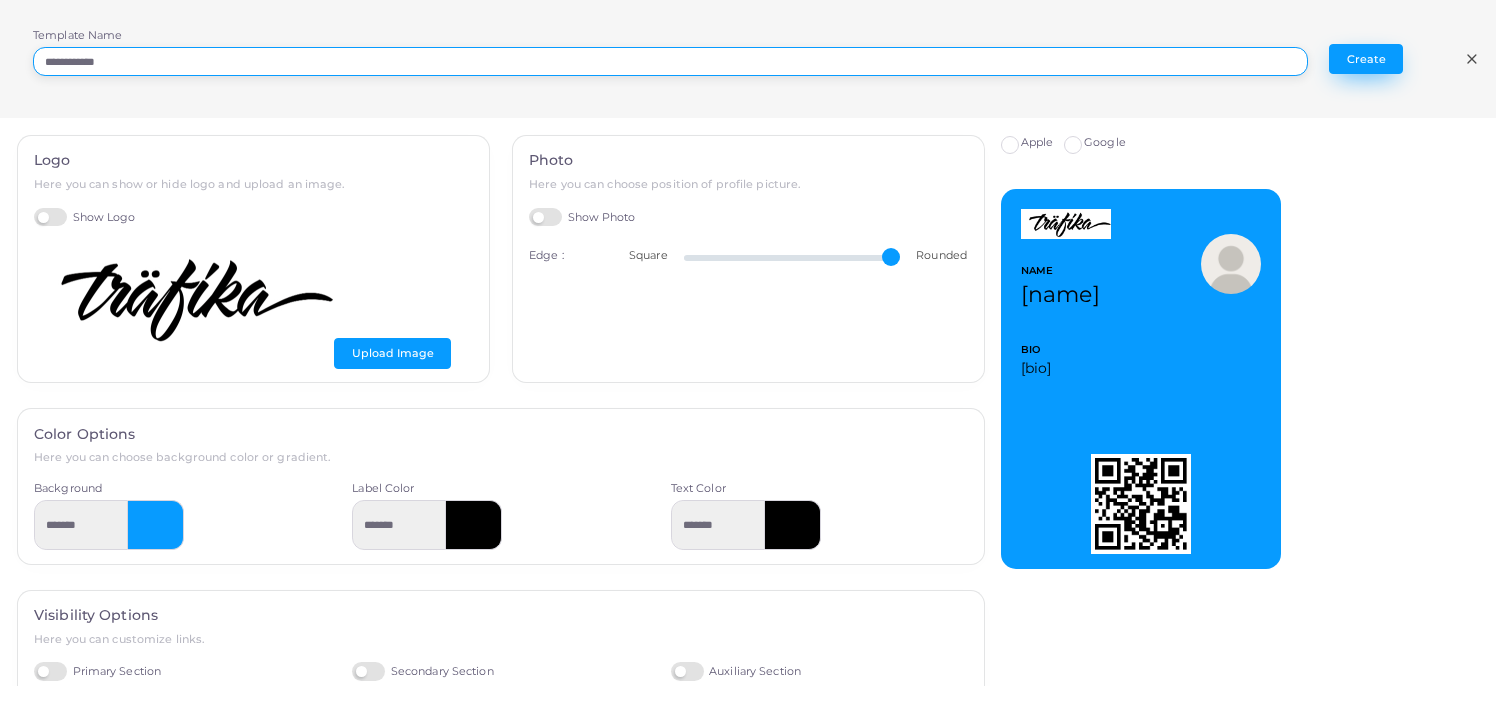type on "**********" 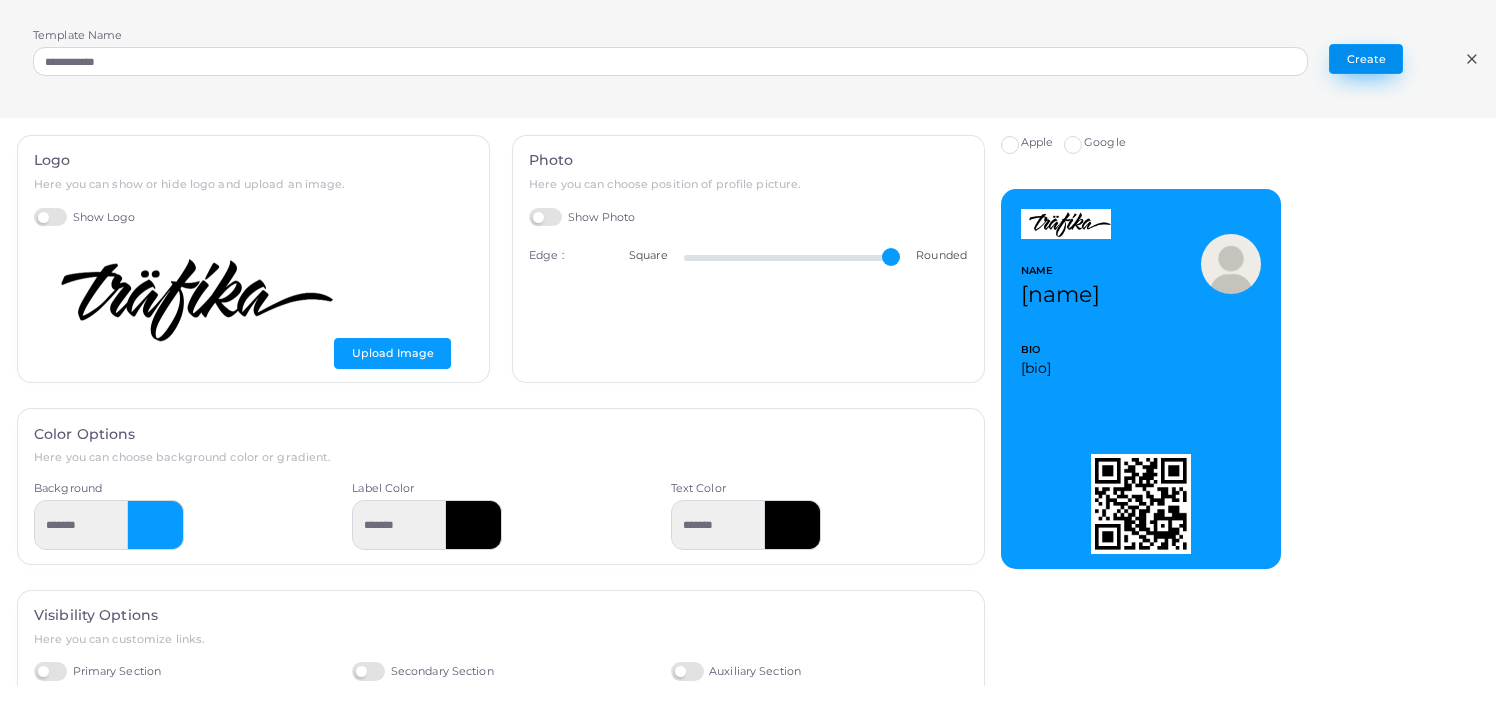 click on "Create" at bounding box center [1366, 59] 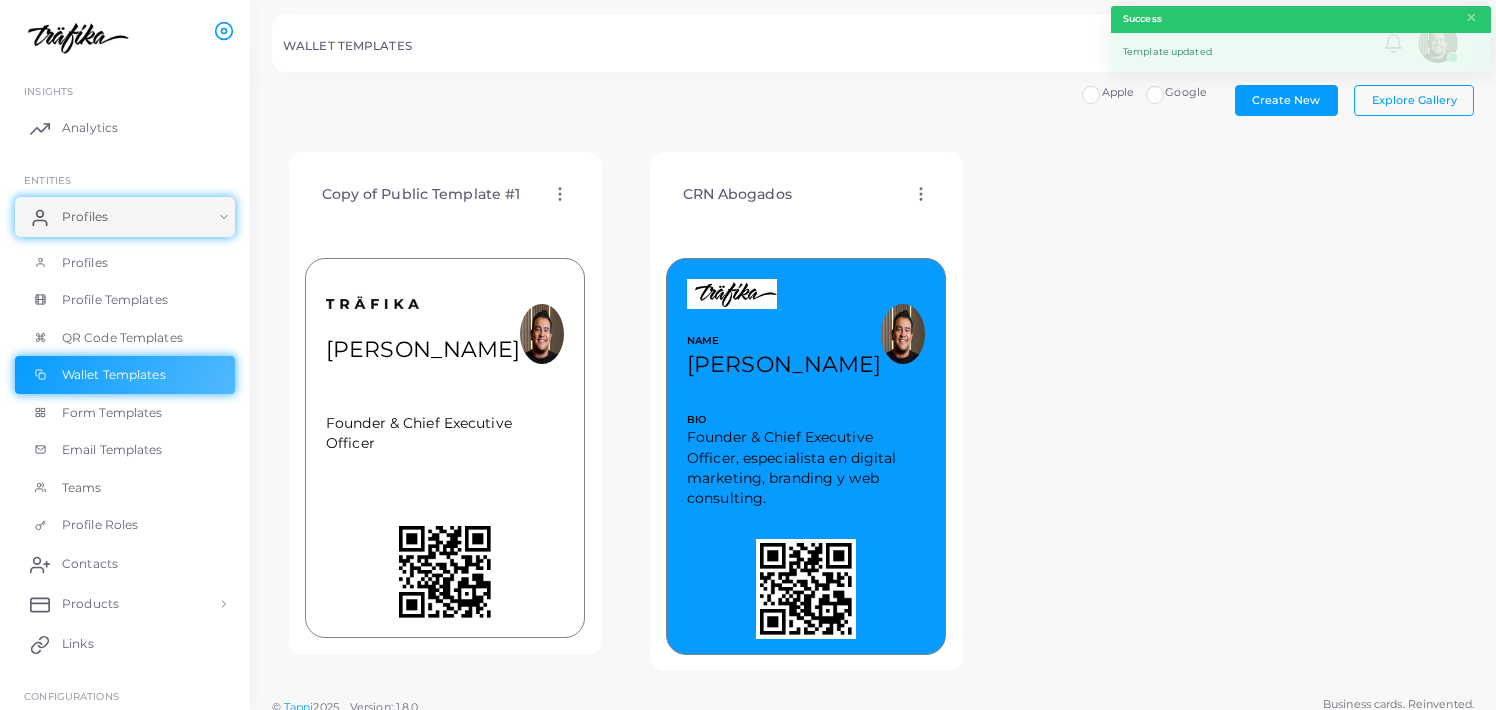 click 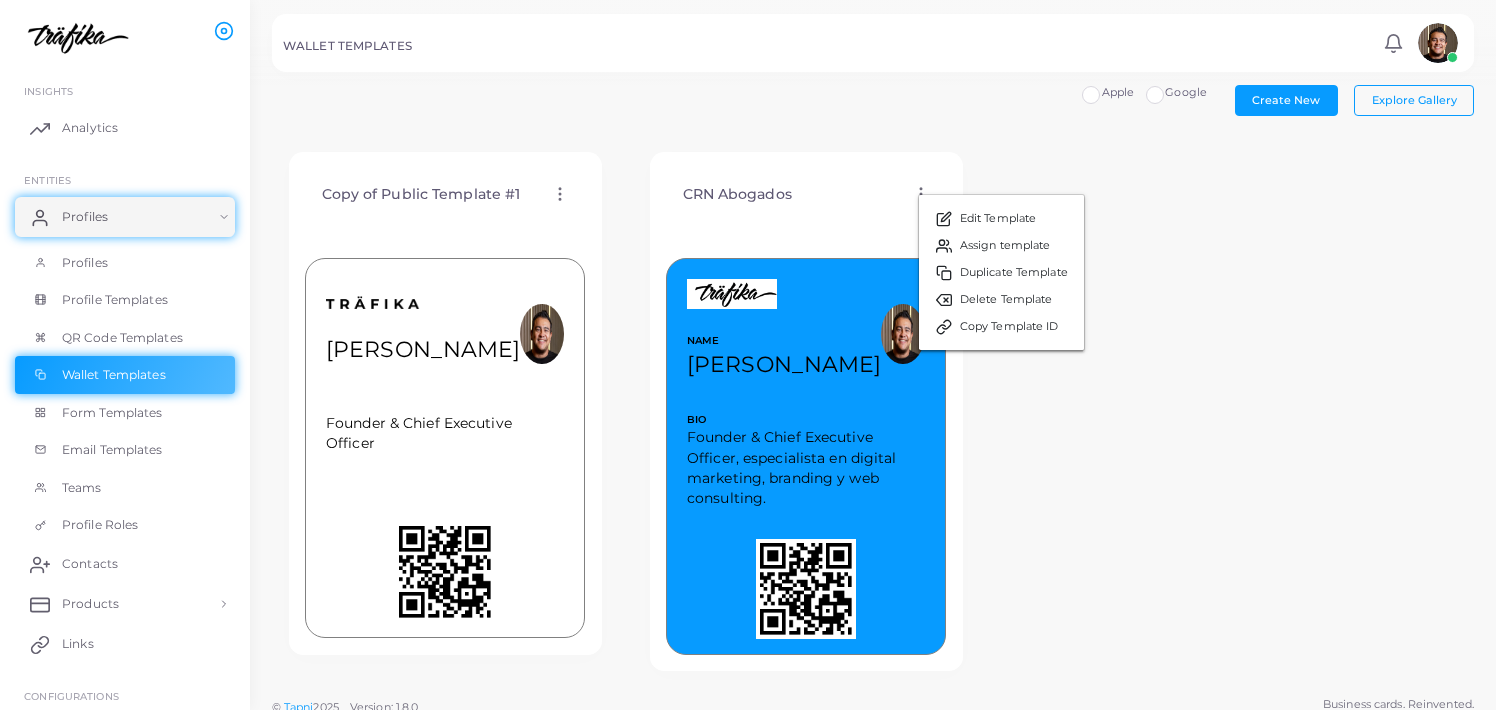 click on "Copy of Public Template #1  Edit Template Assign template Duplicate Template Delete Template Copy Template ID [PERSON_NAME] Founder & Chief Executive Officer  CRN Abogados  Edit Template Assign template Duplicate Template Delete Template Copy Template ID NAME [PERSON_NAME] BIO Founder & Chief Executive Officer, especialista en digital marketing, branding y web consulting. MORE" at bounding box center [873, 412] 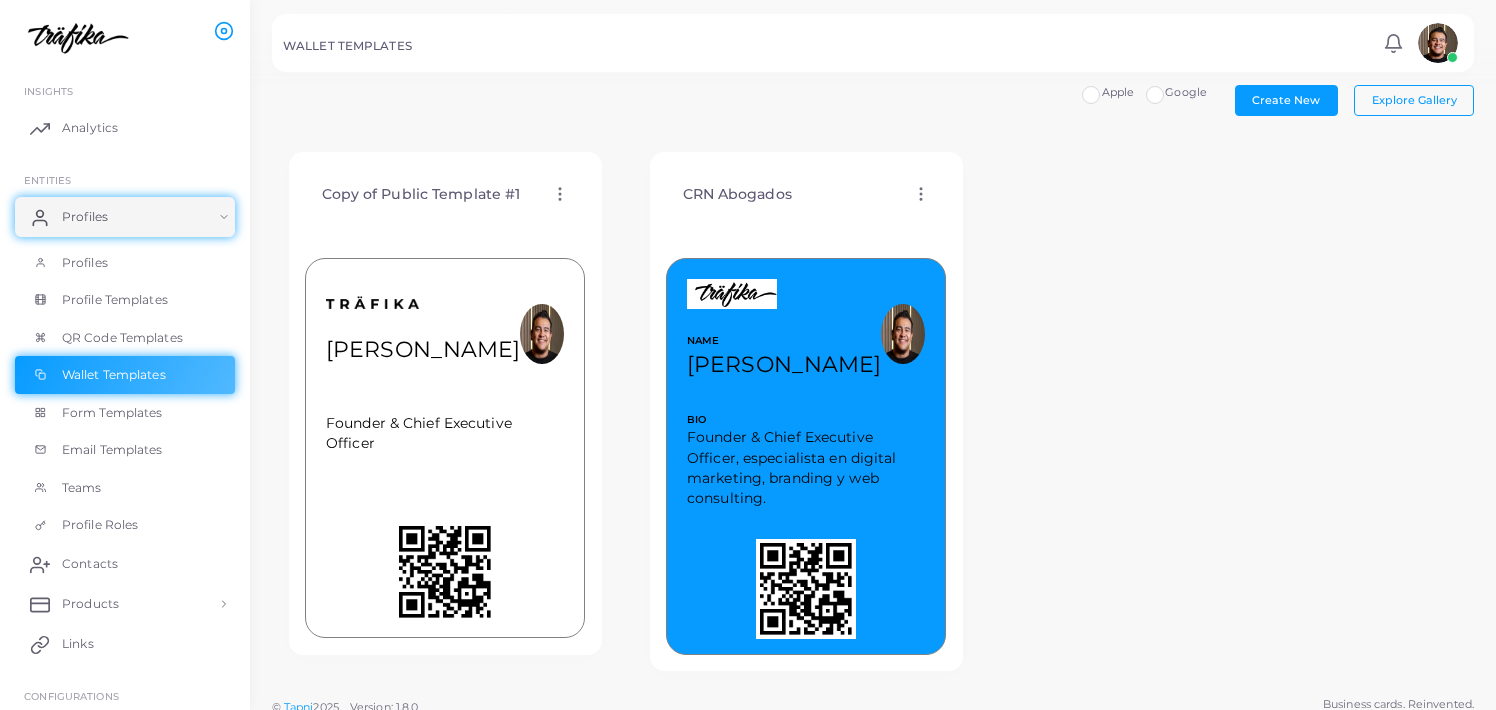 click 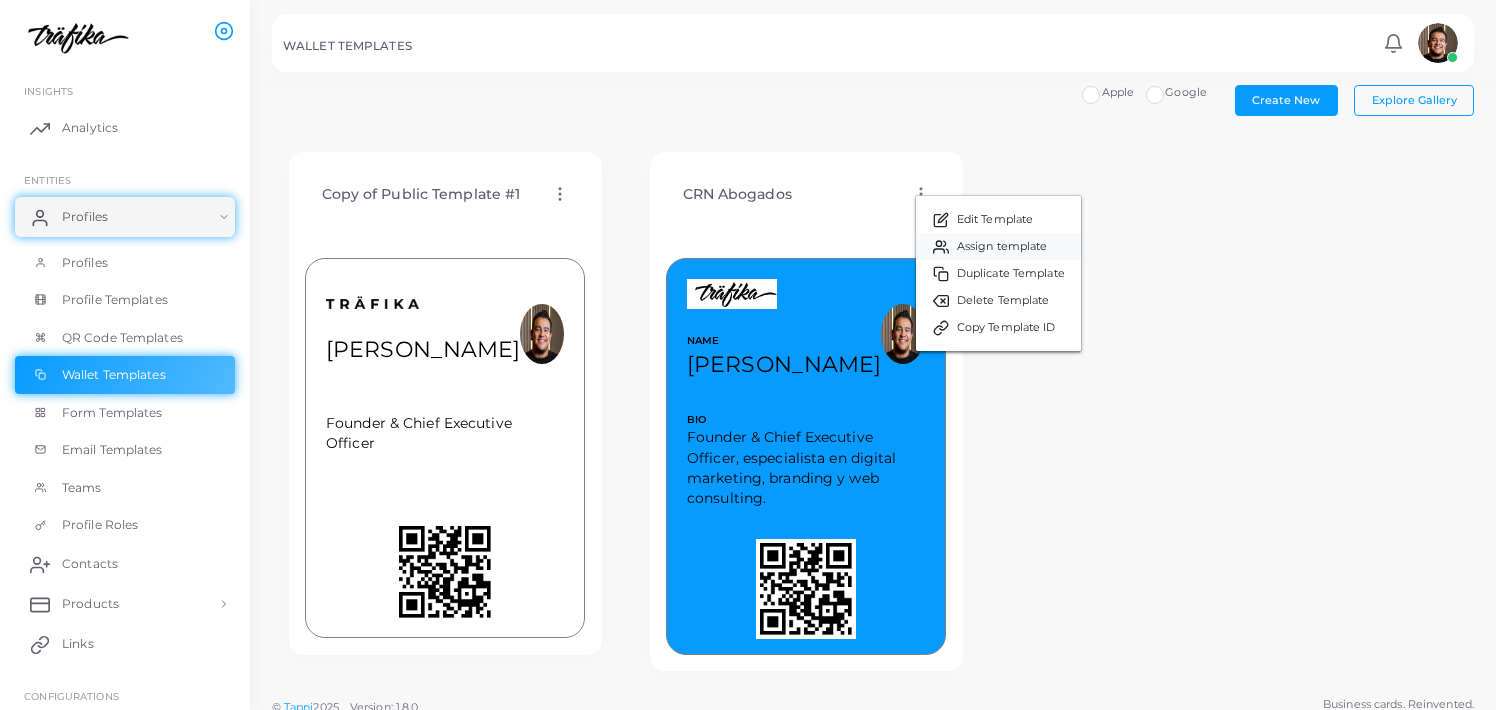click on "Assign template" at bounding box center [1002, 247] 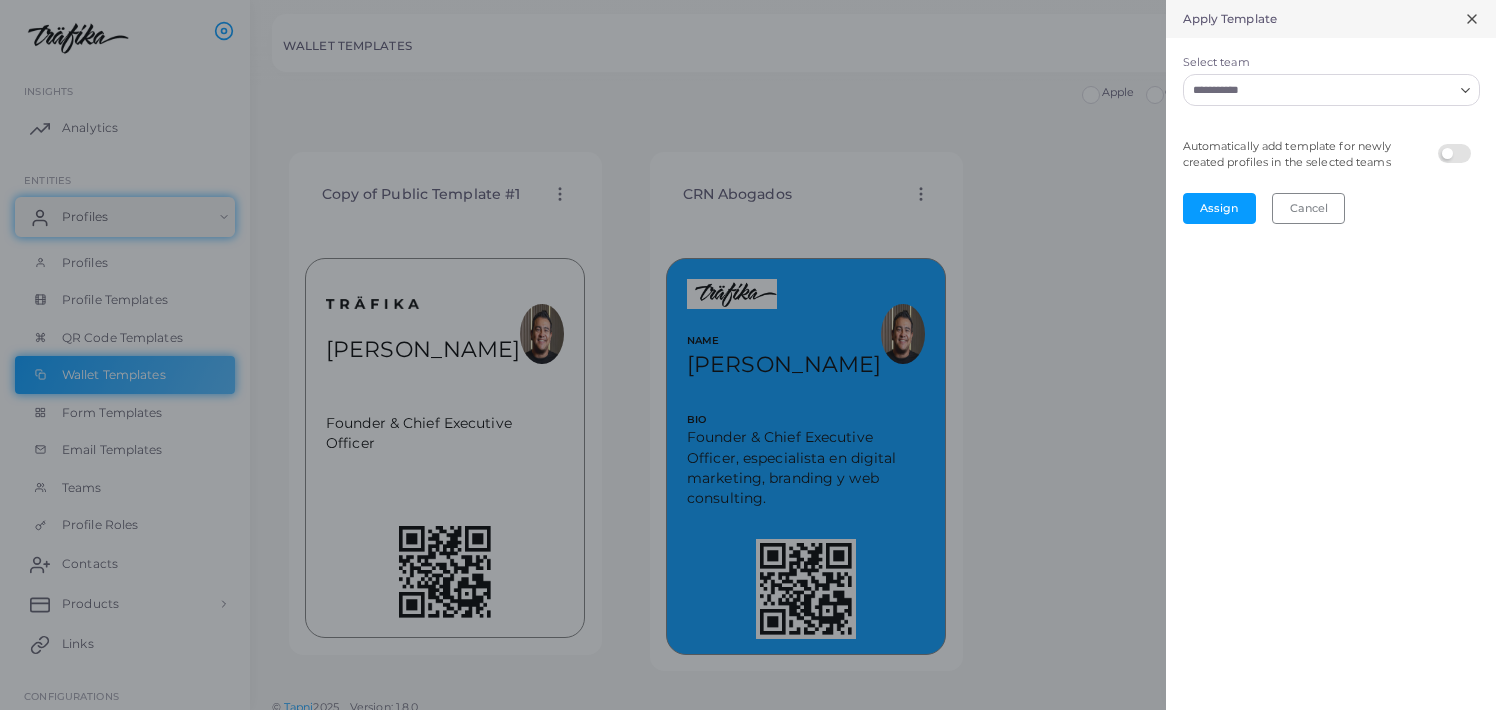 click on "Loading..." at bounding box center (1331, 90) 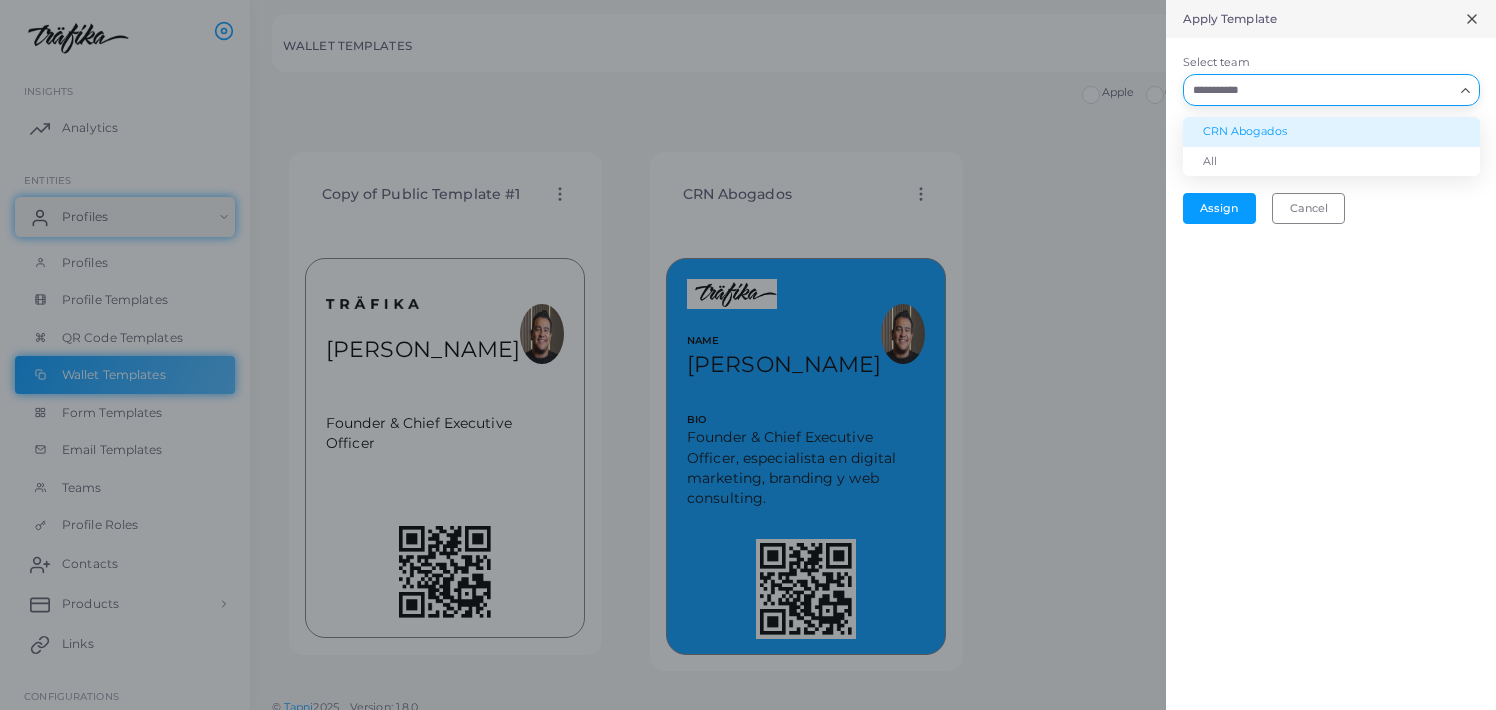 click on "CRN Abogados" at bounding box center [1331, 132] 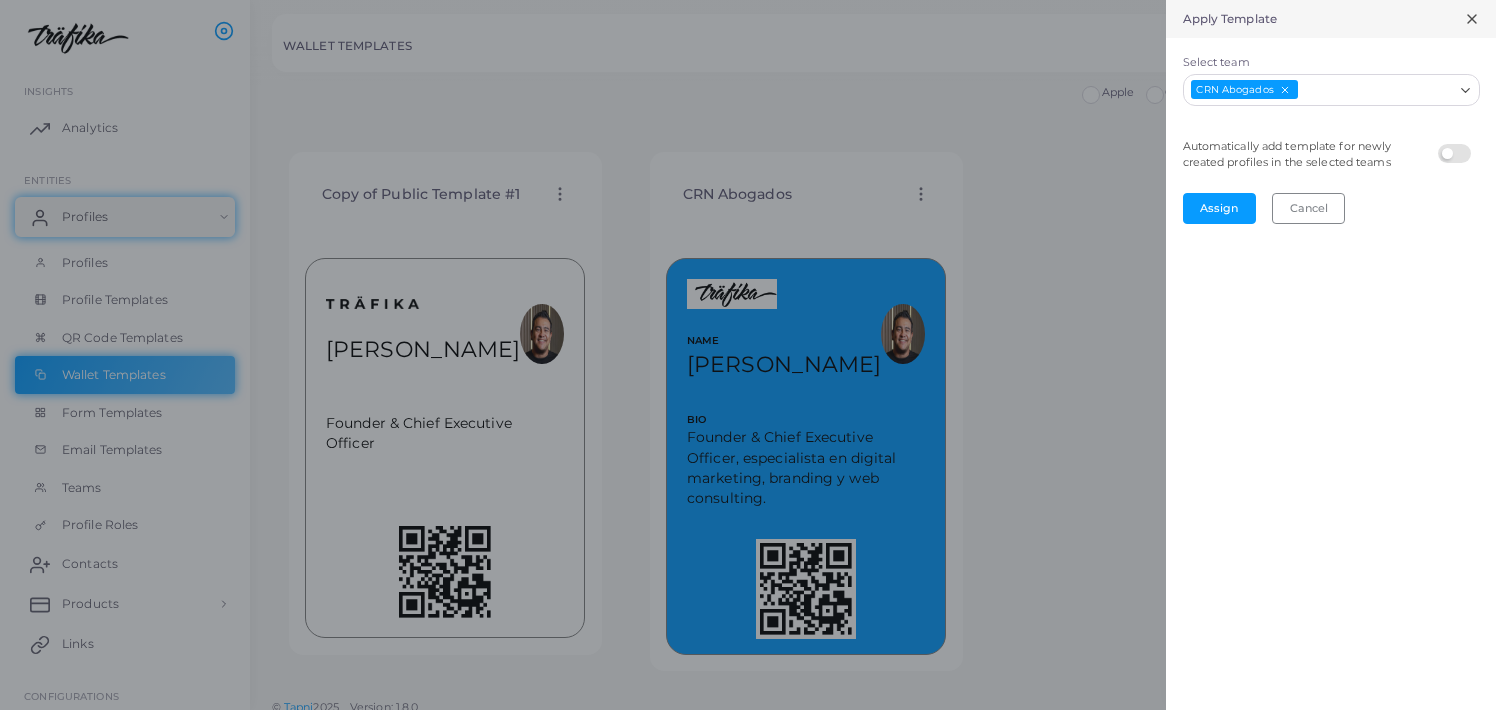 click at bounding box center [1457, 144] 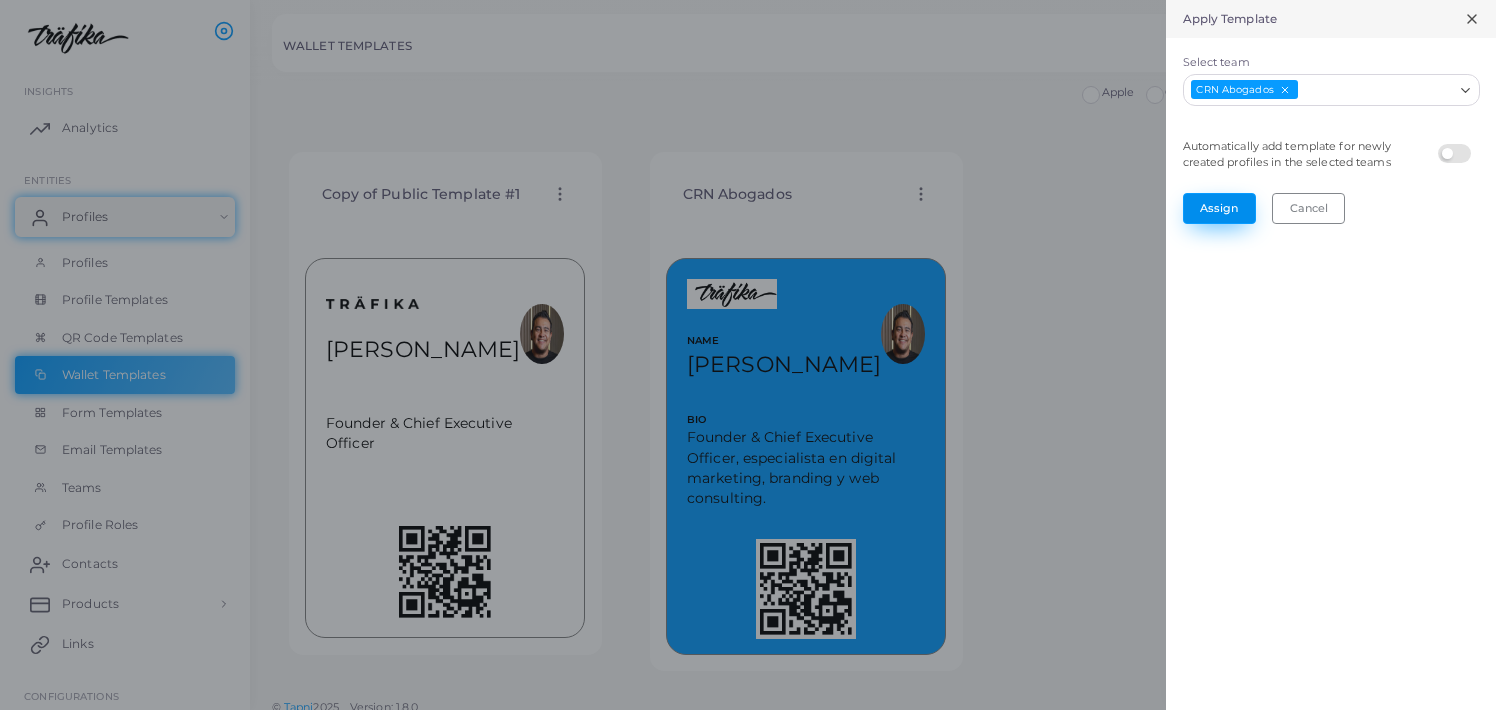 click on "Assign" at bounding box center [1219, 208] 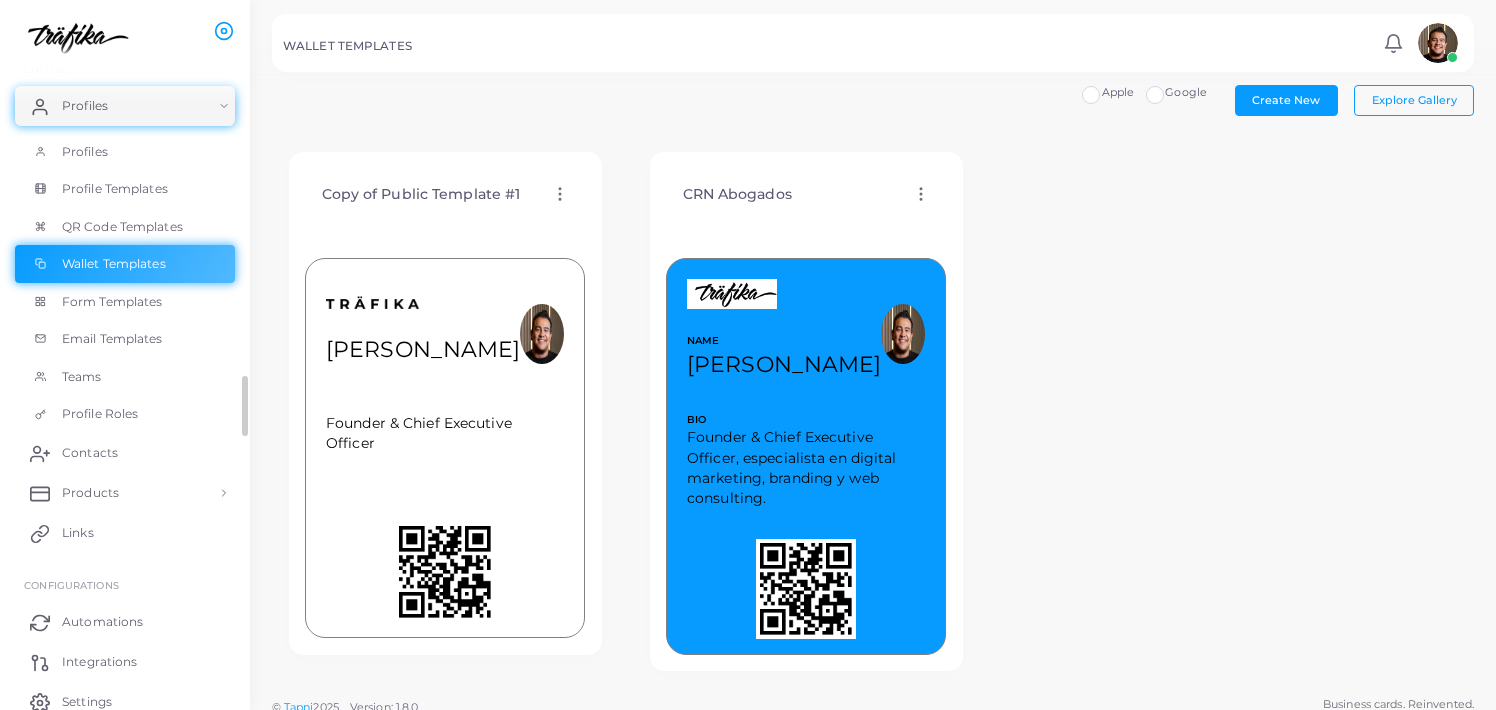 scroll, scrollTop: 163, scrollLeft: 0, axis: vertical 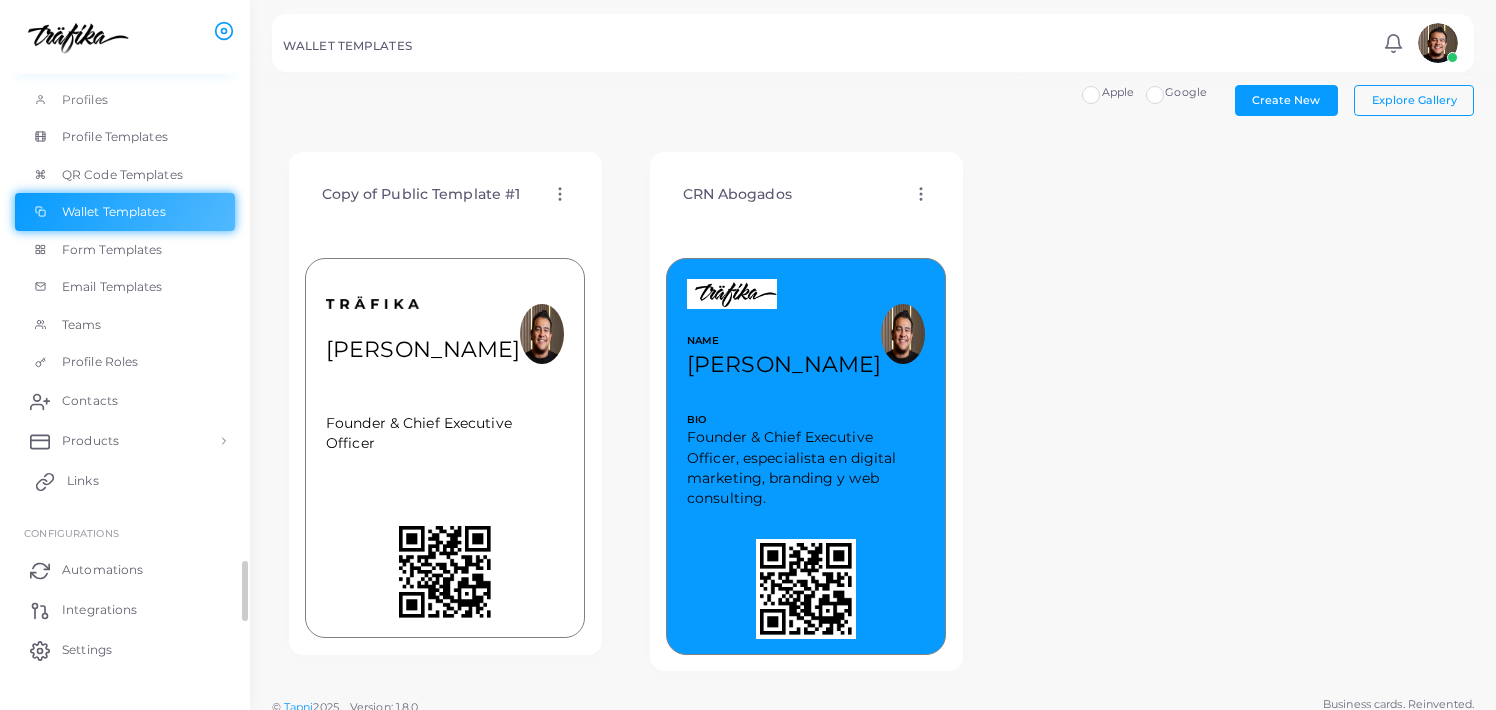 click on "Links" at bounding box center (125, 481) 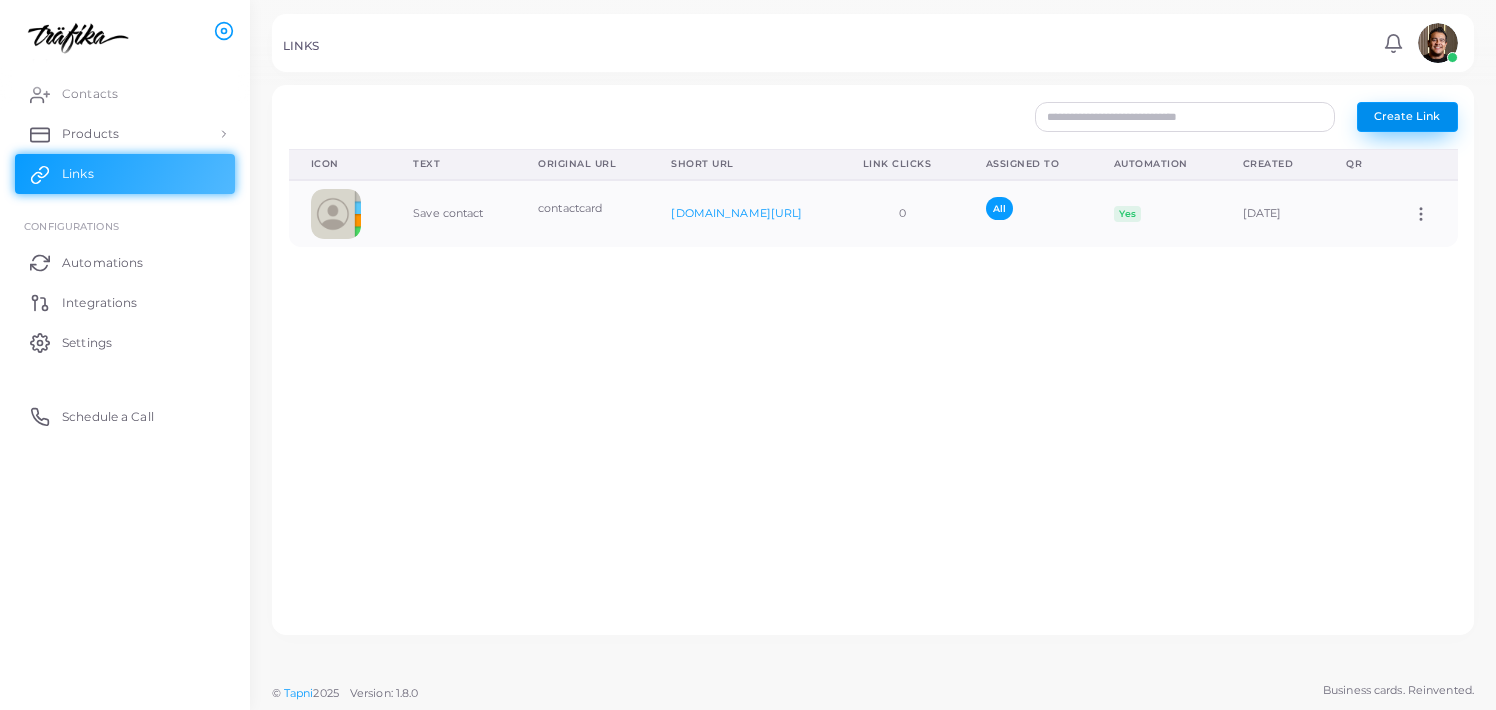 click on "Create Link" at bounding box center (1407, 117) 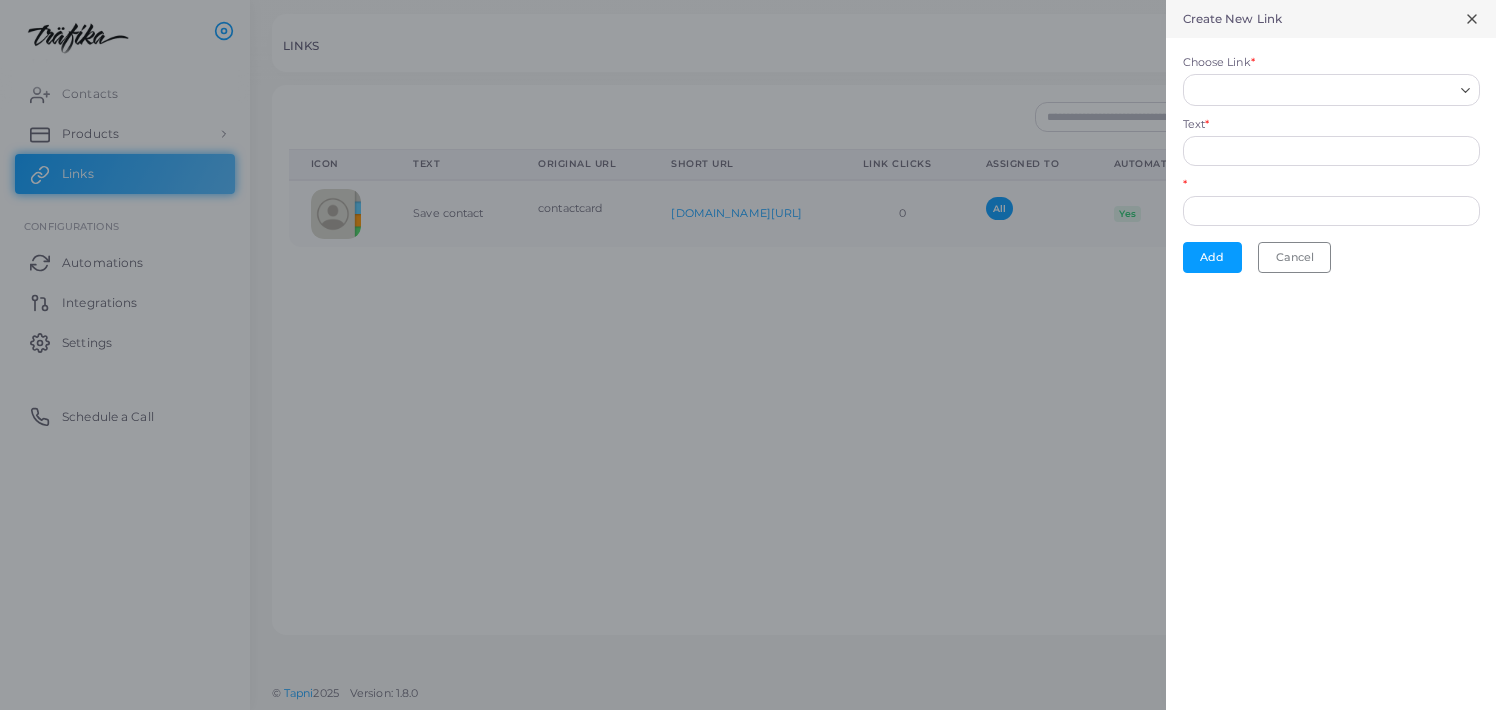 click on "Choose Link  *" at bounding box center (1322, 90) 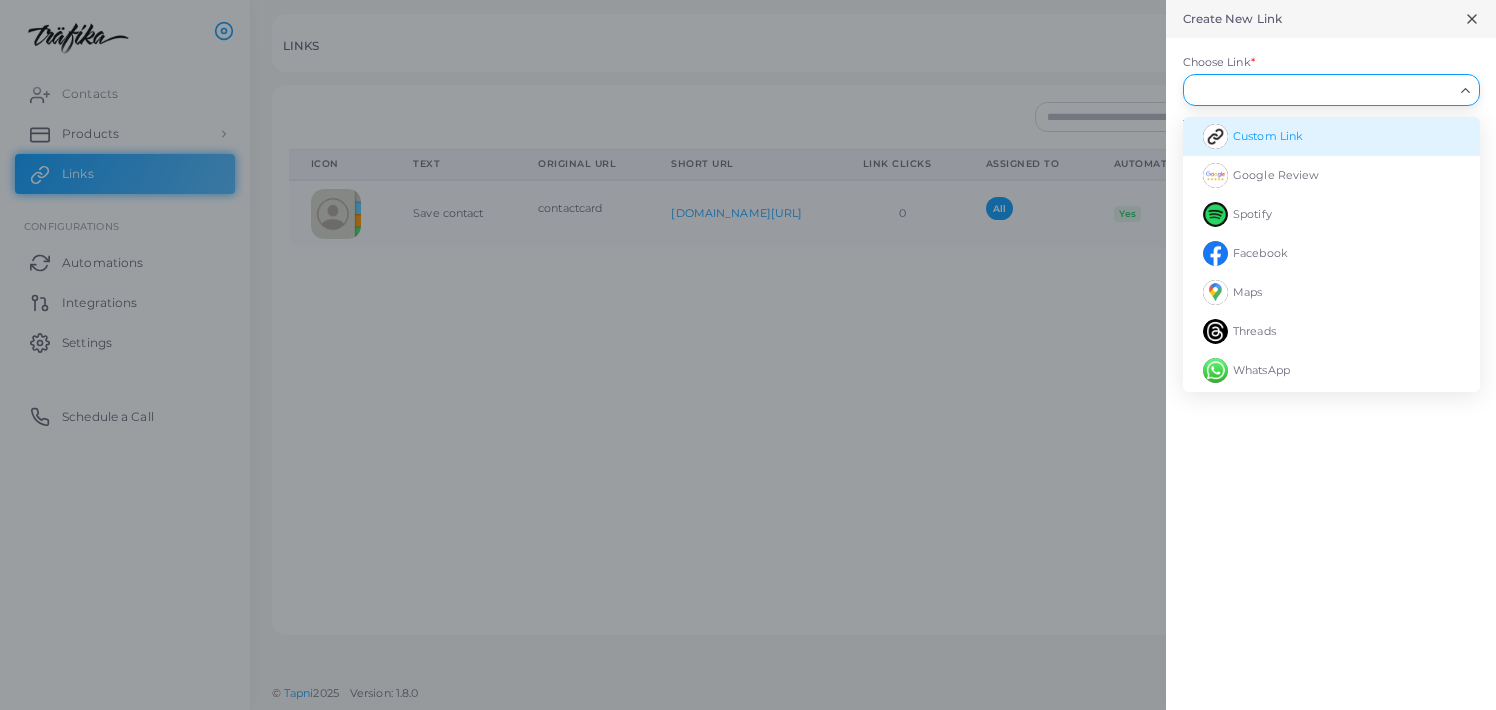 click on "Custom Link" at bounding box center (1268, 136) 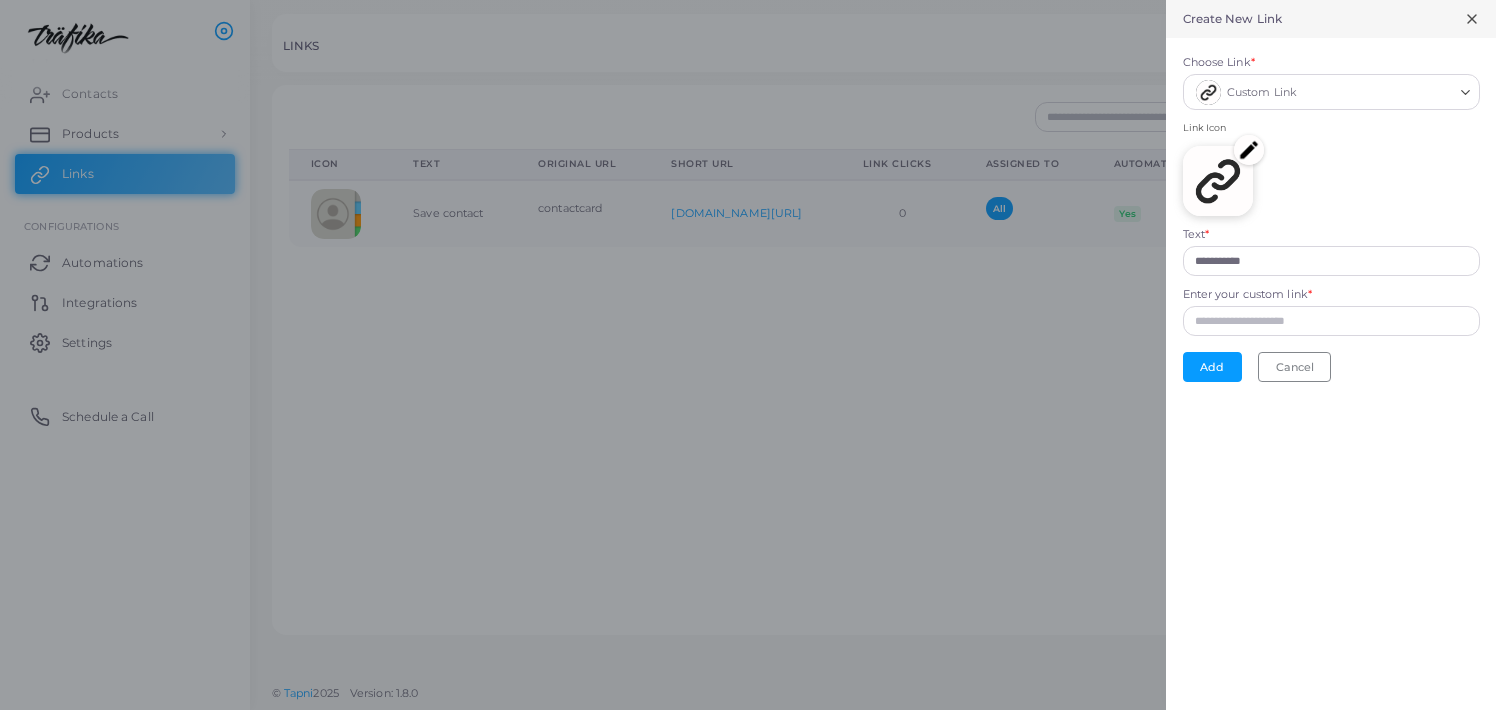 click at bounding box center (1249, 150) 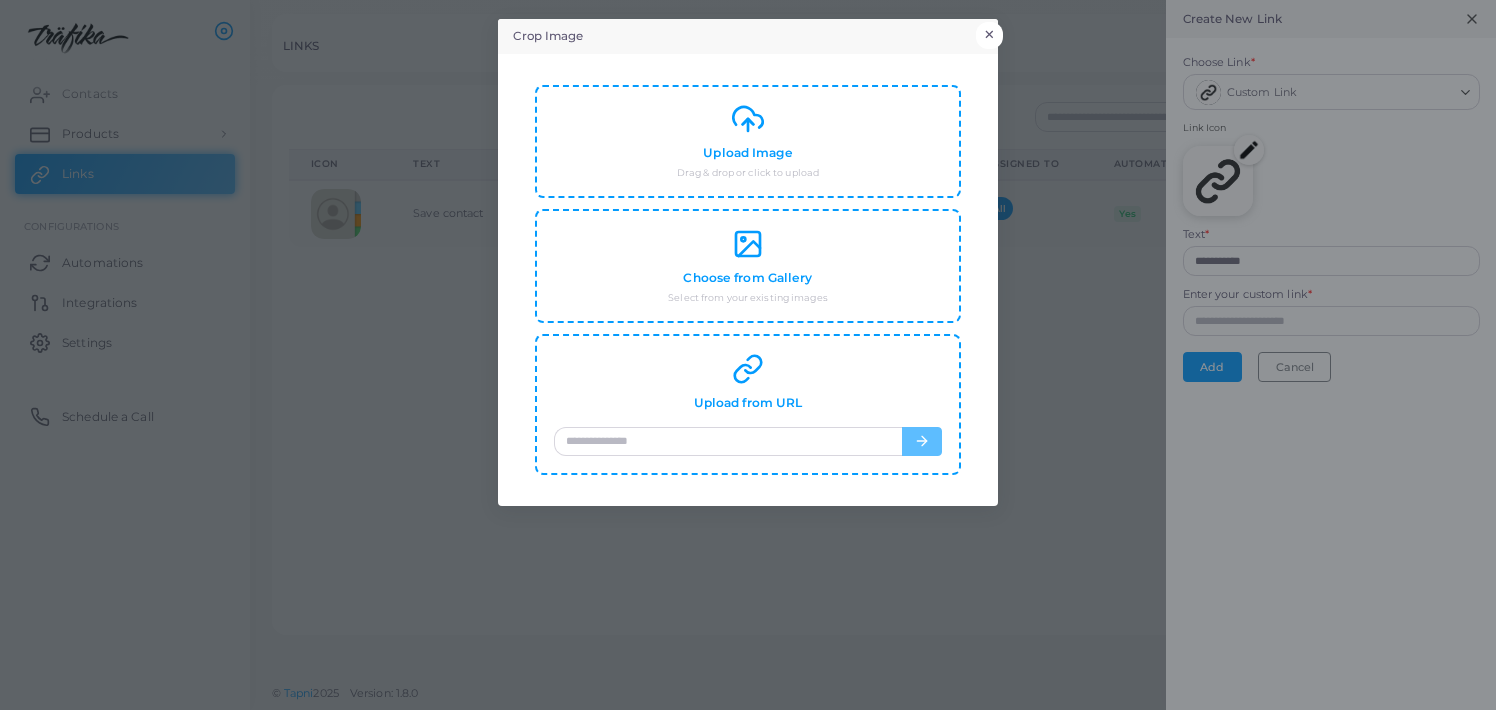 click on "×" at bounding box center (989, 35) 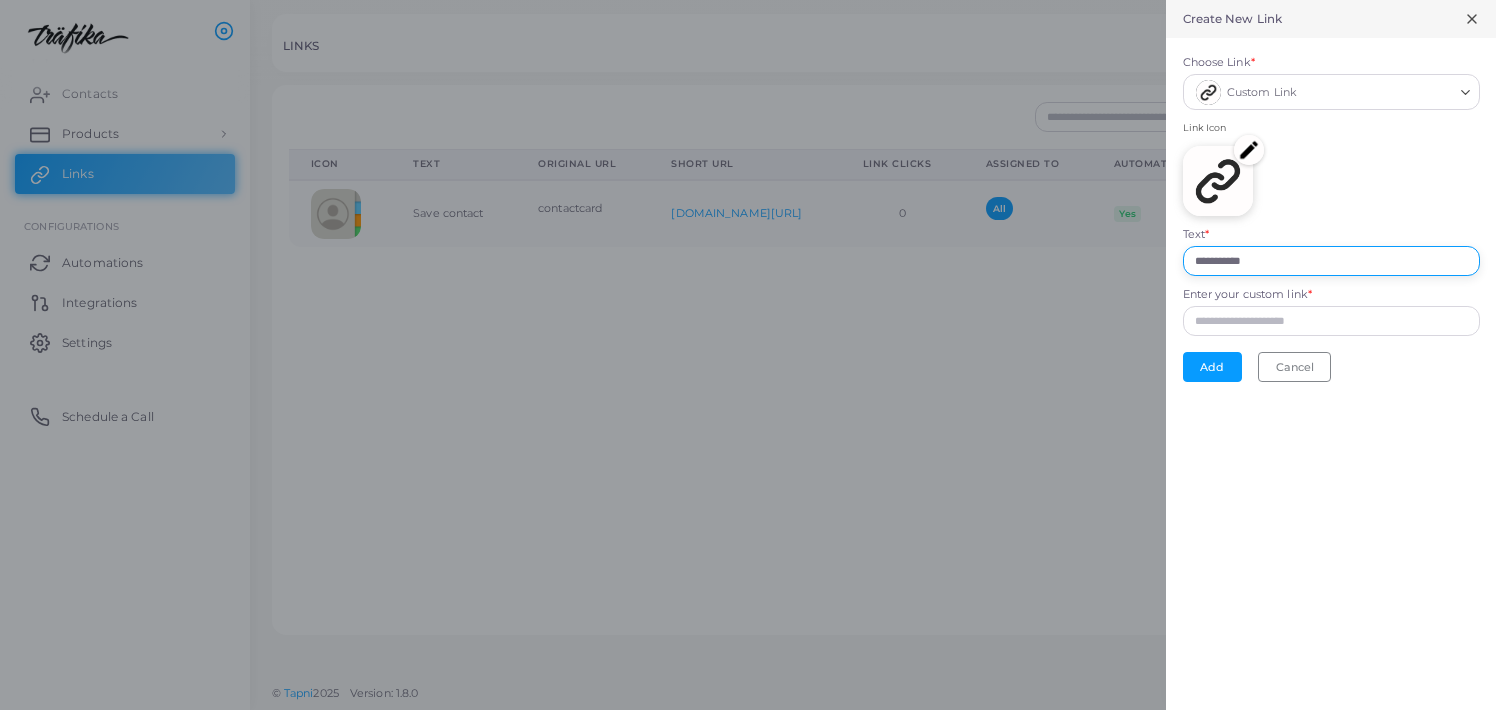 drag, startPoint x: 1289, startPoint y: 260, endPoint x: 1158, endPoint y: 256, distance: 131.06105 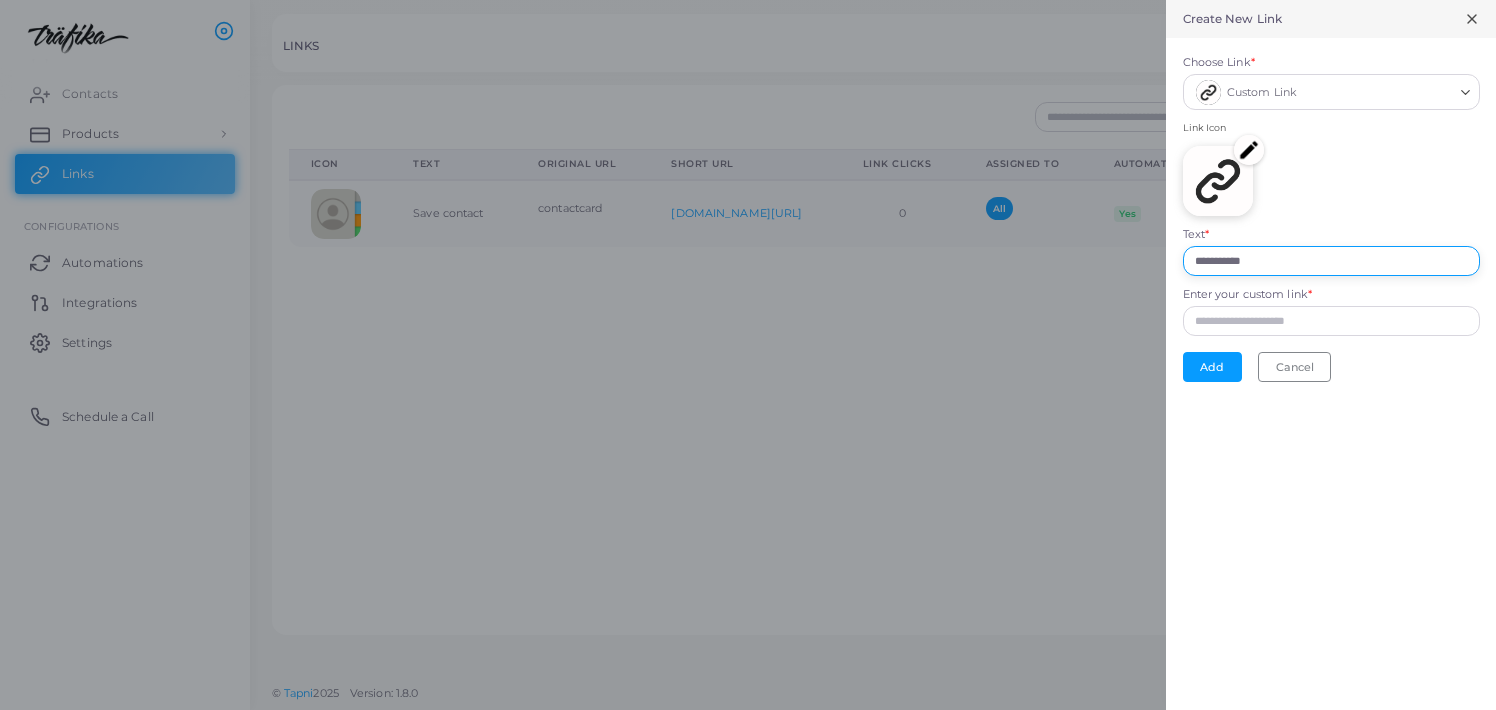 click on "**********" at bounding box center (748, 0) 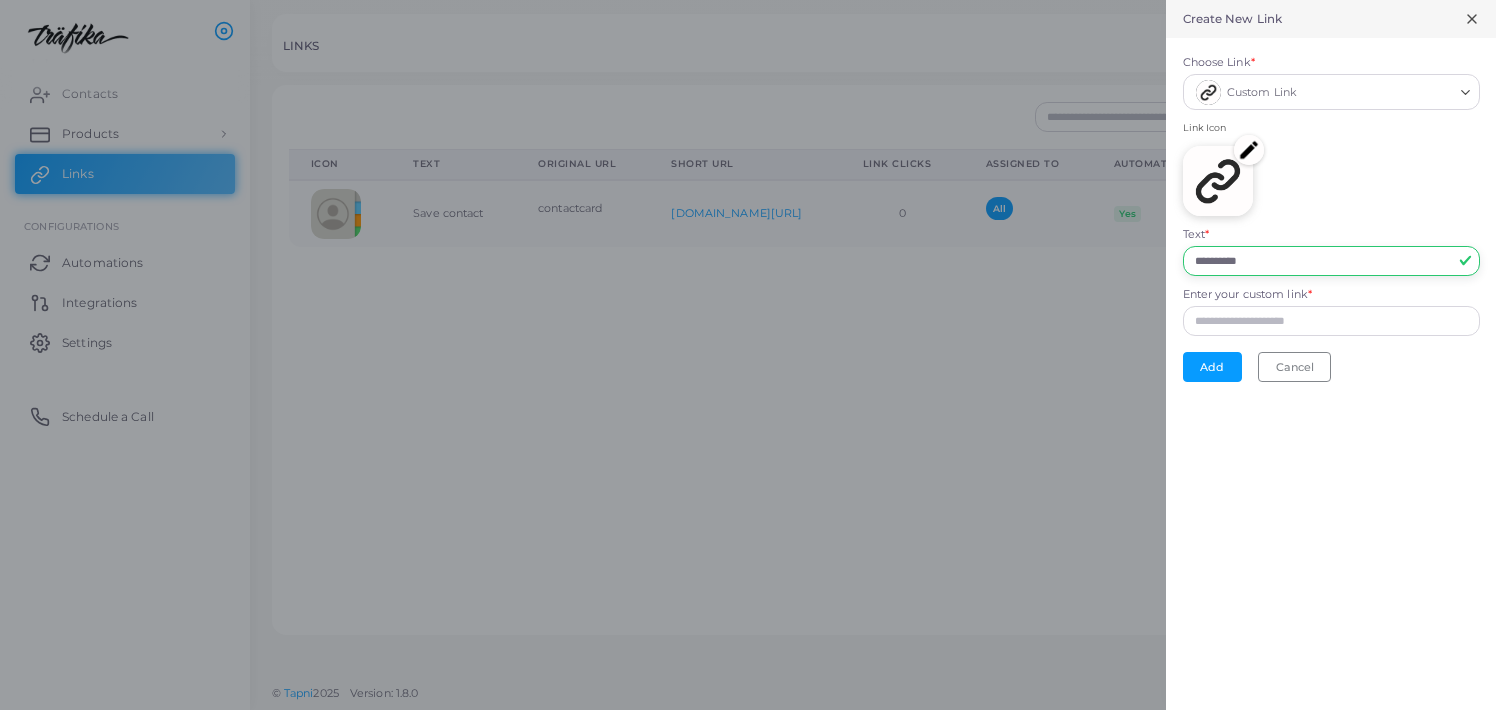 type on "**********" 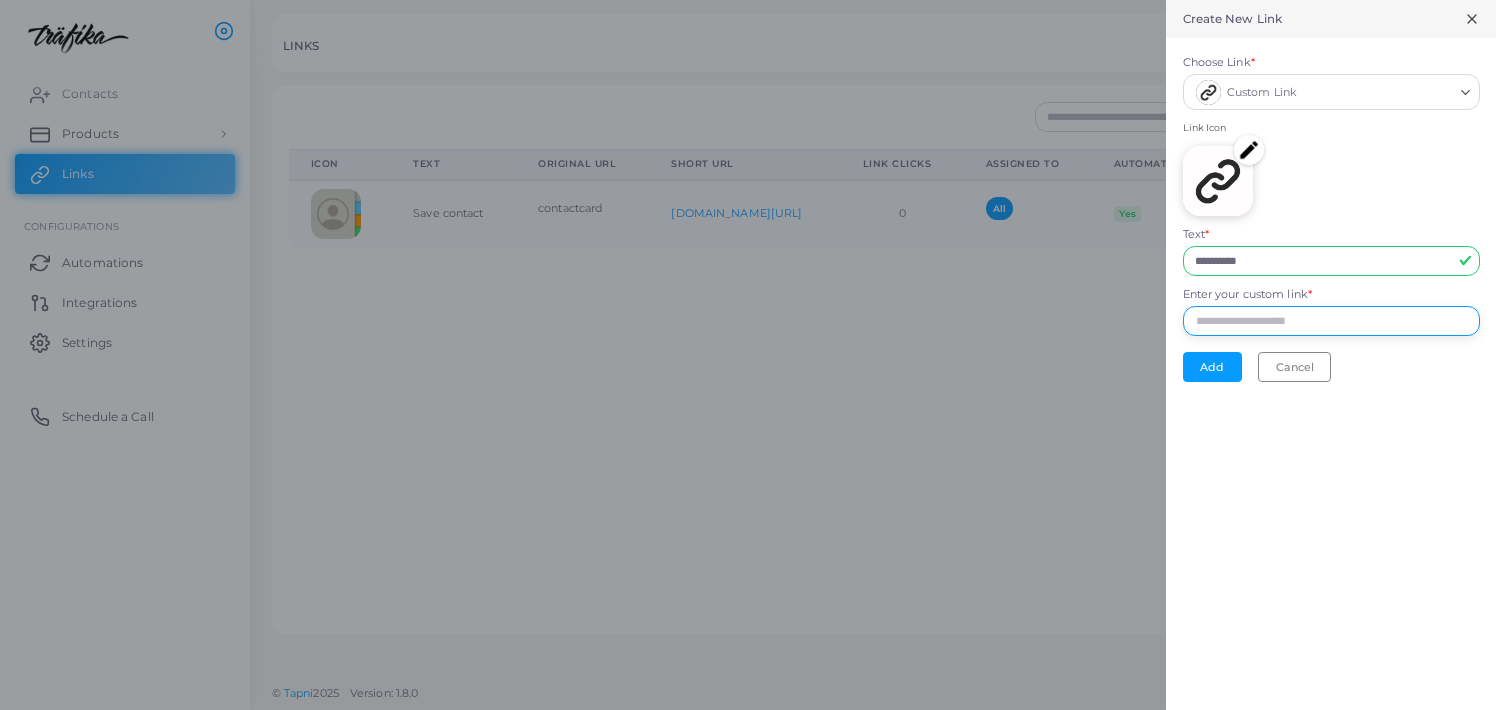 click on "Enter your custom link  *" at bounding box center [1331, 321] 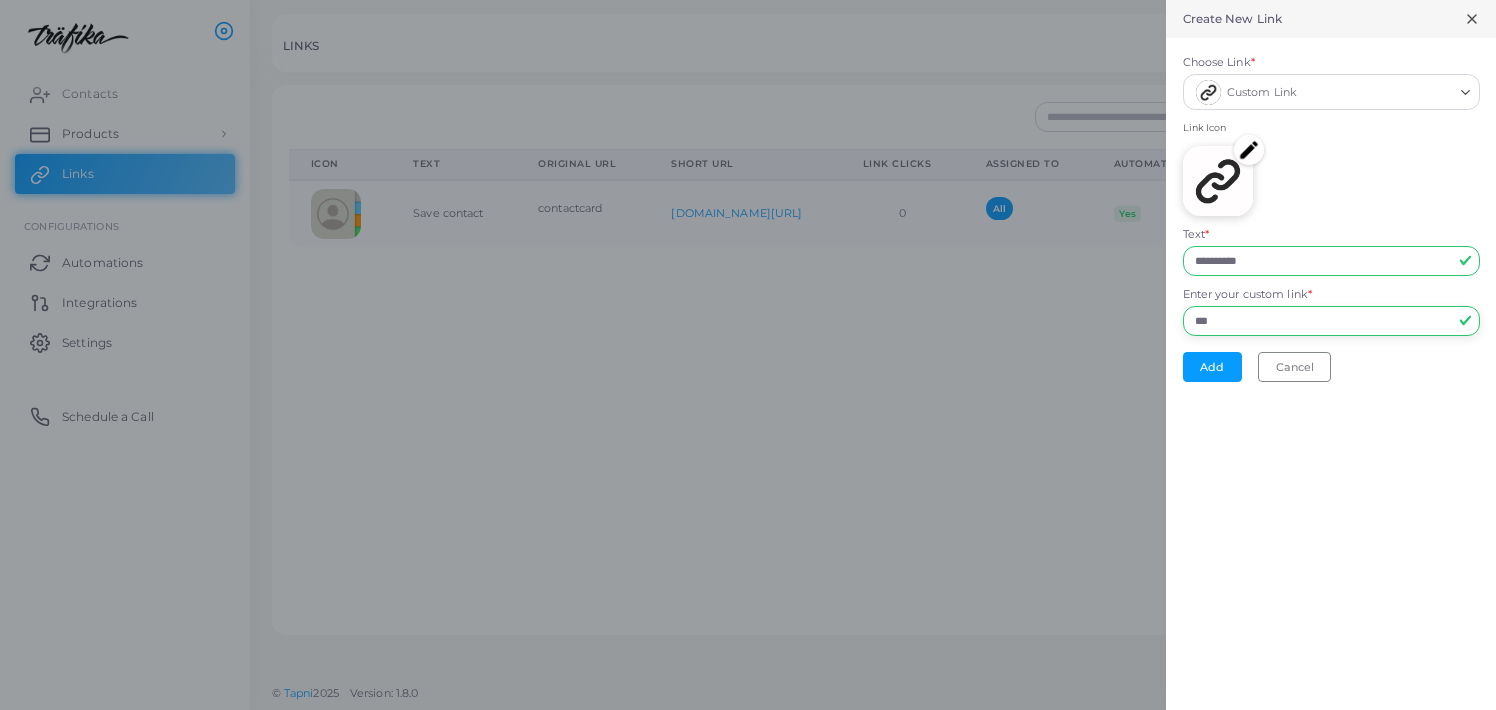 drag, startPoint x: 1280, startPoint y: 324, endPoint x: 1150, endPoint y: 310, distance: 130.75168 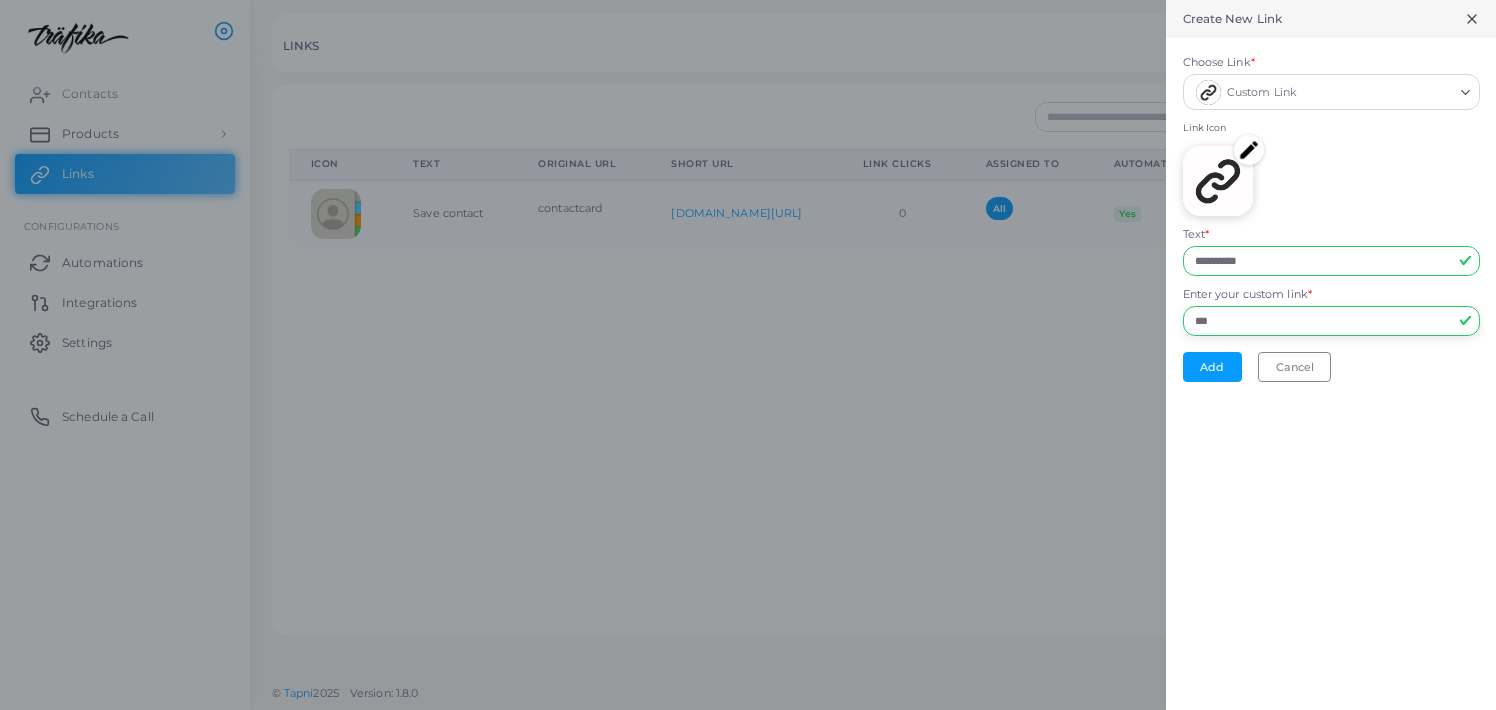 click on "**********" at bounding box center (748, 0) 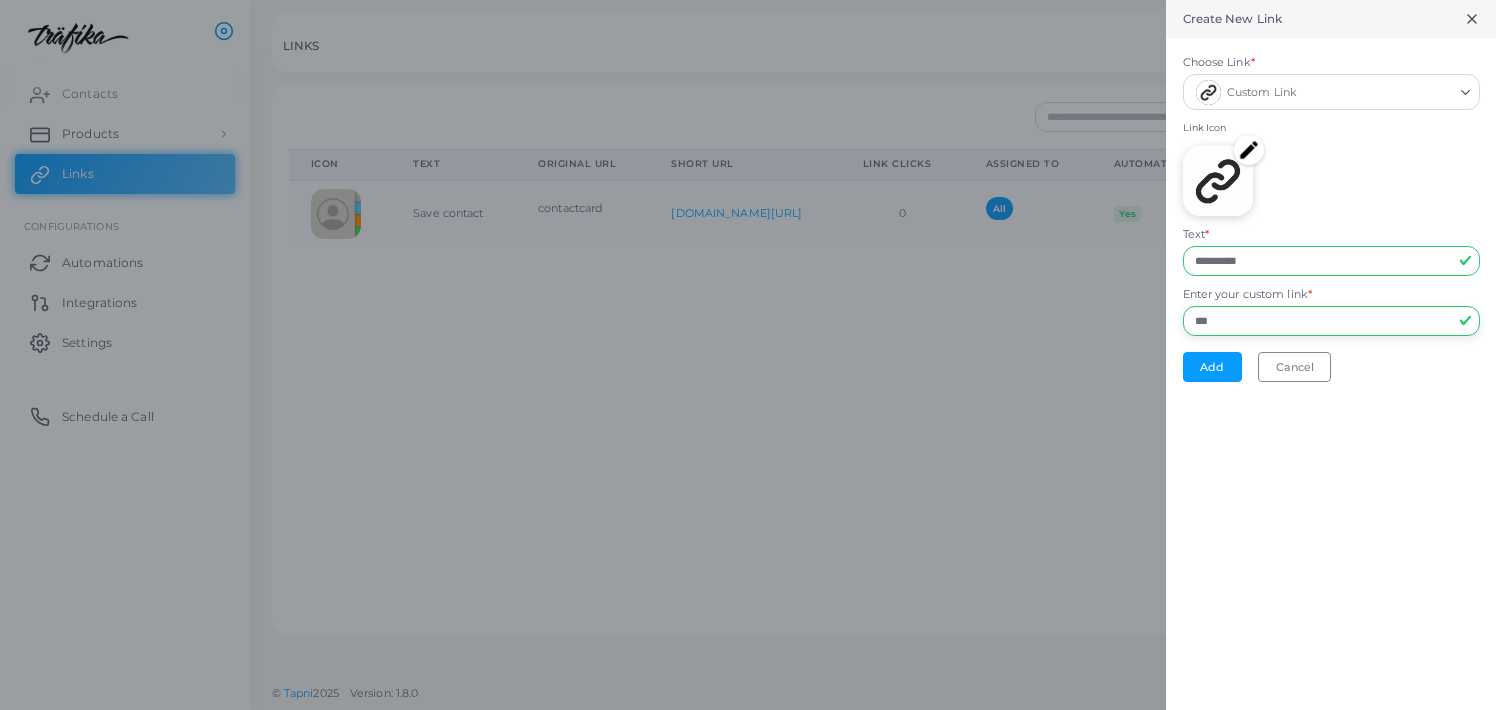 drag, startPoint x: 1290, startPoint y: 317, endPoint x: 1164, endPoint y: 315, distance: 126.01587 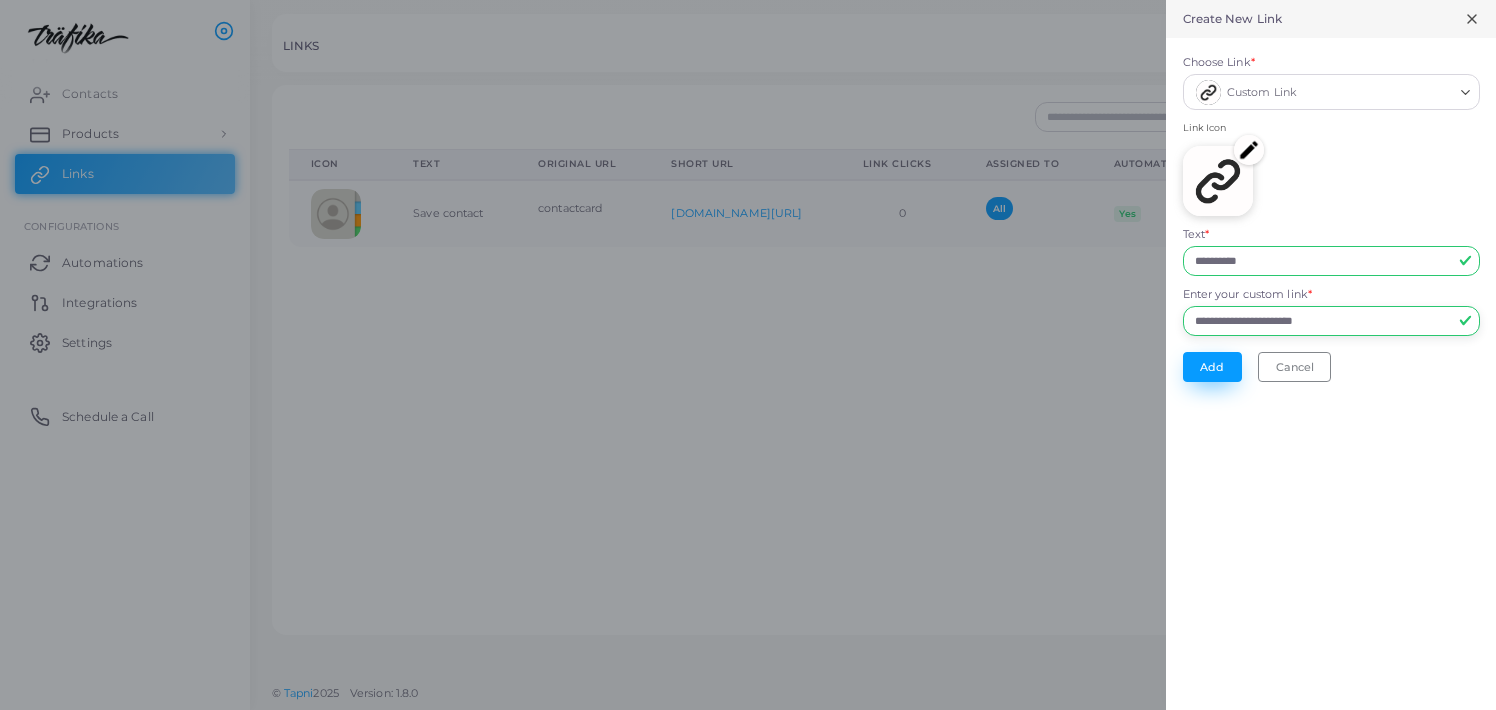 type on "**********" 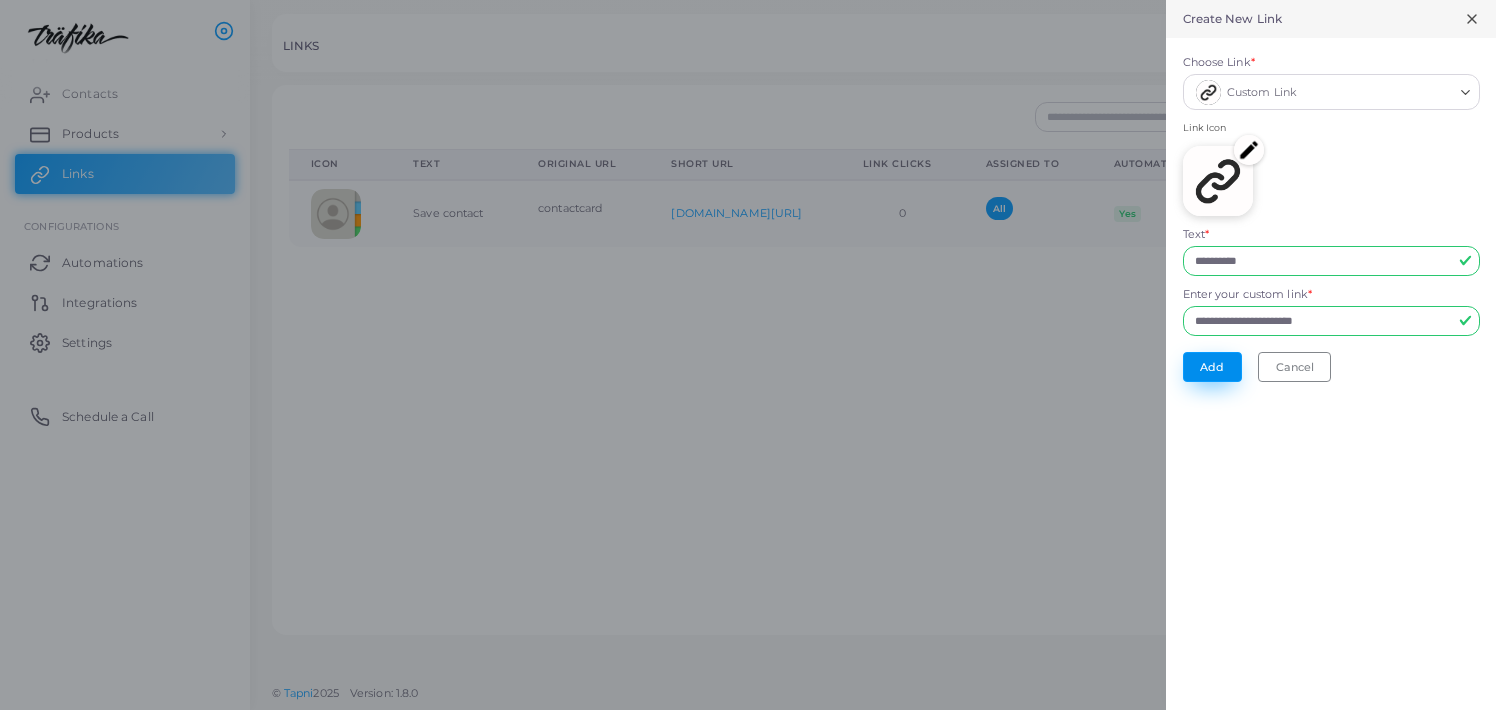 click on "Add" at bounding box center (1212, 367) 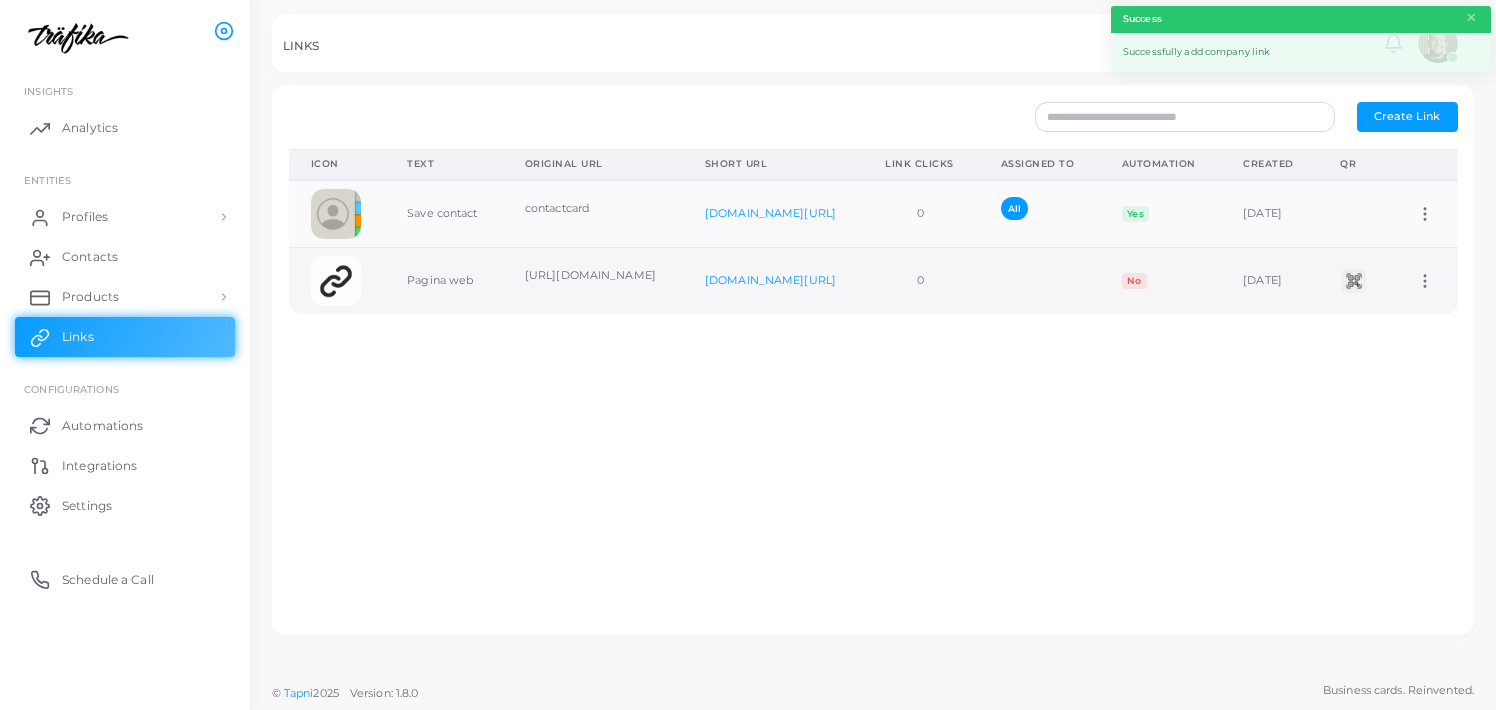 click 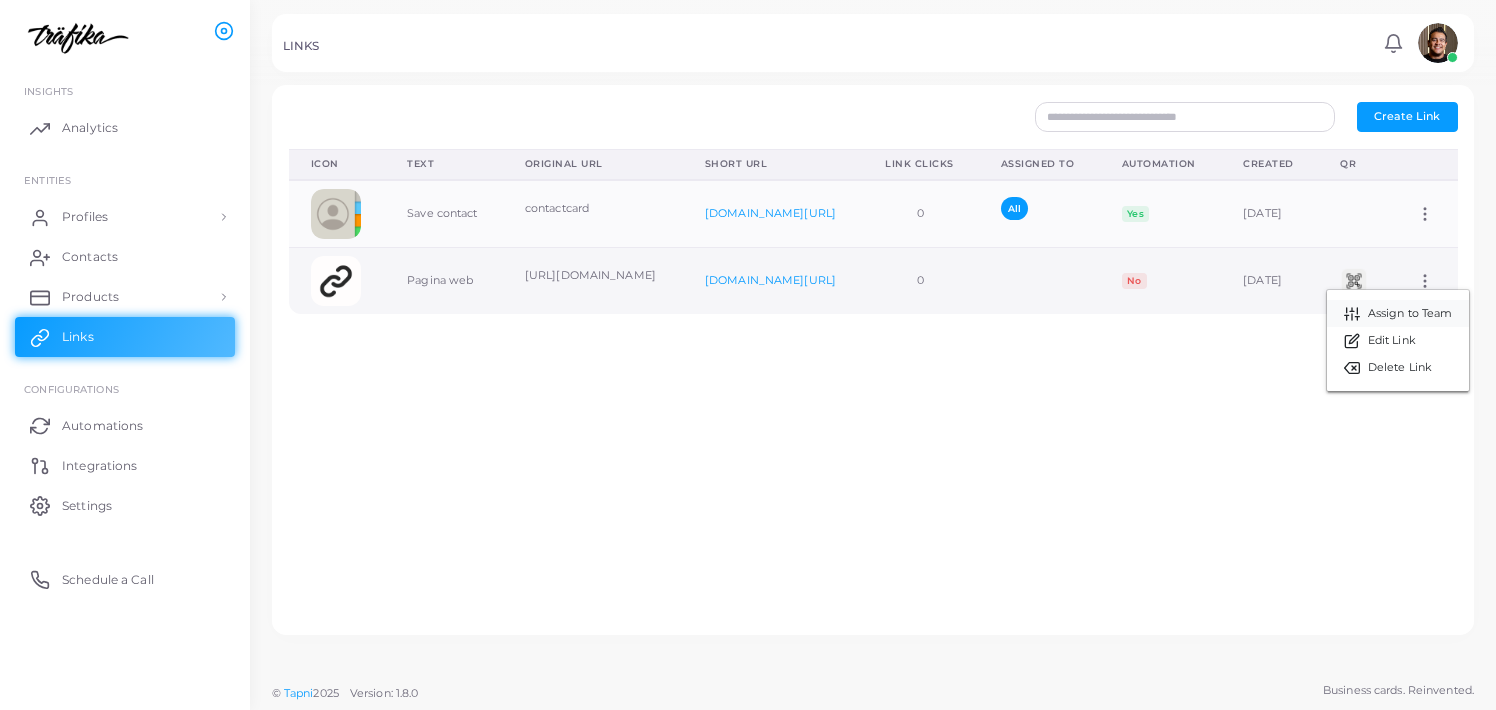 click on "Assign to Team" at bounding box center (1410, 314) 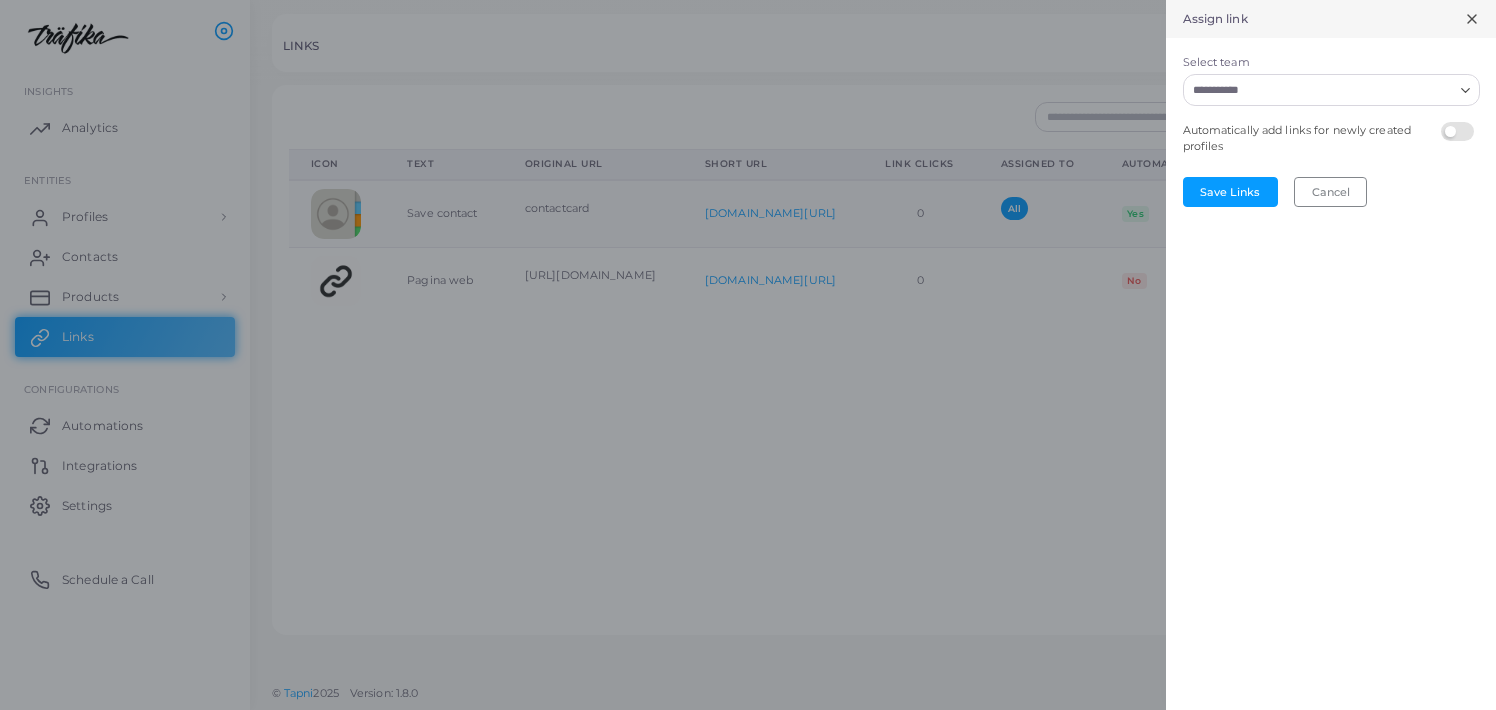 click on "Select team           Loading...        Automatically add links for newly created profiles  Save Links   Cancel" at bounding box center (0, 0) 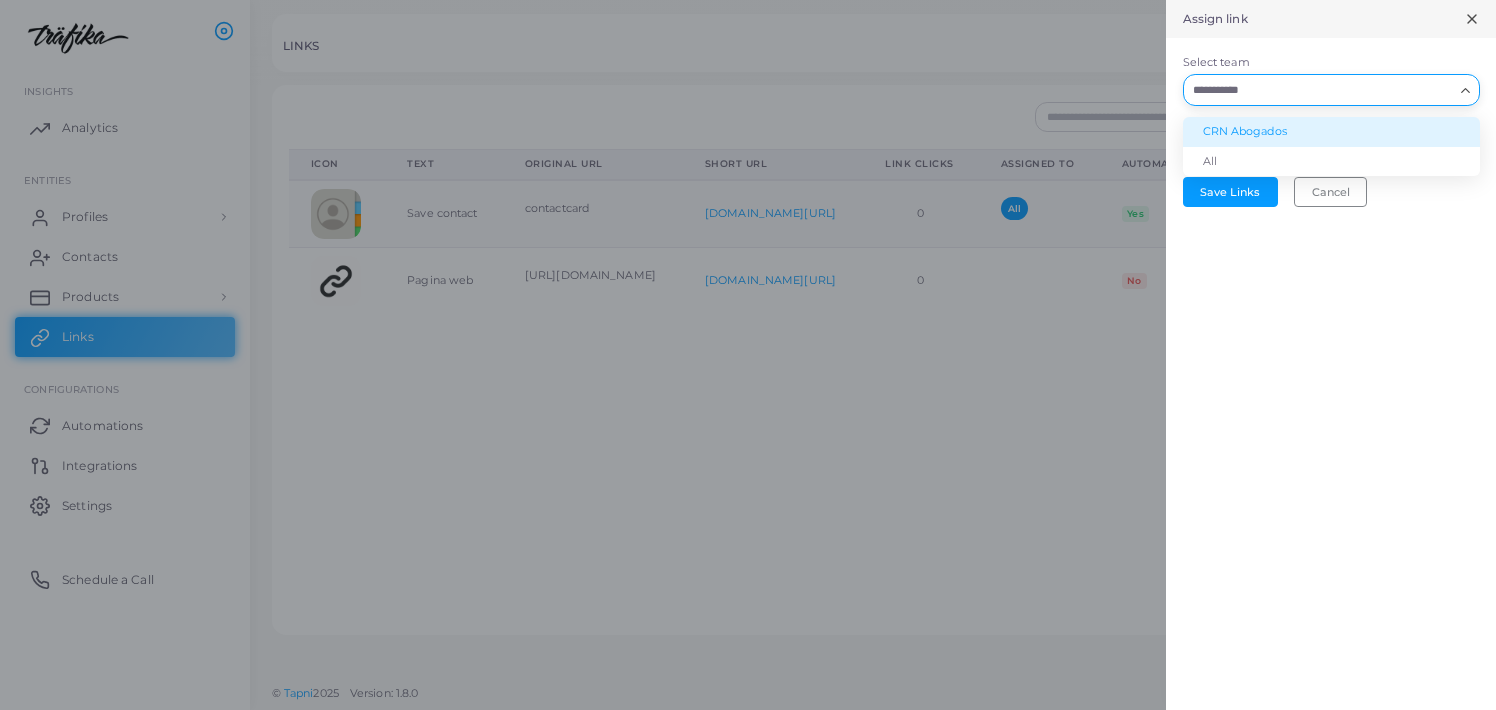 click on "CRN Abogados" at bounding box center (1331, 132) 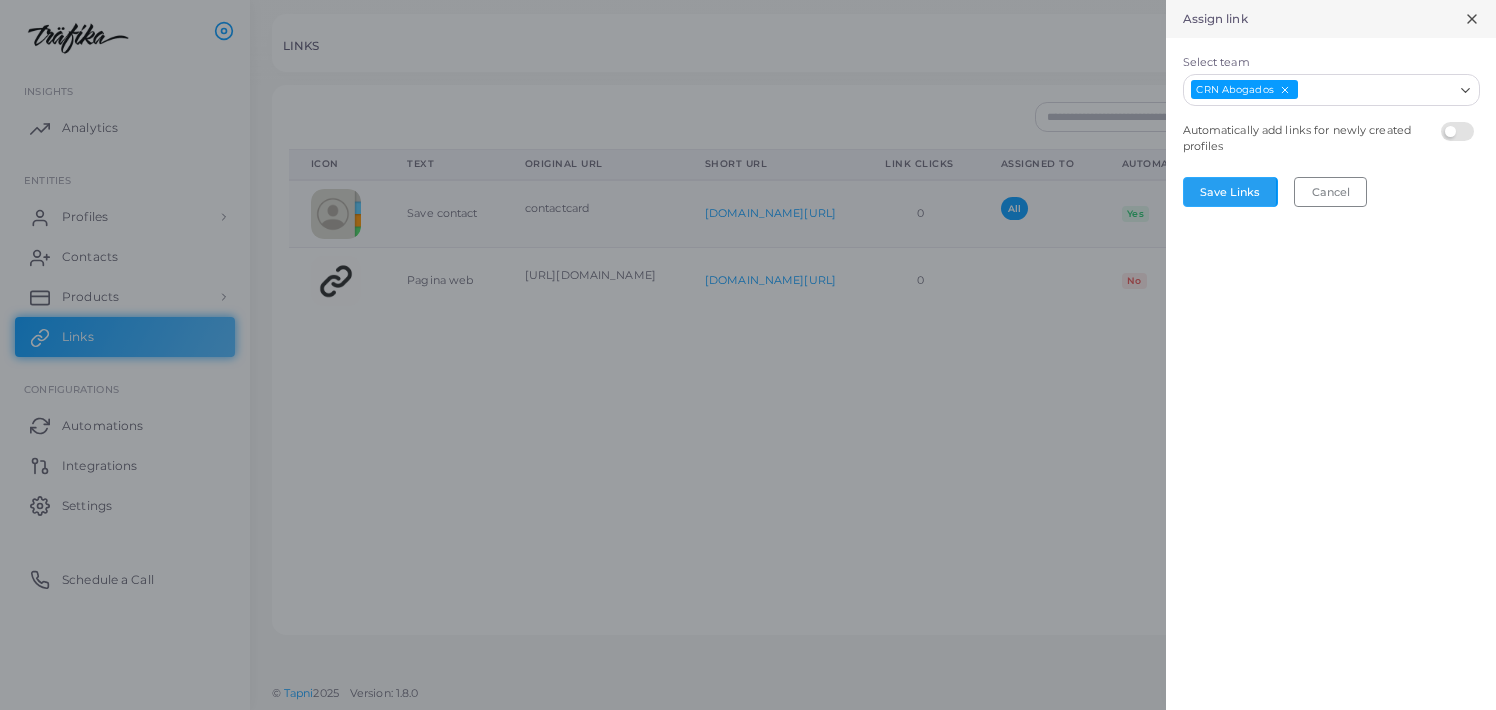 drag, startPoint x: 1241, startPoint y: 193, endPoint x: 1503, endPoint y: 225, distance: 263.94696 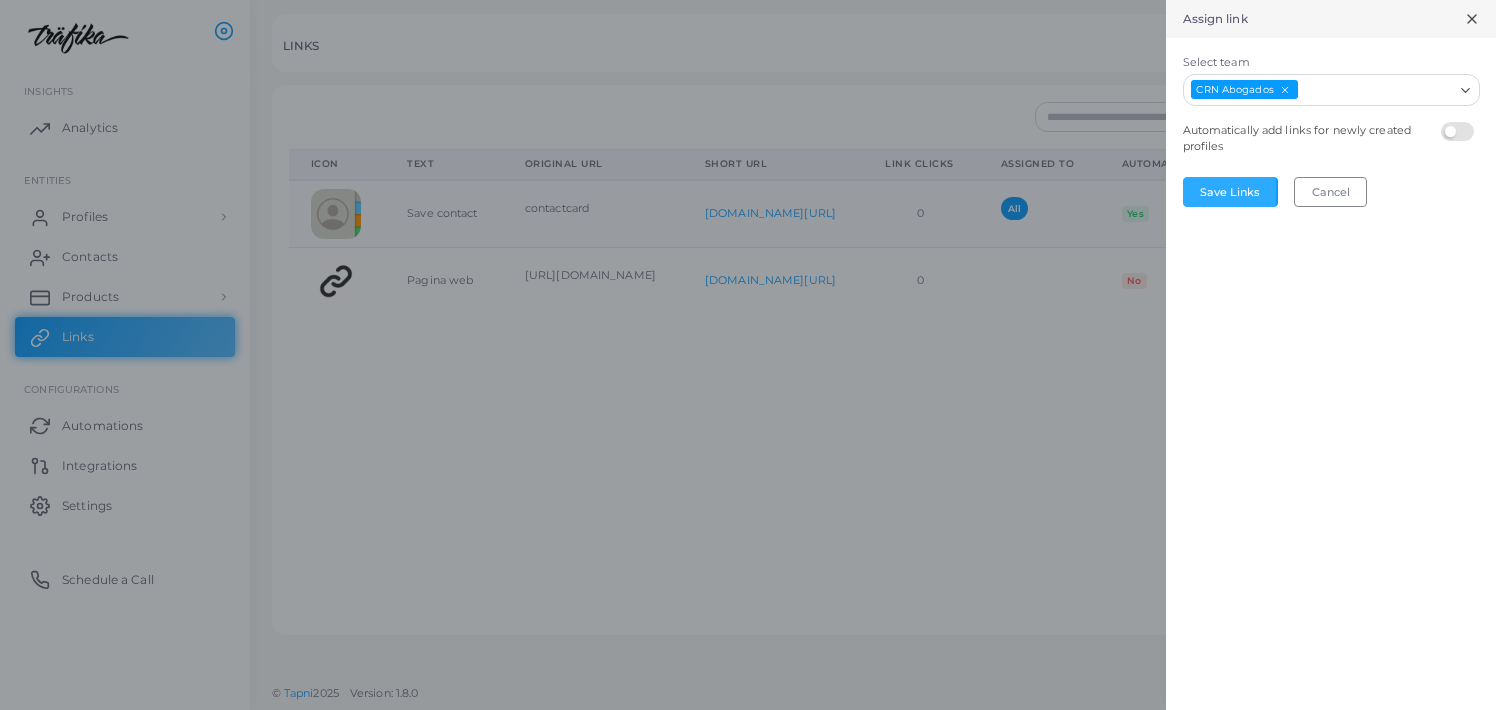 click at bounding box center (1460, 122) 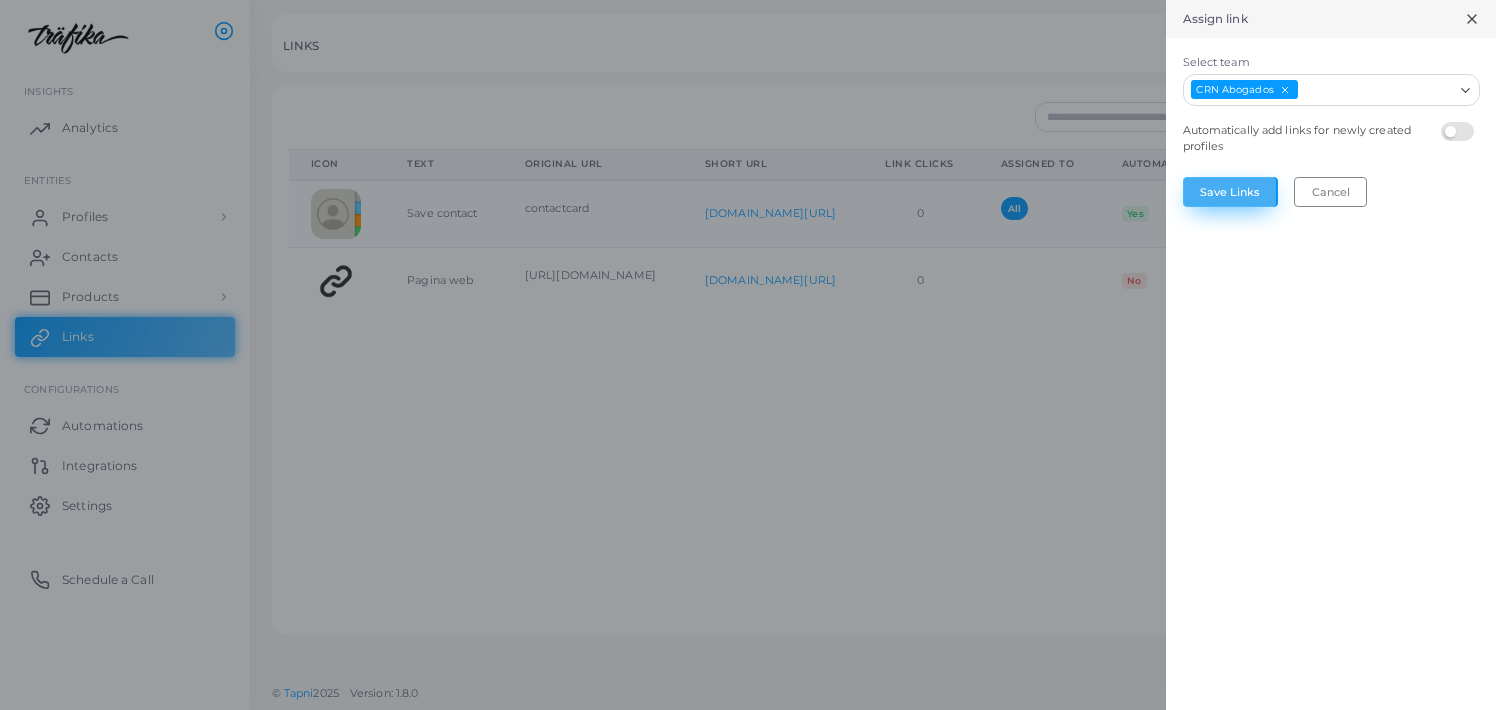 click on "Save Links" at bounding box center (1230, 192) 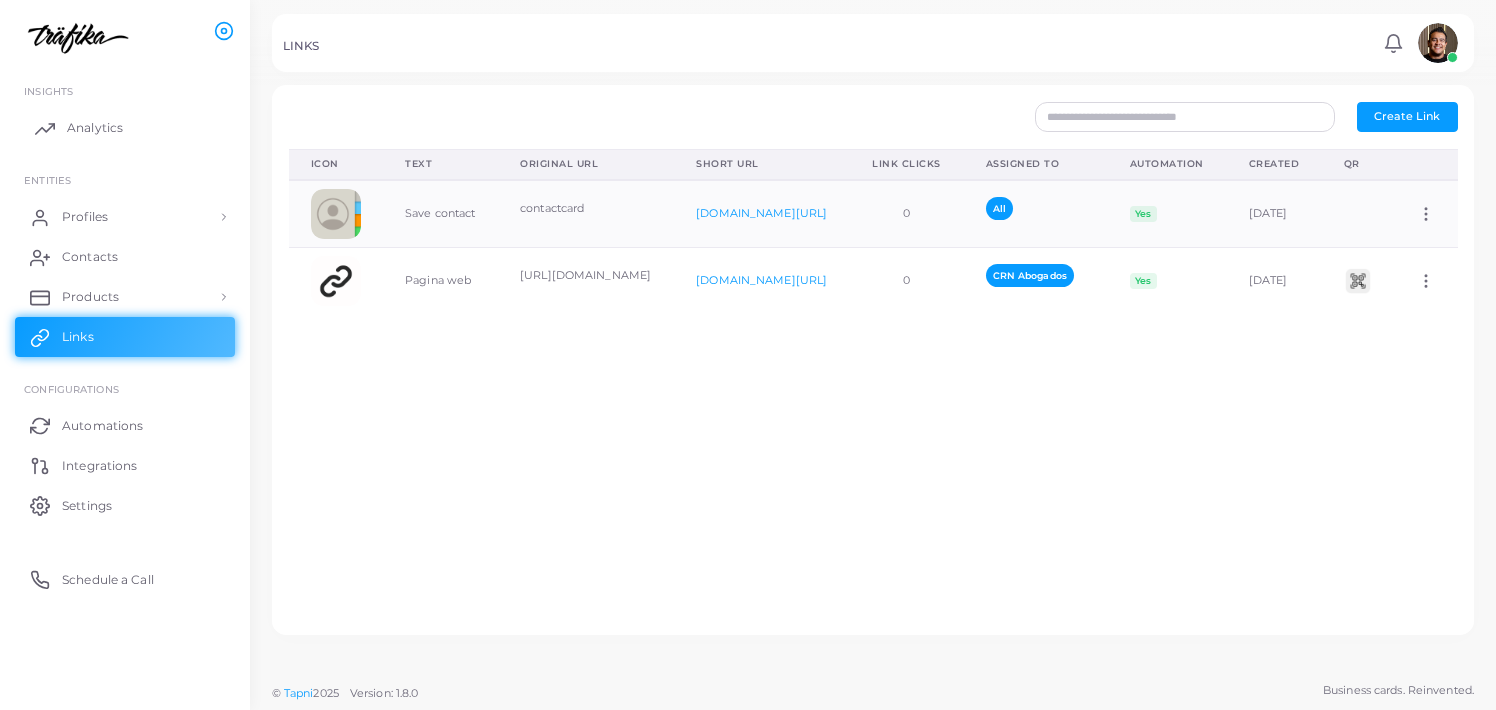 click on "Analytics" at bounding box center [95, 128] 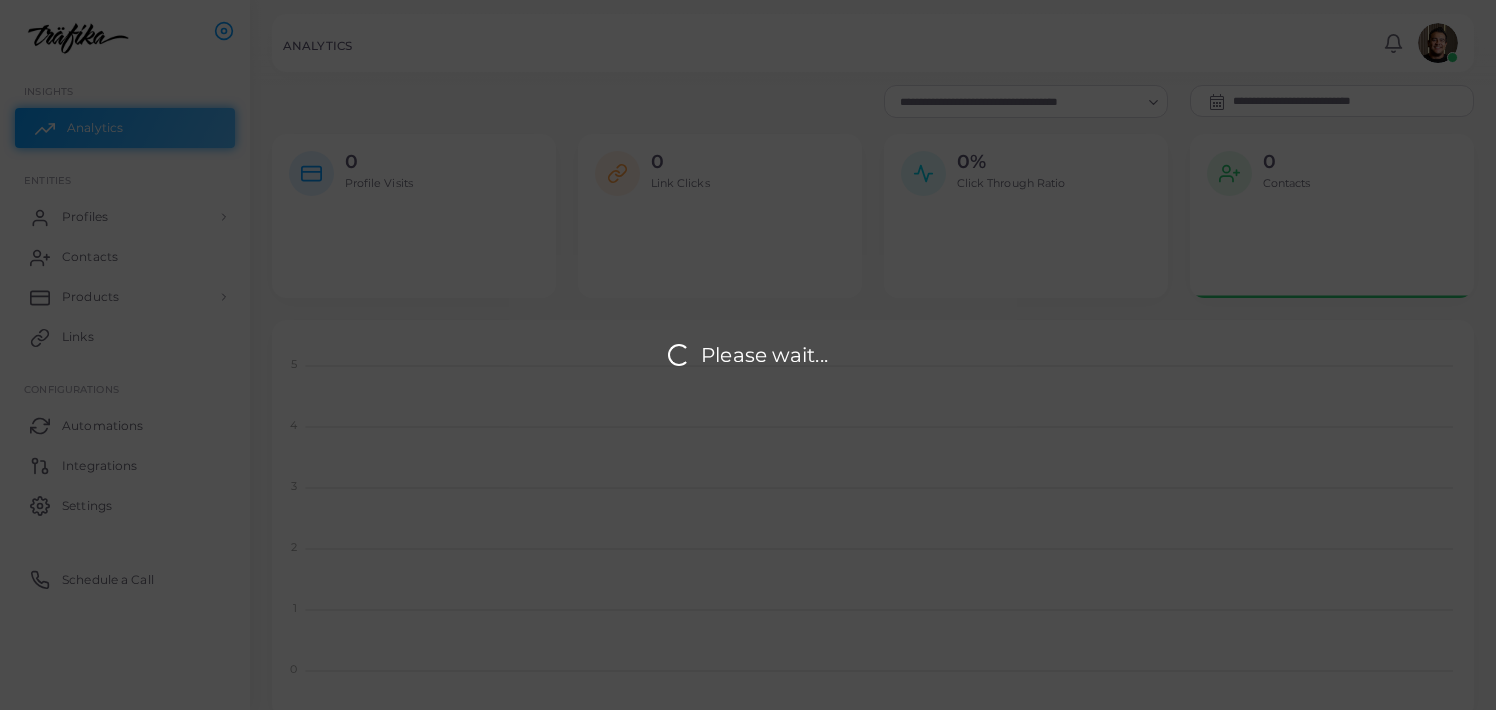 scroll, scrollTop: 1, scrollLeft: 1, axis: both 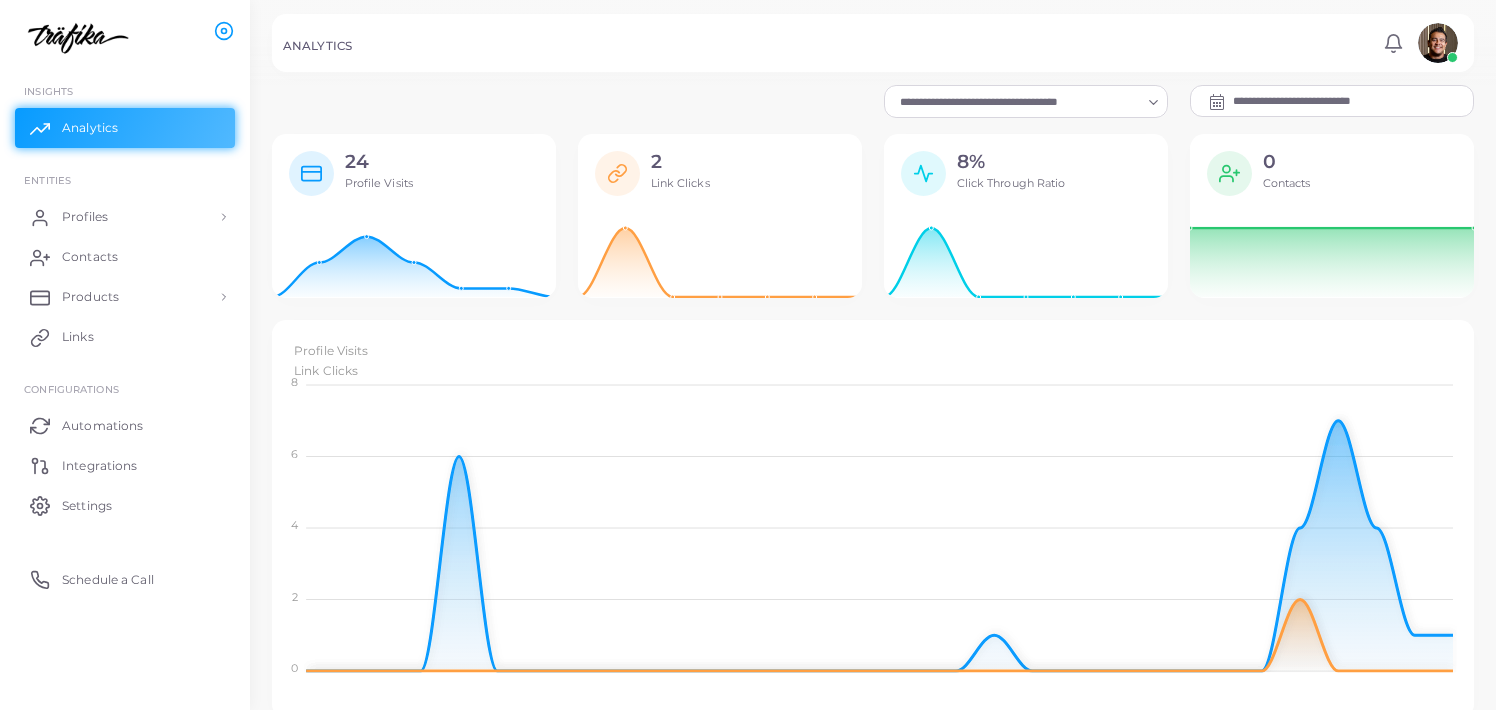 click at bounding box center [1017, 102] 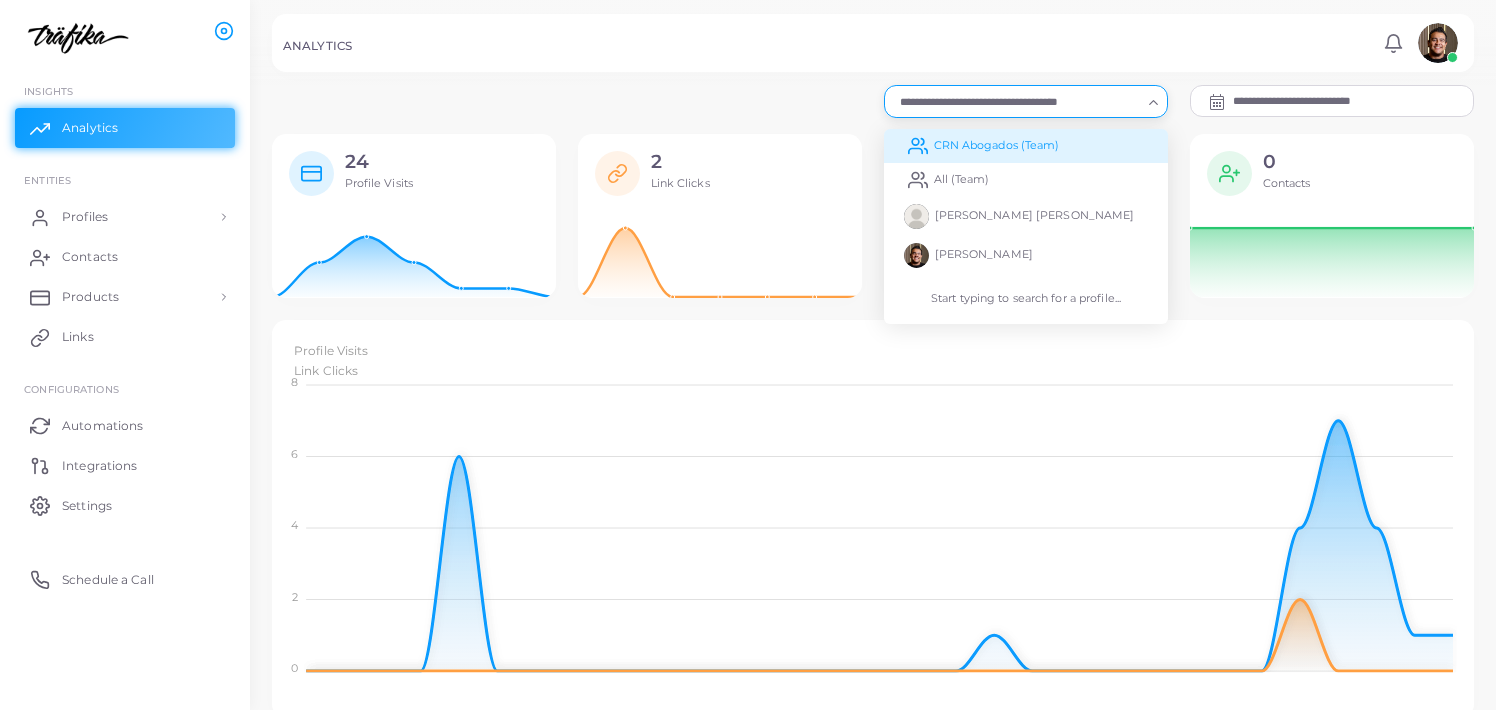 click on "CRN Abogados (Team)" at bounding box center [997, 145] 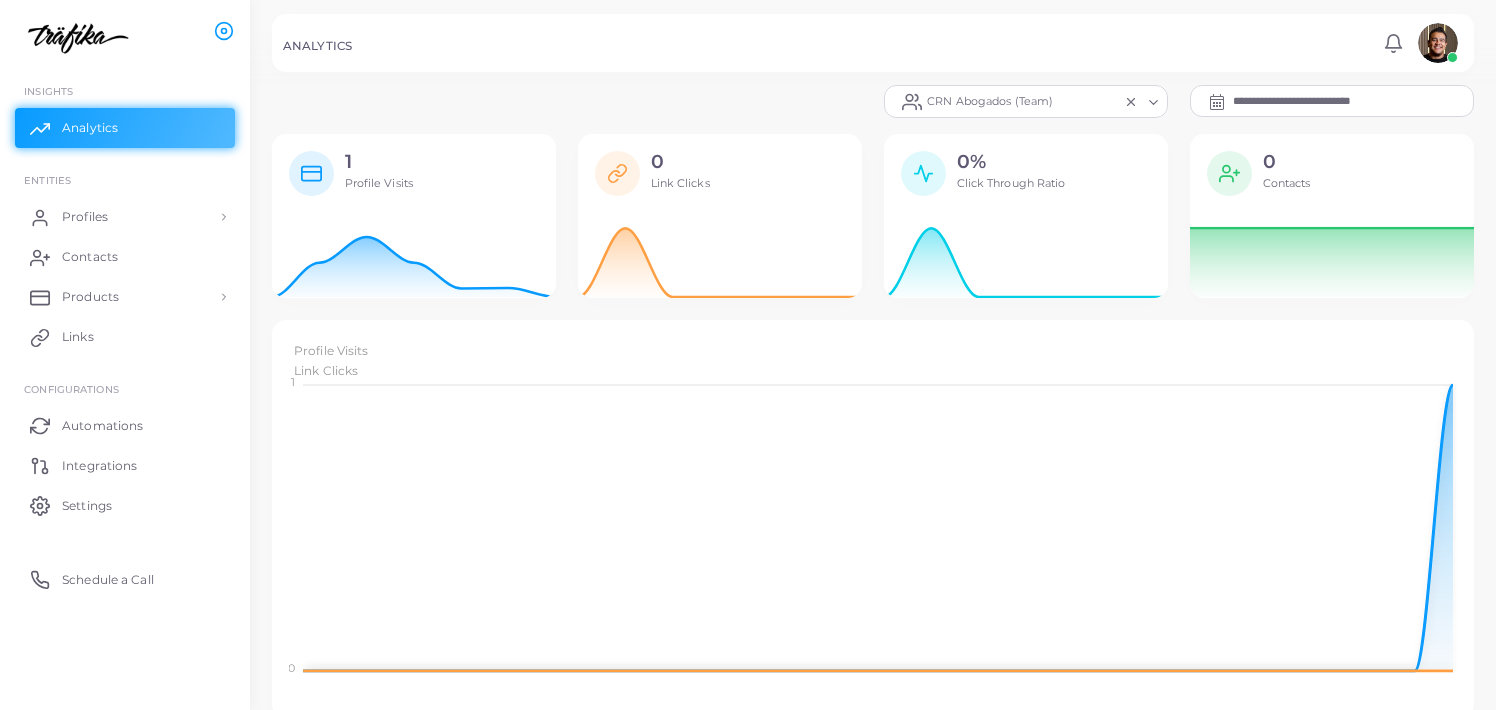 scroll, scrollTop: 1, scrollLeft: 1, axis: both 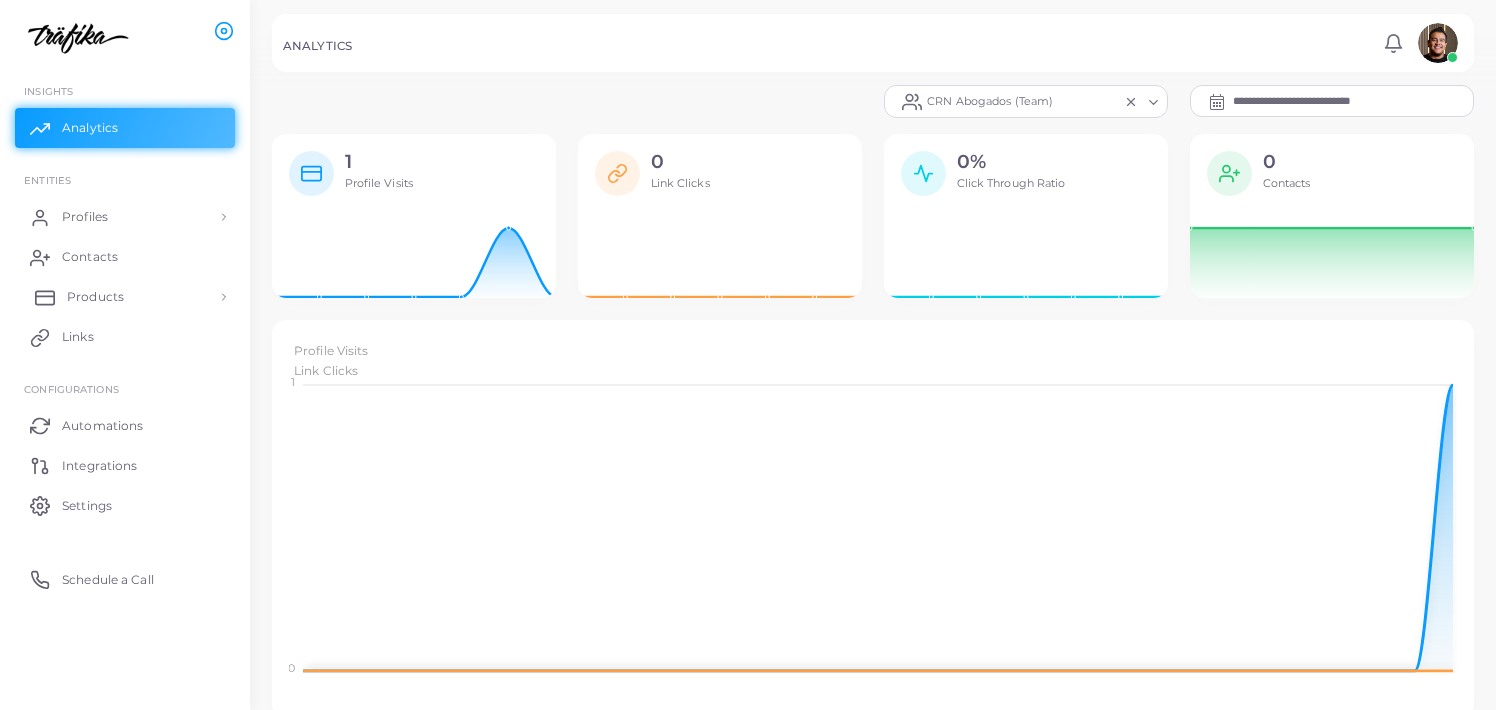 click on "Products" at bounding box center (95, 297) 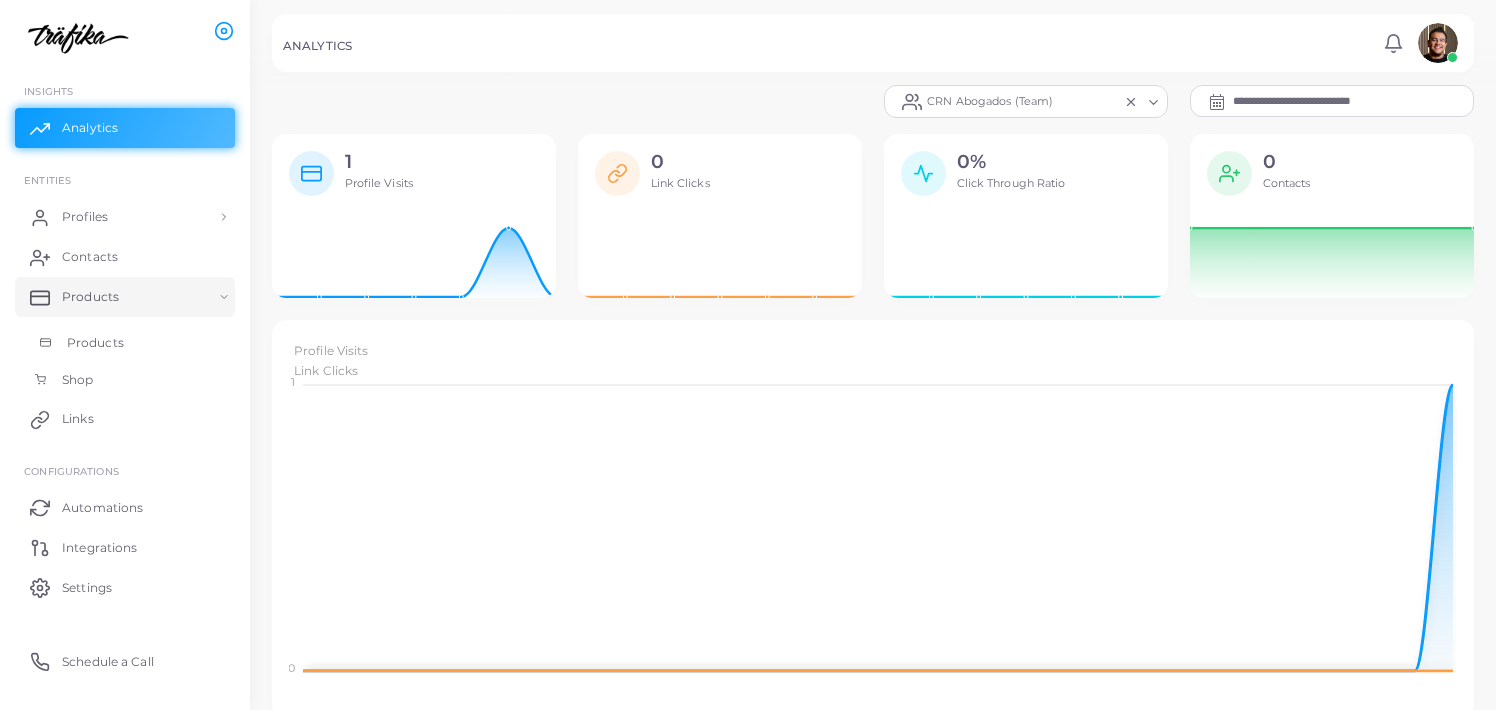 click on "Products" at bounding box center [125, 343] 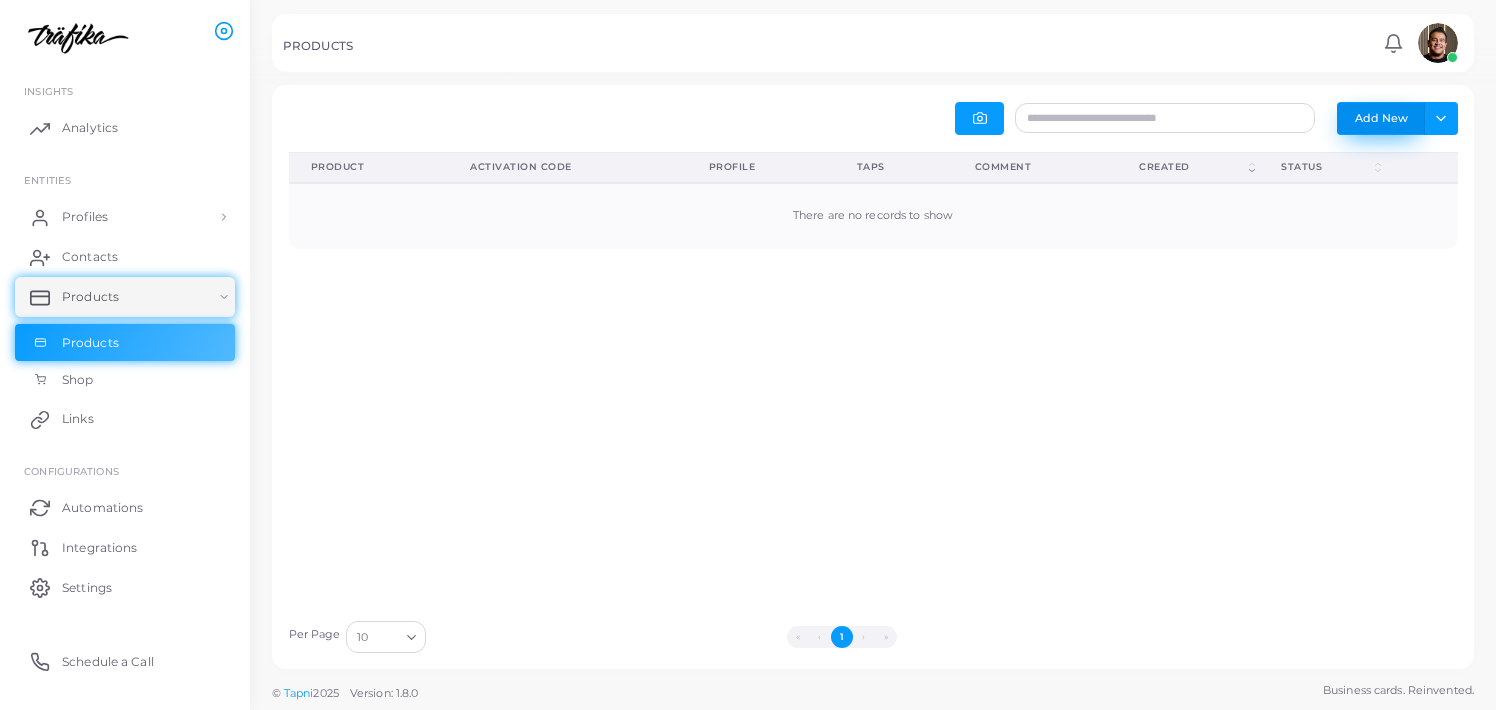 click on "Add New" at bounding box center [1381, 118] 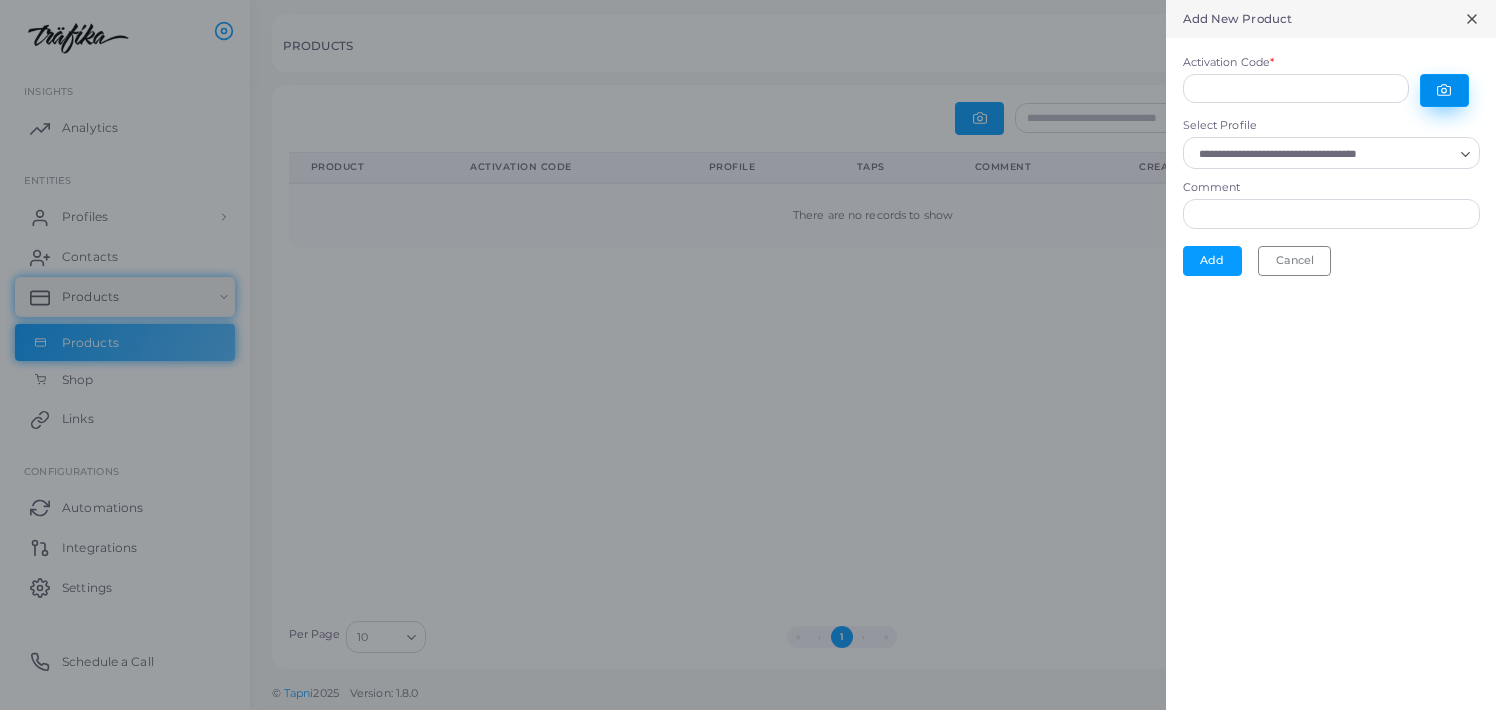 click at bounding box center [1444, 90] 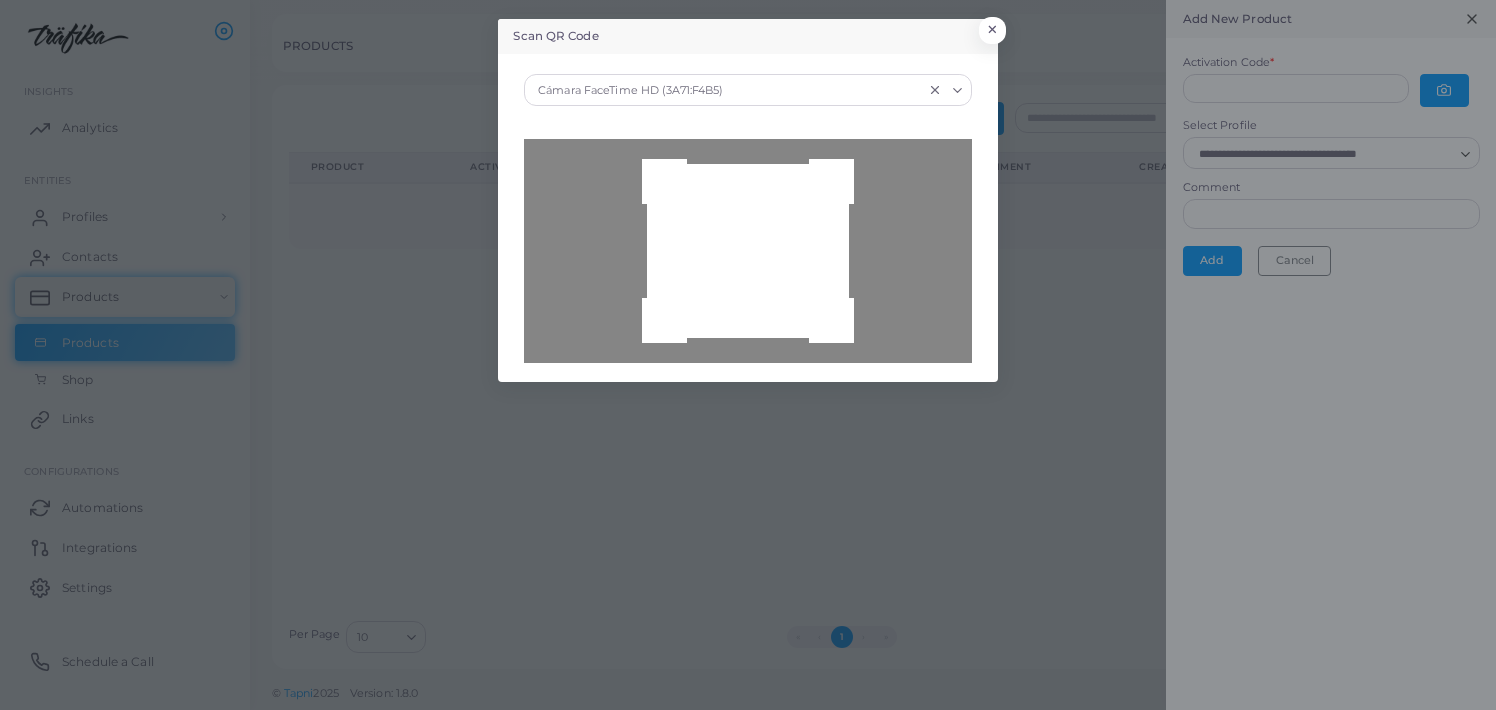 type on "**********" 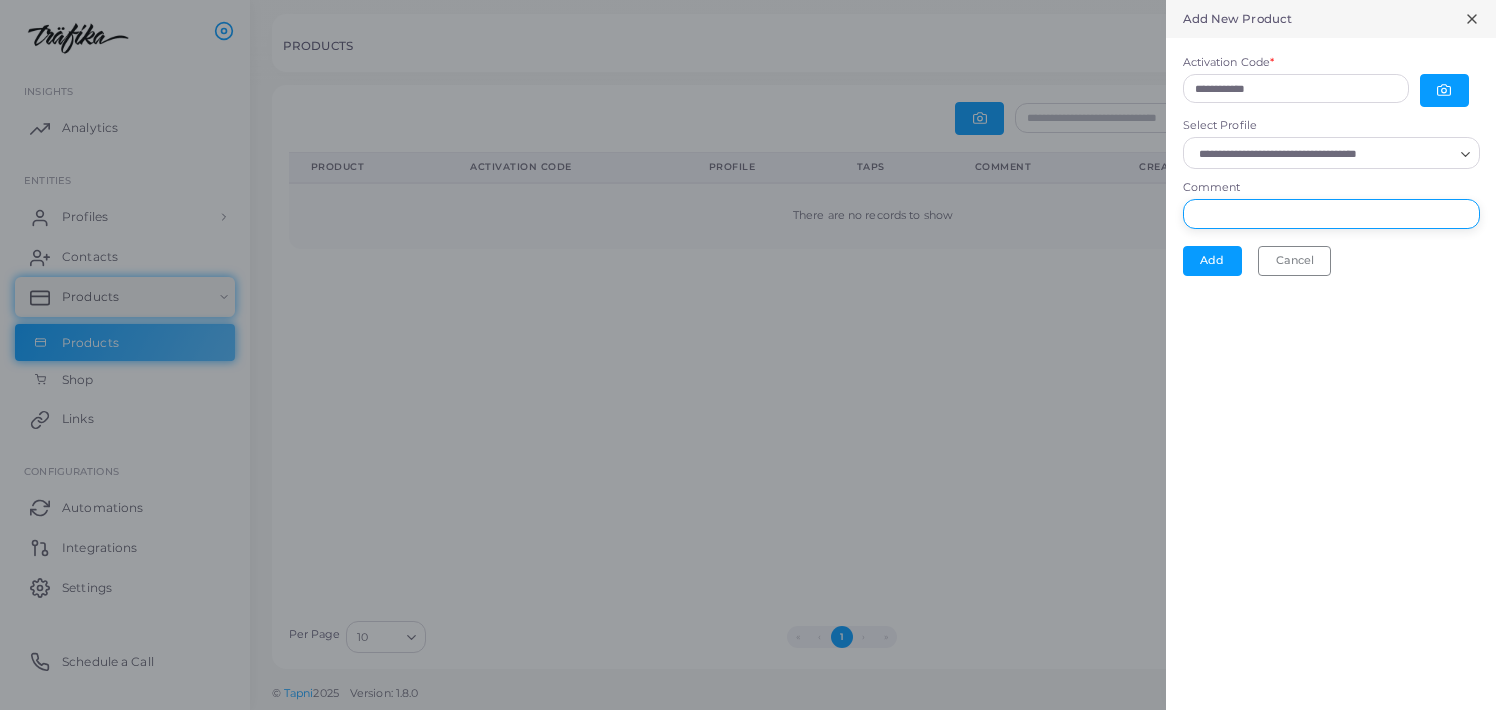 click on "Comment" at bounding box center [1331, 214] 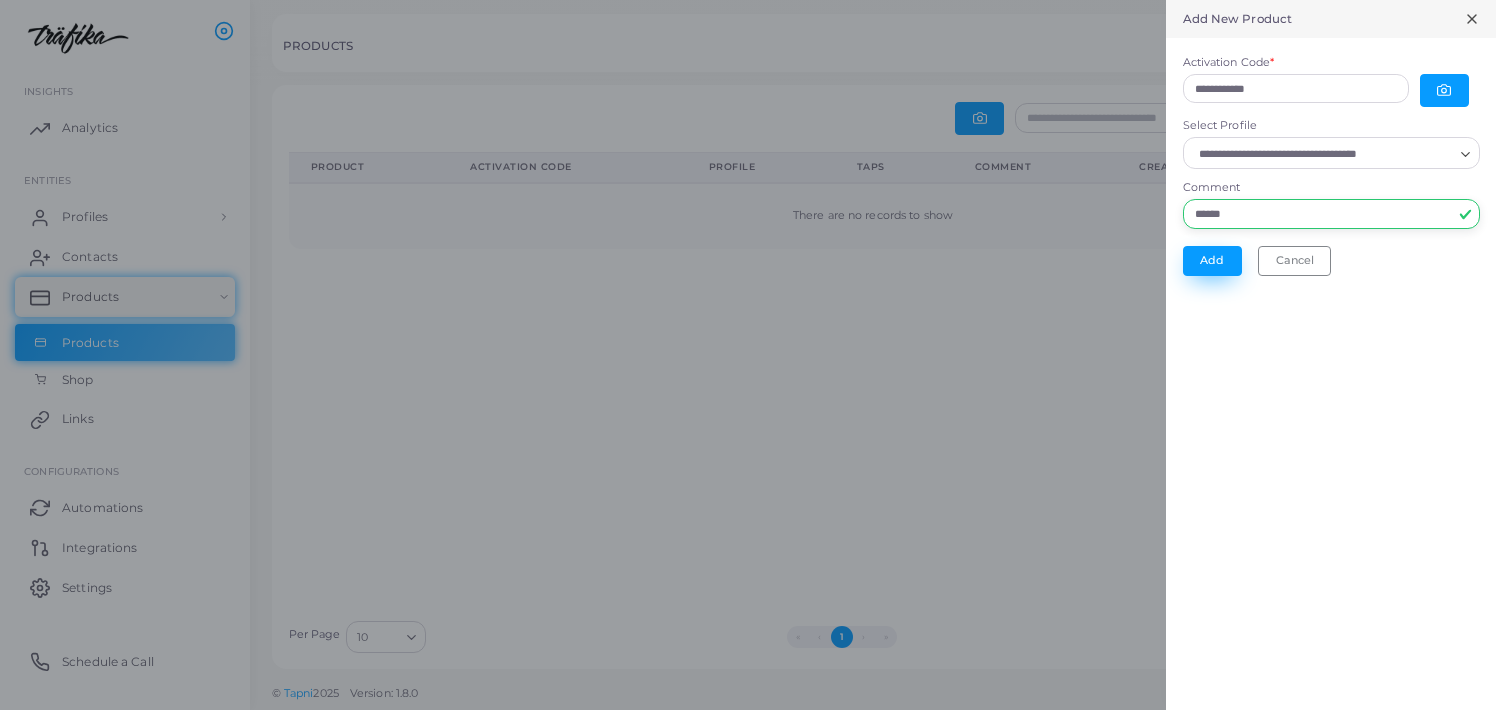 type on "******" 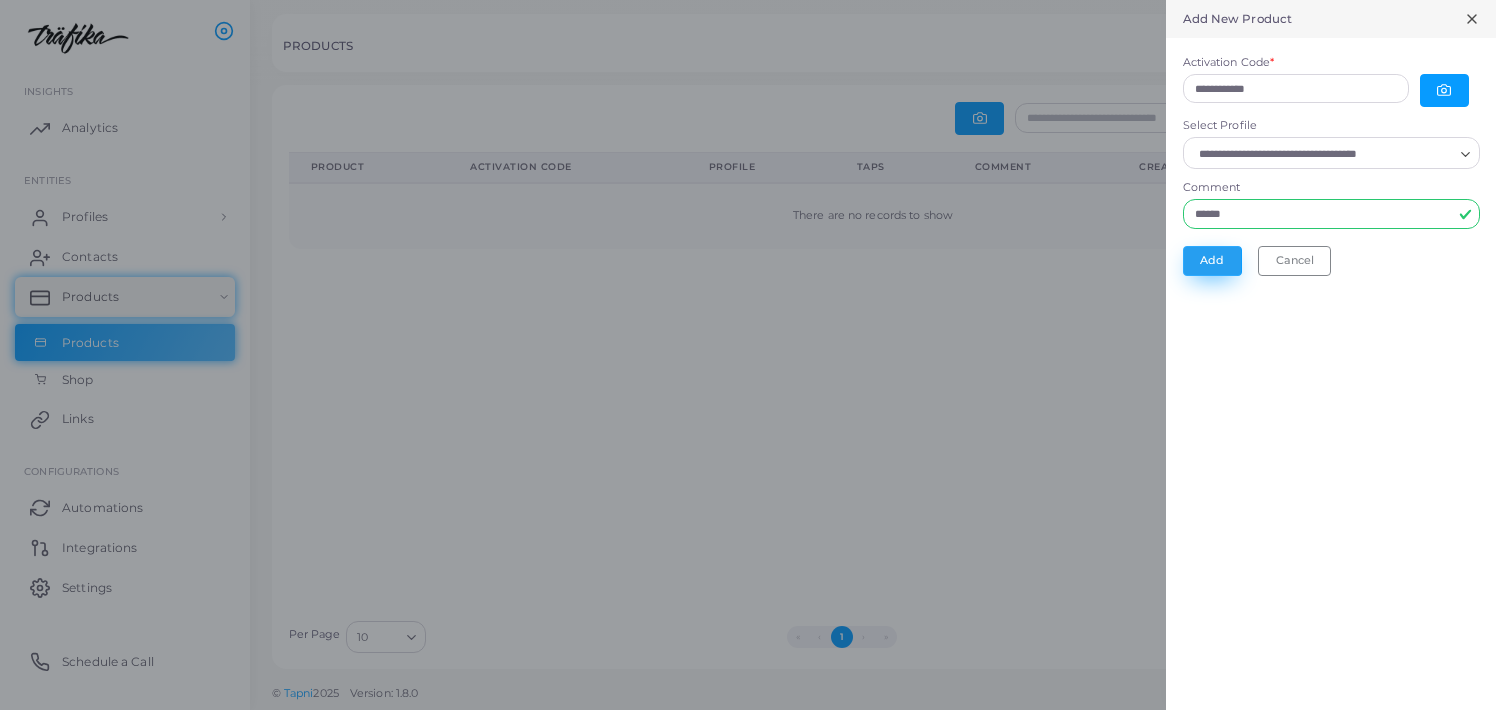 click on "Add" at bounding box center [1212, 261] 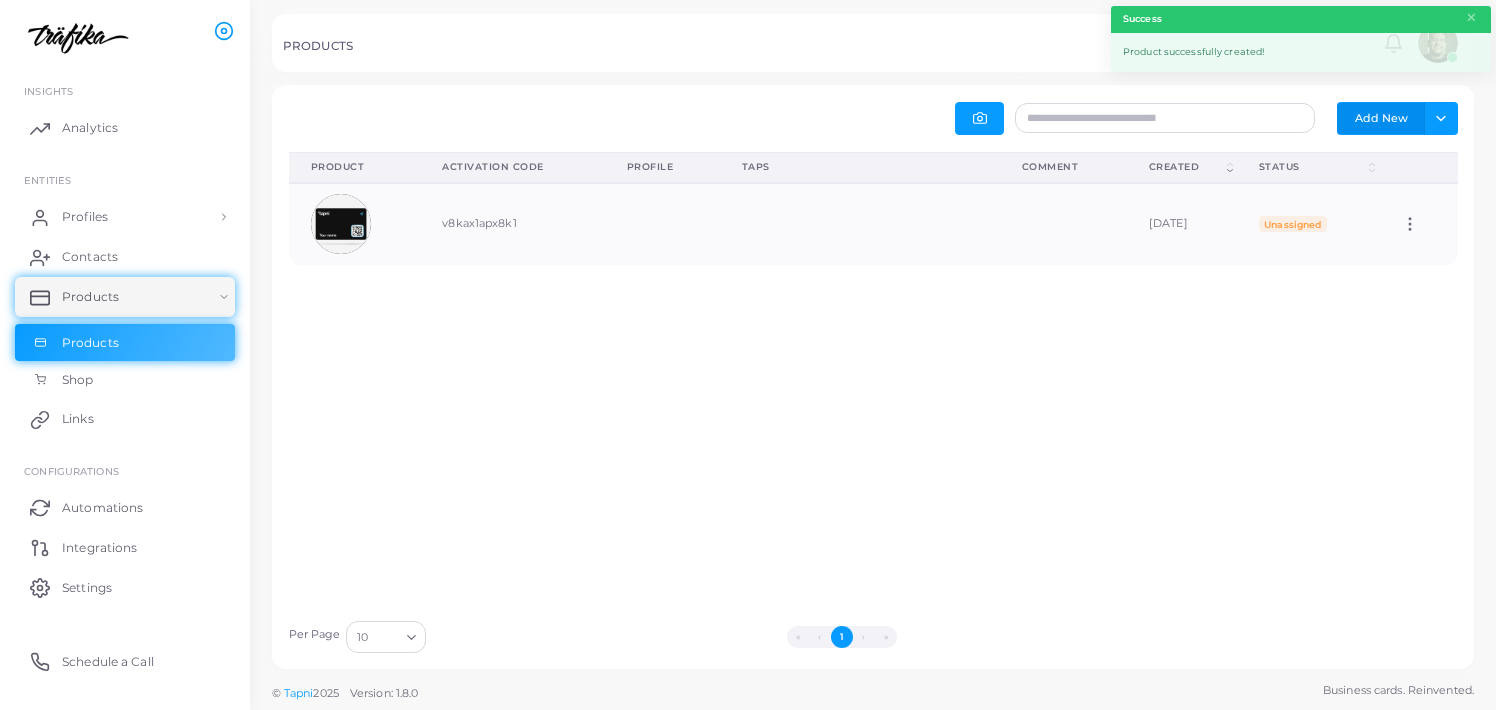scroll, scrollTop: 1, scrollLeft: 1, axis: both 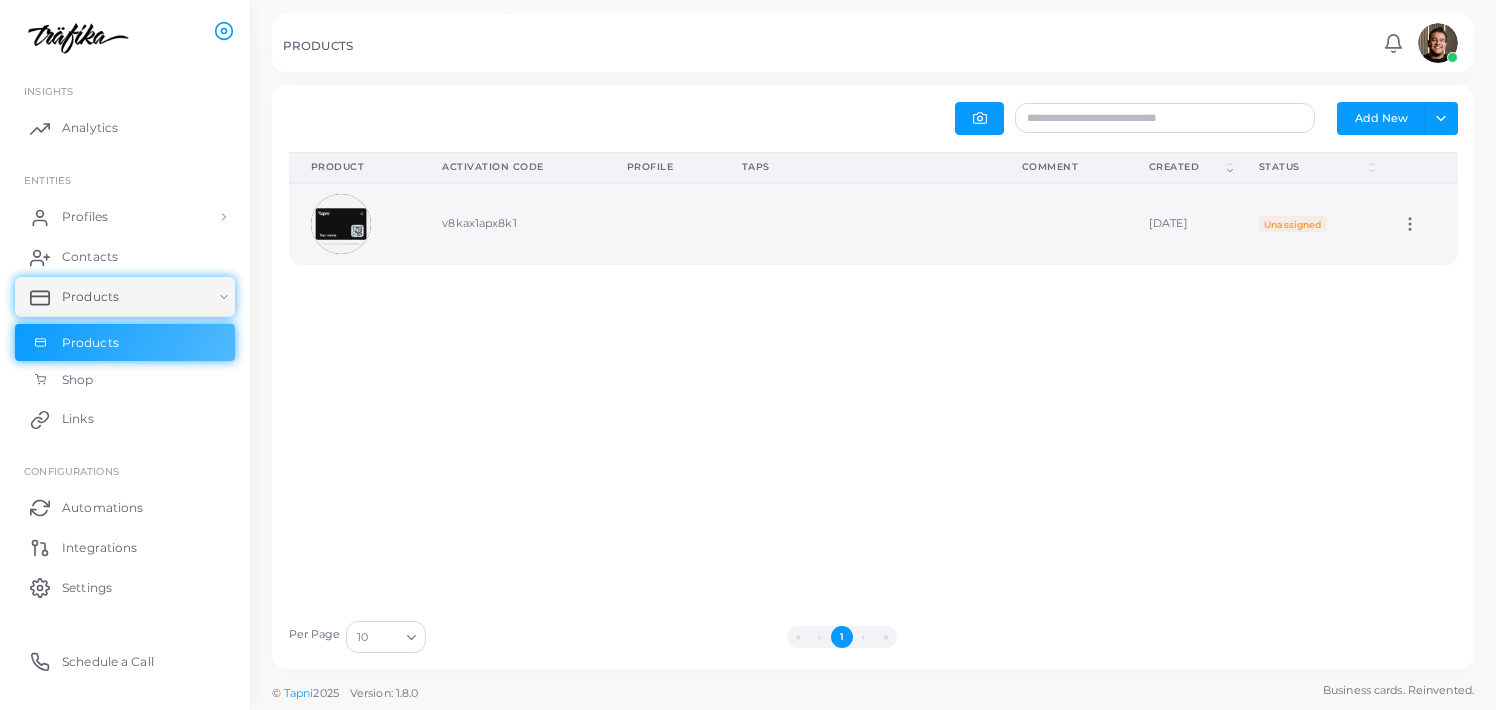 click 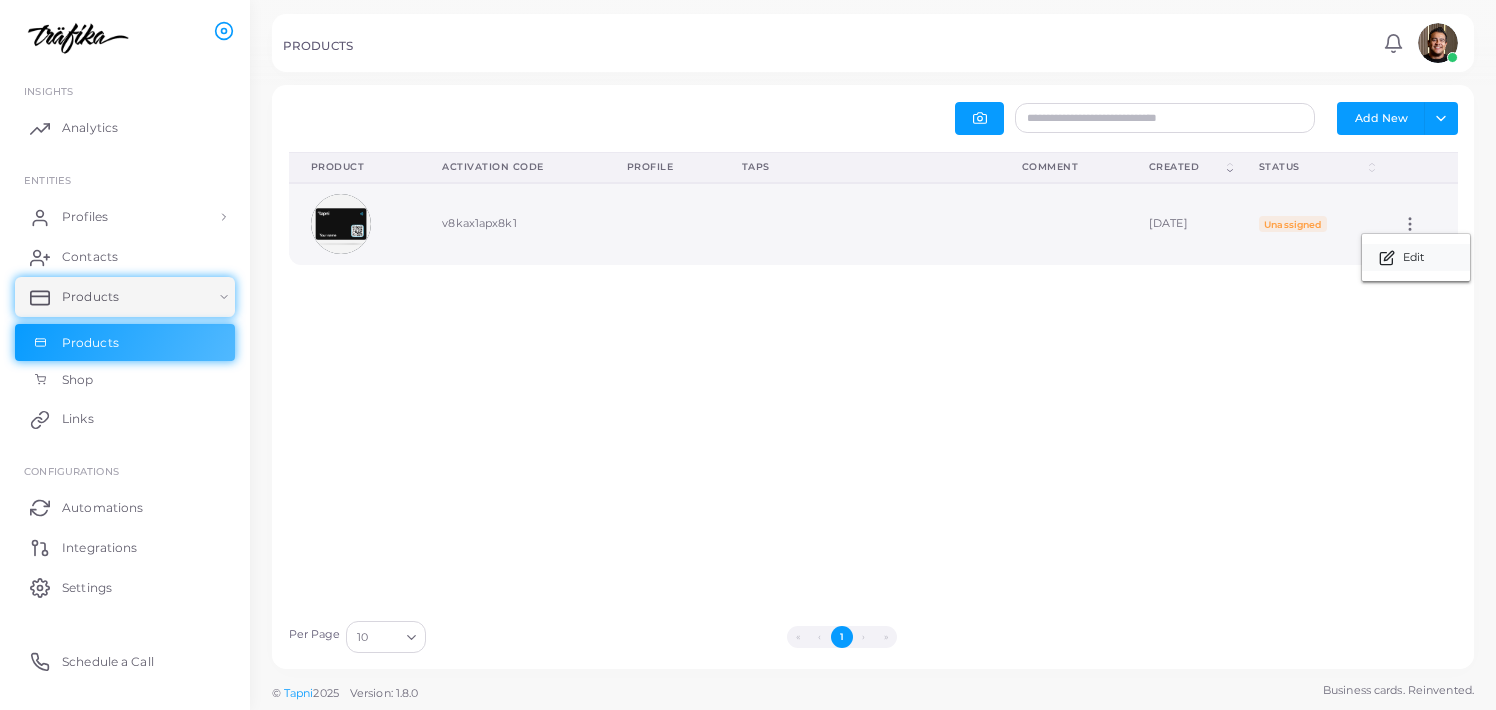 click on "Edit" at bounding box center (1413, 258) 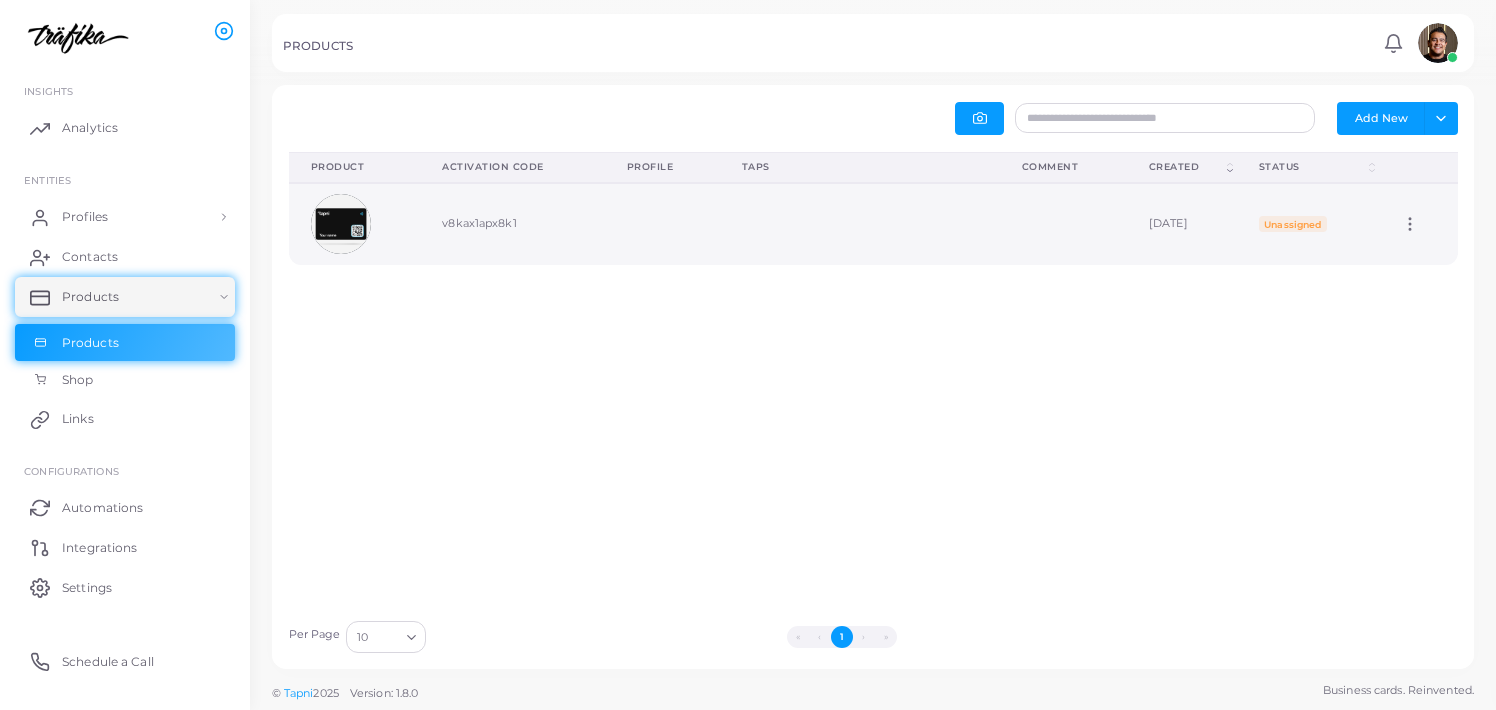 scroll, scrollTop: 1, scrollLeft: 1, axis: both 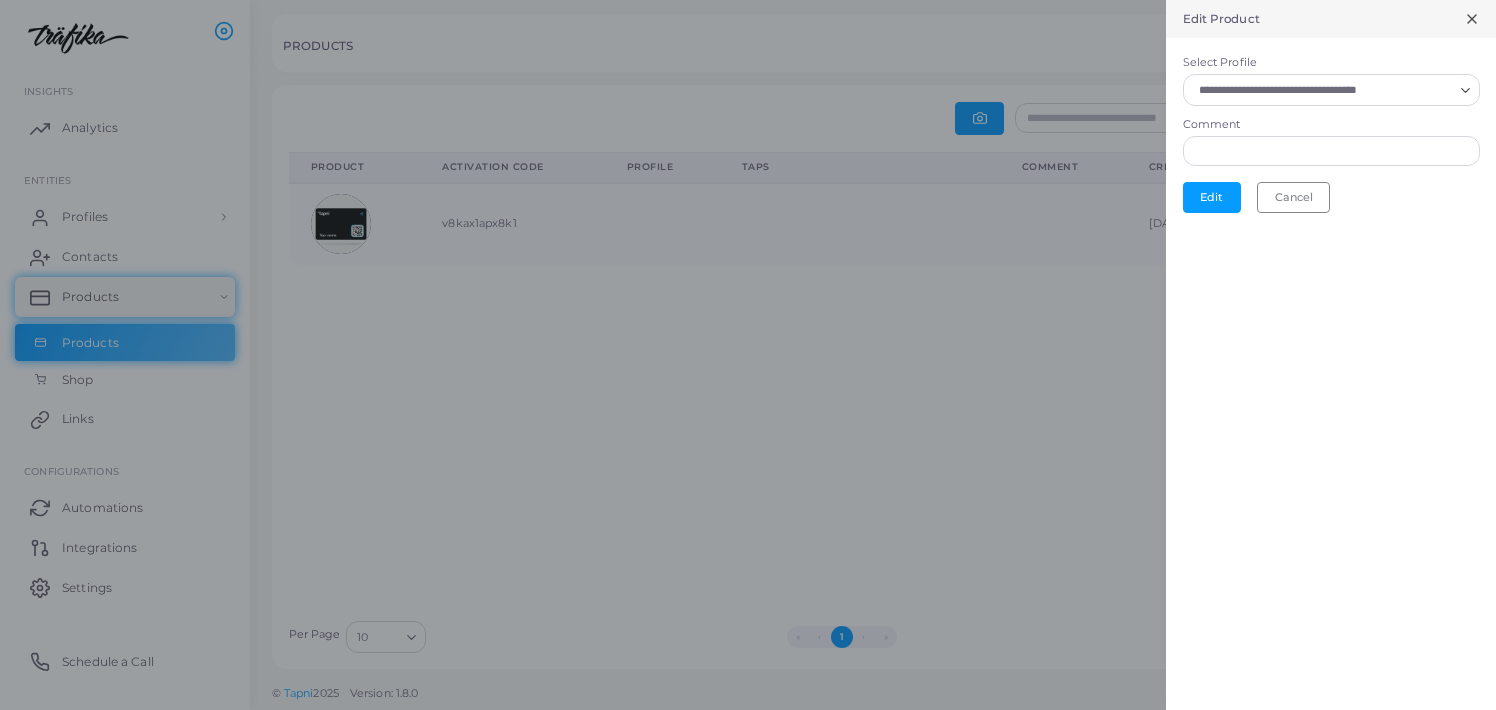 click on "Select Profile" at bounding box center (1322, 90) 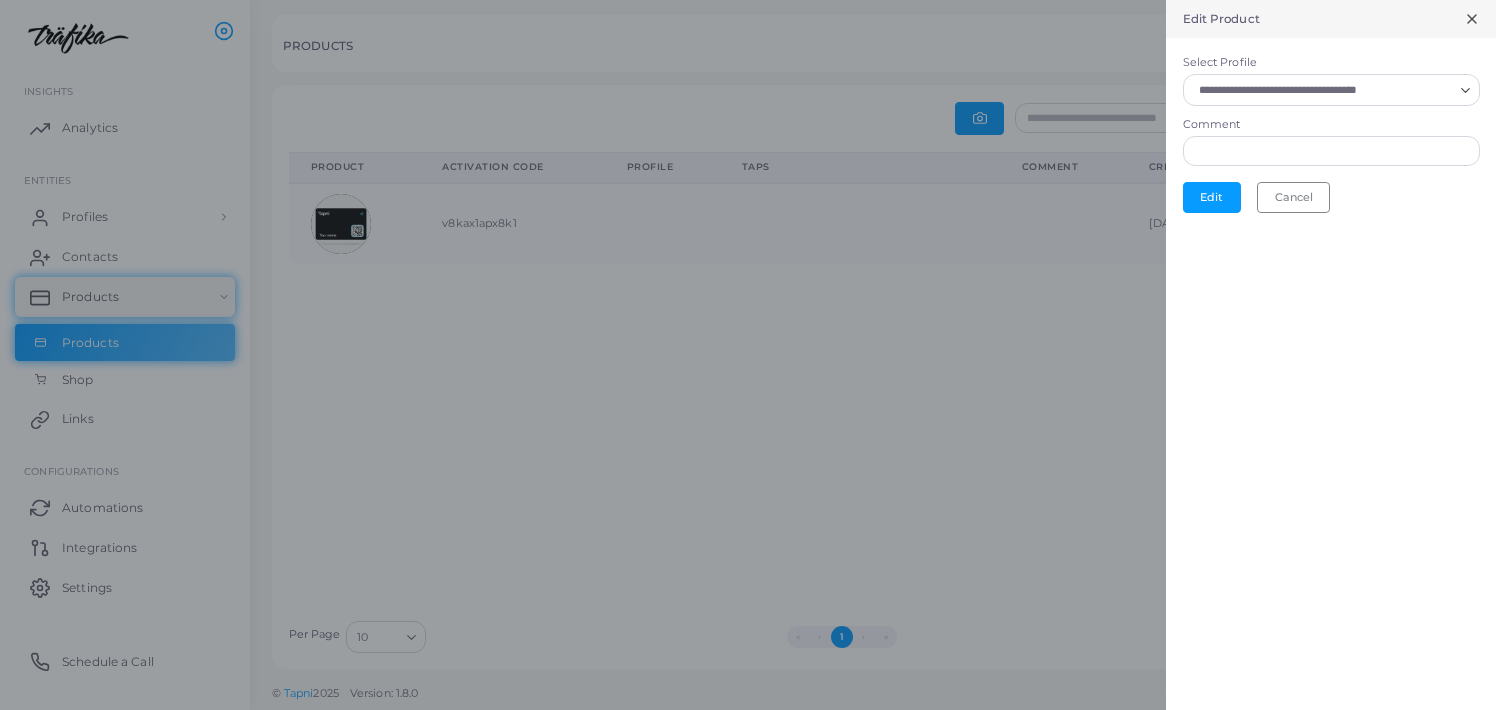 click on "Edit Product Select Profile           Loading...      [PERSON_NAME] [PERSON_NAME]  [PERSON_NAME]      Start typing to search for a user...        Comment     Edit  Cancel" at bounding box center (1331, 355) 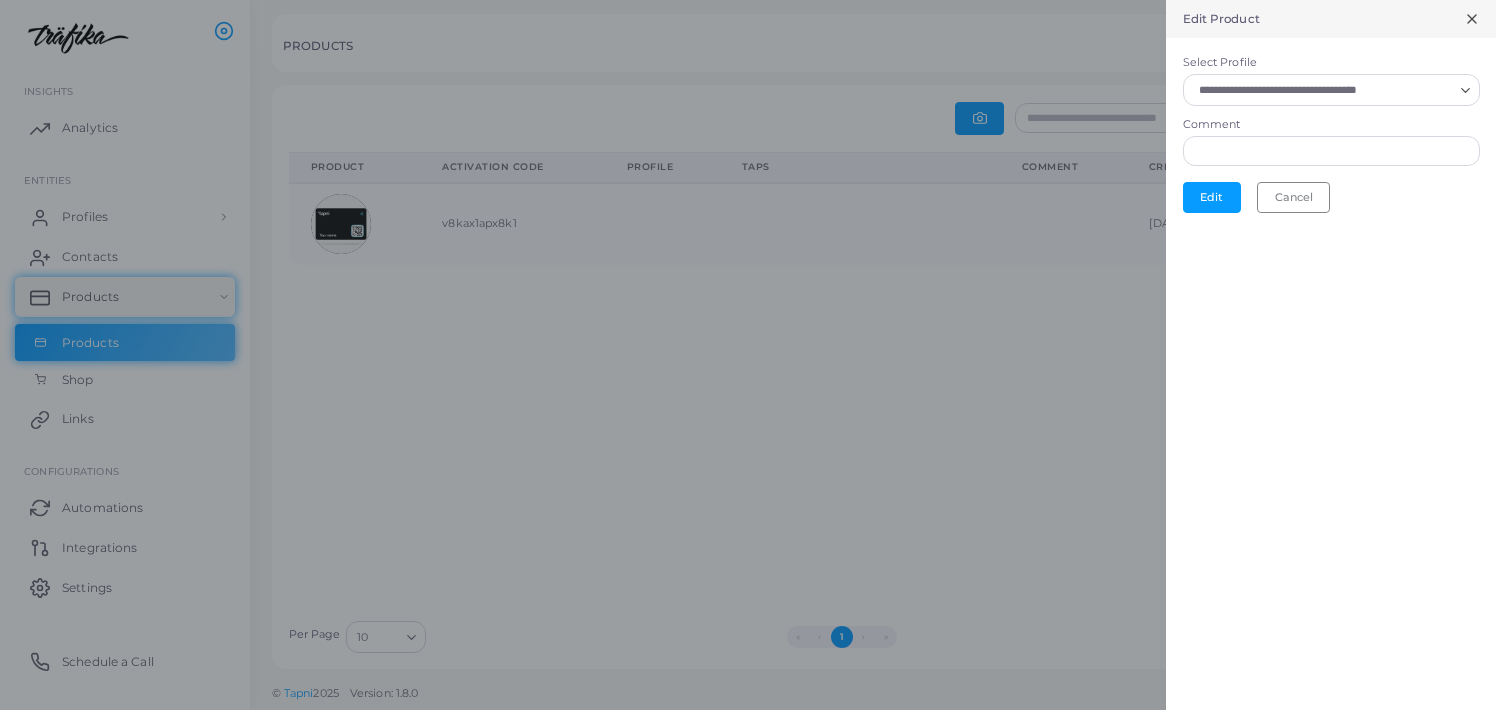 click 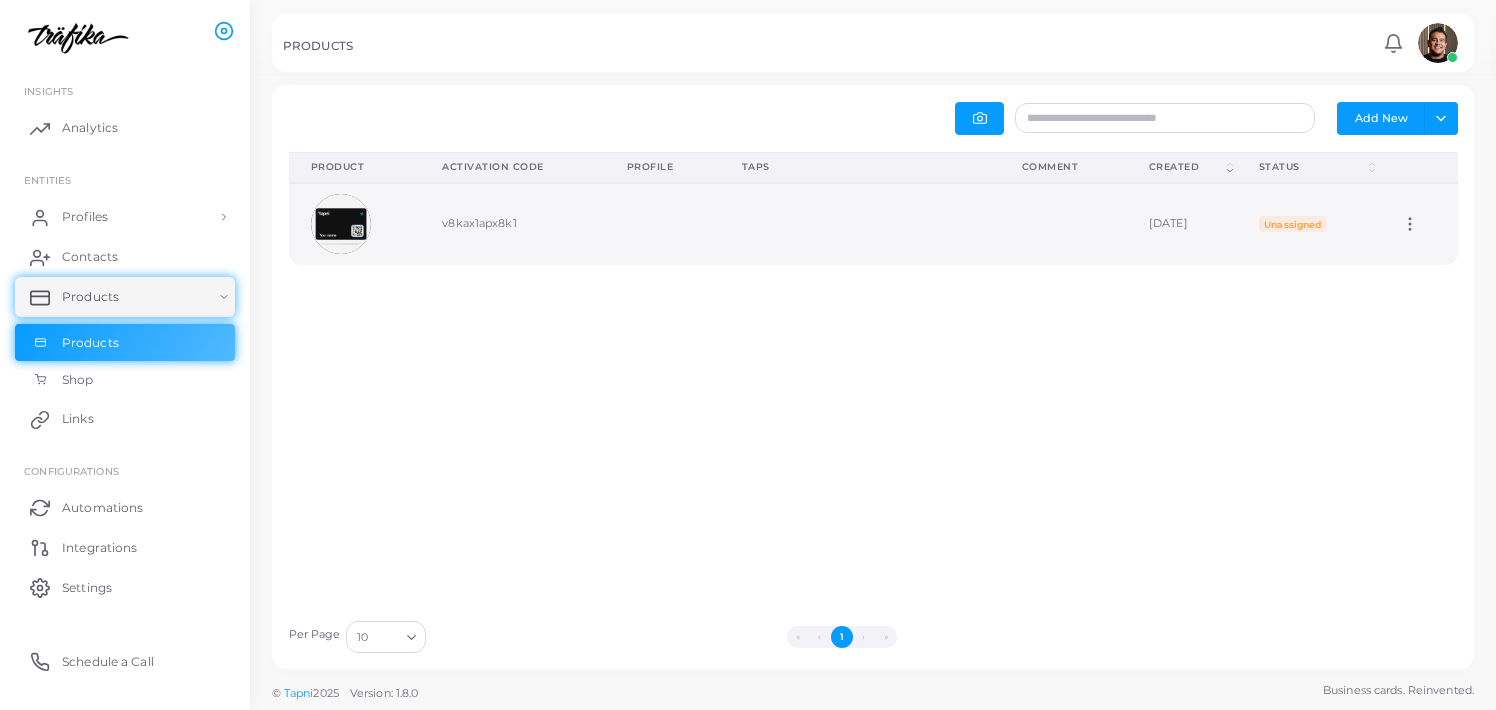 scroll, scrollTop: 1, scrollLeft: 1, axis: both 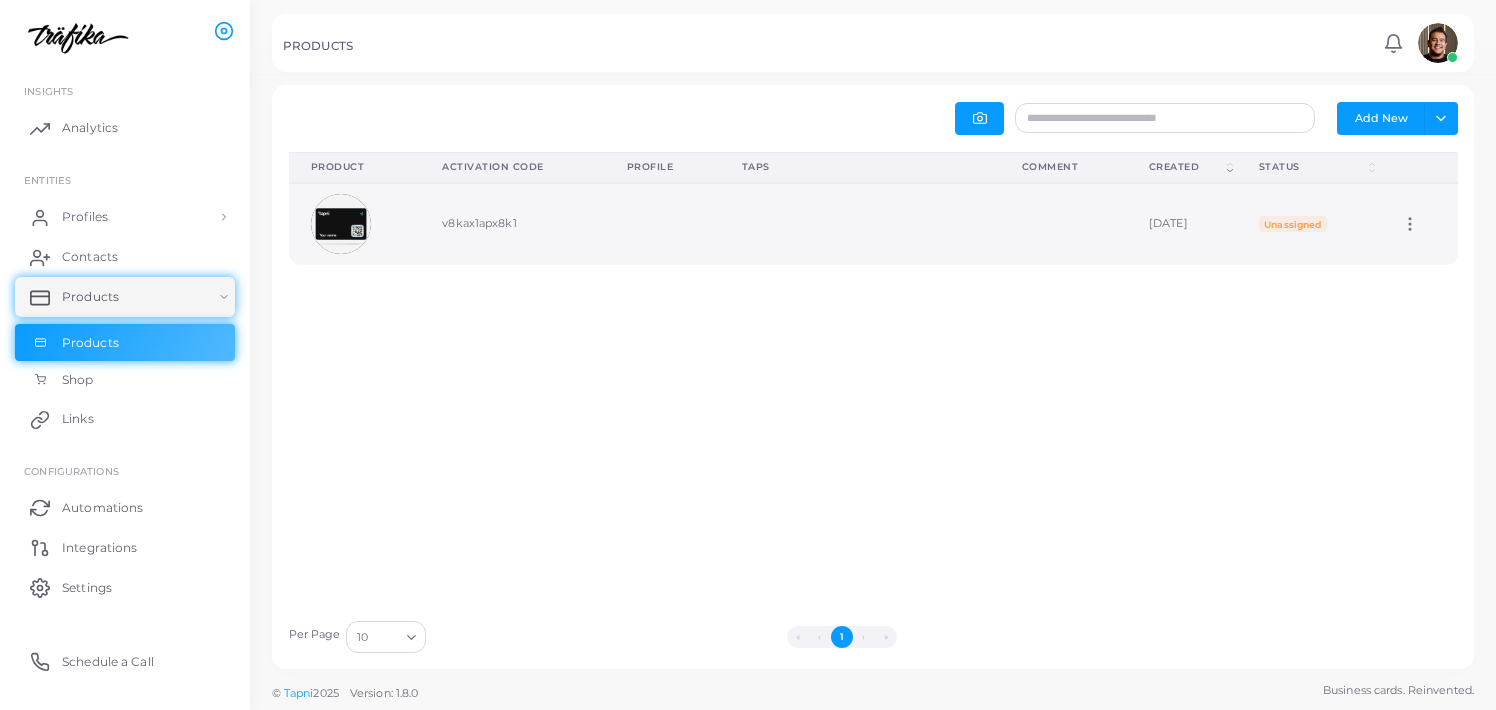 click 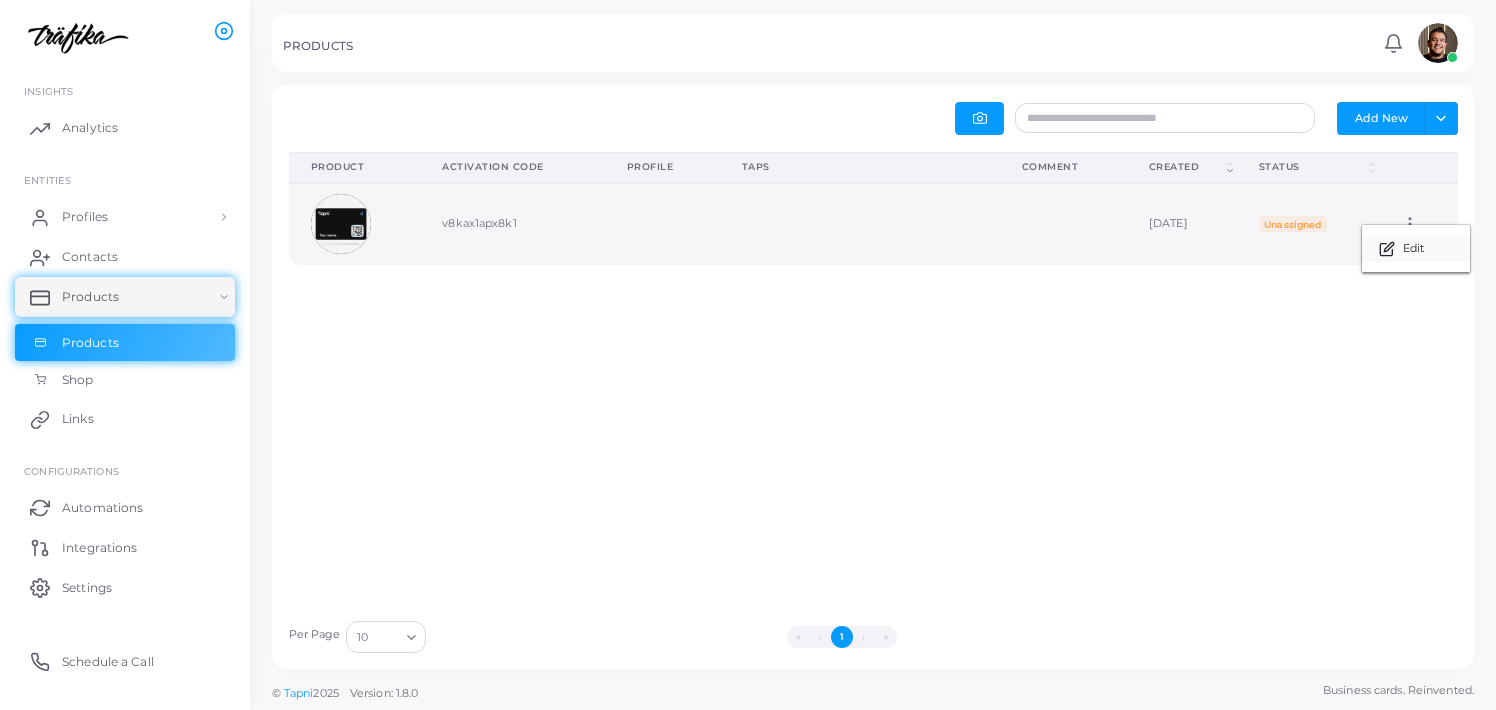 click on "Edit" at bounding box center (1413, 249) 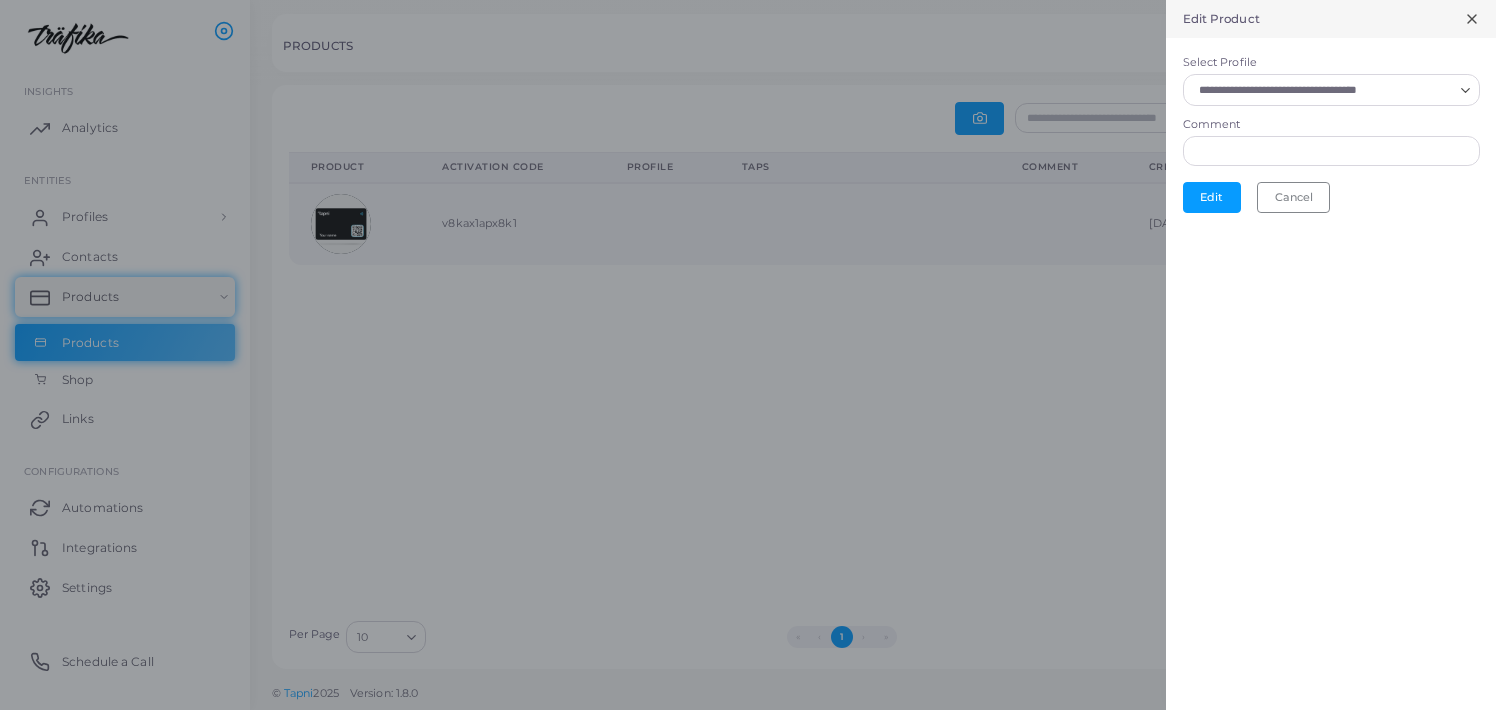 scroll, scrollTop: 1, scrollLeft: 1, axis: both 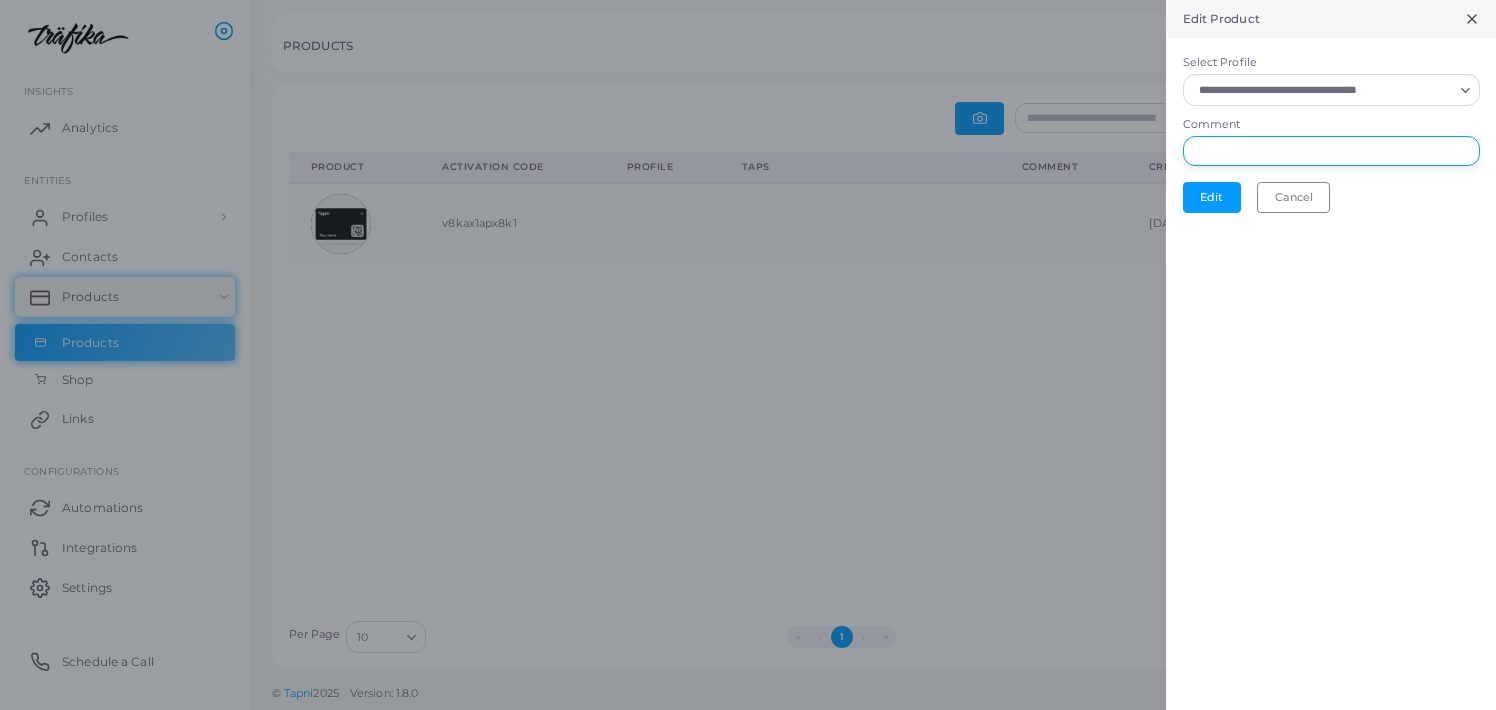 click on "Comment" at bounding box center (1331, 151) 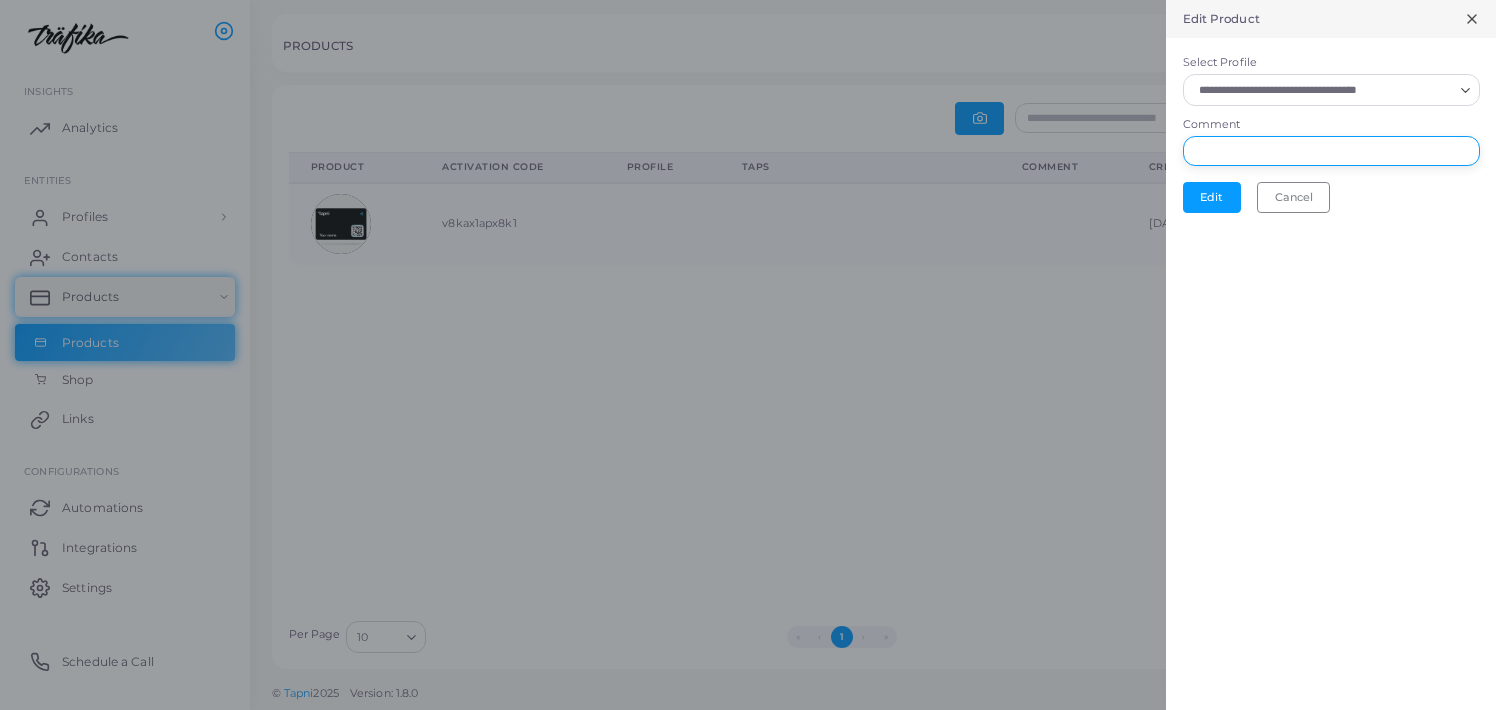 type on "******" 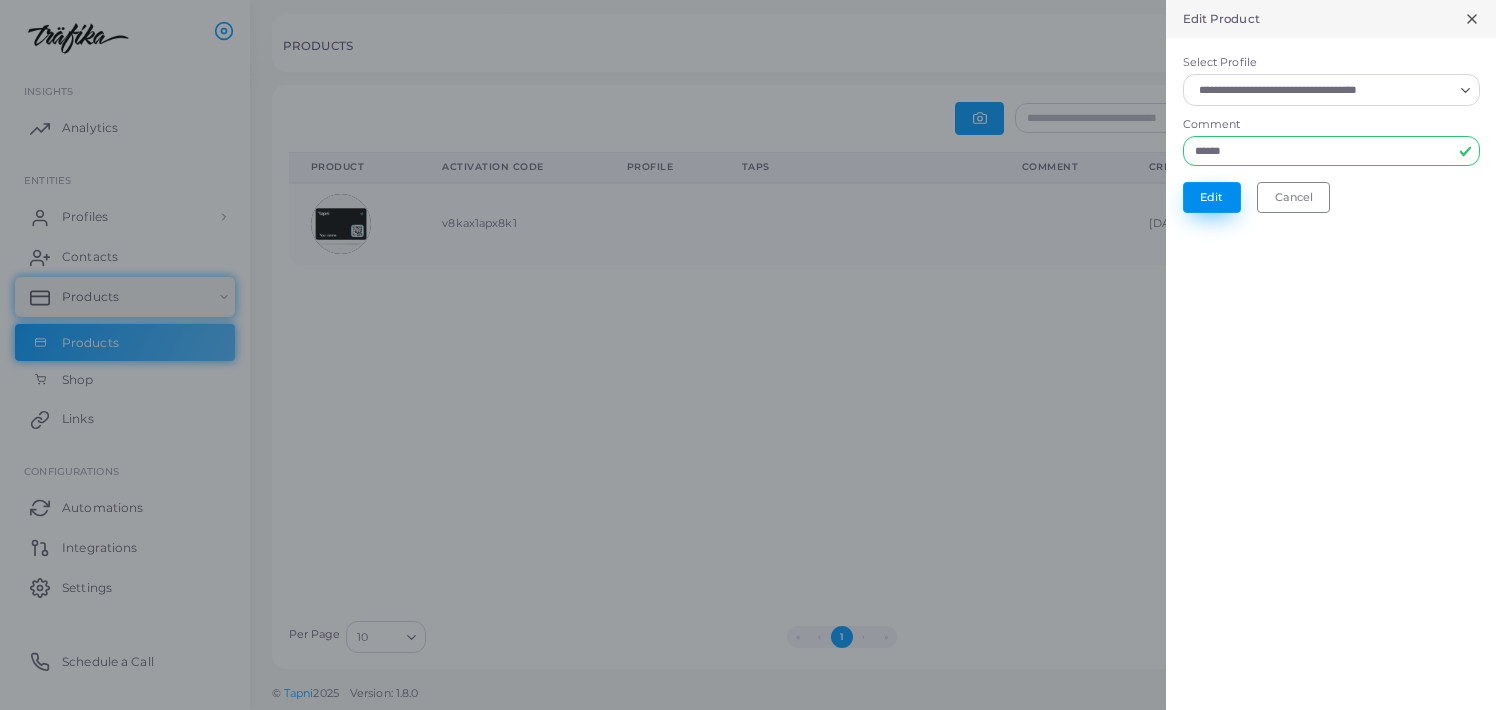 click on "Edit" at bounding box center (1212, 197) 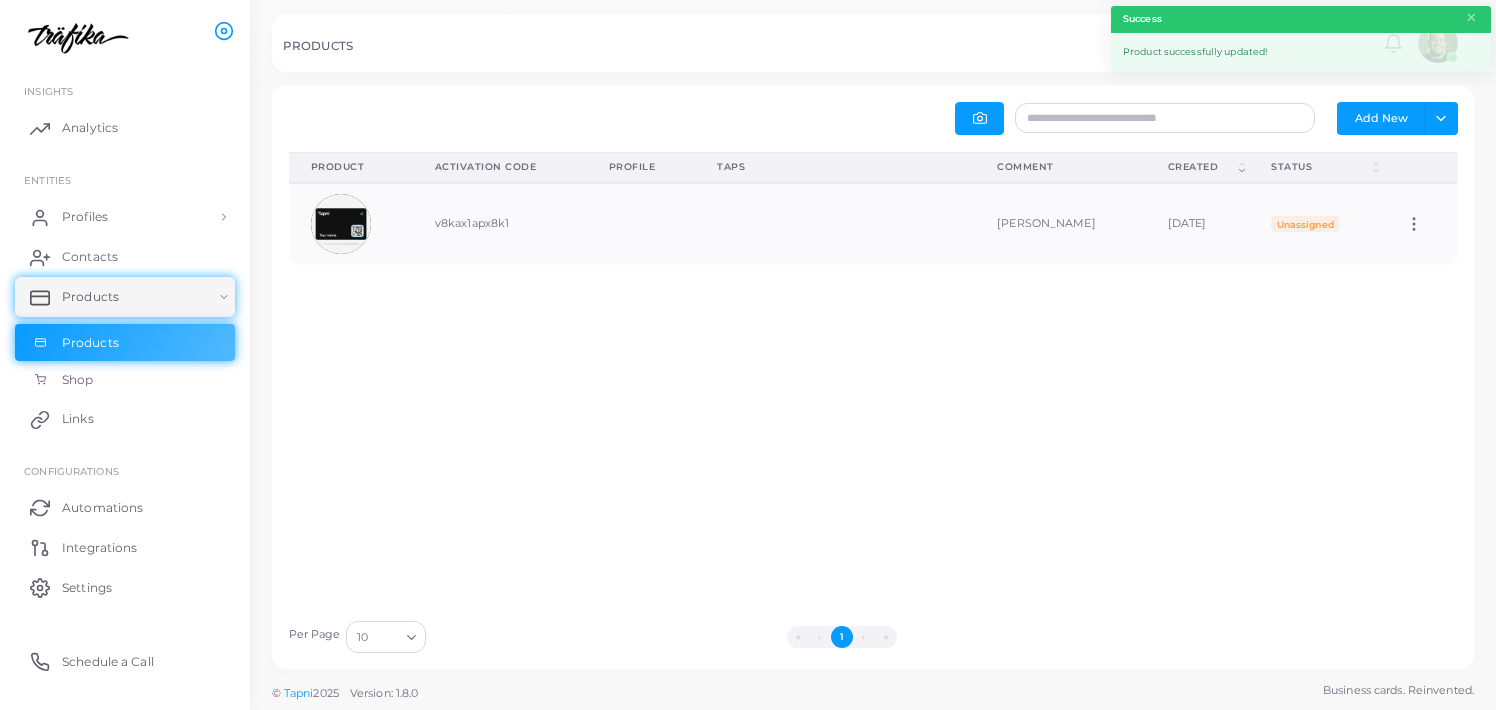 scroll, scrollTop: 1, scrollLeft: 1, axis: both 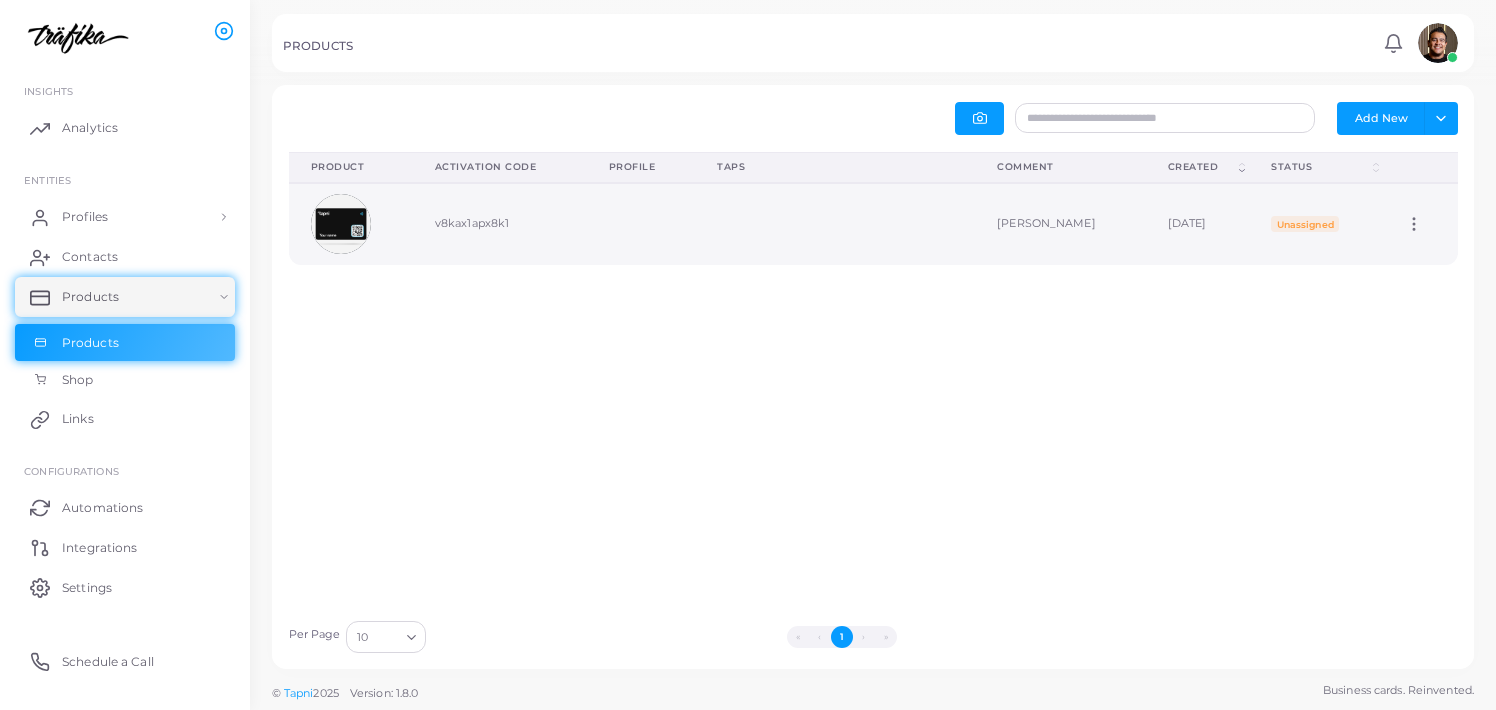 click on "Edit" at bounding box center (1420, 224) 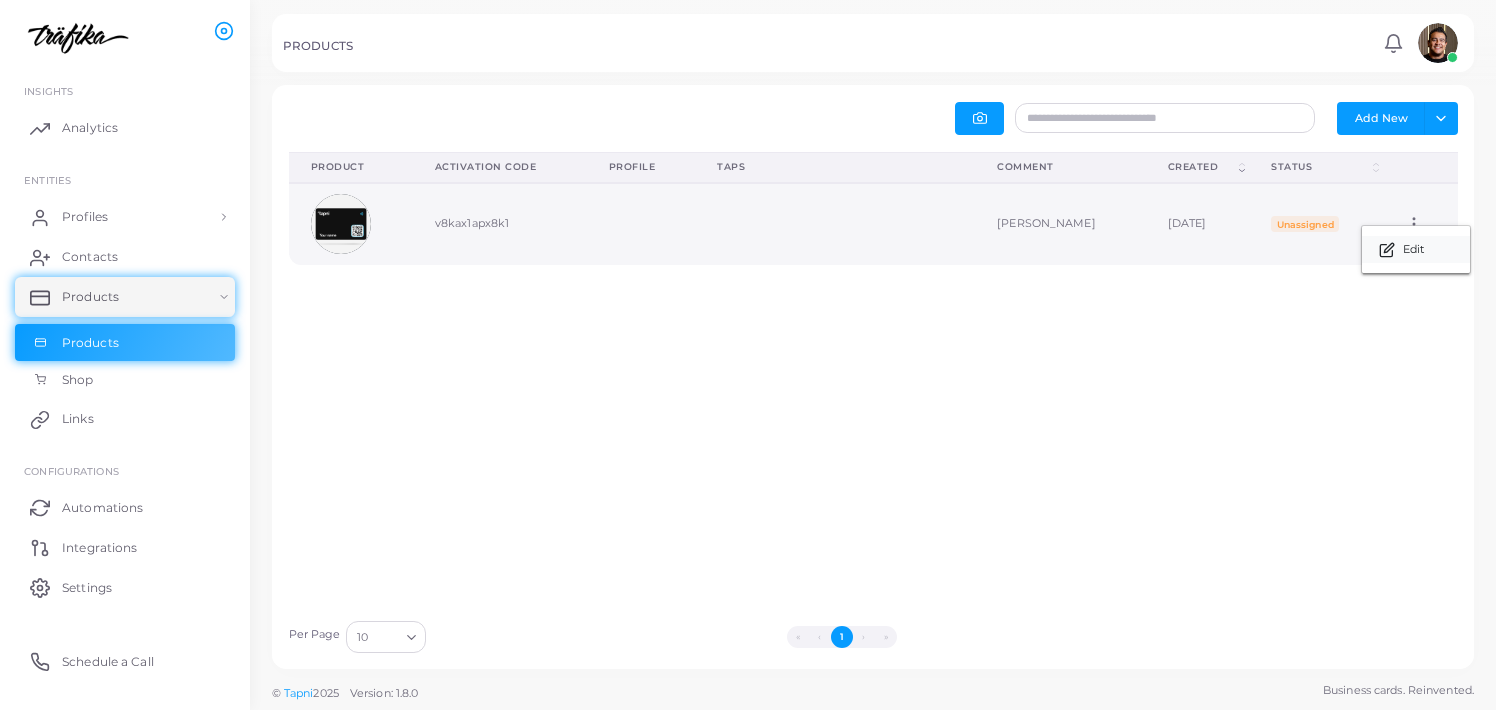 click on "Edit" at bounding box center [1413, 250] 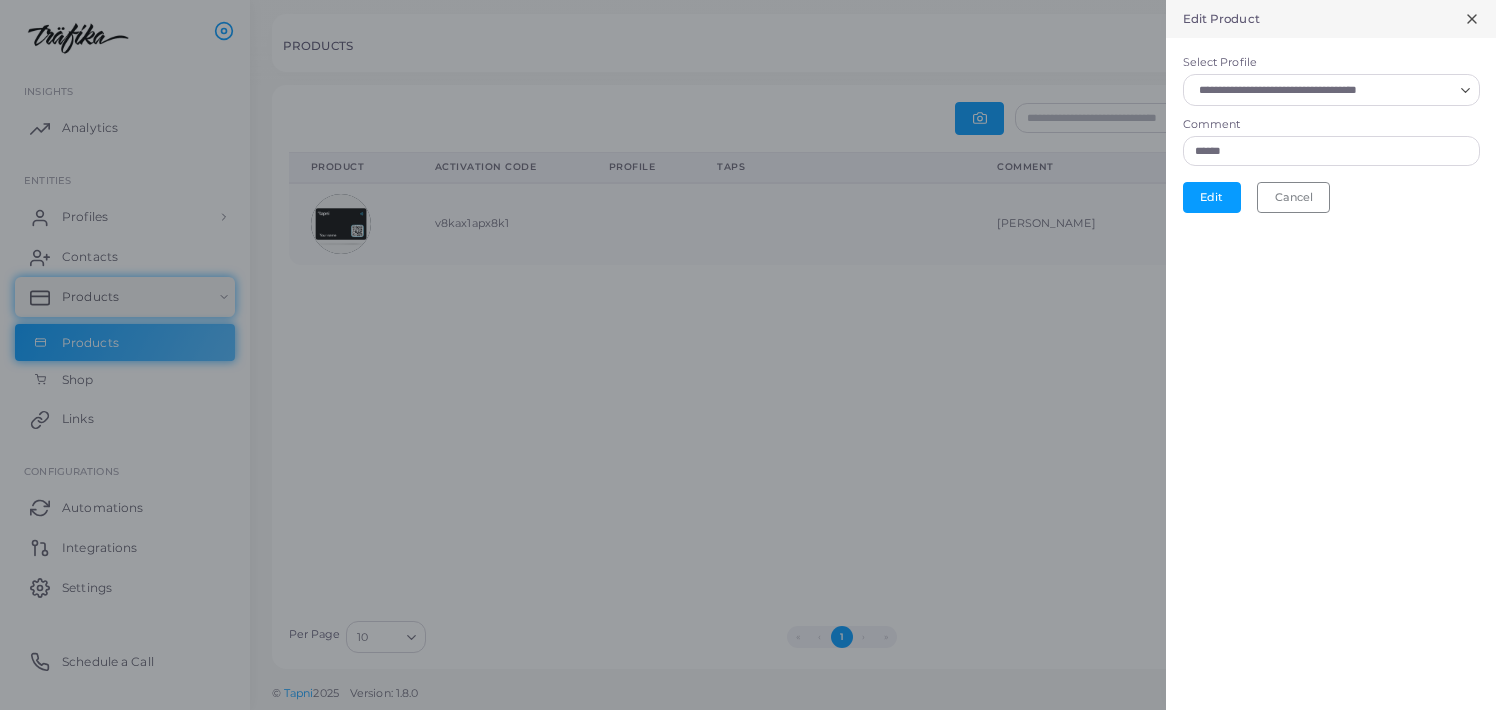 click on "Select Profile" at bounding box center (1322, 90) 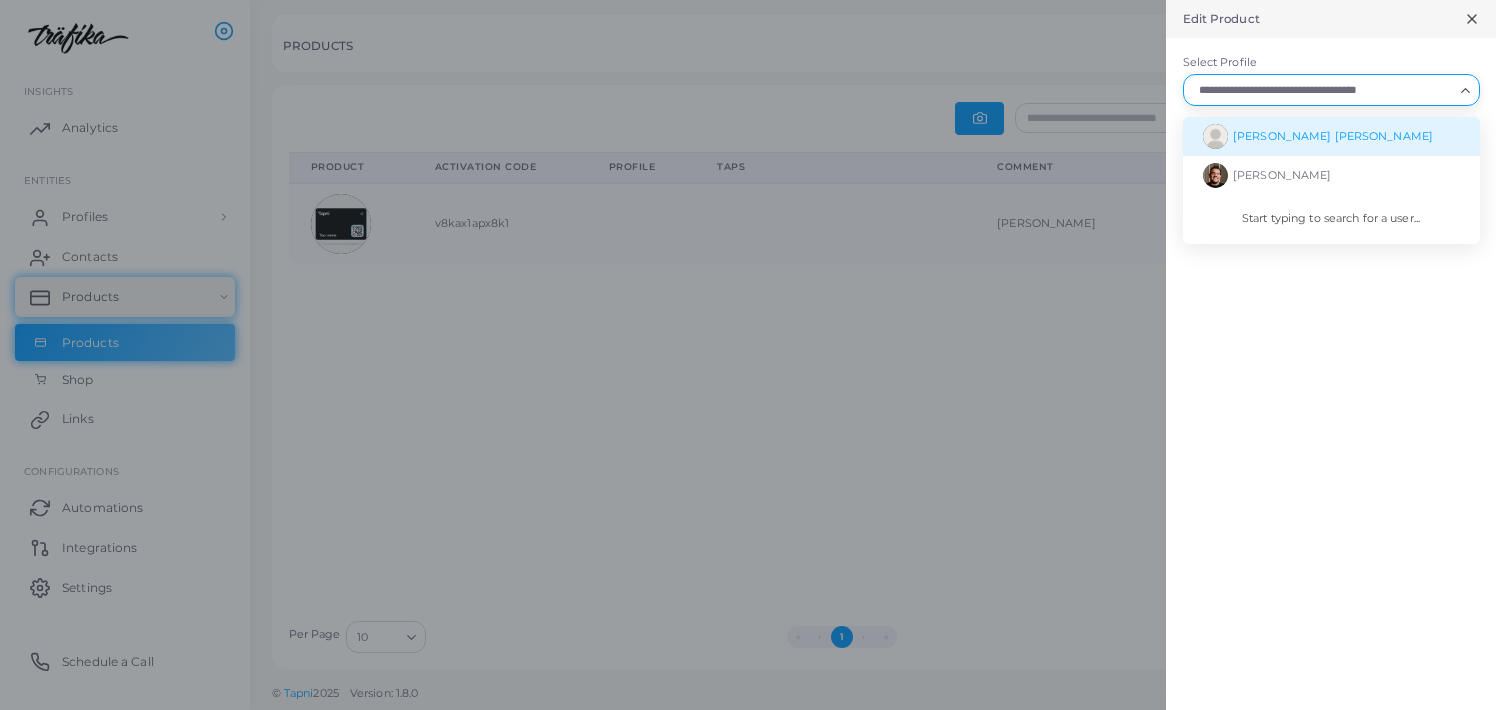 click on "[PERSON_NAME] [PERSON_NAME]" at bounding box center [1333, 136] 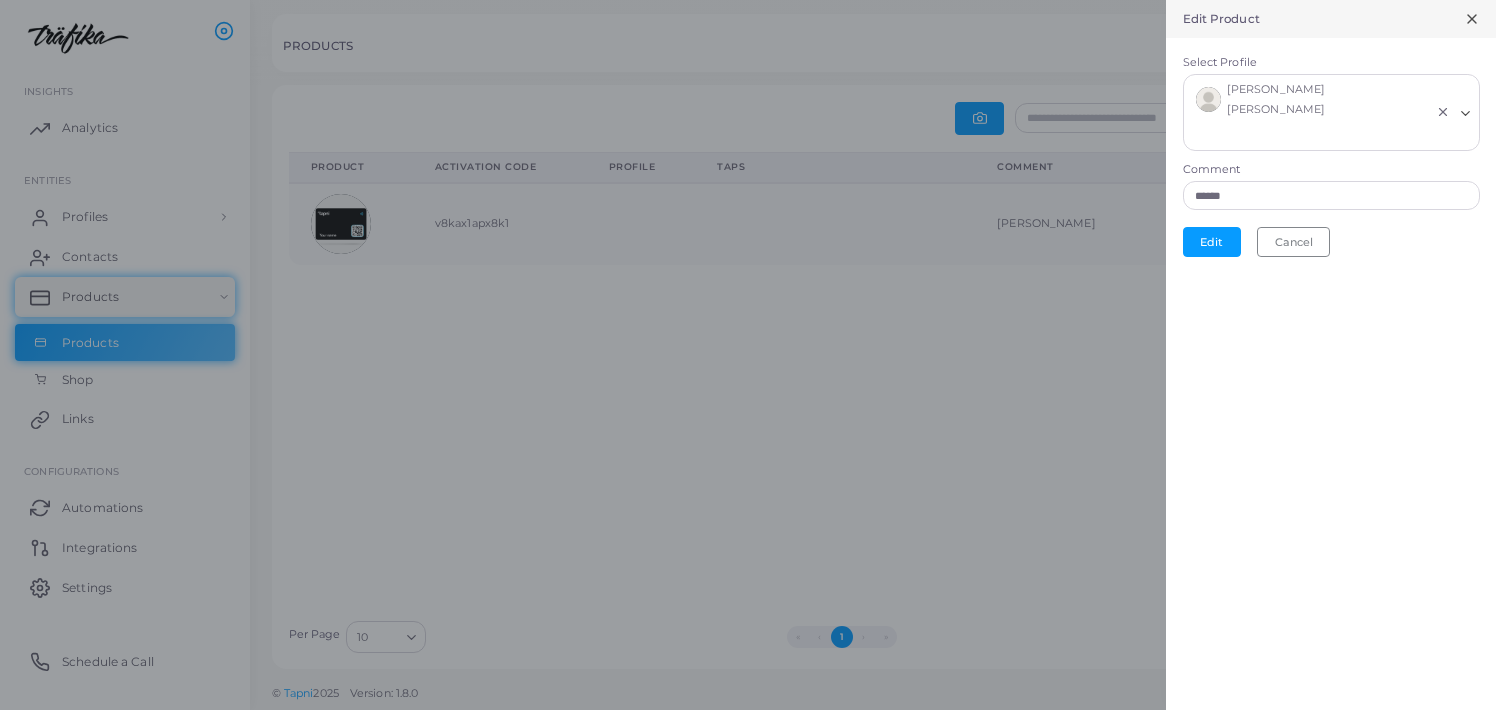 click 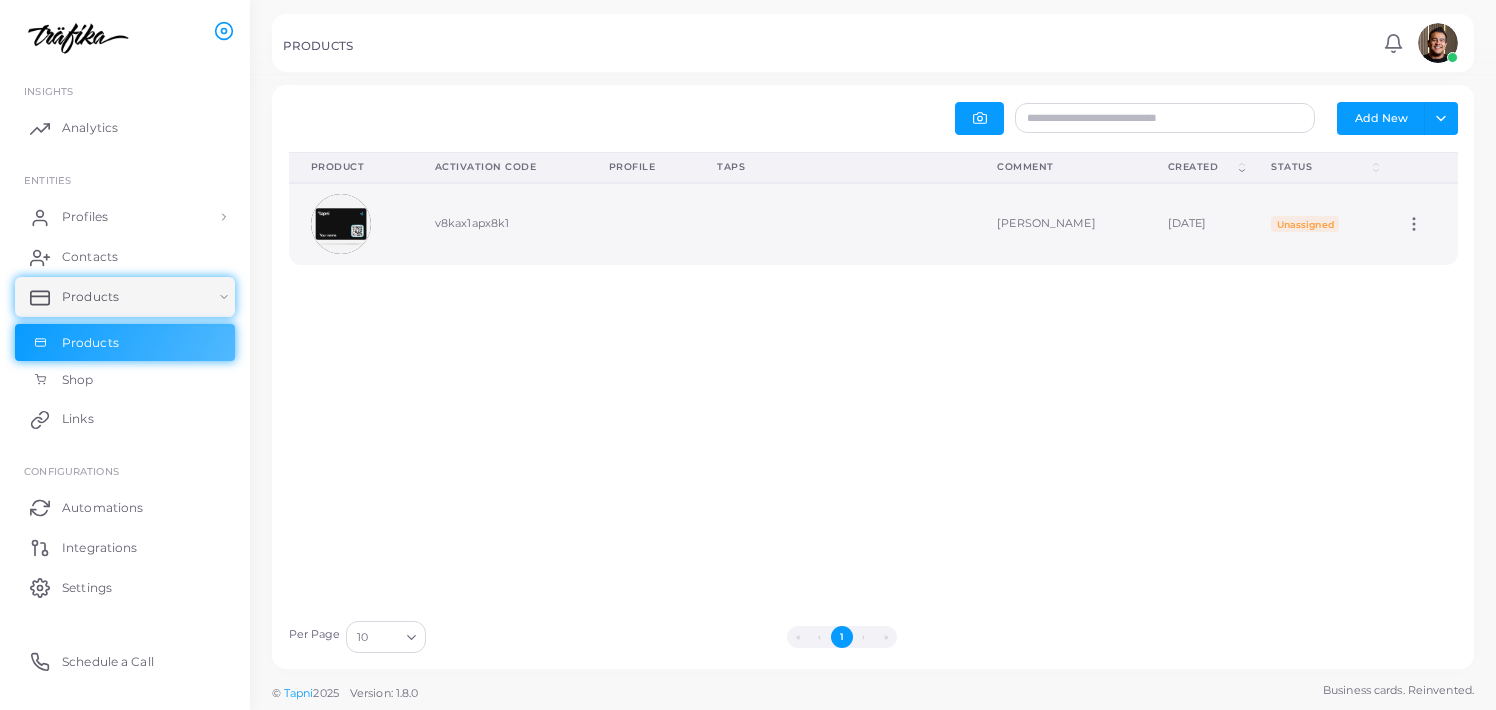 scroll, scrollTop: 1, scrollLeft: 1, axis: both 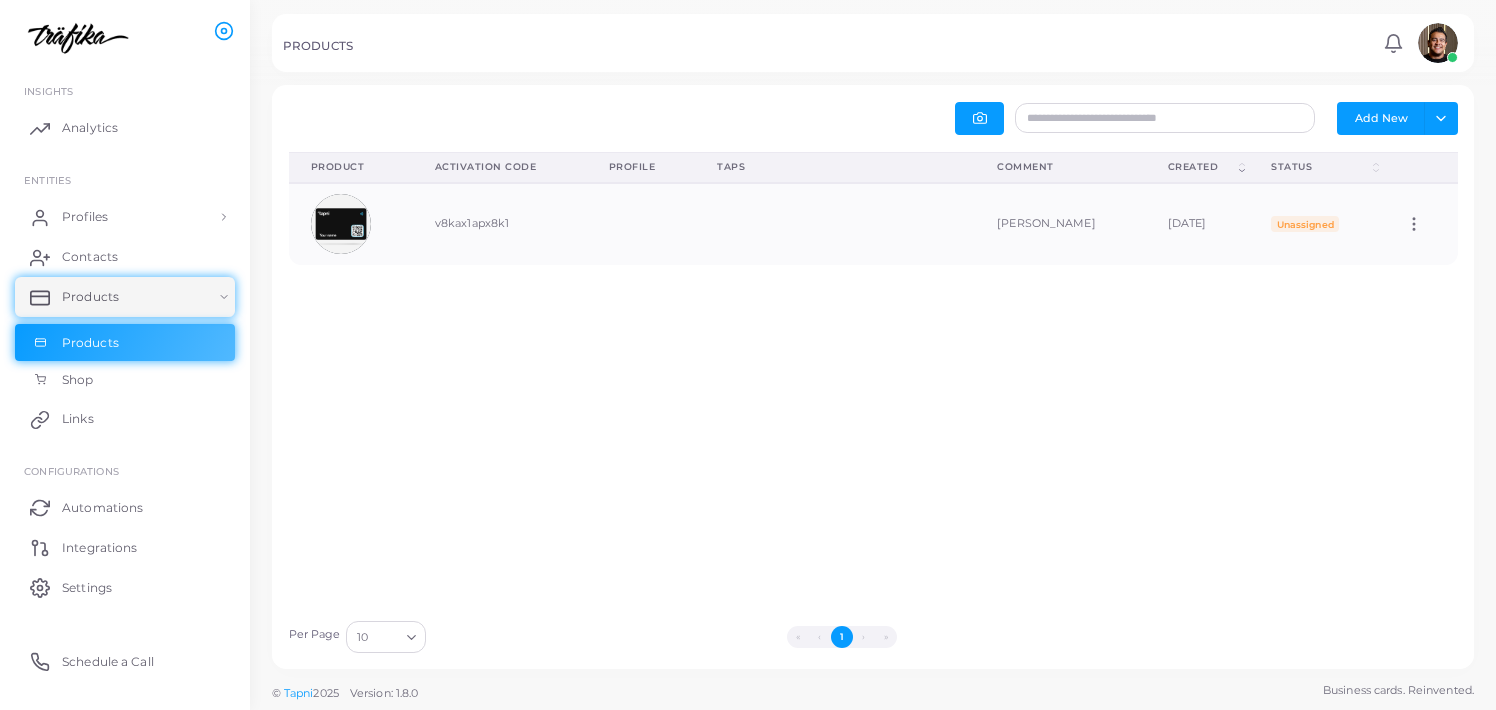 click on "Product  (Click to clear sorting) Activation Code  (Click to clear sorting) Profile  (Click to clear sorting) Taps  (Click to clear sorting) Comment  (Click to clear sorting) Created  (Click to sort Ascending) Status  (Click to sort Ascending)  (Click to clear sorting) v8kax1apx8k1 [PERSON_NAME]  [DATE]   Unassigned  Edit" at bounding box center [873, 381] 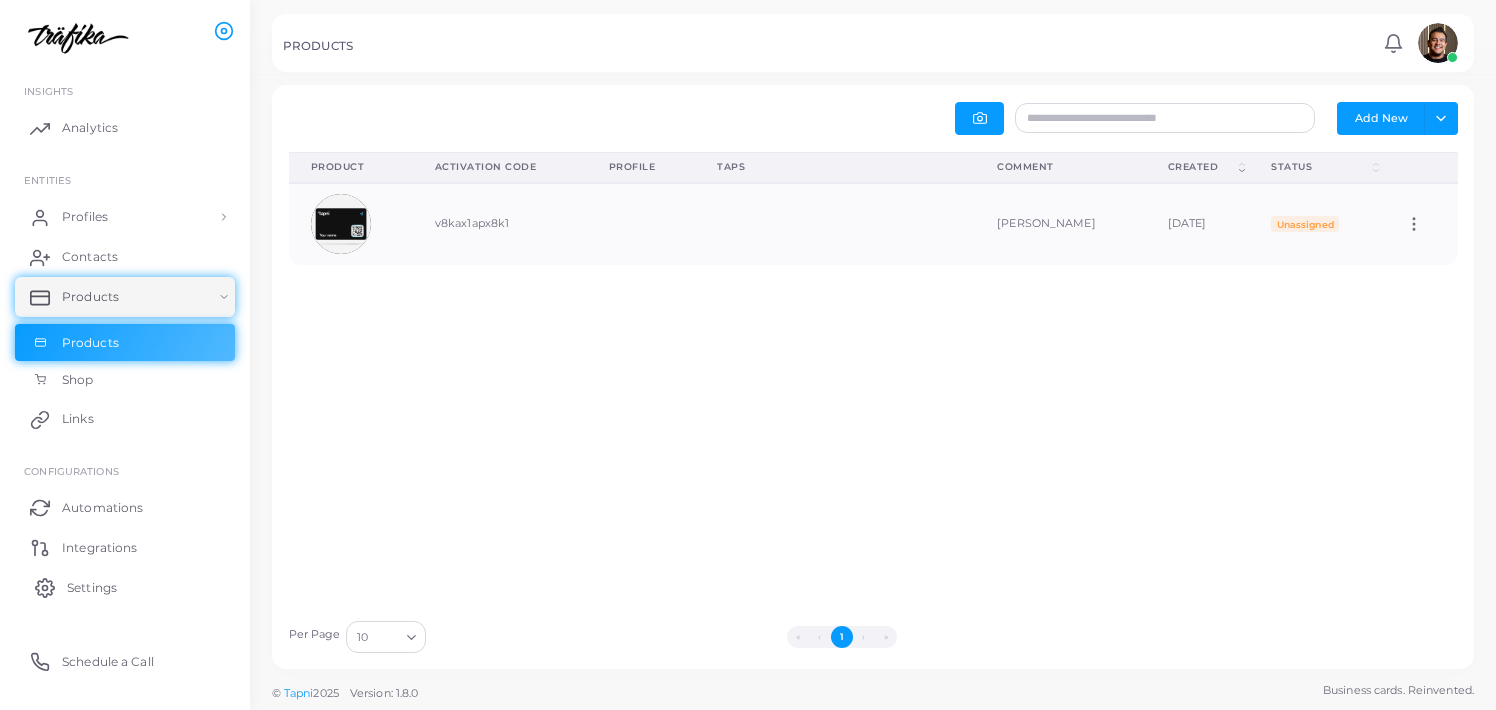 click on "Settings" at bounding box center [92, 588] 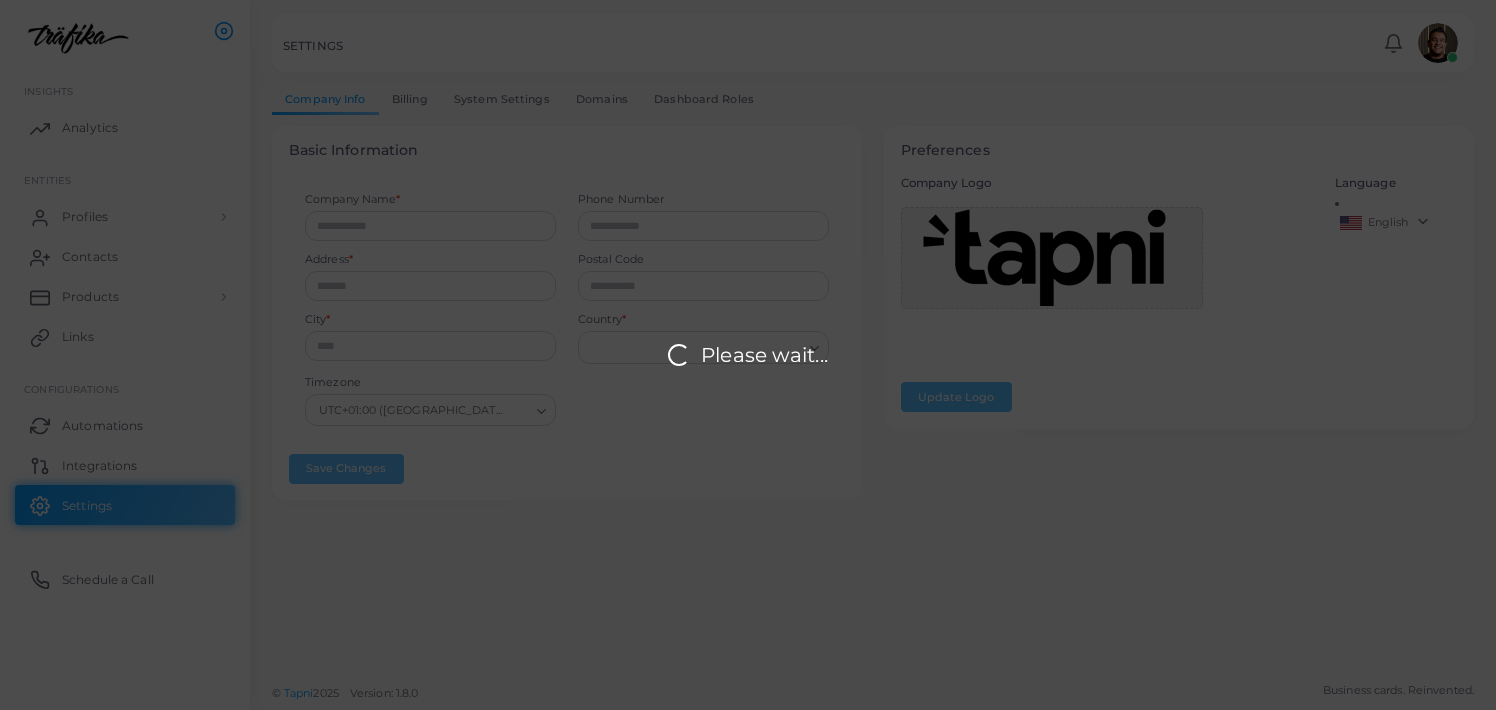 type on "*******" 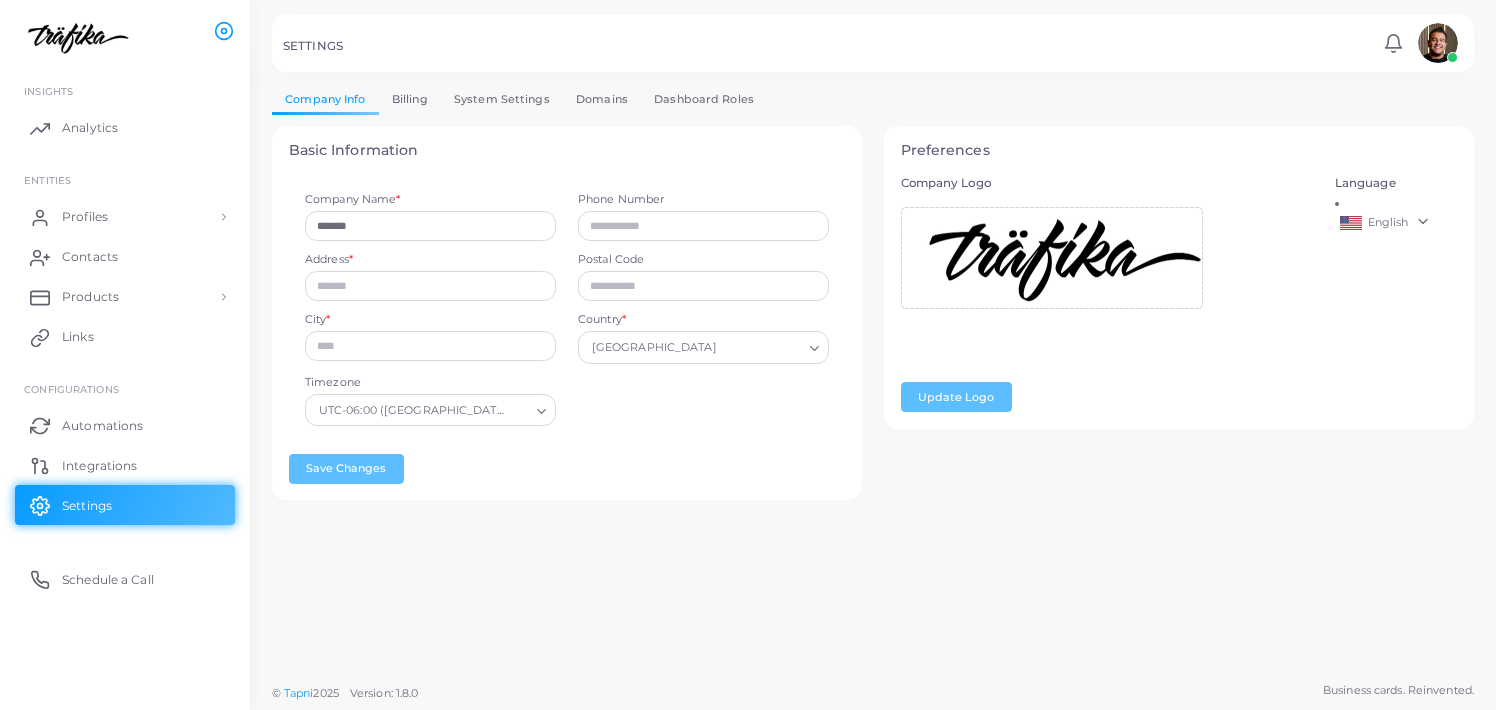 click on "Domains" at bounding box center [602, 99] 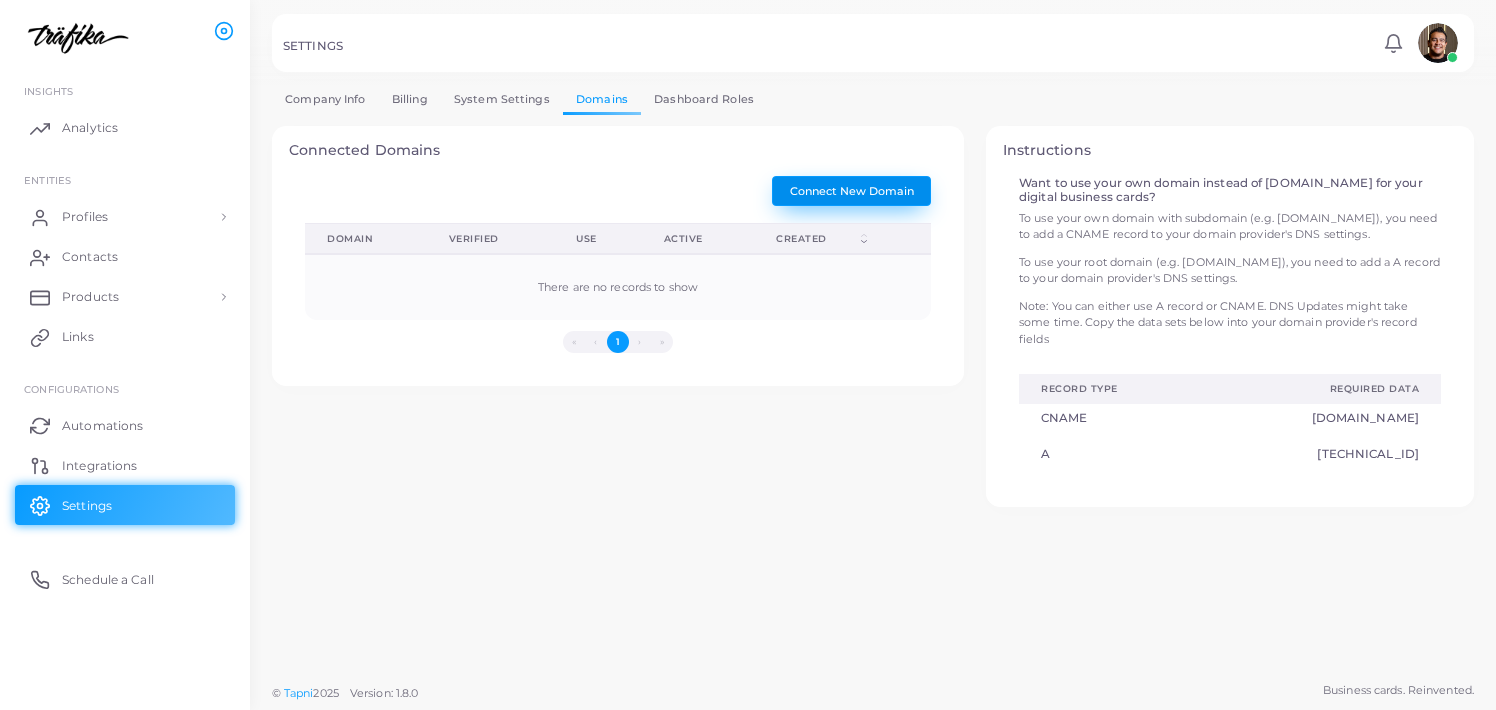 click on "Connect New Domain" at bounding box center [852, 191] 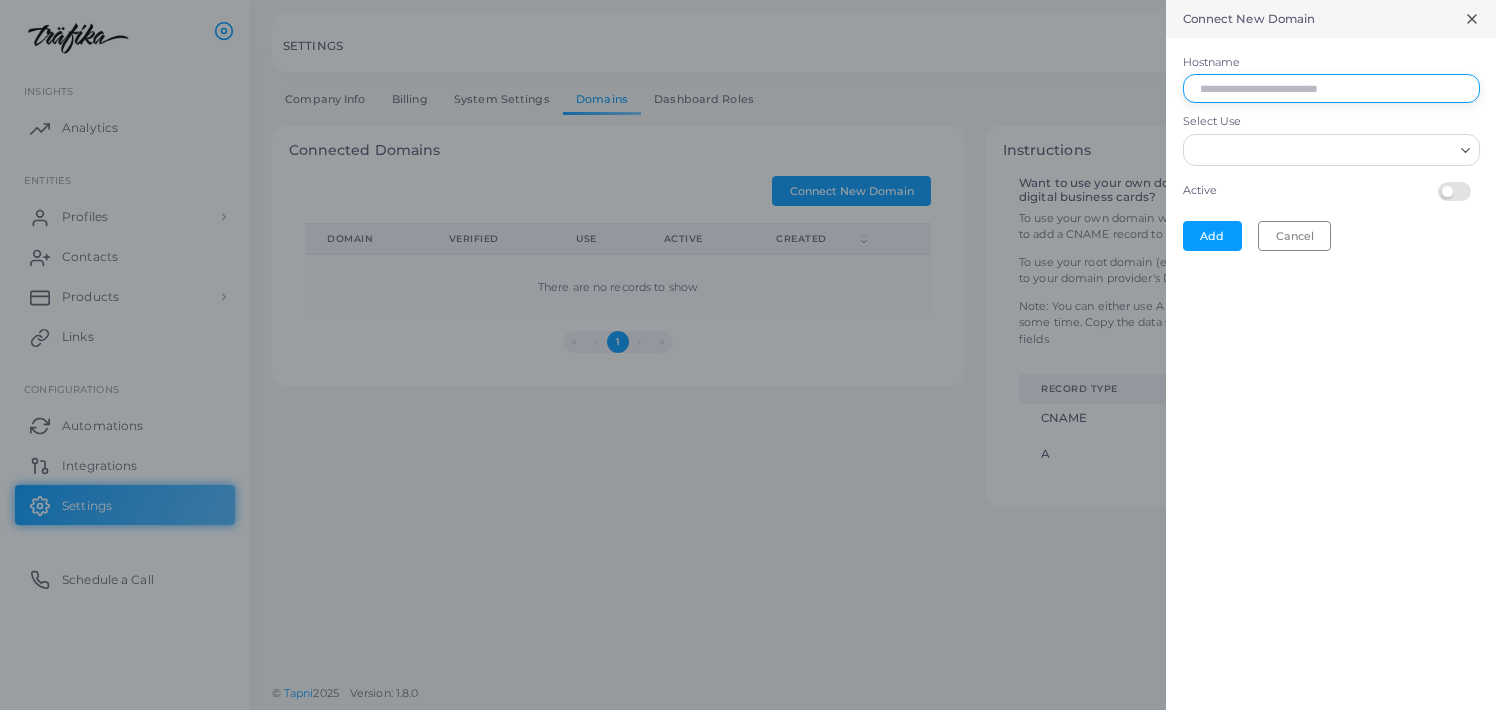 click on "Hostname" at bounding box center [1331, 89] 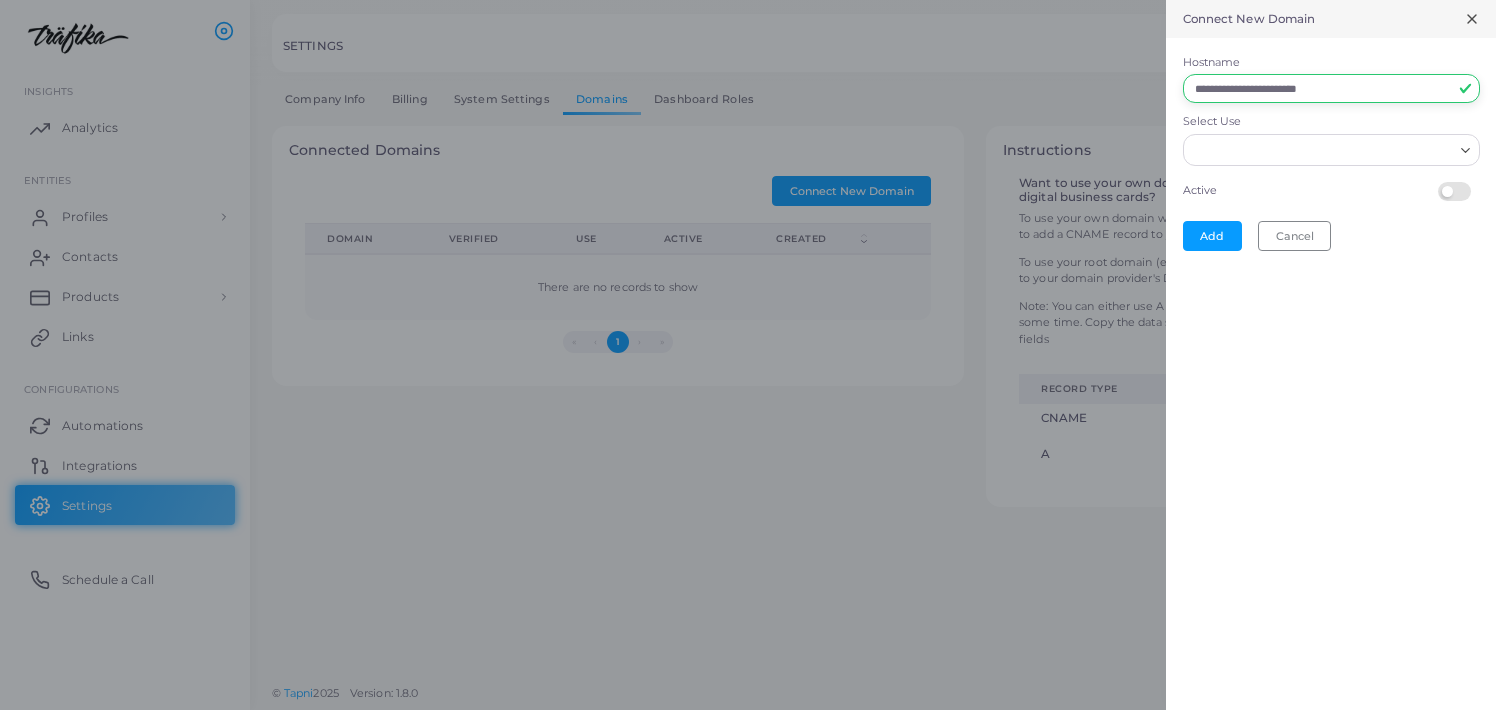 drag, startPoint x: 1233, startPoint y: 90, endPoint x: 1100, endPoint y: 82, distance: 133.24039 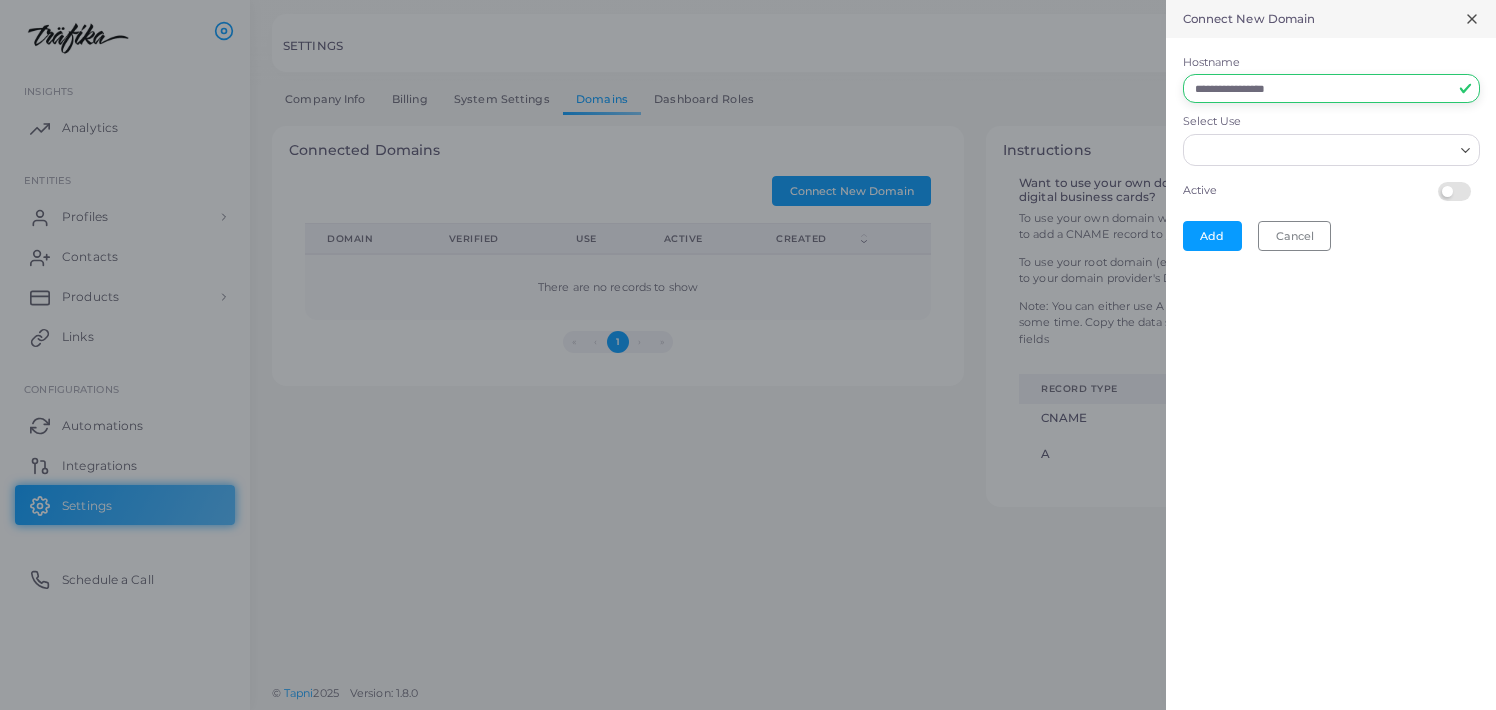 click on "**********" at bounding box center (1331, 89) 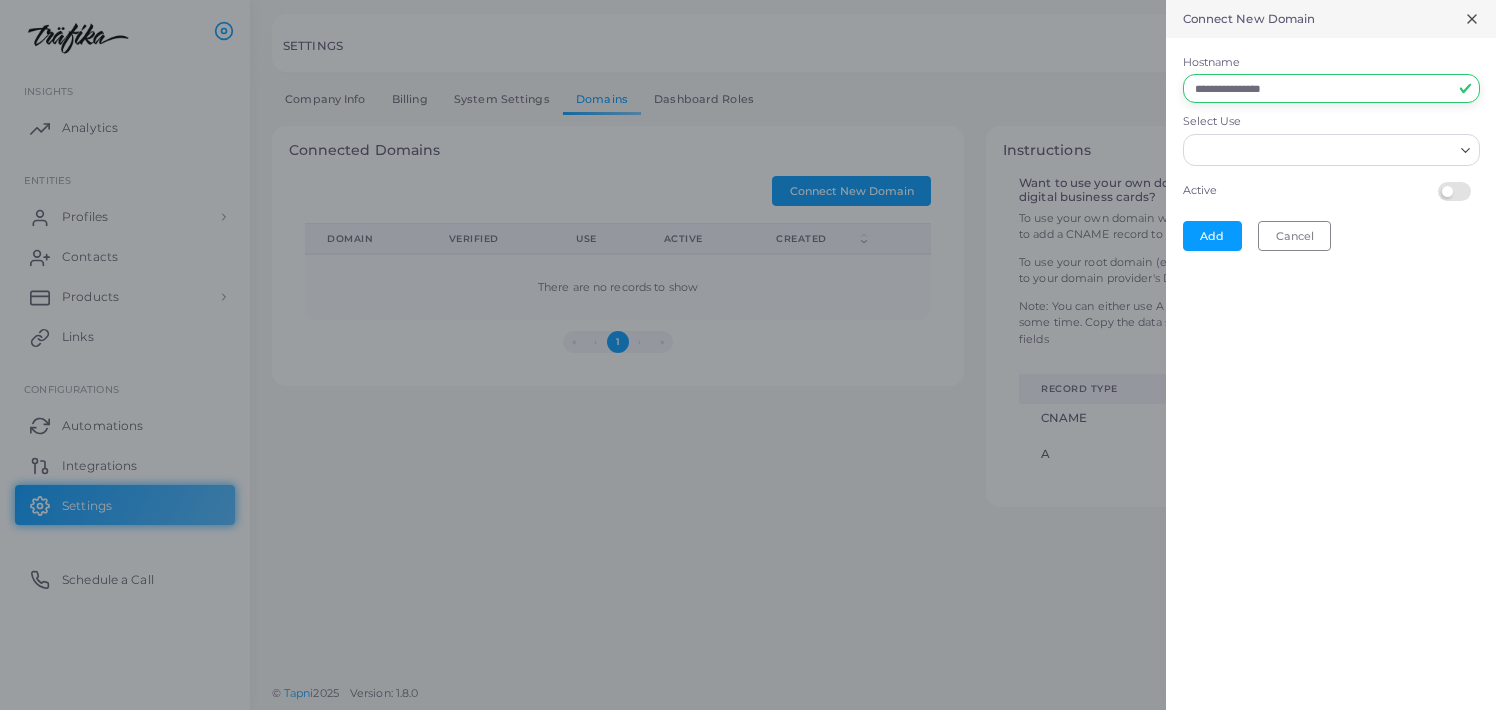 type on "**********" 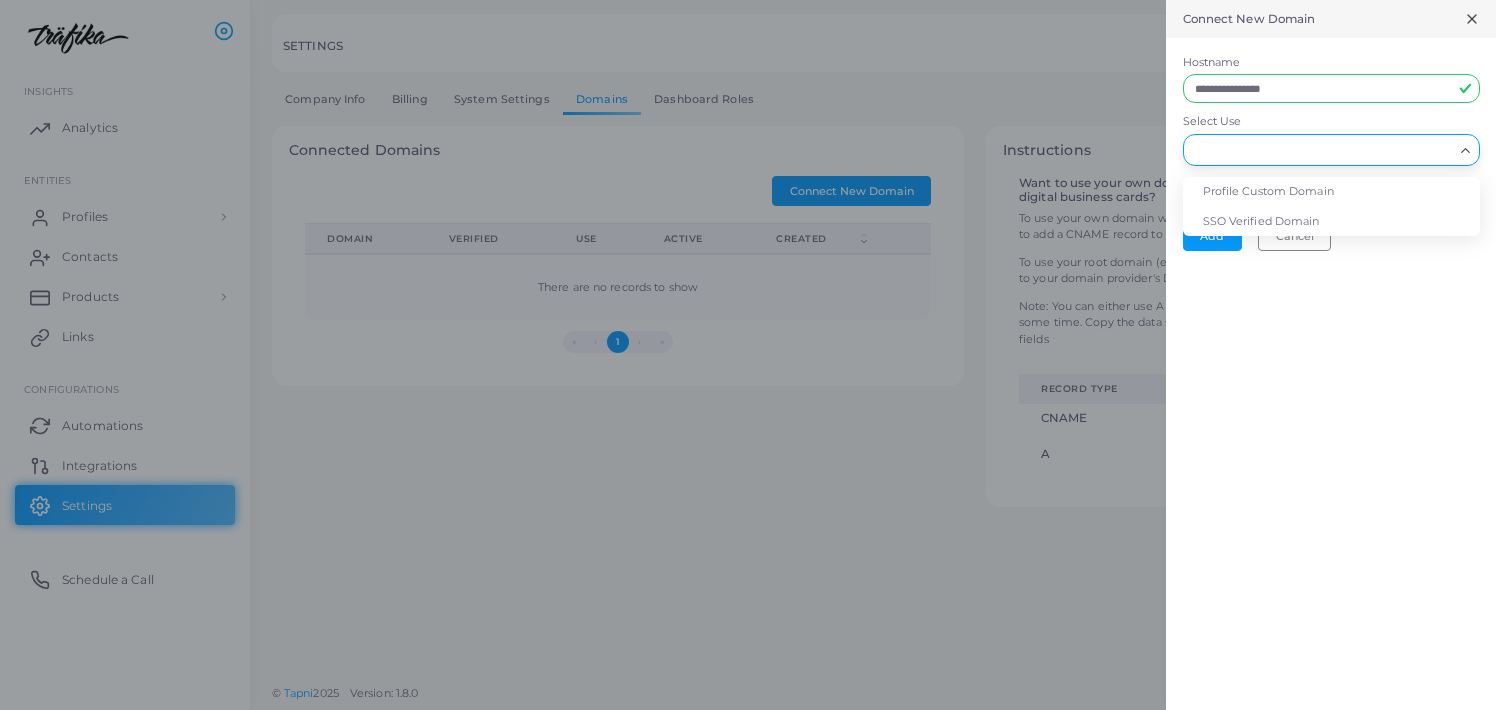 click on "Select Use" at bounding box center (1322, 150) 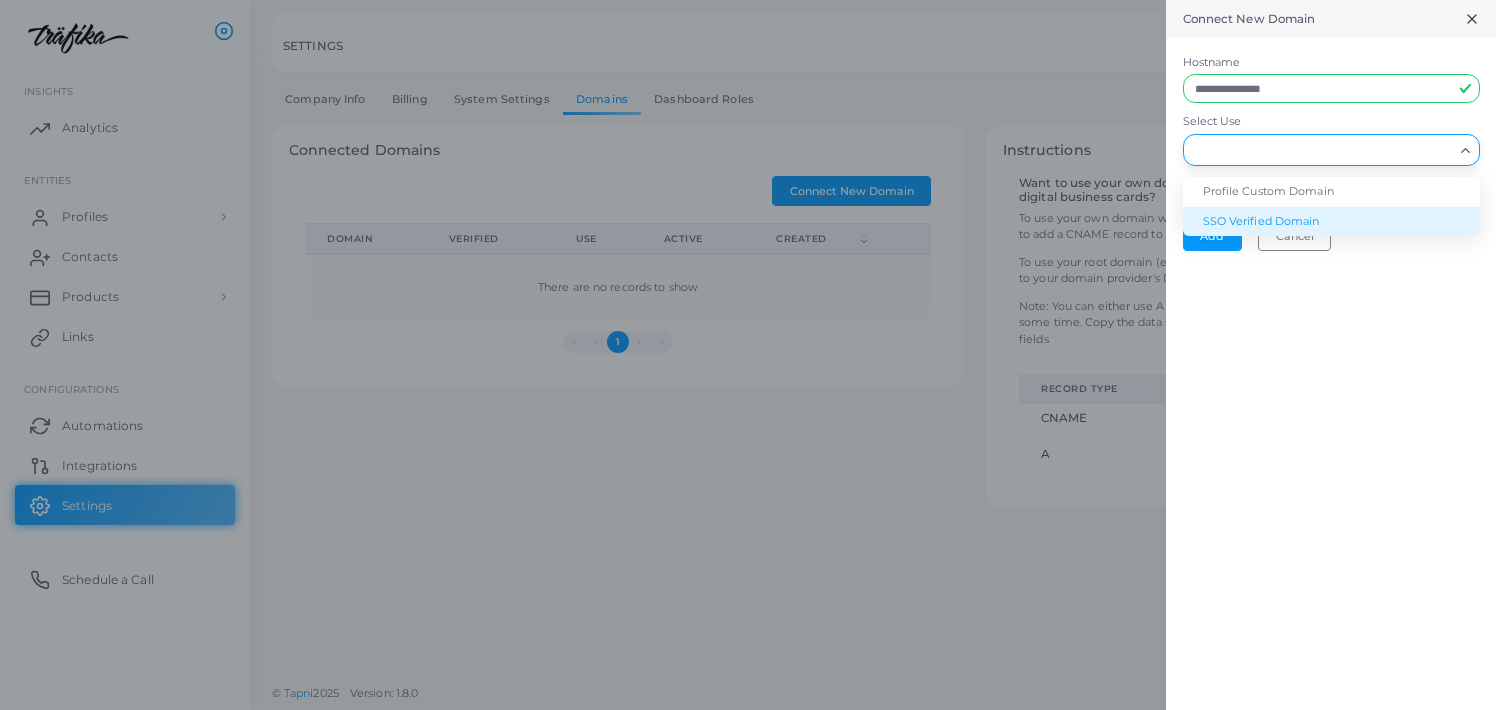 click on "SSO Verified Domain" at bounding box center (1331, 222) 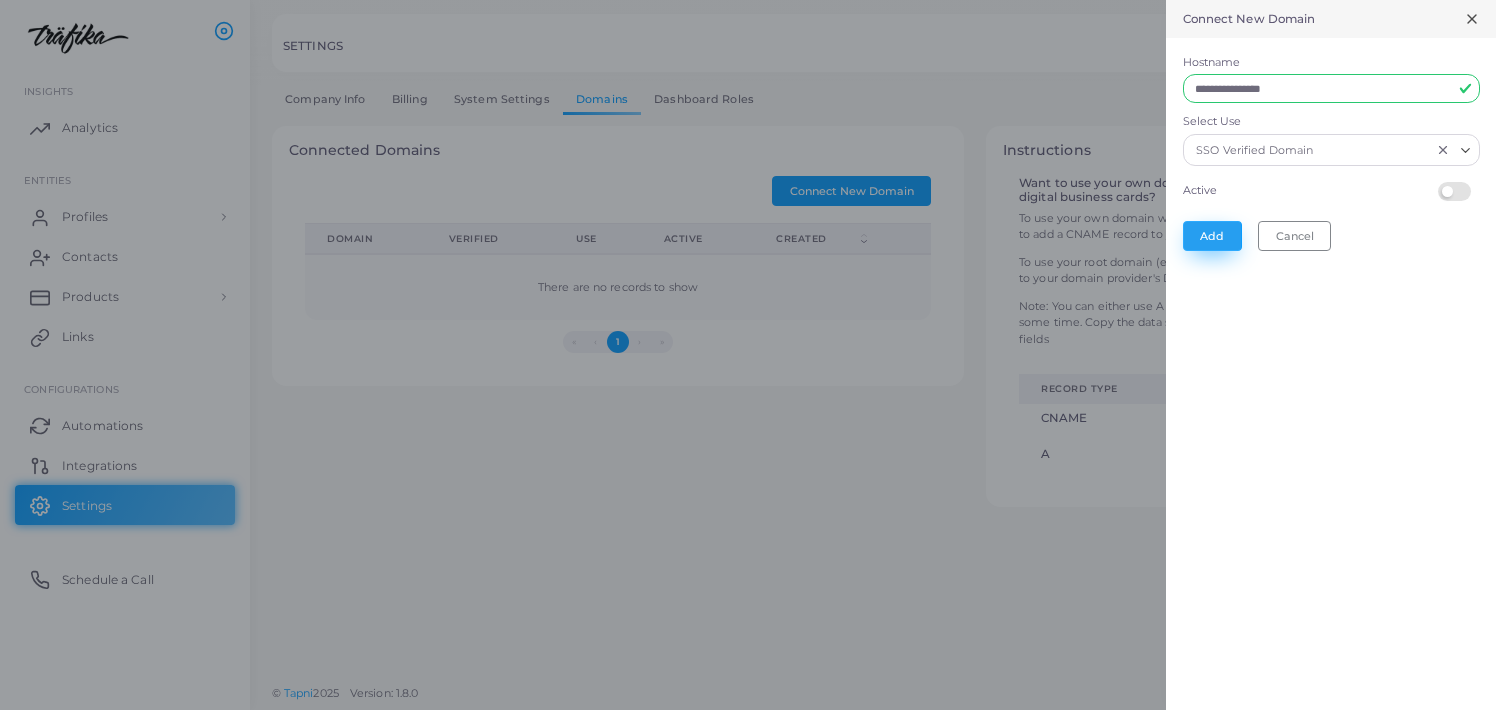 click on "Add" at bounding box center [1212, 236] 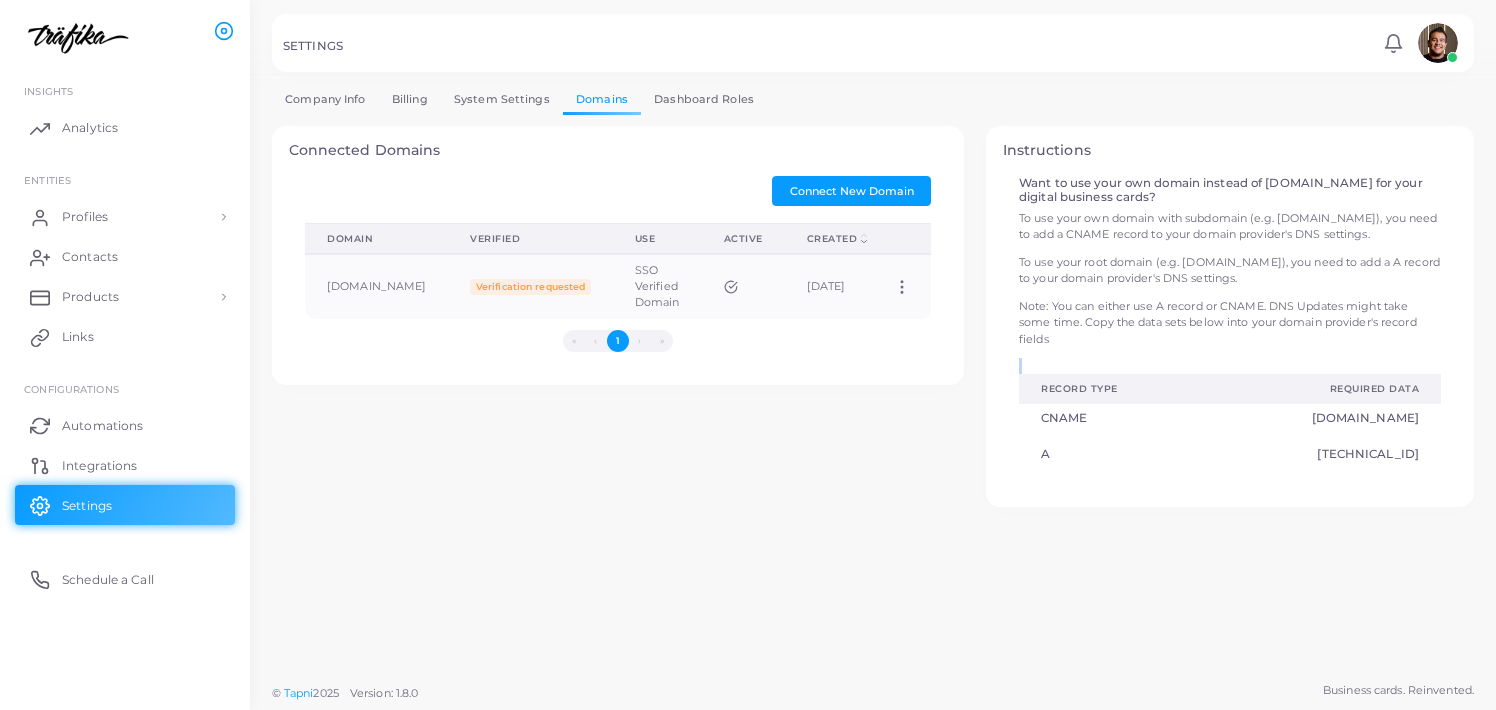drag, startPoint x: 1433, startPoint y: 465, endPoint x: 1018, endPoint y: 386, distance: 422.45236 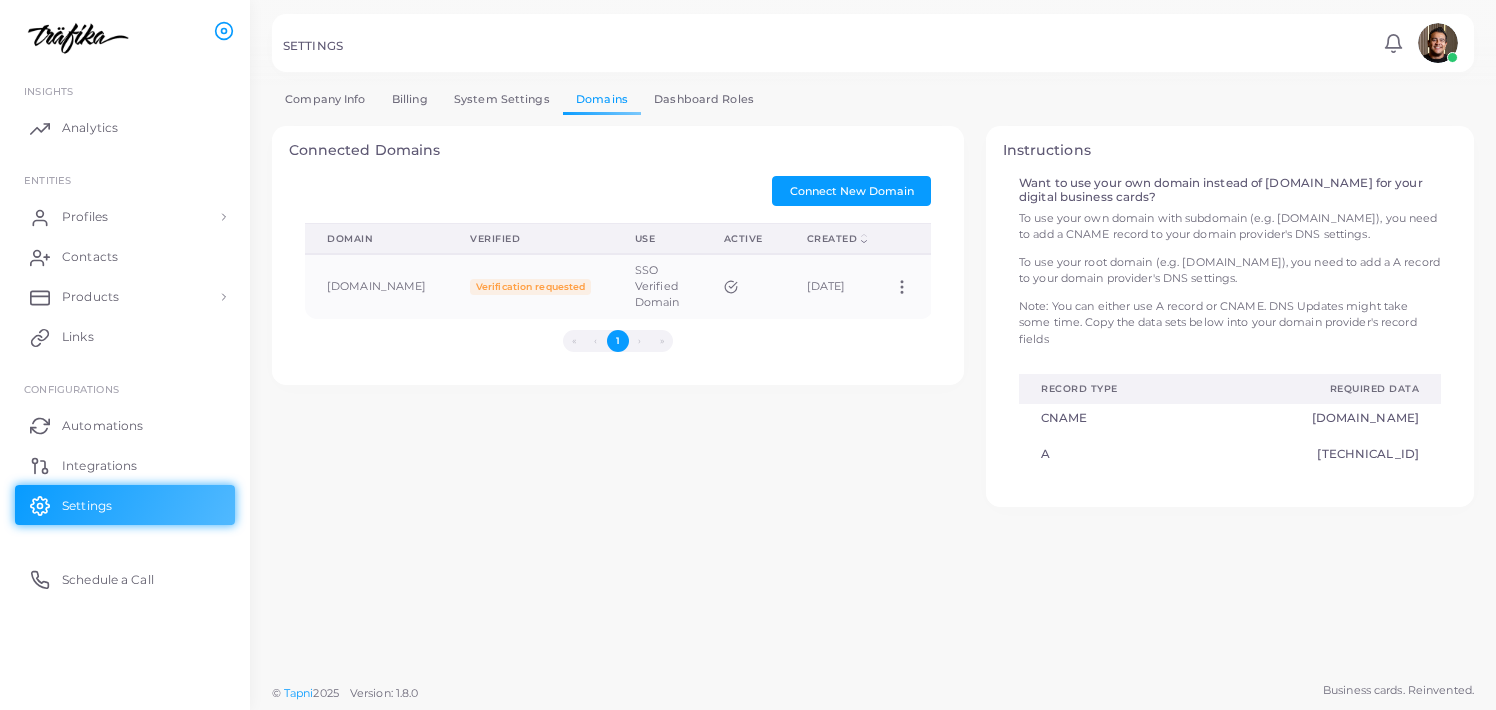 drag, startPoint x: 1382, startPoint y: 519, endPoint x: 1432, endPoint y: 467, distance: 72.138756 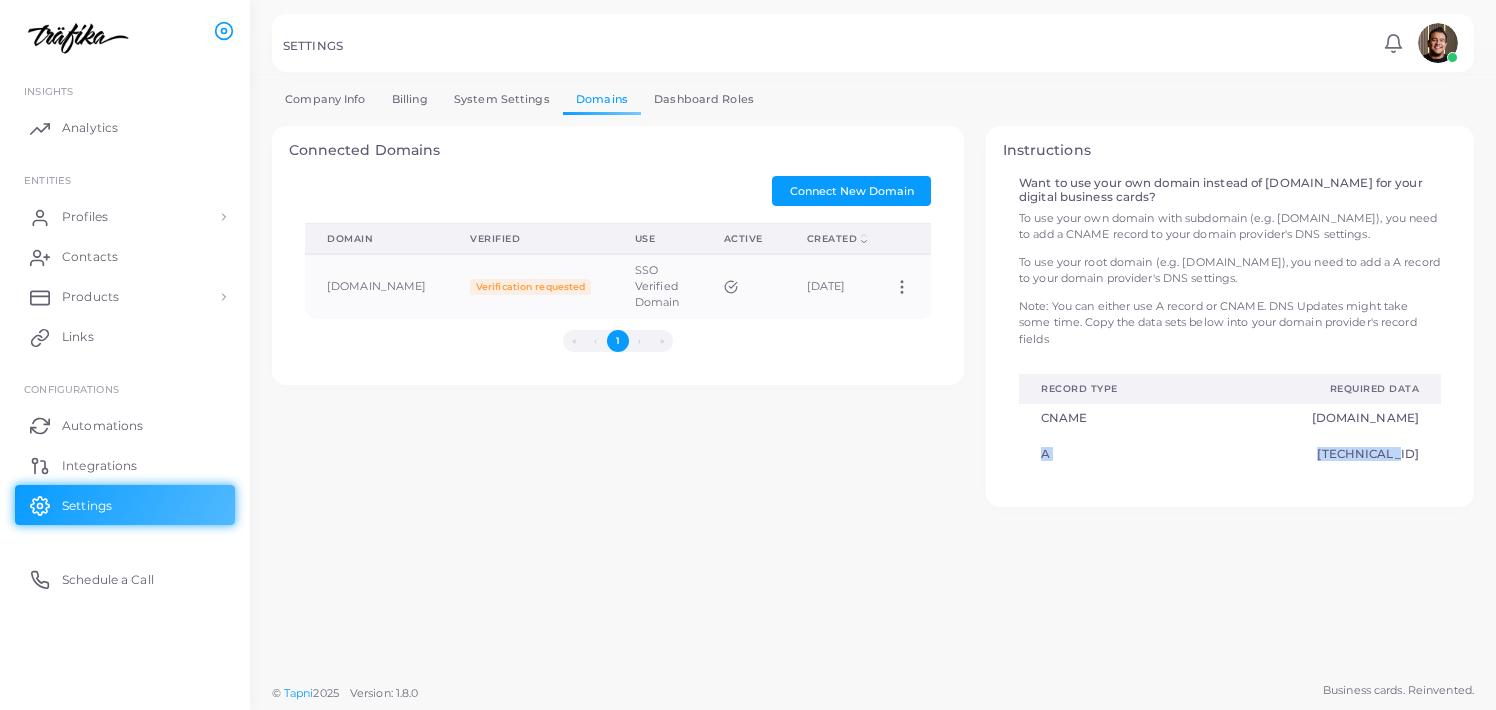 drag, startPoint x: 1428, startPoint y: 455, endPoint x: 1046, endPoint y: 453, distance: 382.00525 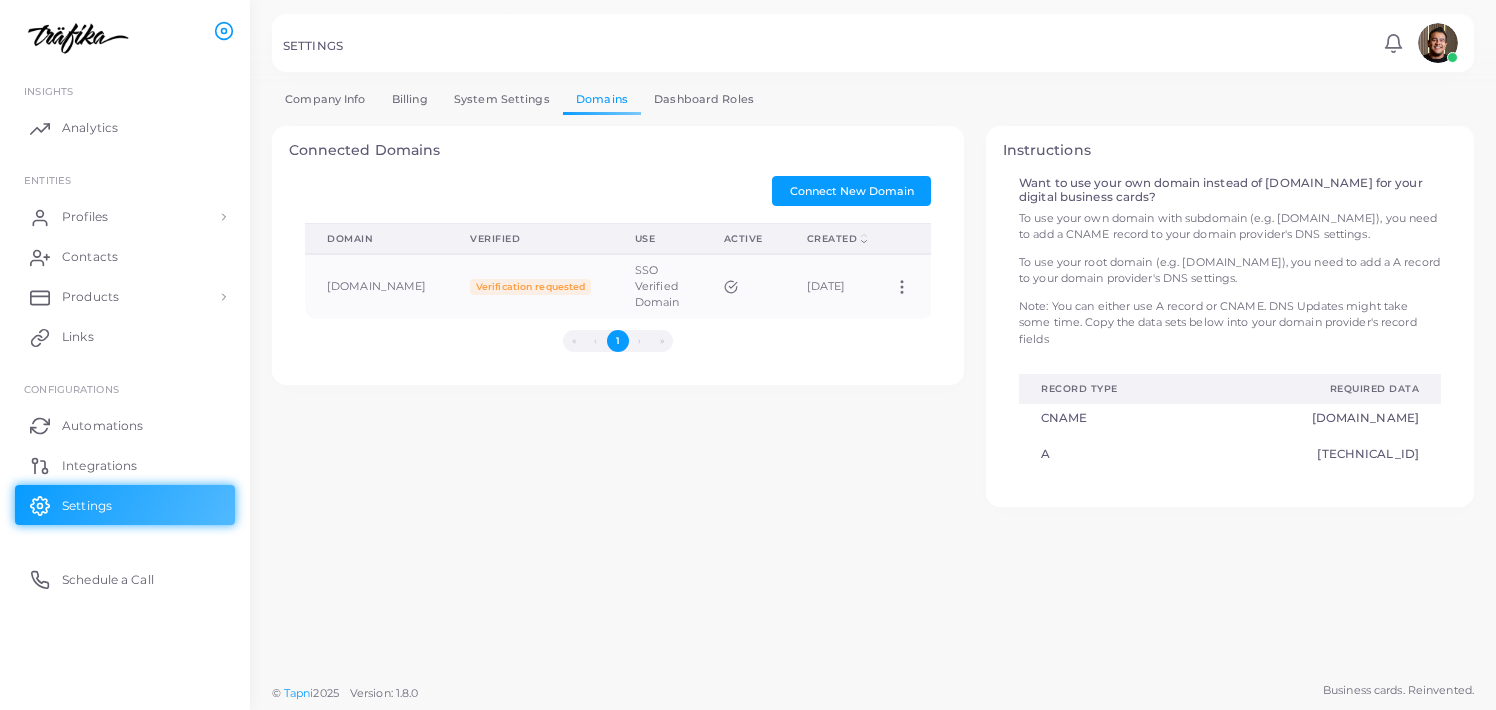 click on "[TECHNICAL_ID]" at bounding box center [1323, 456] 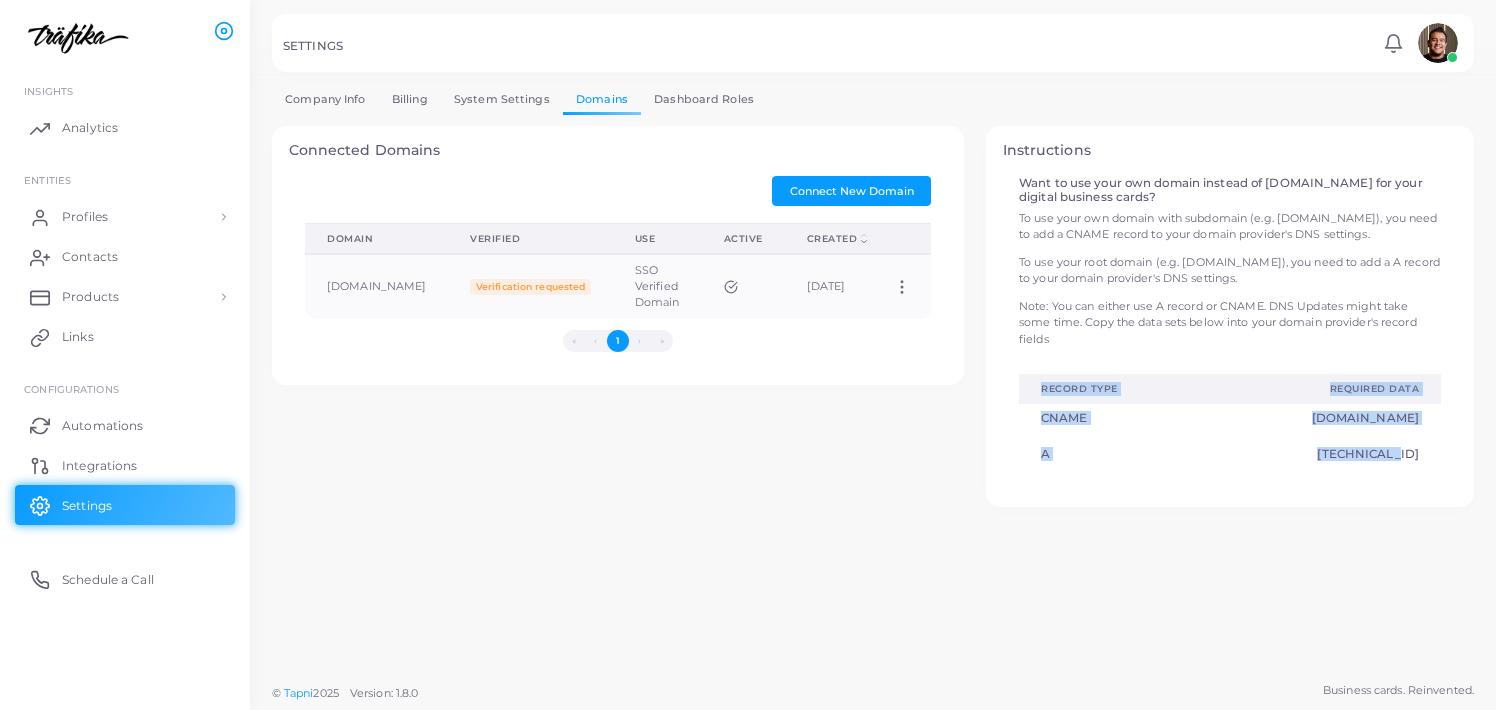drag, startPoint x: 1423, startPoint y: 455, endPoint x: 1028, endPoint y: 382, distance: 401.68893 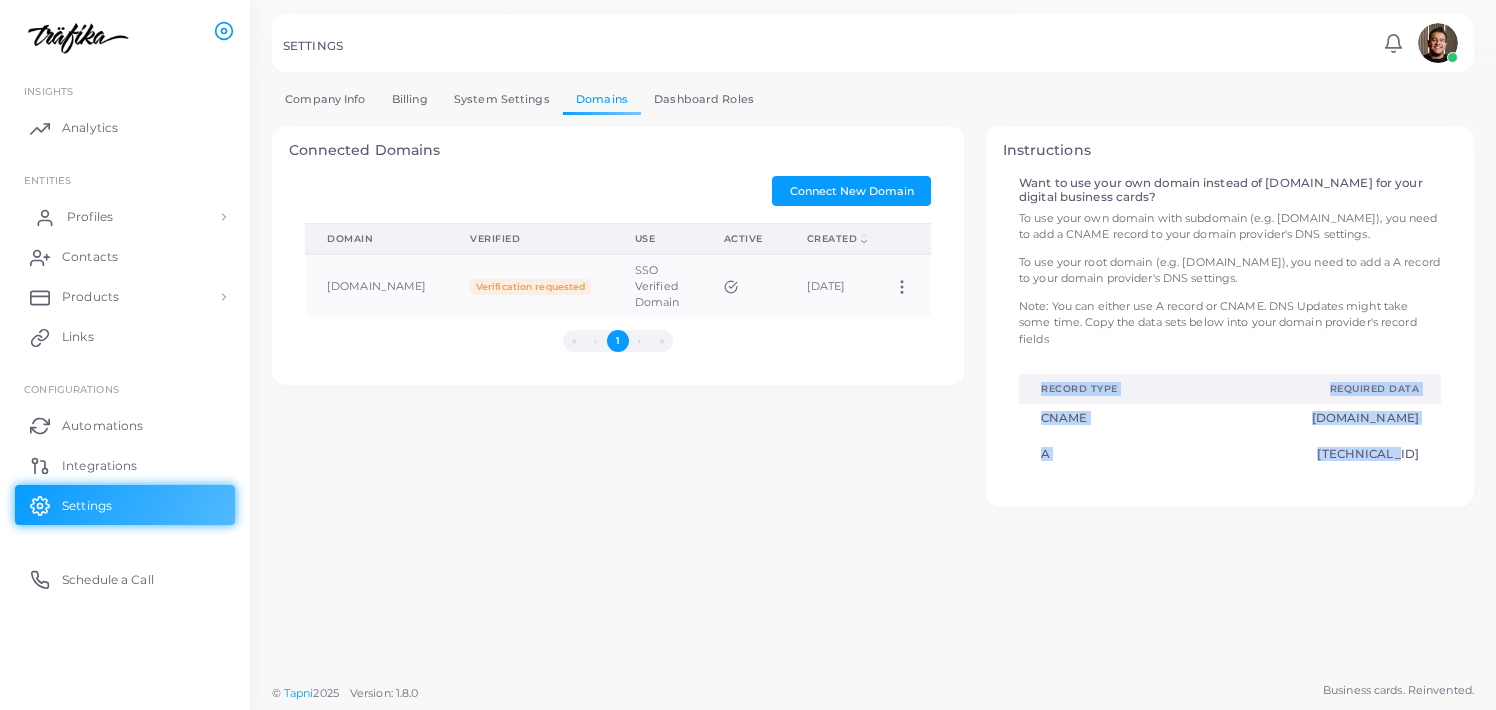 click on "Profiles" at bounding box center (90, 217) 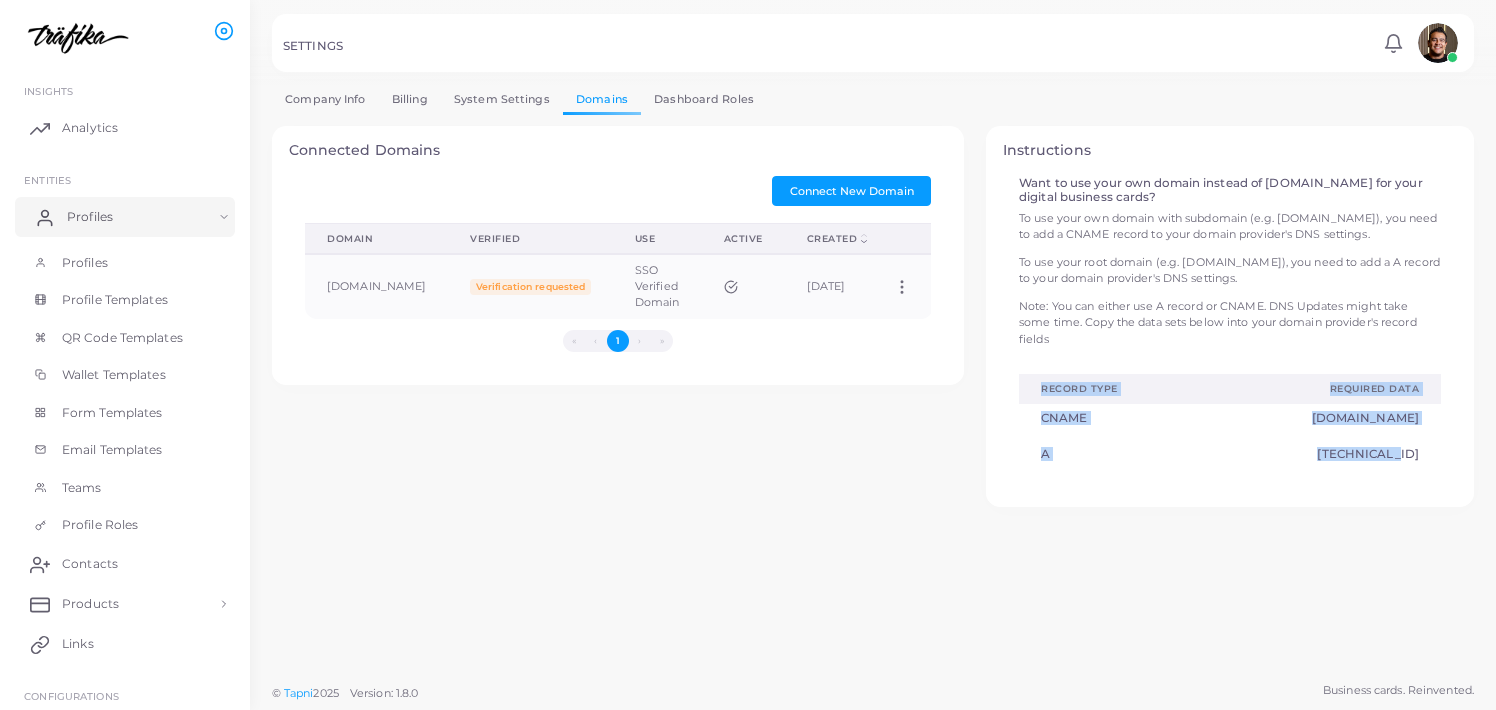 click on "Profiles" at bounding box center [90, 217] 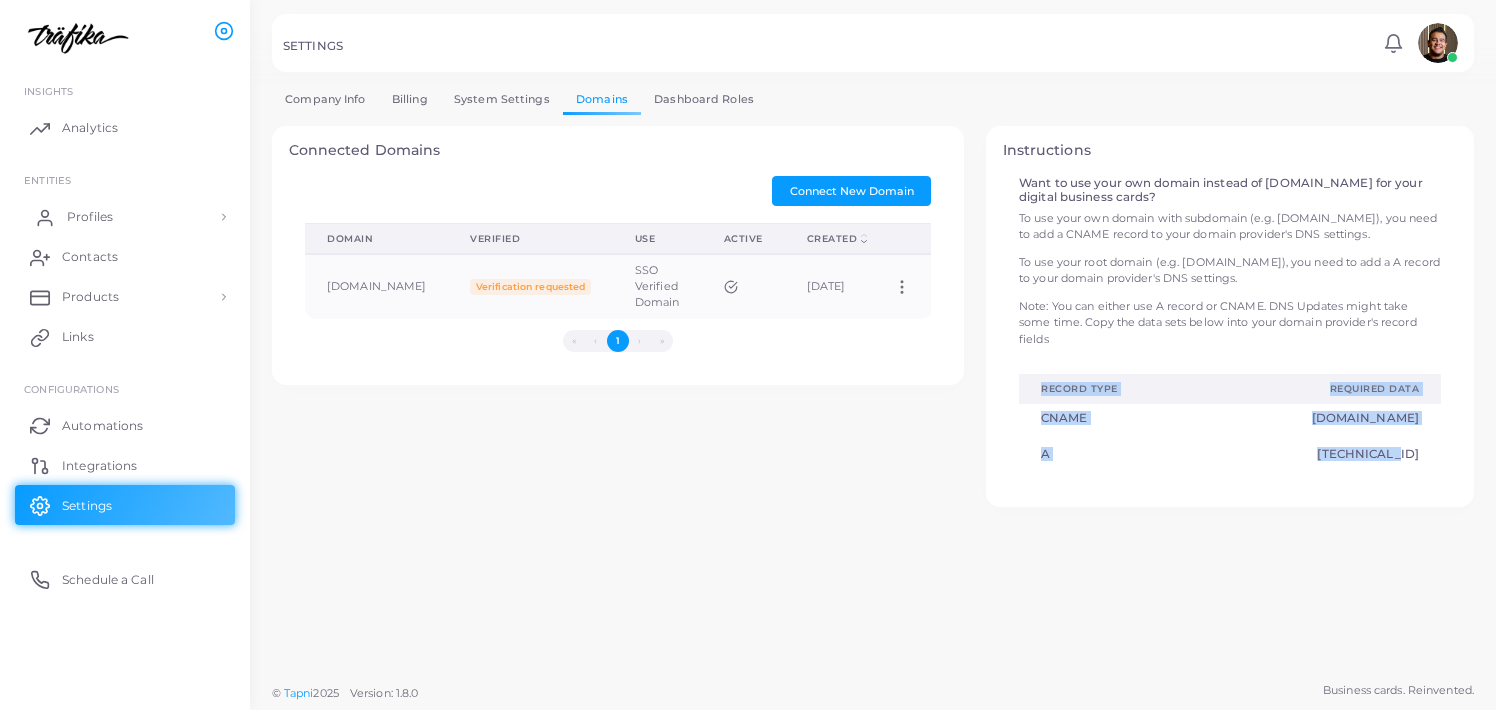 click on "Profiles" at bounding box center (125, 217) 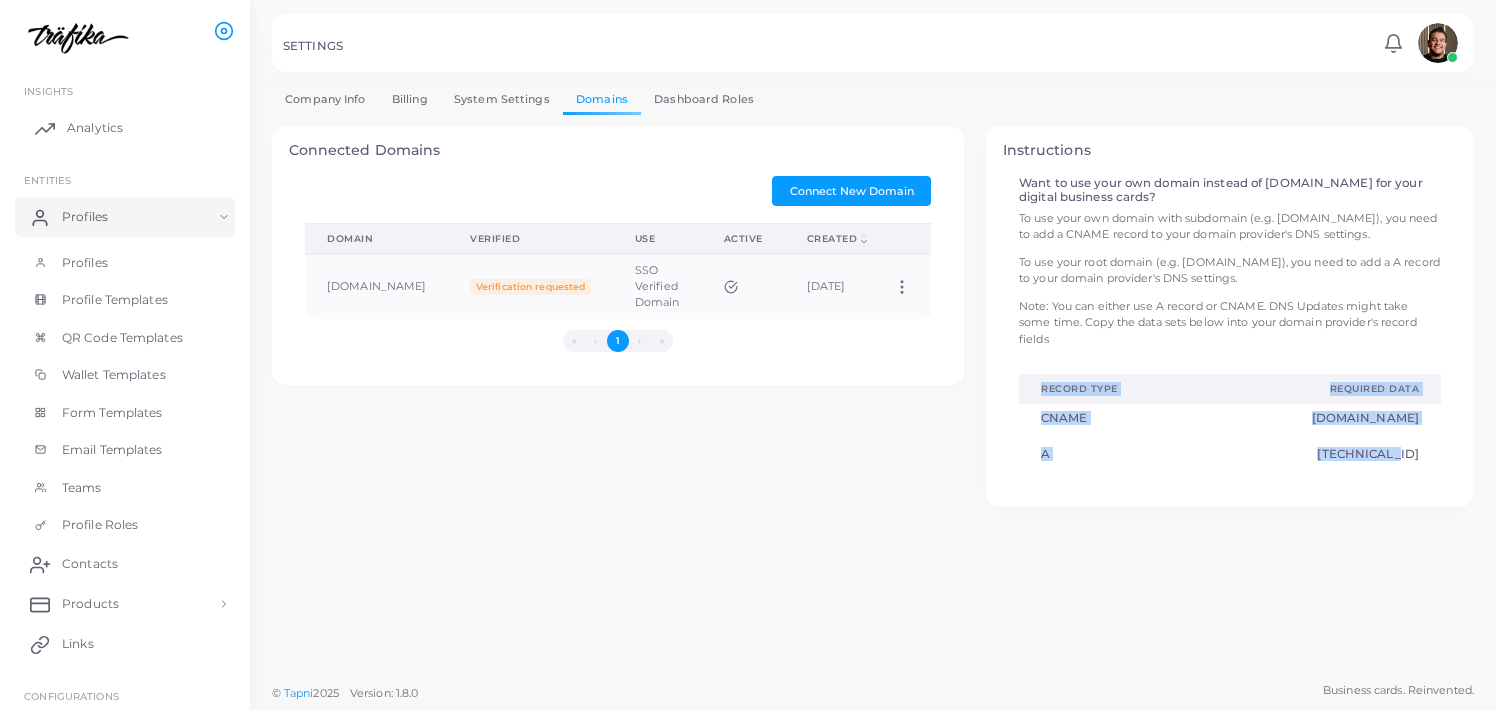 click on "Analytics" at bounding box center (95, 128) 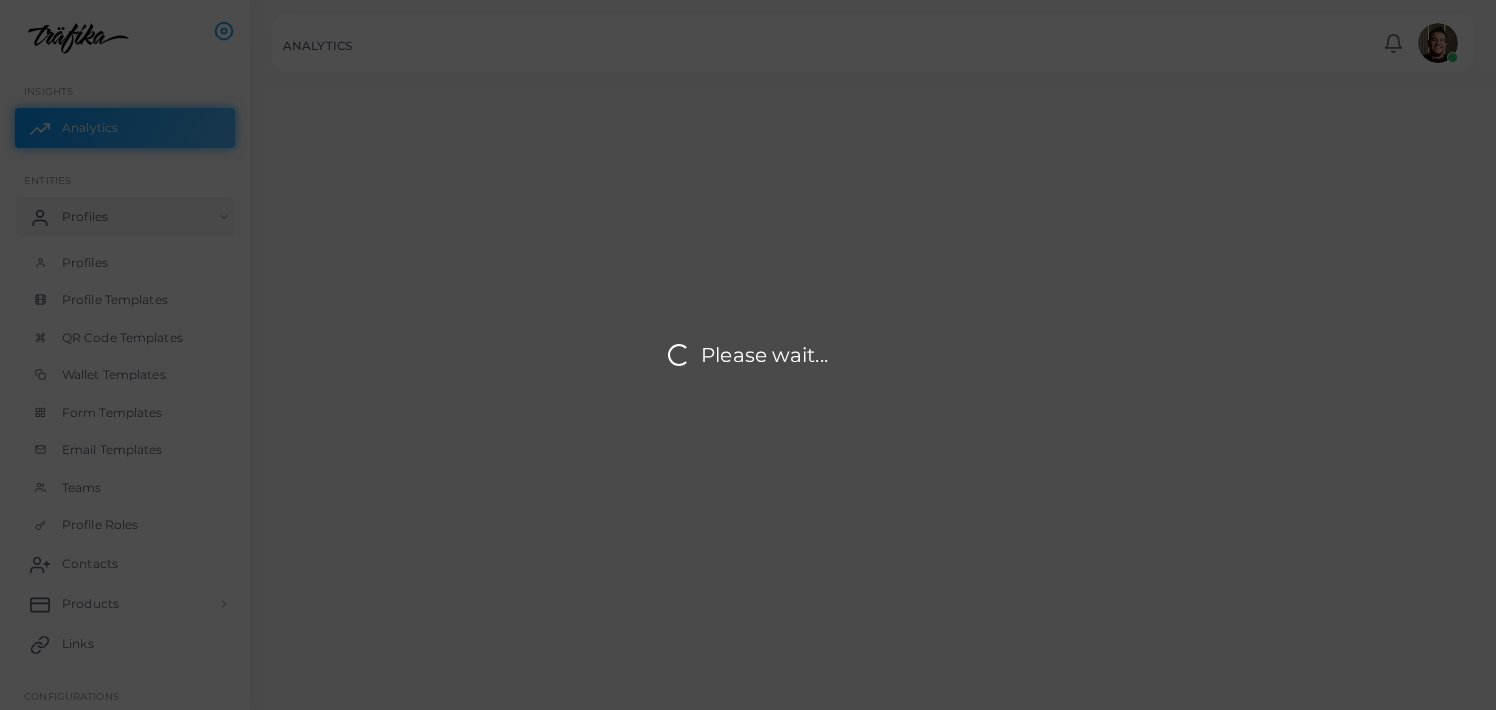 scroll, scrollTop: 1, scrollLeft: 1, axis: both 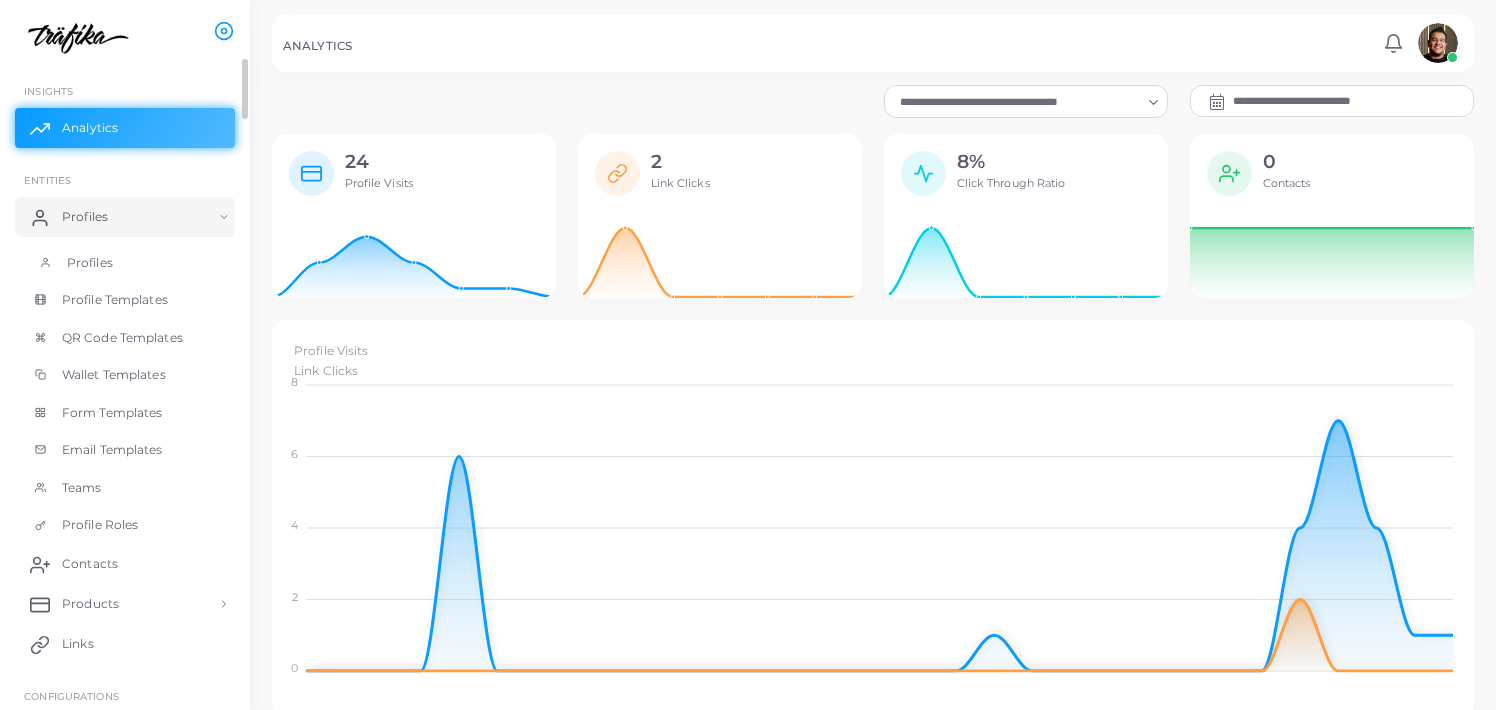 click on "Profiles" at bounding box center [90, 263] 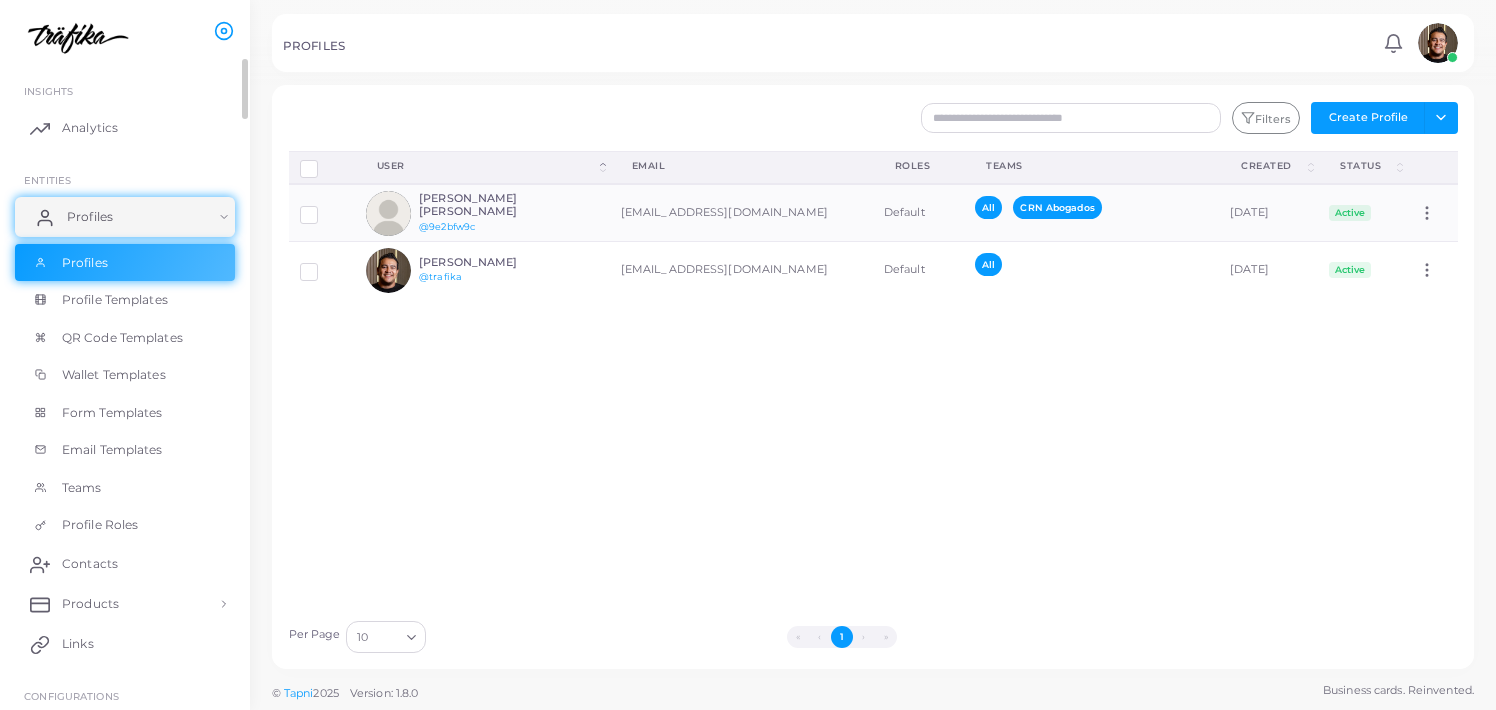 click on "Profiles" at bounding box center (90, 217) 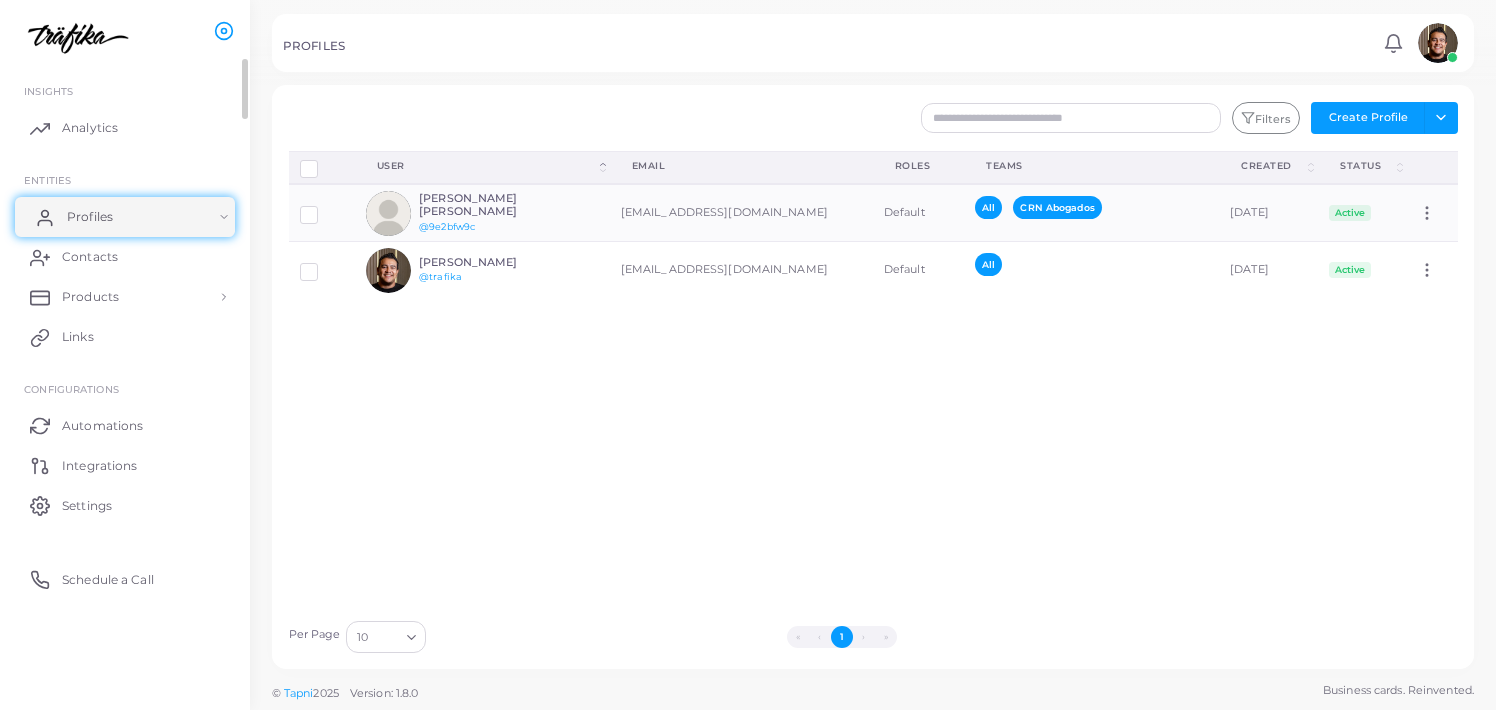 click on "Profiles" at bounding box center [125, 217] 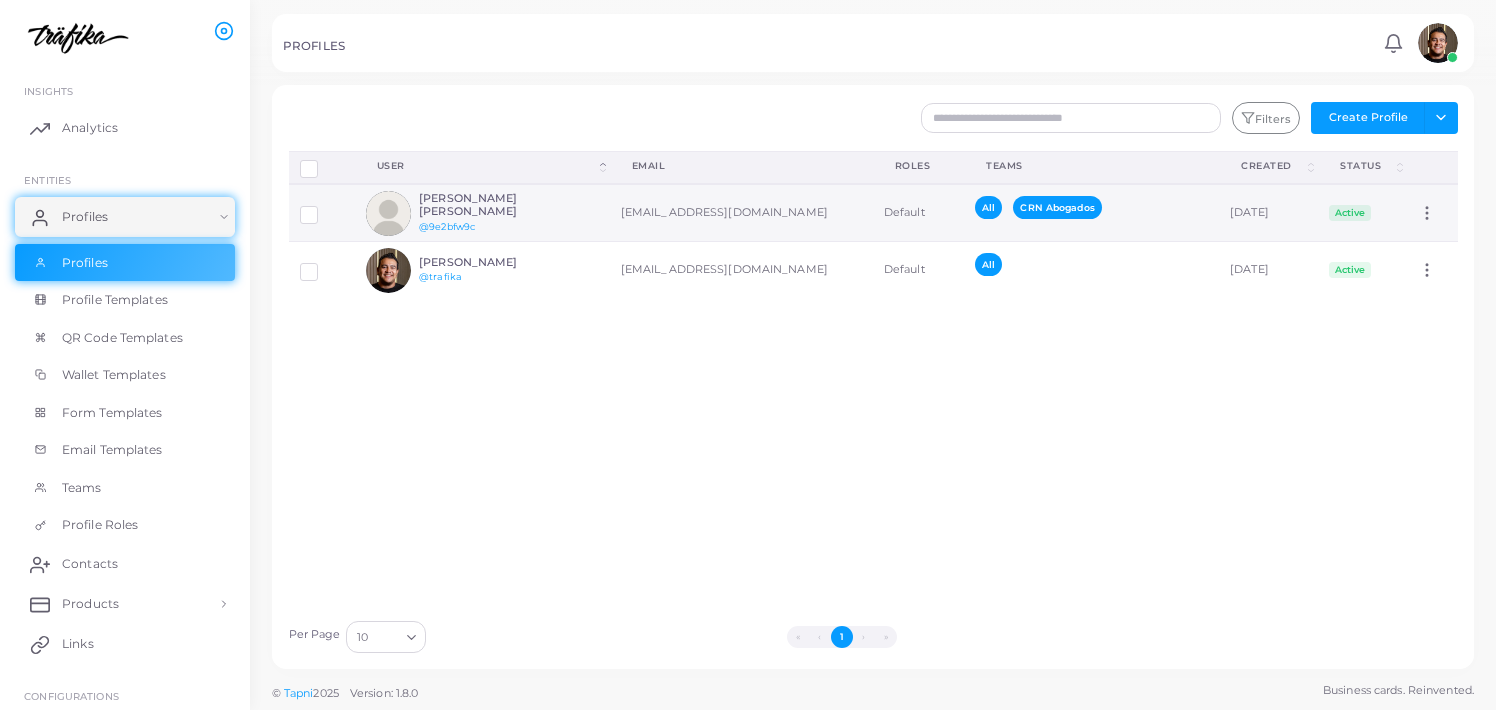 click on "[PERSON_NAME] [PERSON_NAME]" at bounding box center (492, 205) 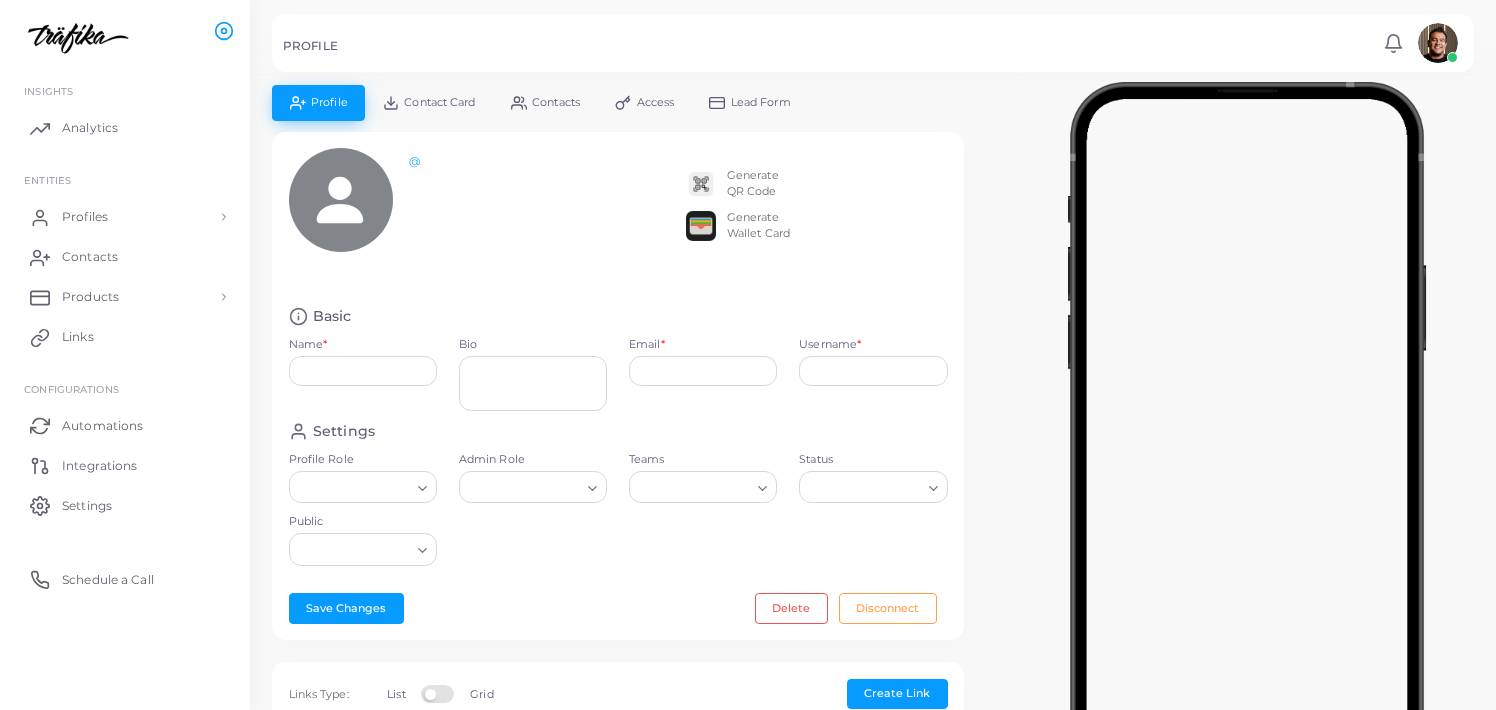 type on "**********" 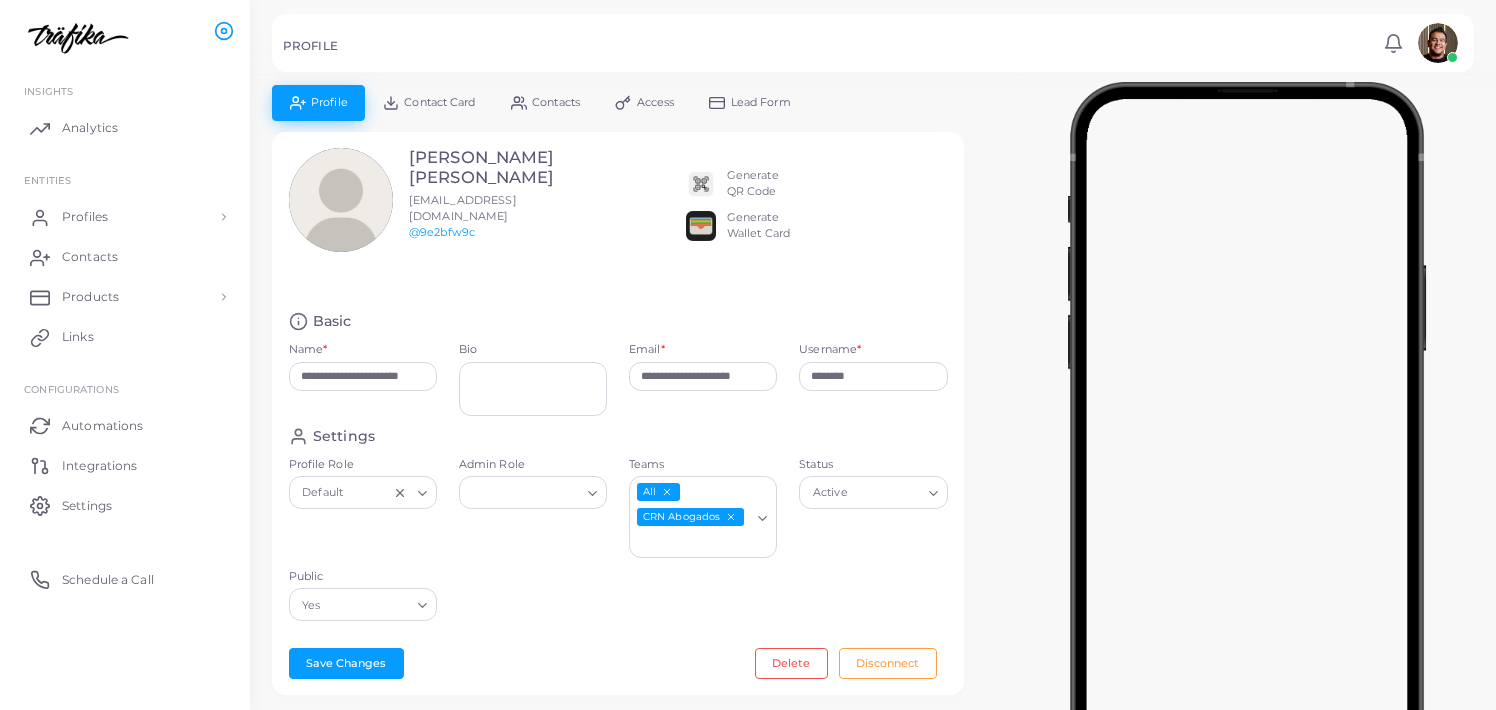 click on "Access" at bounding box center (656, 102) 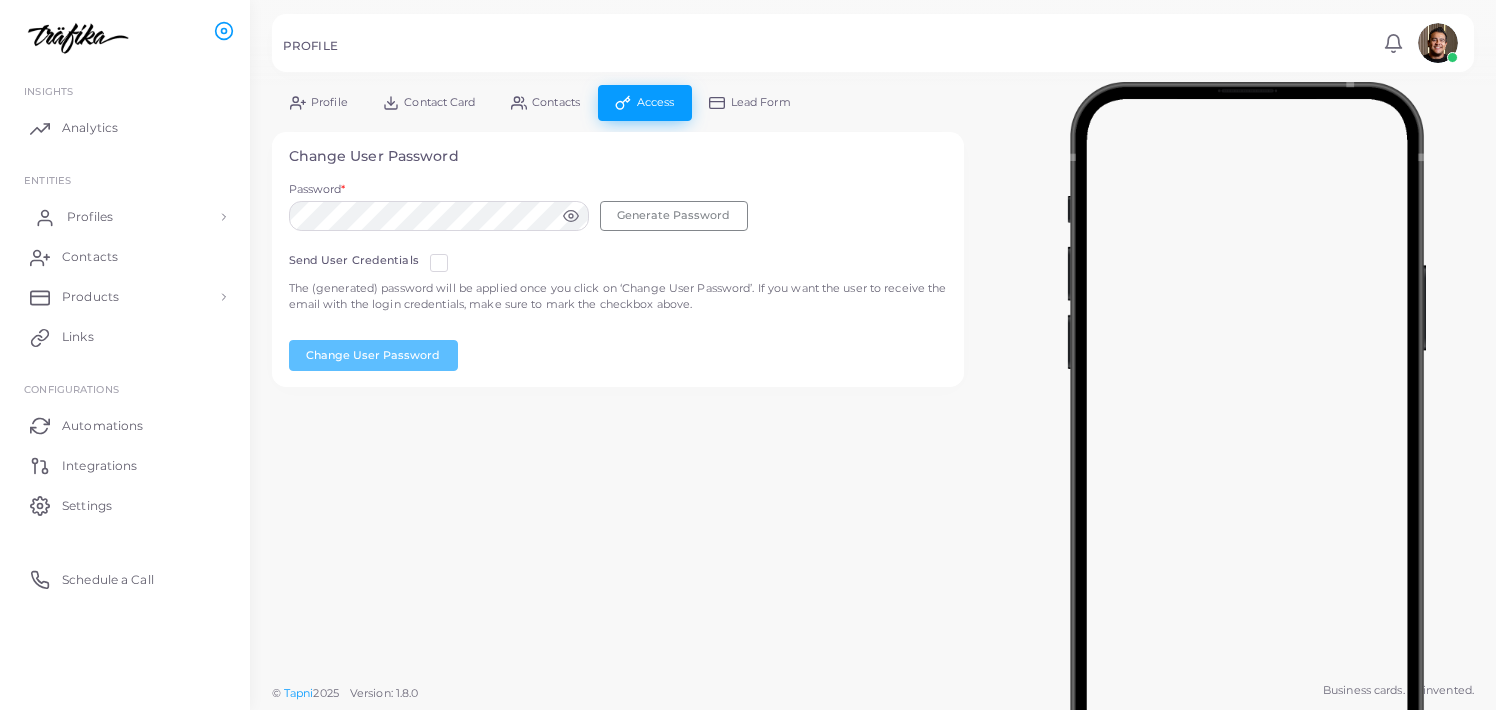 click on "Profiles" at bounding box center (90, 217) 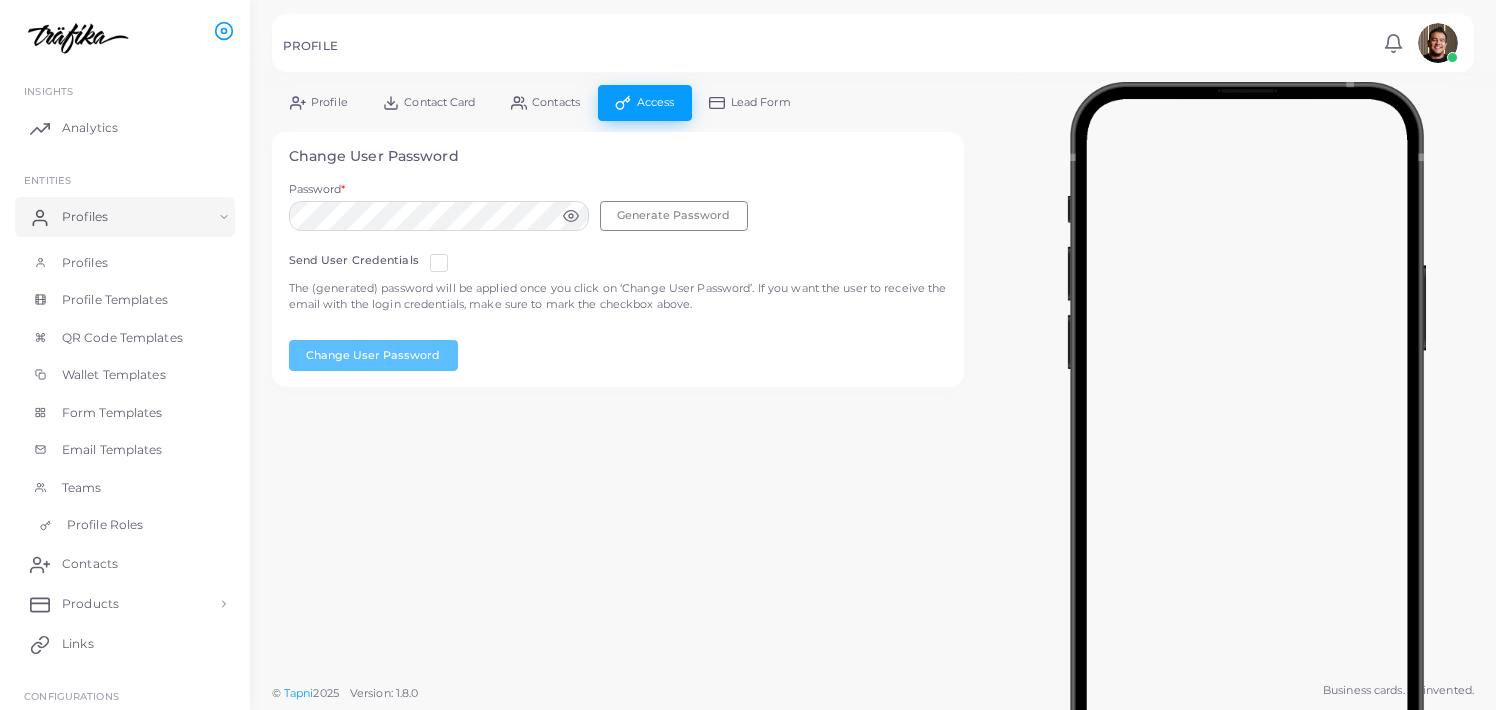 click on "Profile Roles" at bounding box center (105, 525) 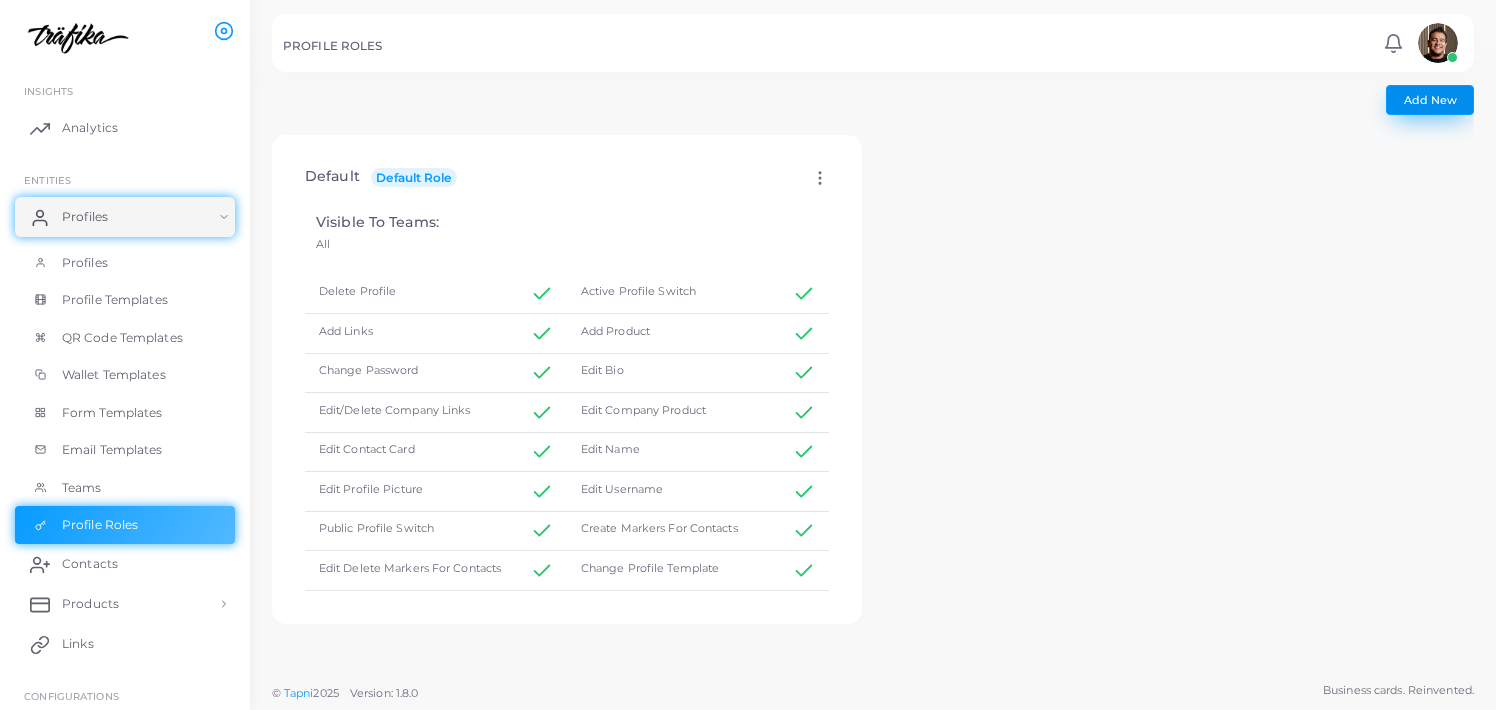 click on "Add New" at bounding box center [1430, 100] 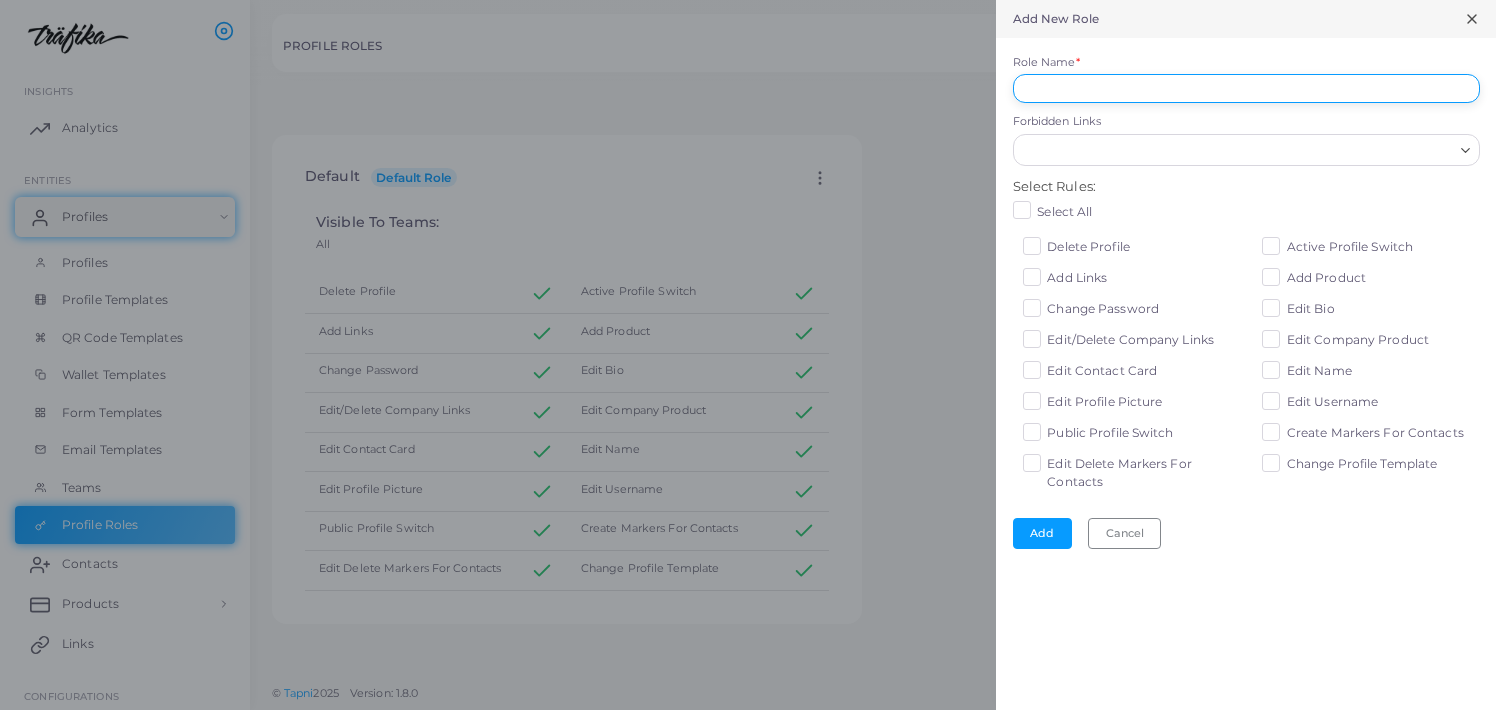 click on "Role Name  *" at bounding box center (1246, 89) 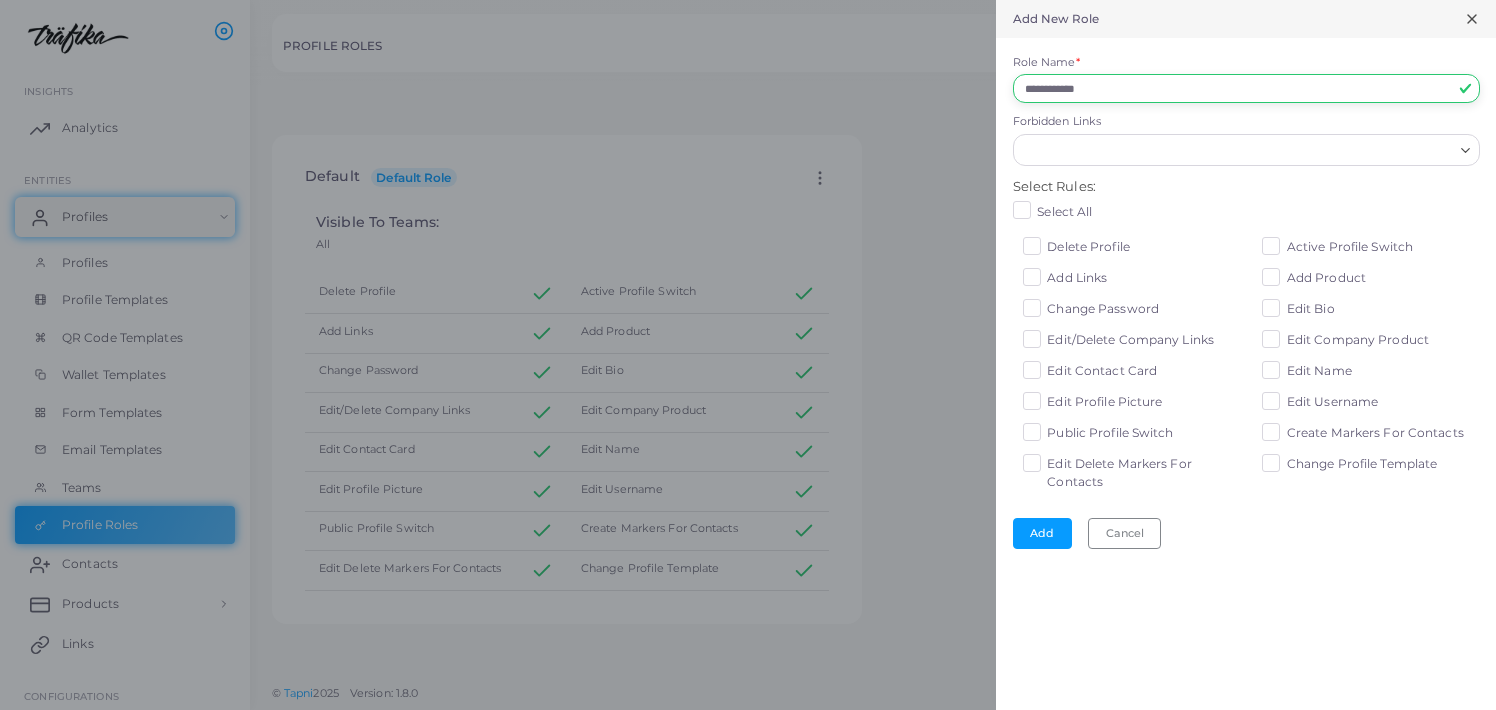 type on "**********" 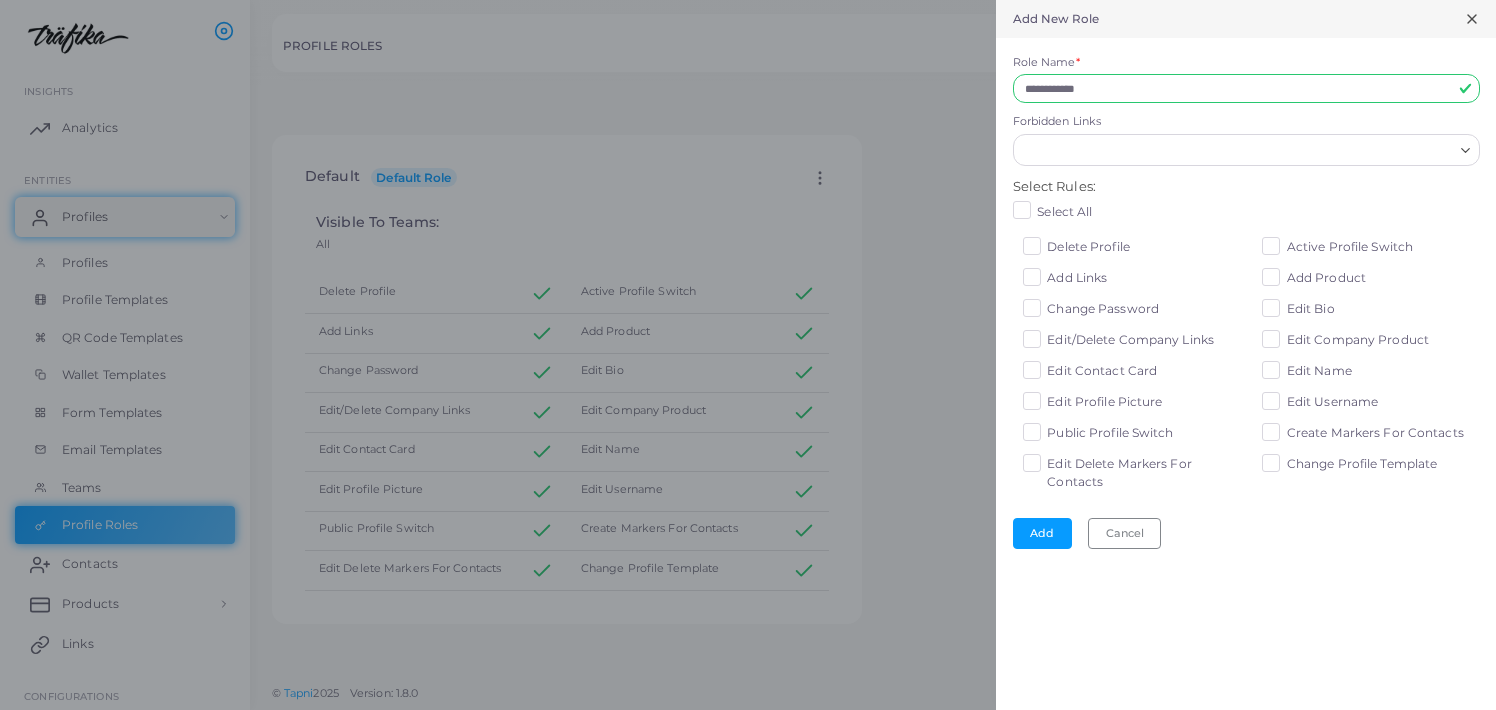 click on "Add Links" at bounding box center (1077, 278) 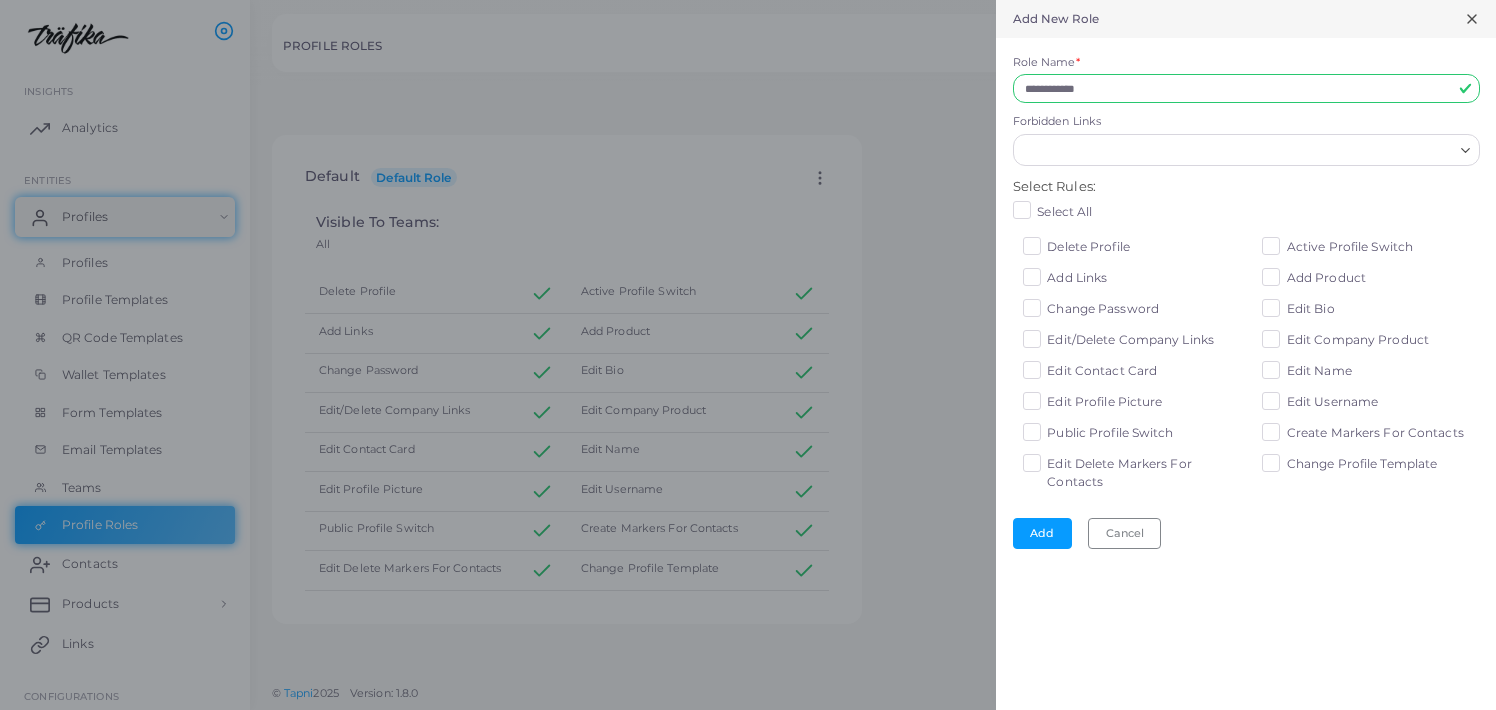 click on "Edit Profile Picture" at bounding box center [1104, 402] 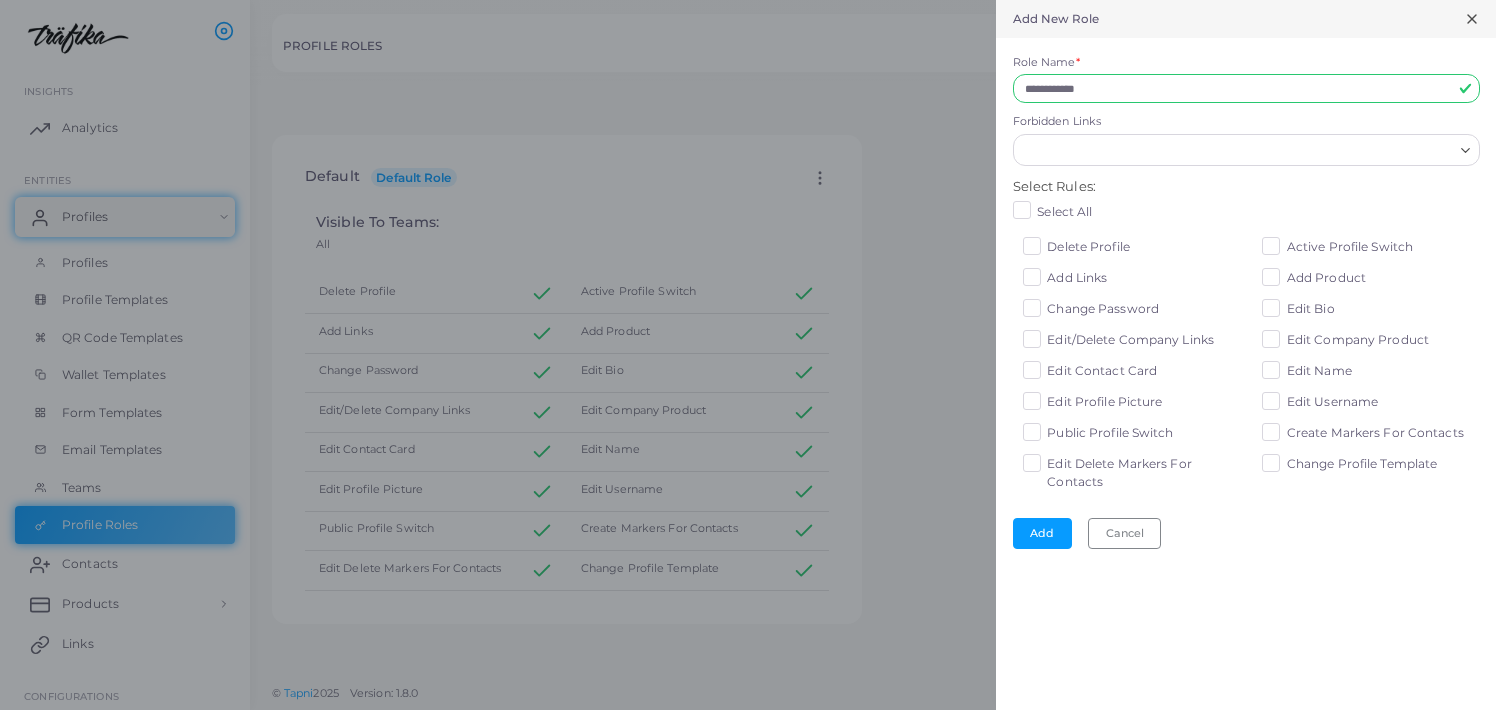 click on "Edit Name" at bounding box center [1371, 375] 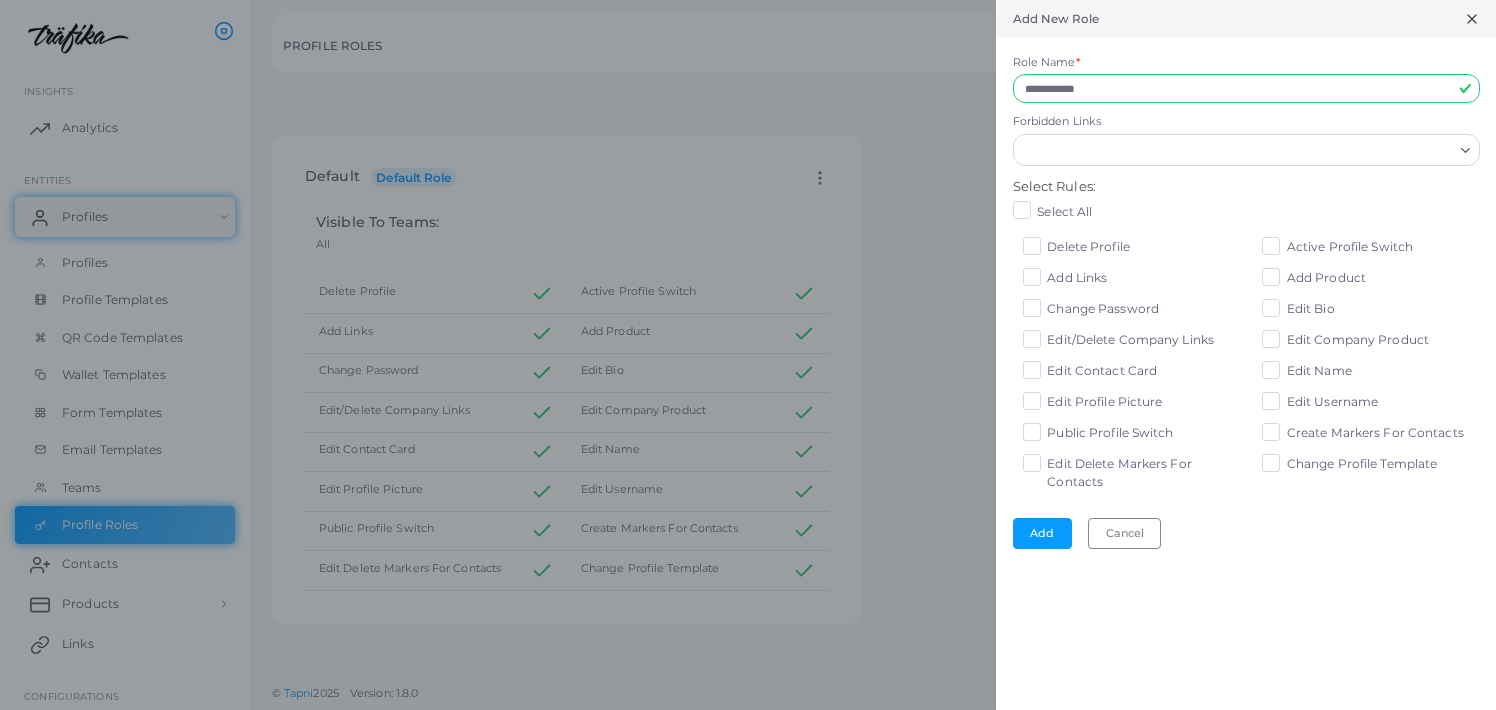 click on "Create Markers For Contacts" at bounding box center [1375, 433] 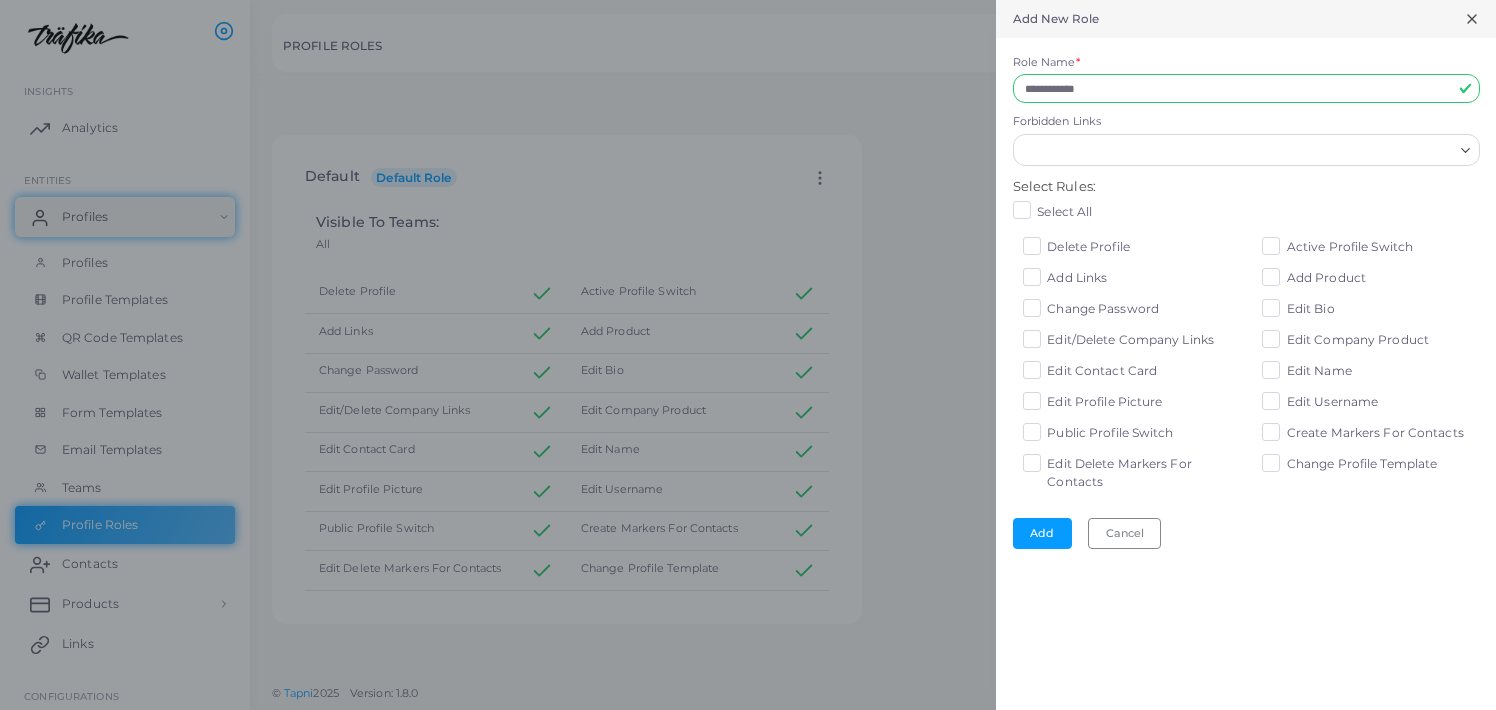 click on "Forbidden Links" at bounding box center [1234, 150] 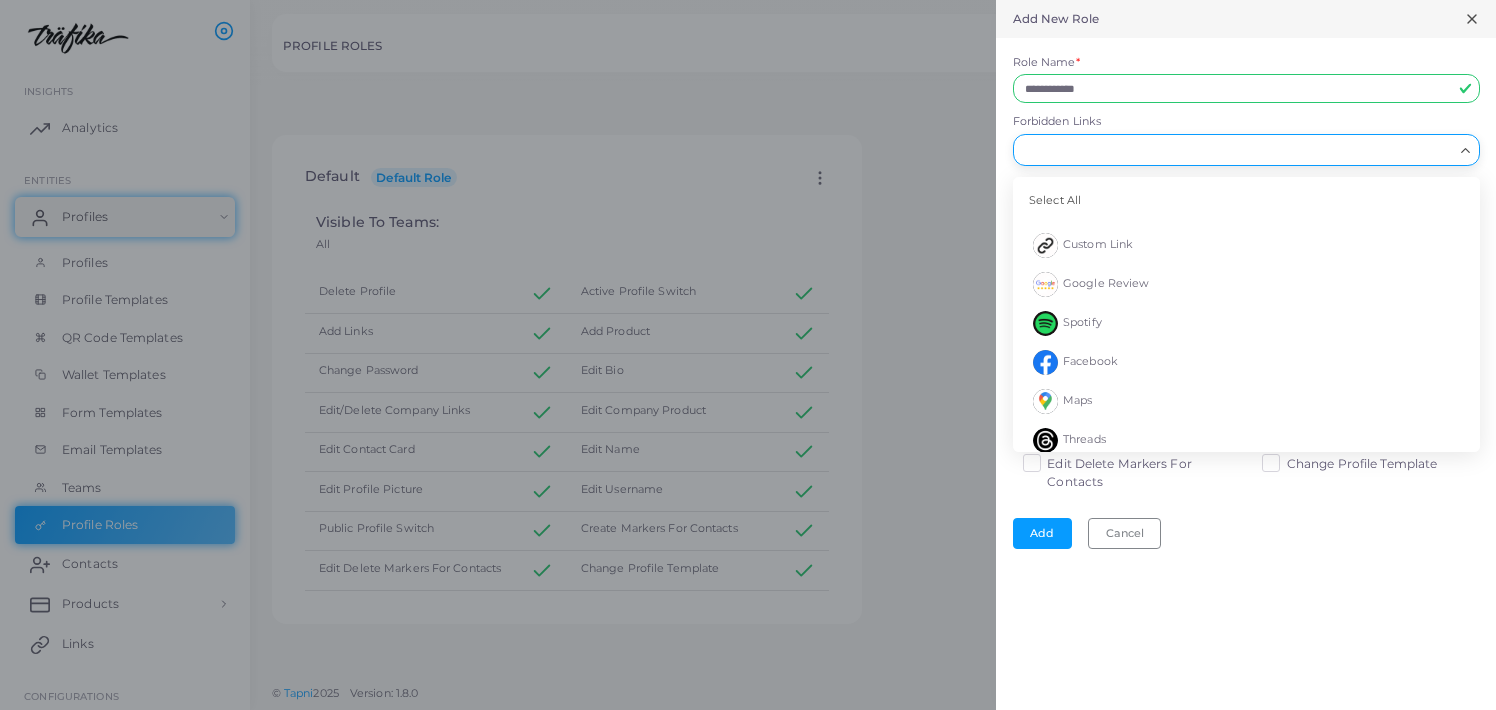 click on "Forbidden Links" at bounding box center [1246, 122] 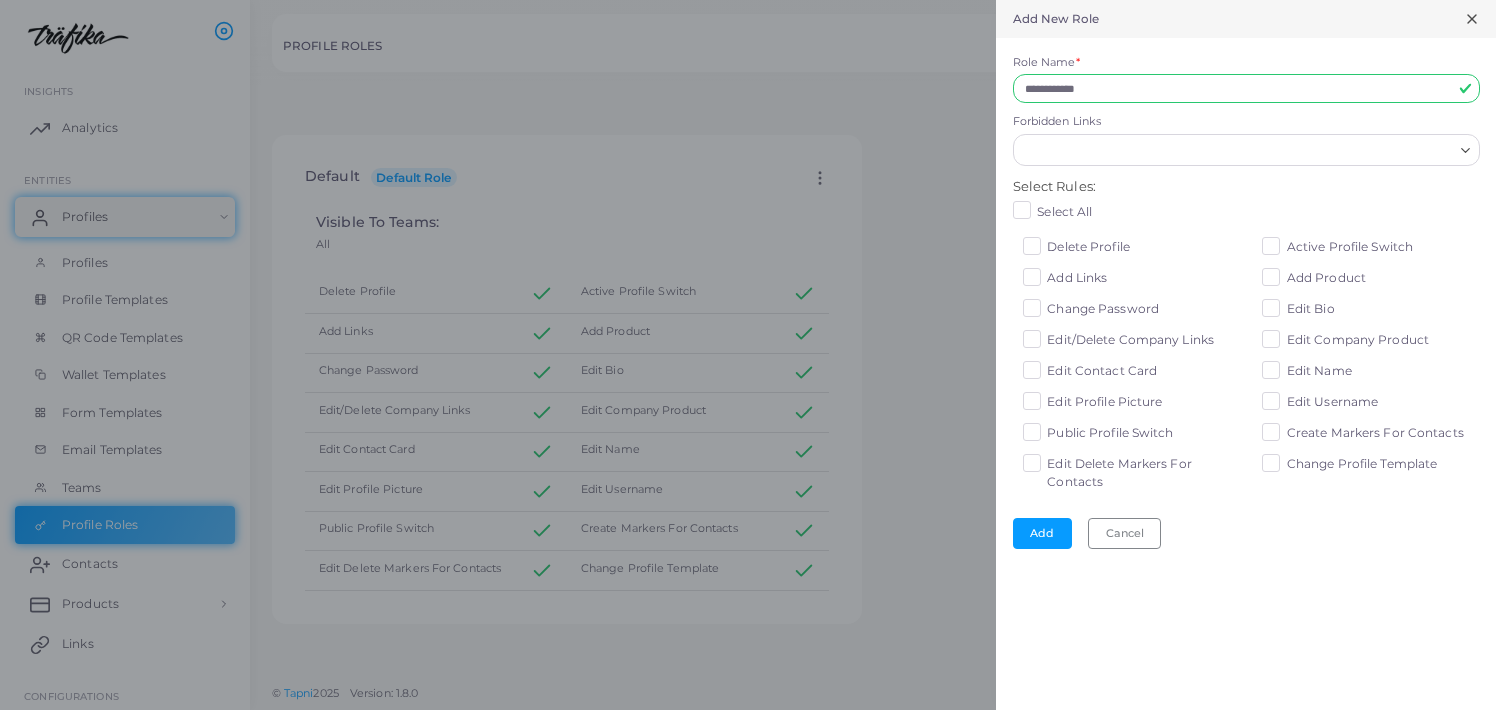 click 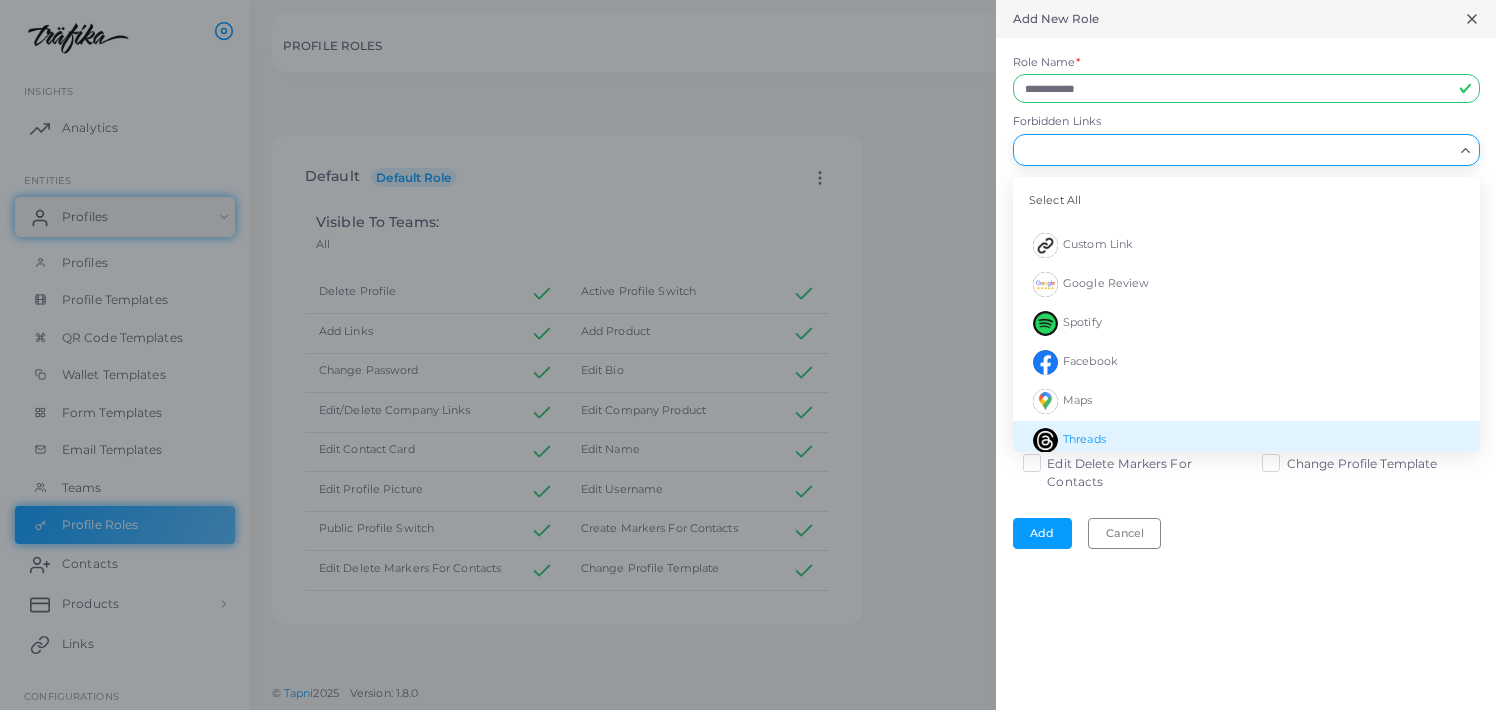 click on "**********" at bounding box center [1246, 355] 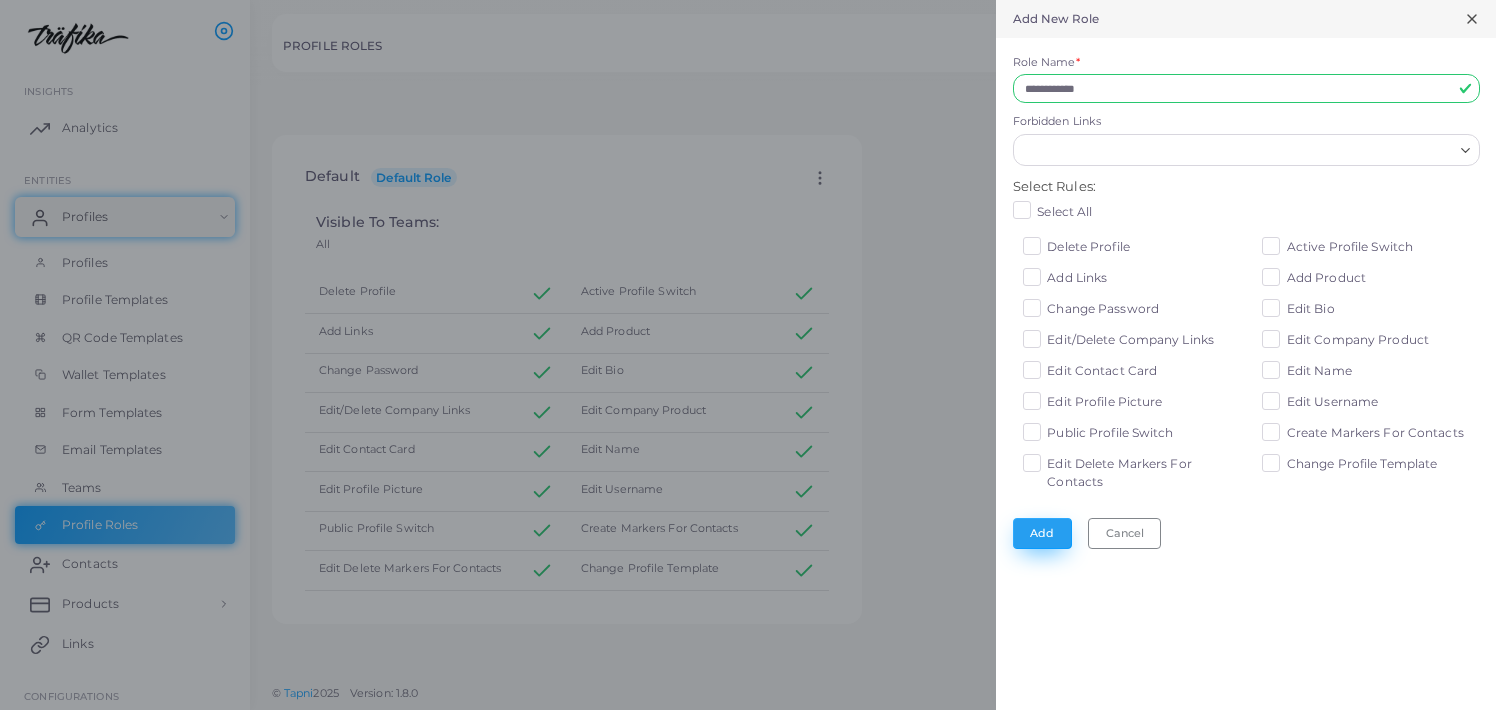 click on "Add" at bounding box center [1042, 533] 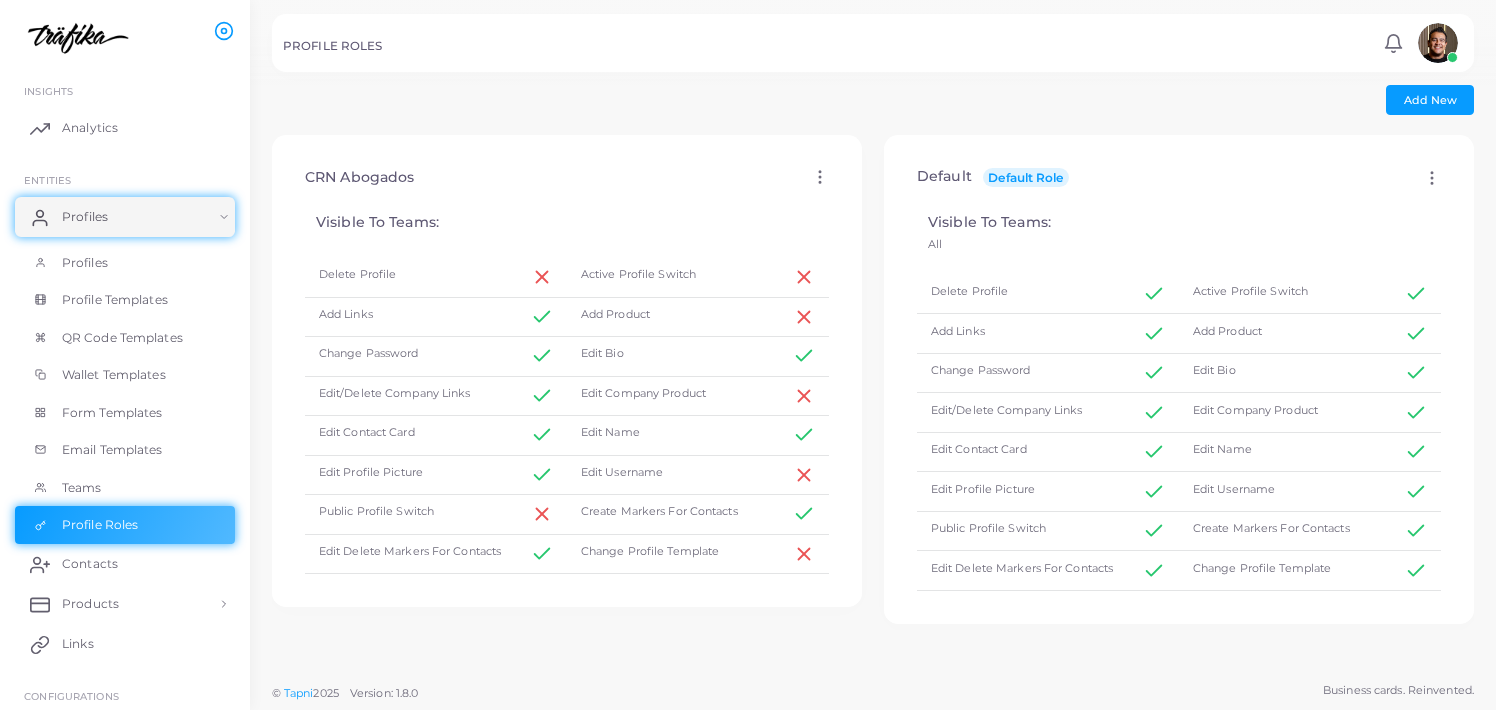 click 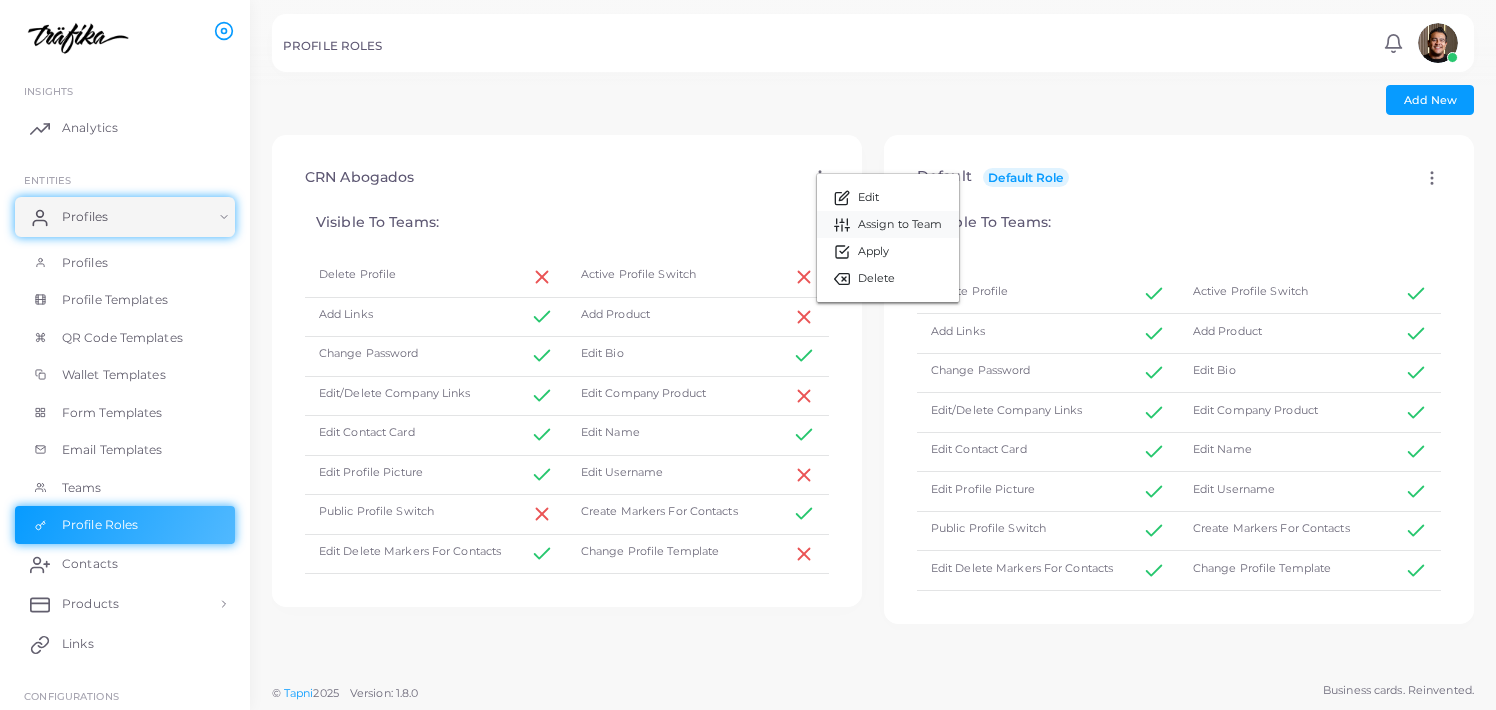 click on "Assign to Team" at bounding box center [900, 225] 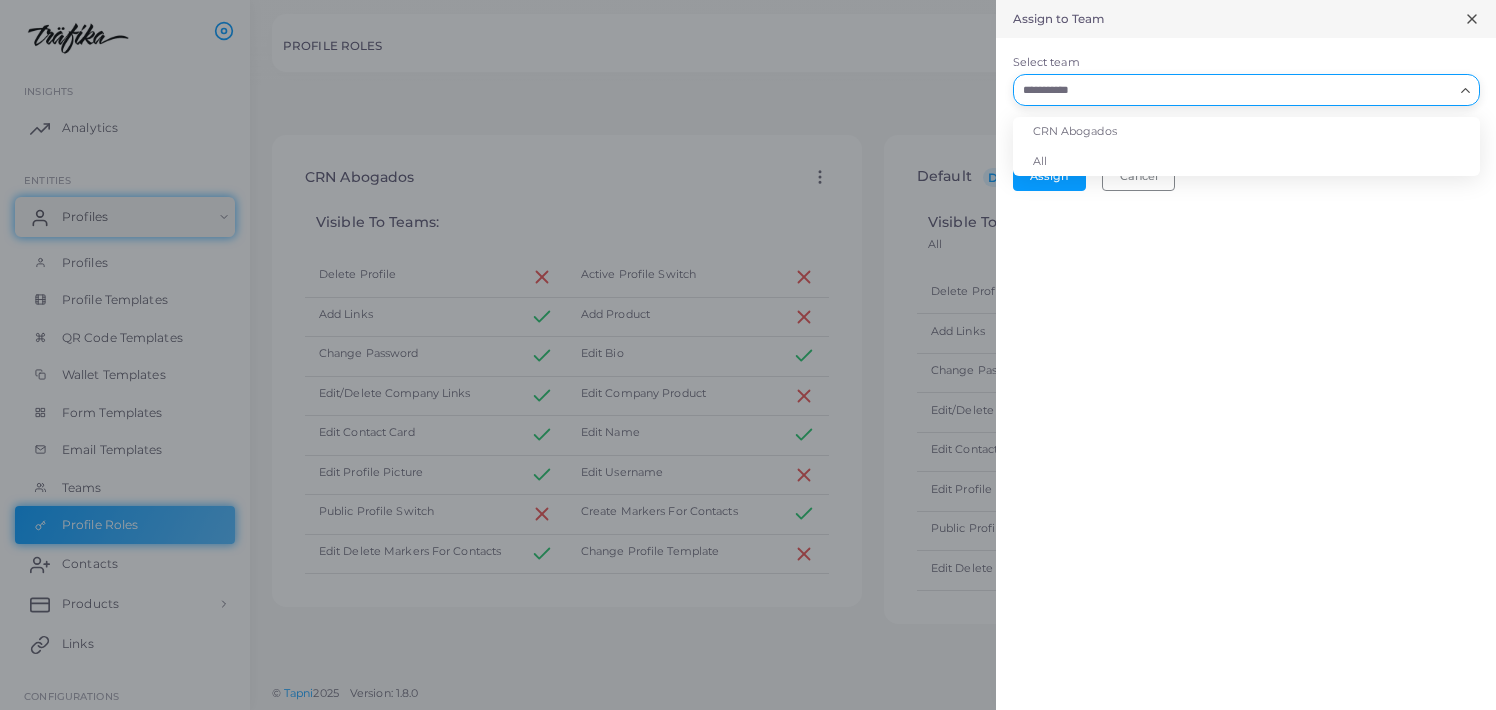click on "Select team" at bounding box center (1234, 90) 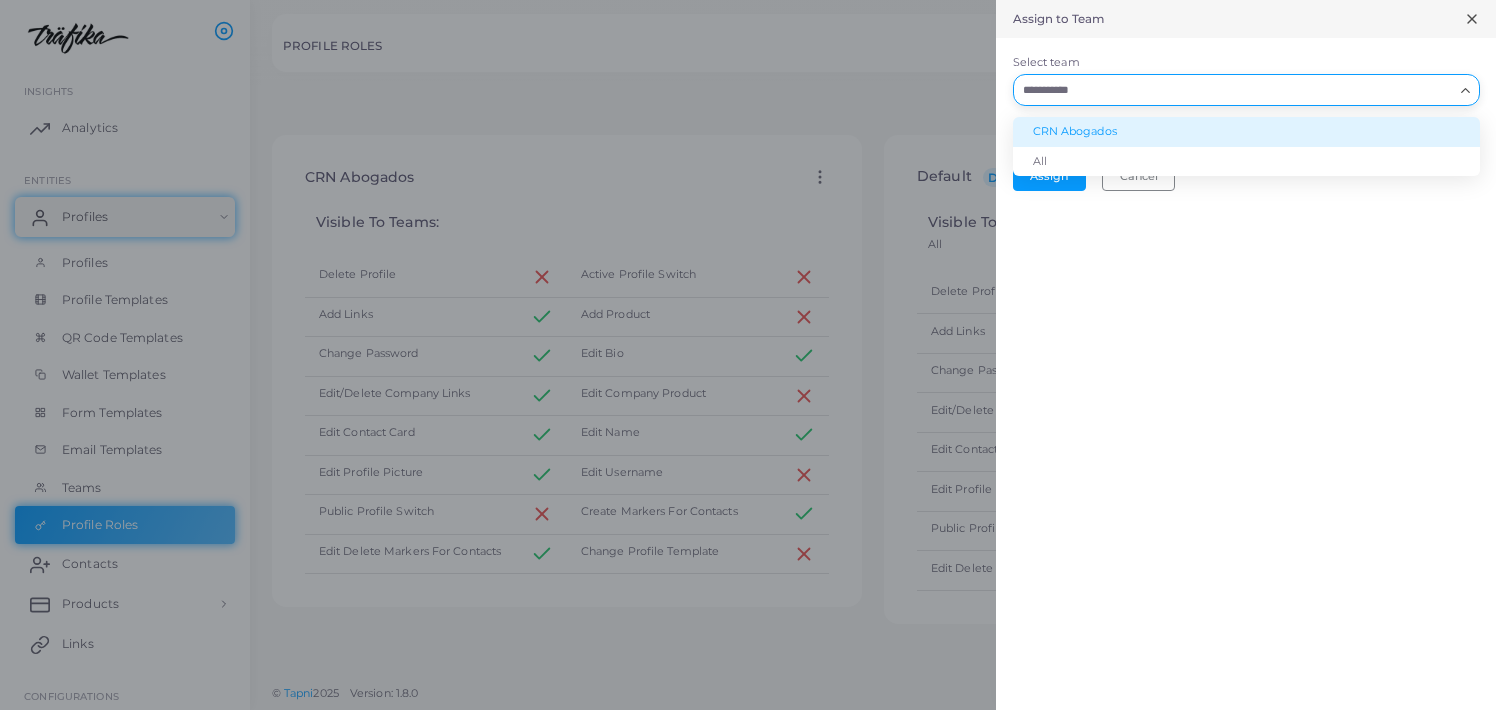 click on "CRN Abogados" at bounding box center (1246, 132) 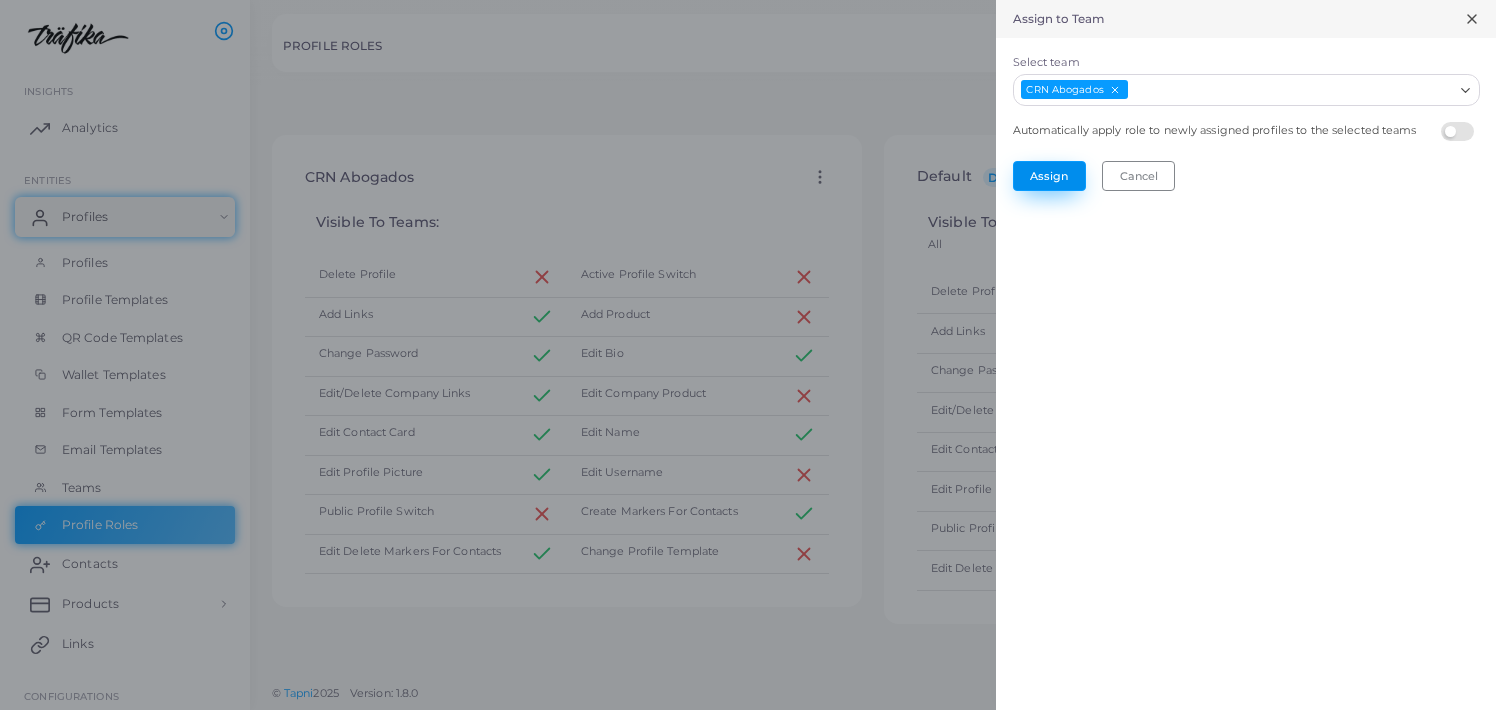 click on "Assign" at bounding box center [1049, 176] 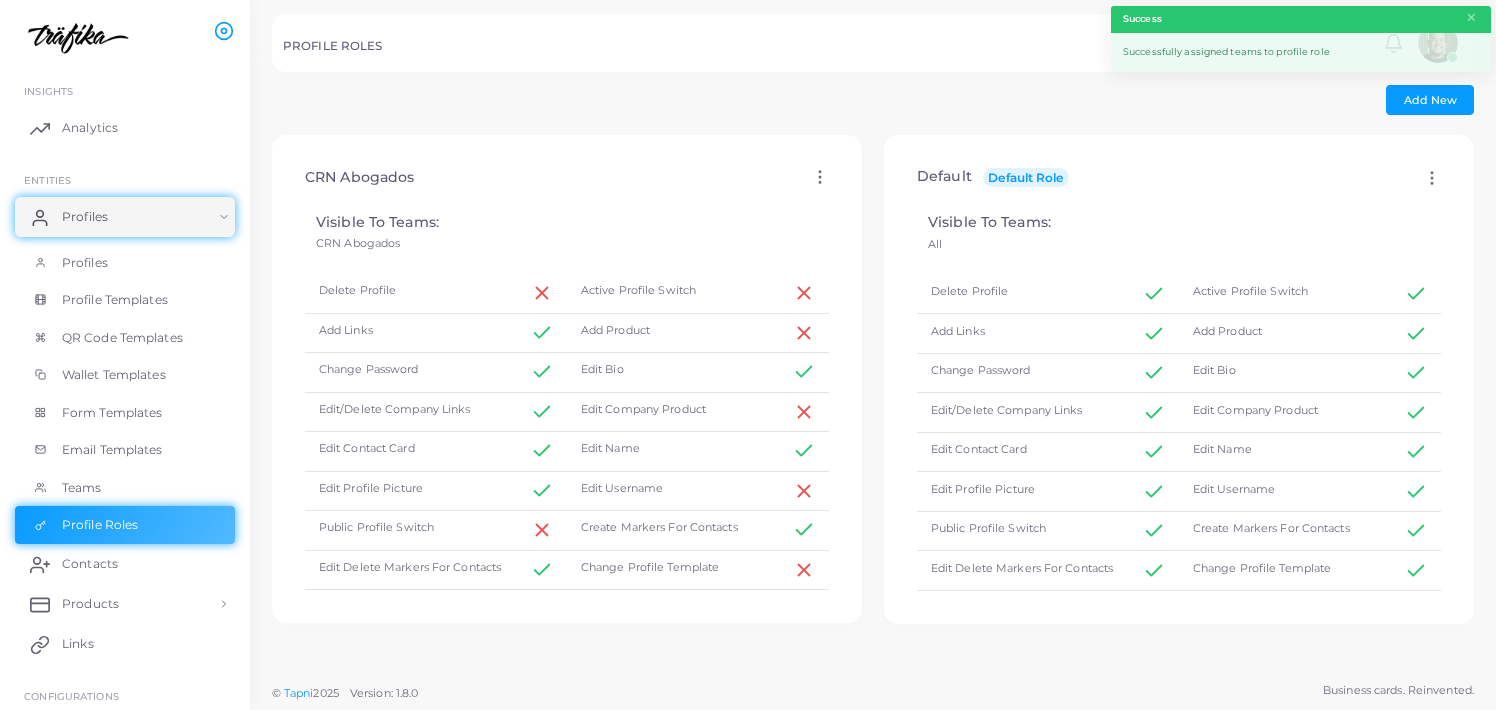 click on "Add New" at bounding box center [873, 100] 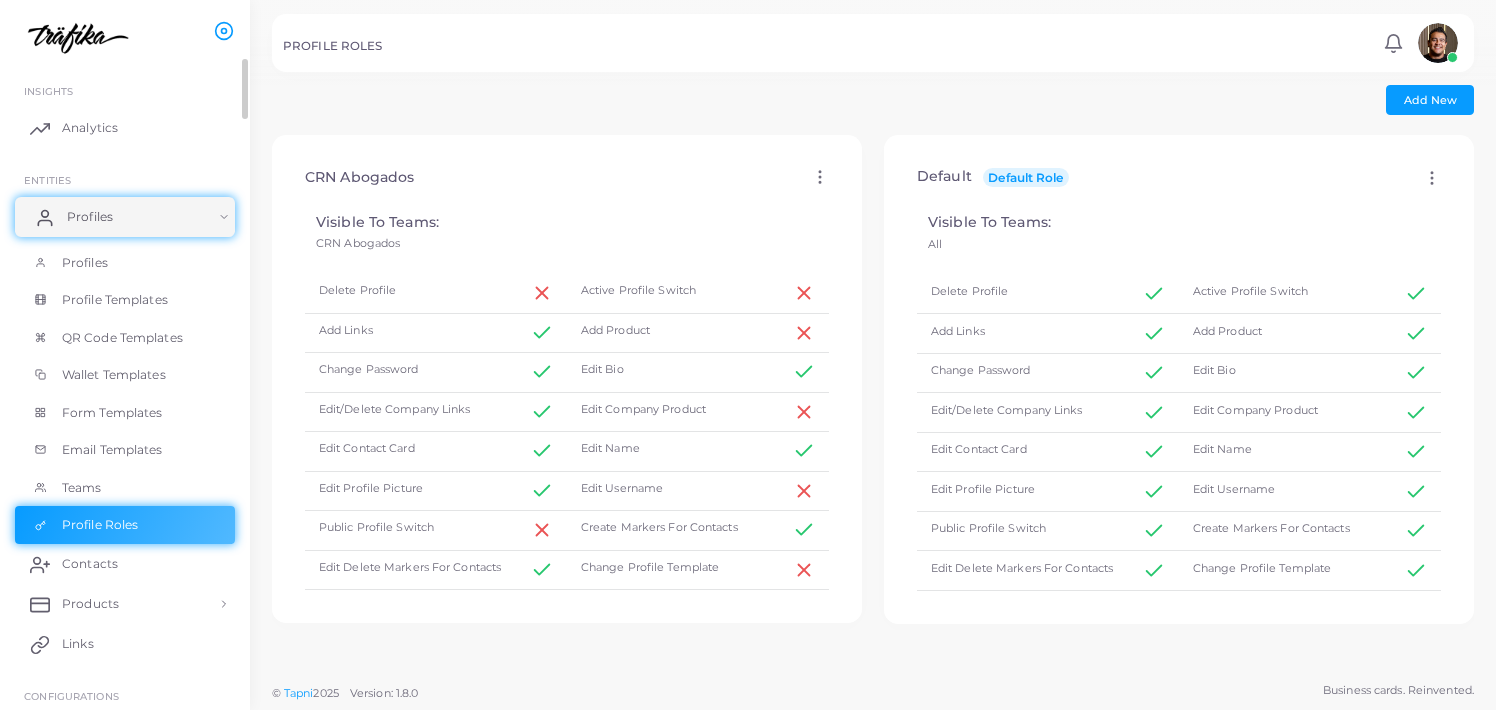 click on "Profiles" at bounding box center [125, 217] 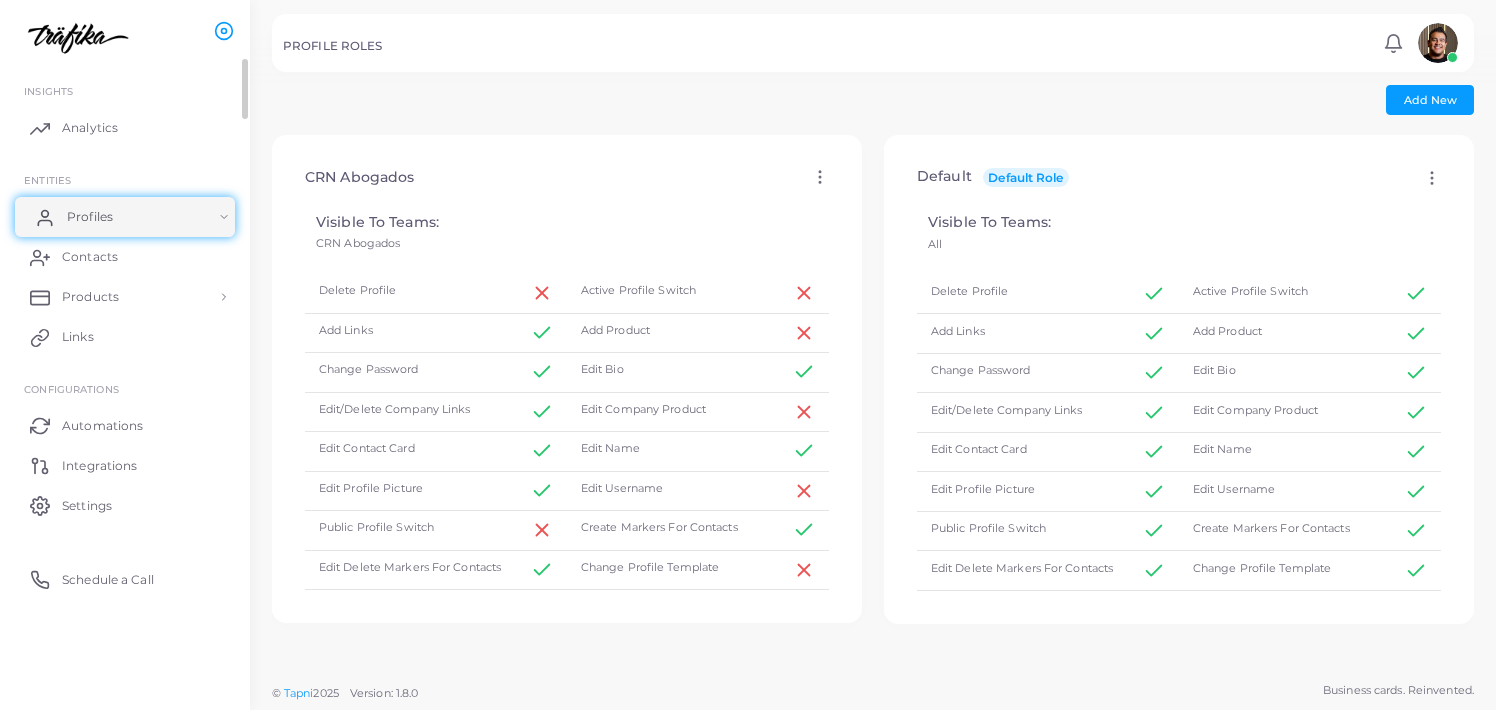 click on "Profiles" at bounding box center [125, 217] 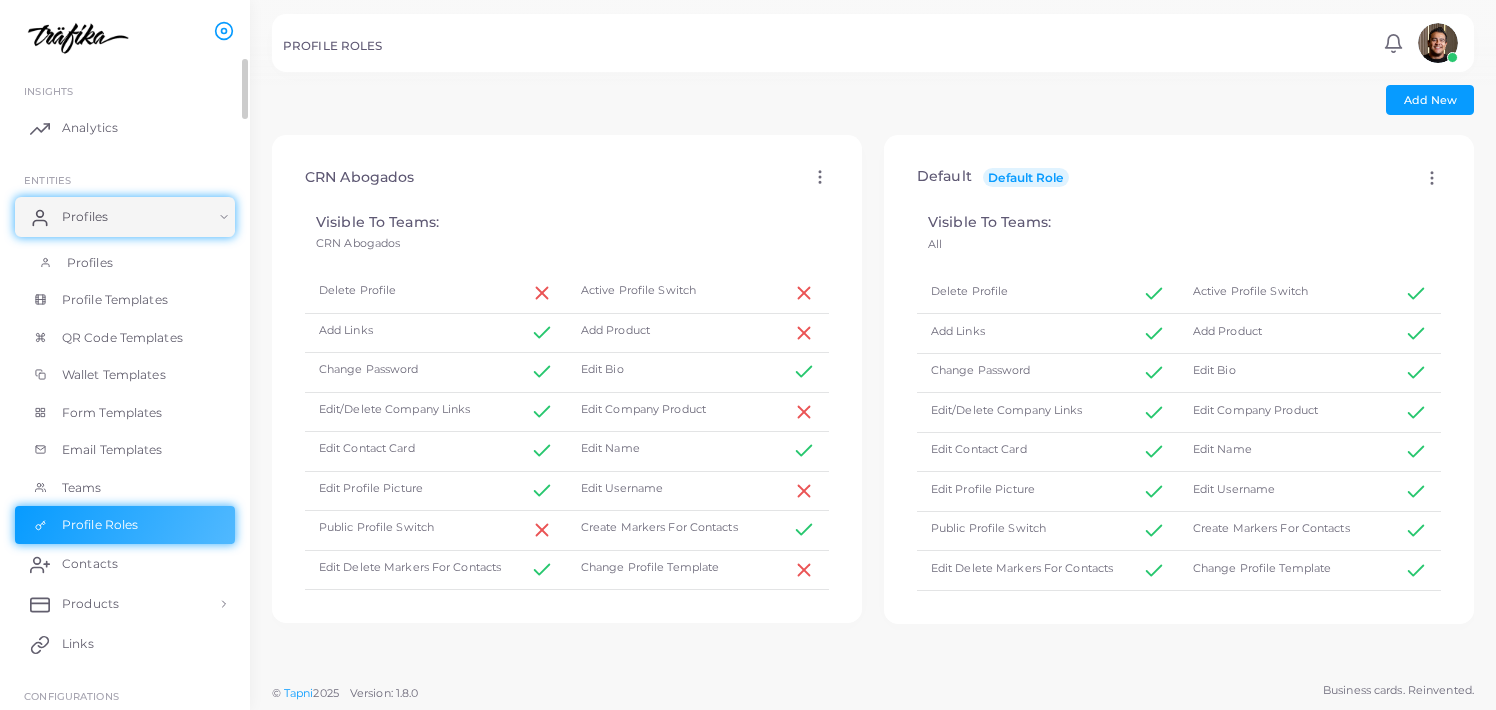click on "Profiles" at bounding box center (90, 263) 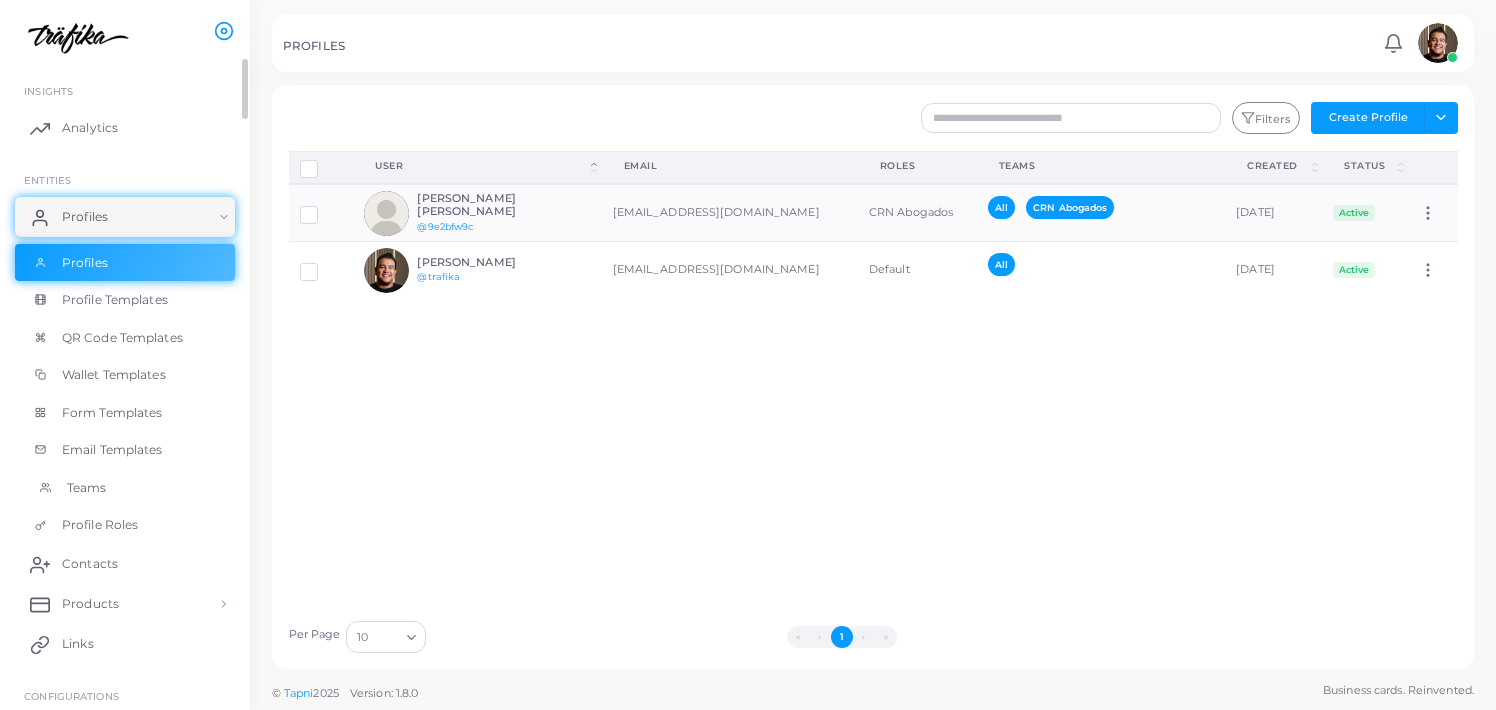 click on "Teams" at bounding box center [87, 488] 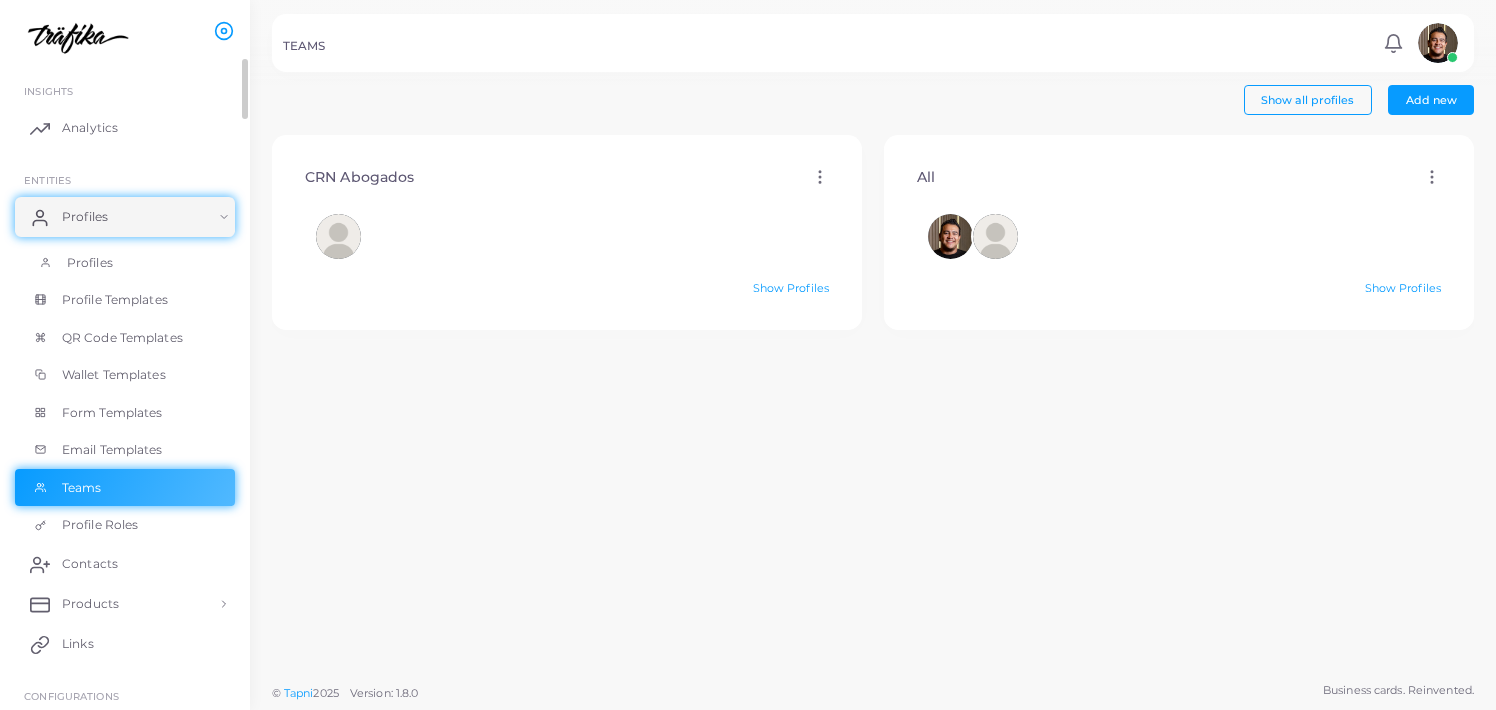 click on "Profiles" at bounding box center (90, 263) 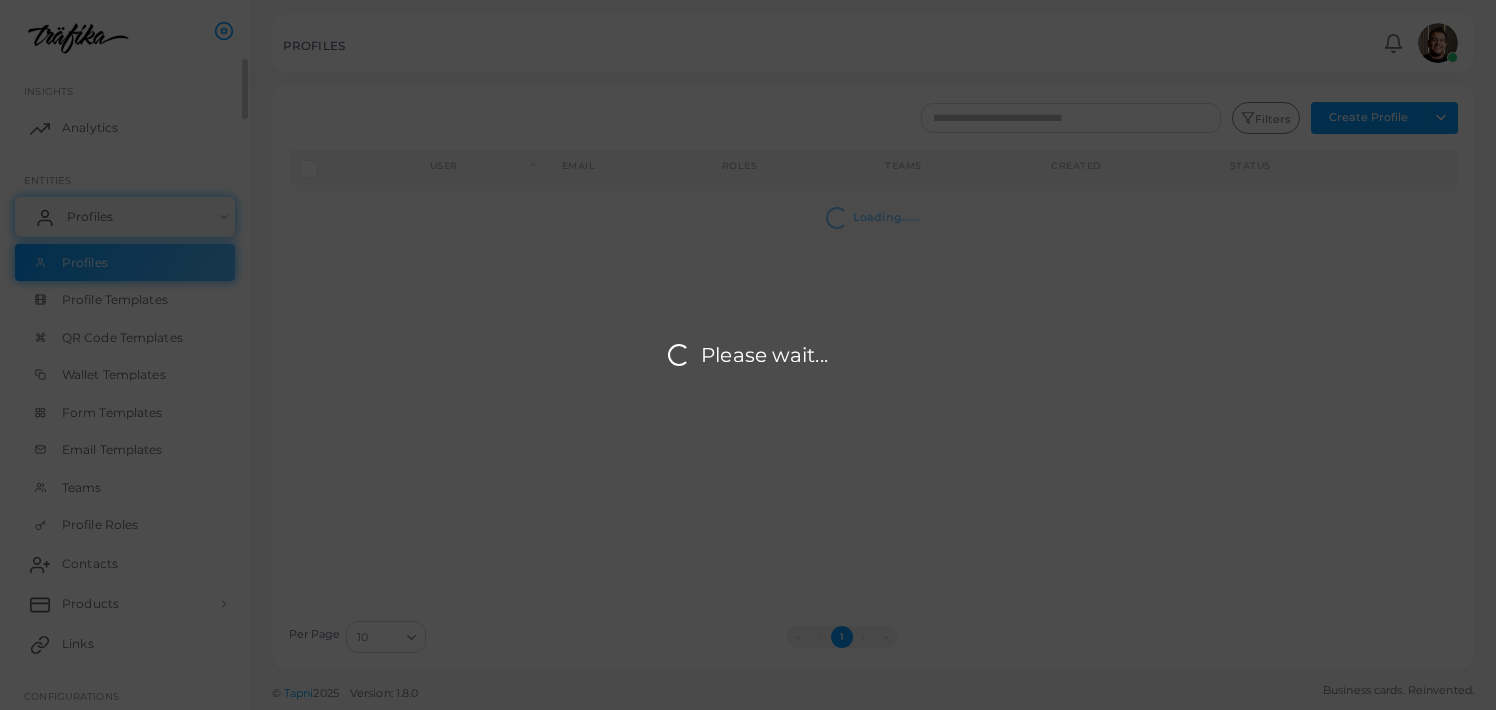 click on "Please wait..." at bounding box center (748, 355) 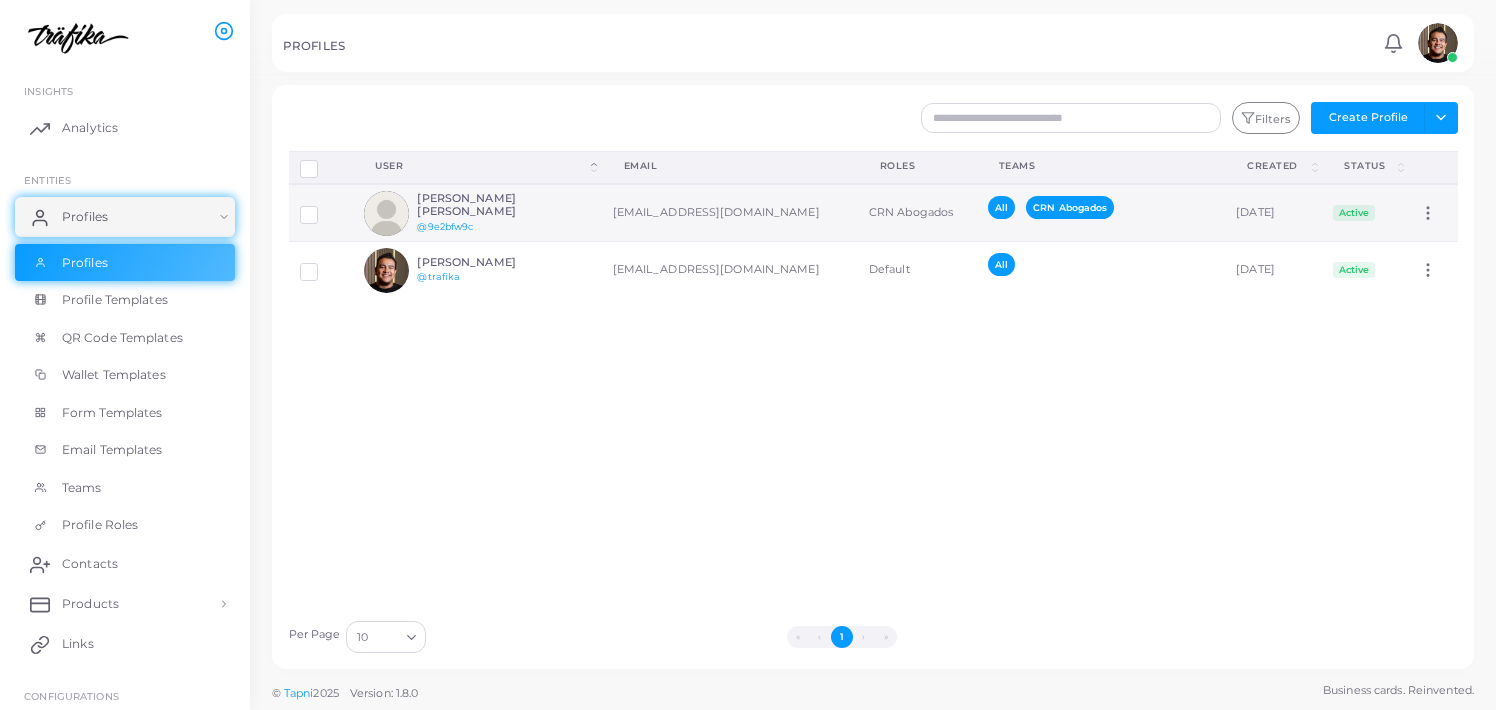 click on "[PERSON_NAME] [PERSON_NAME]" at bounding box center [490, 205] 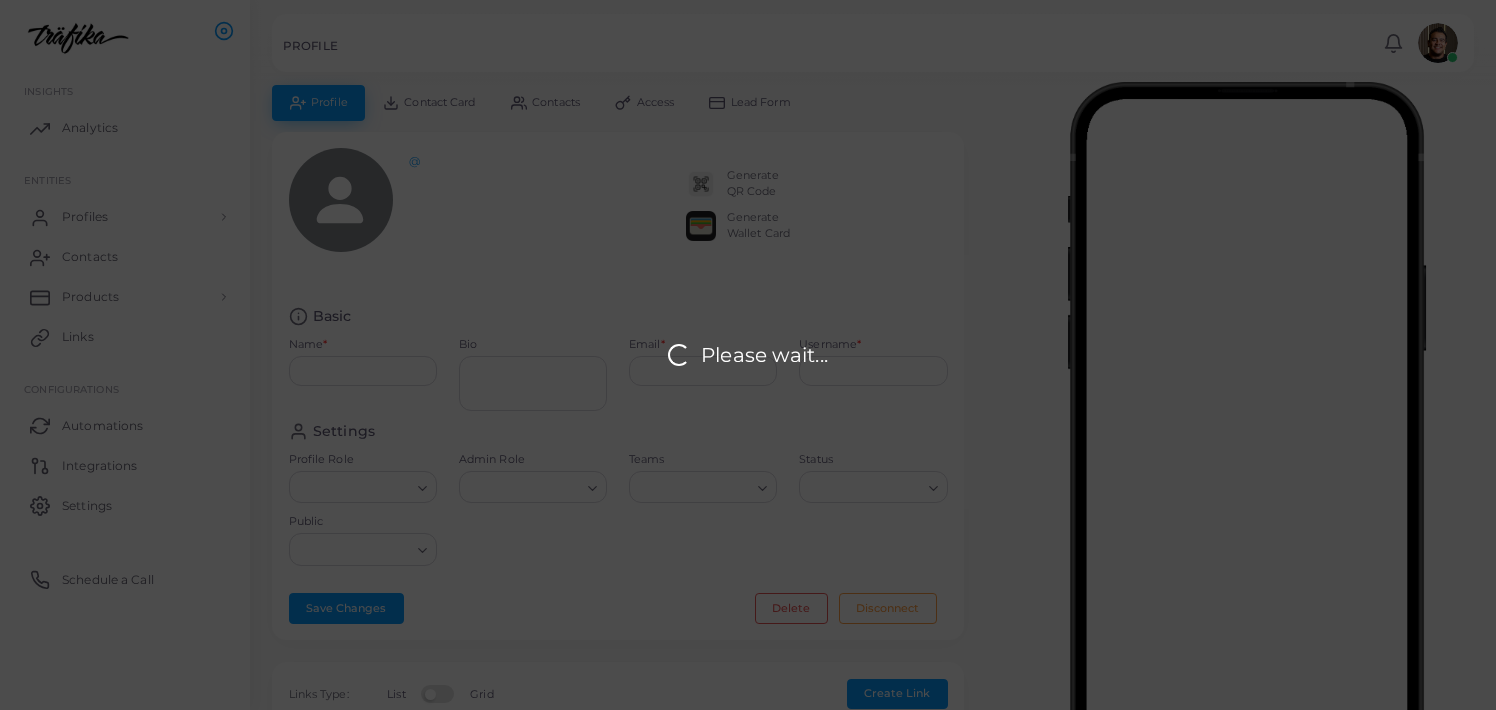 type on "**********" 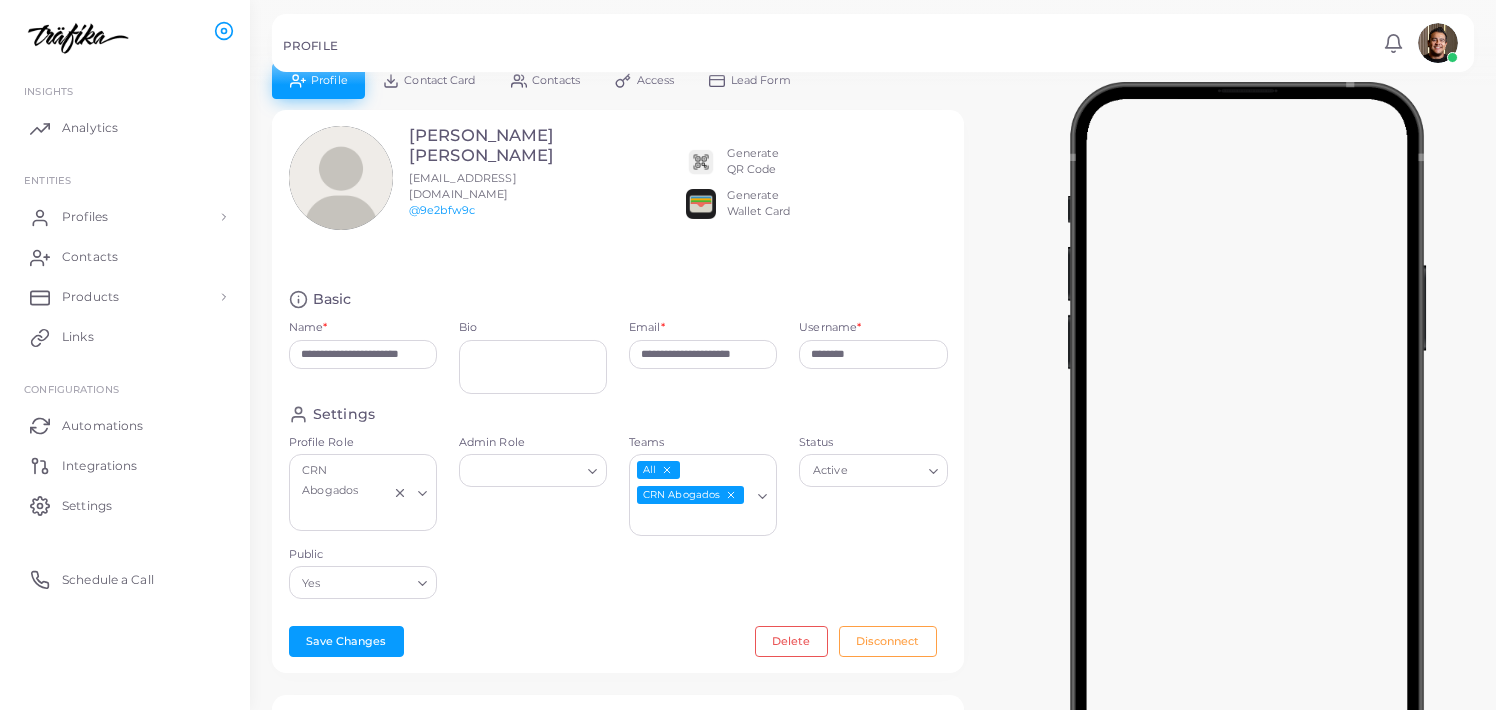 scroll, scrollTop: 0, scrollLeft: 0, axis: both 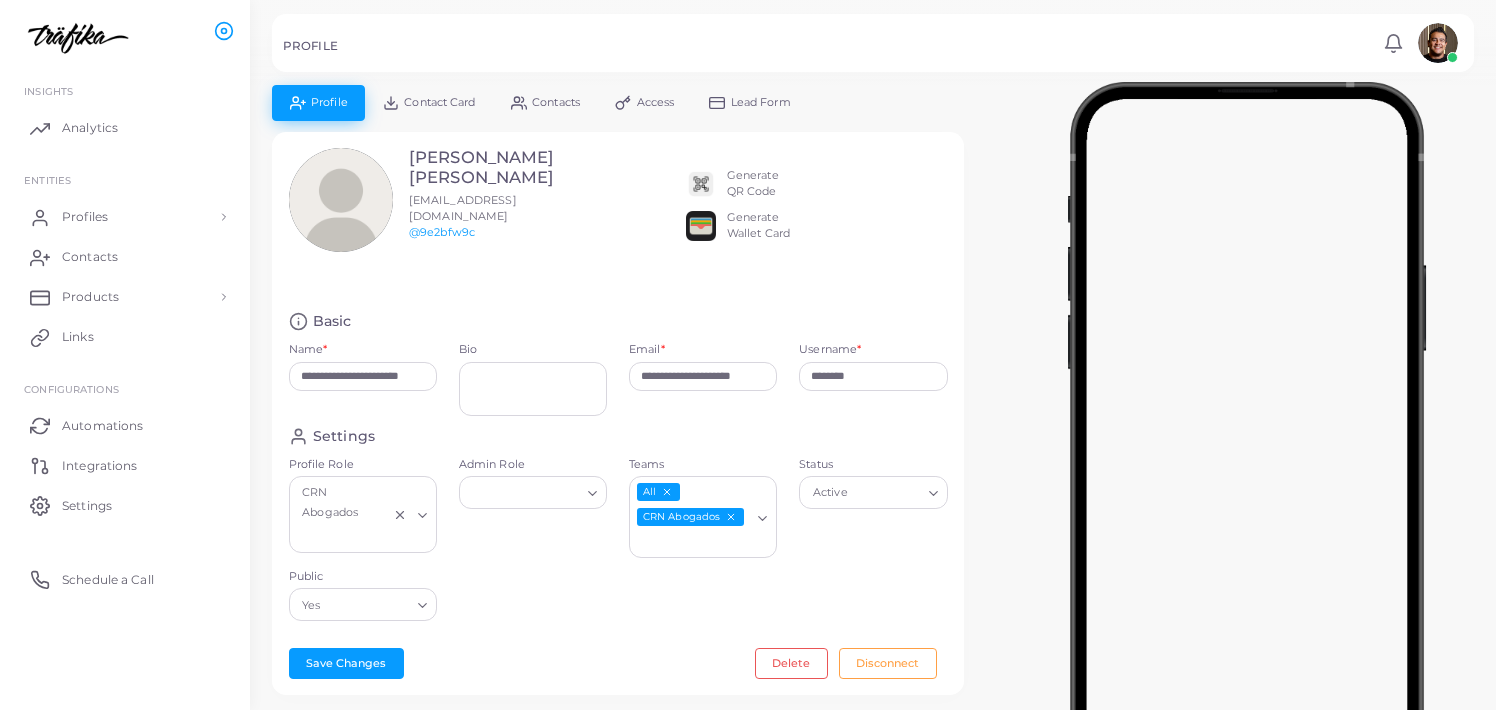 click on "Lead Form" at bounding box center (761, 102) 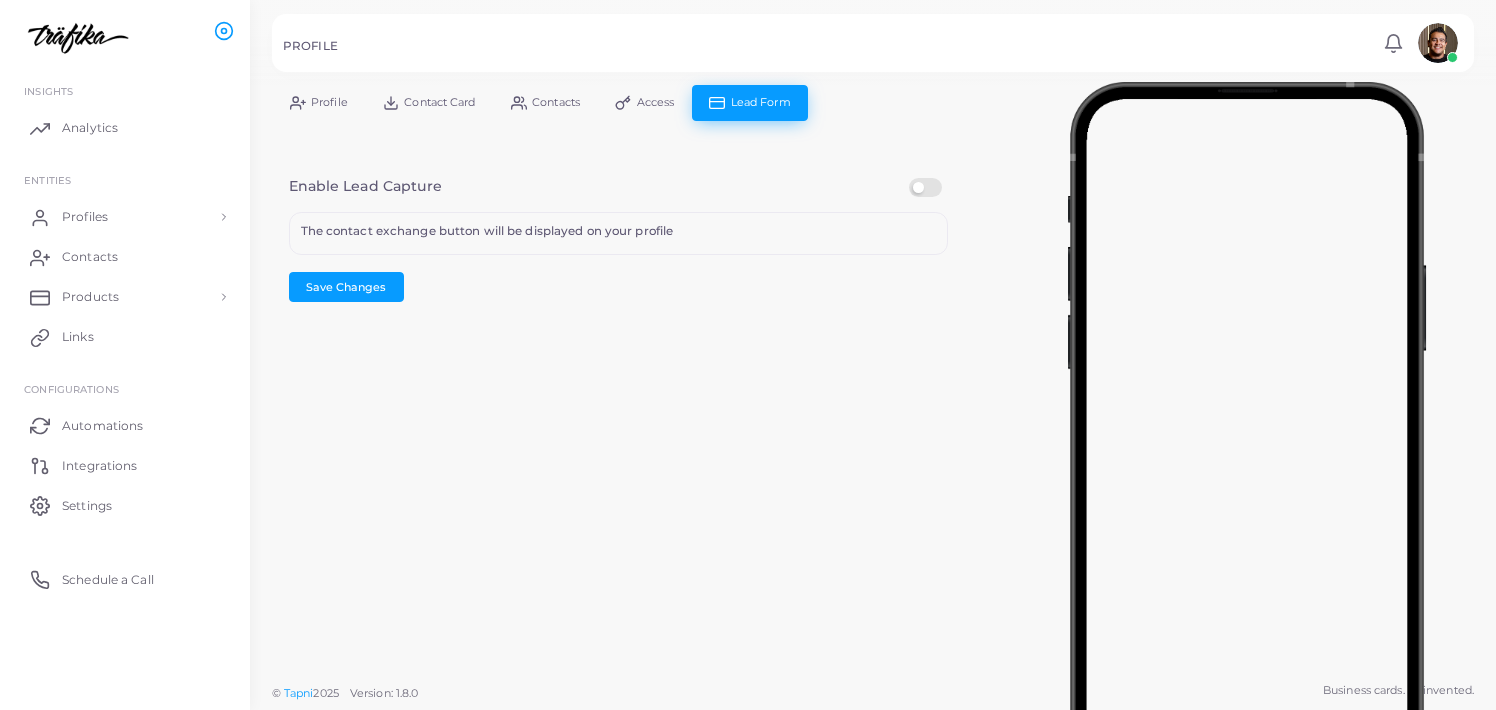 click on "Contacts" at bounding box center (556, 102) 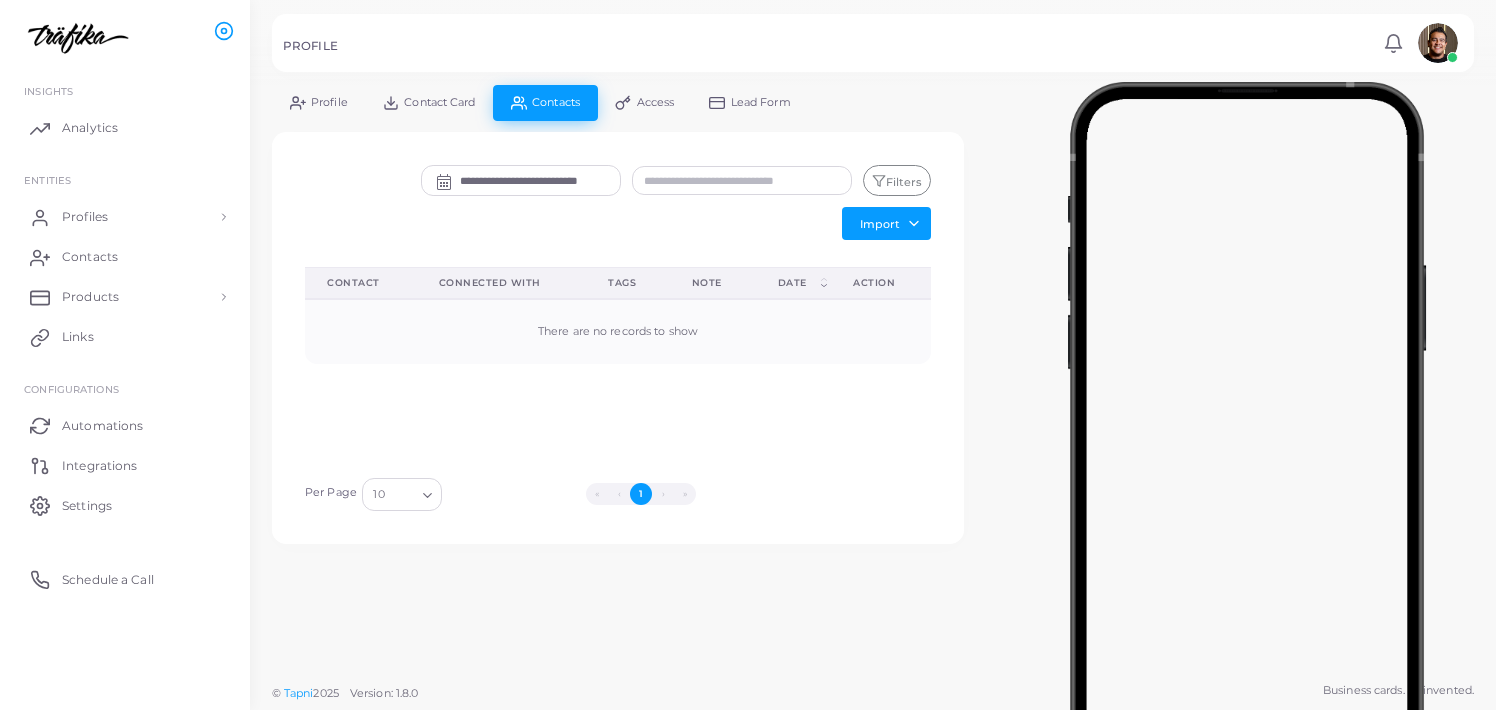 click on "Contact Card" at bounding box center (439, 102) 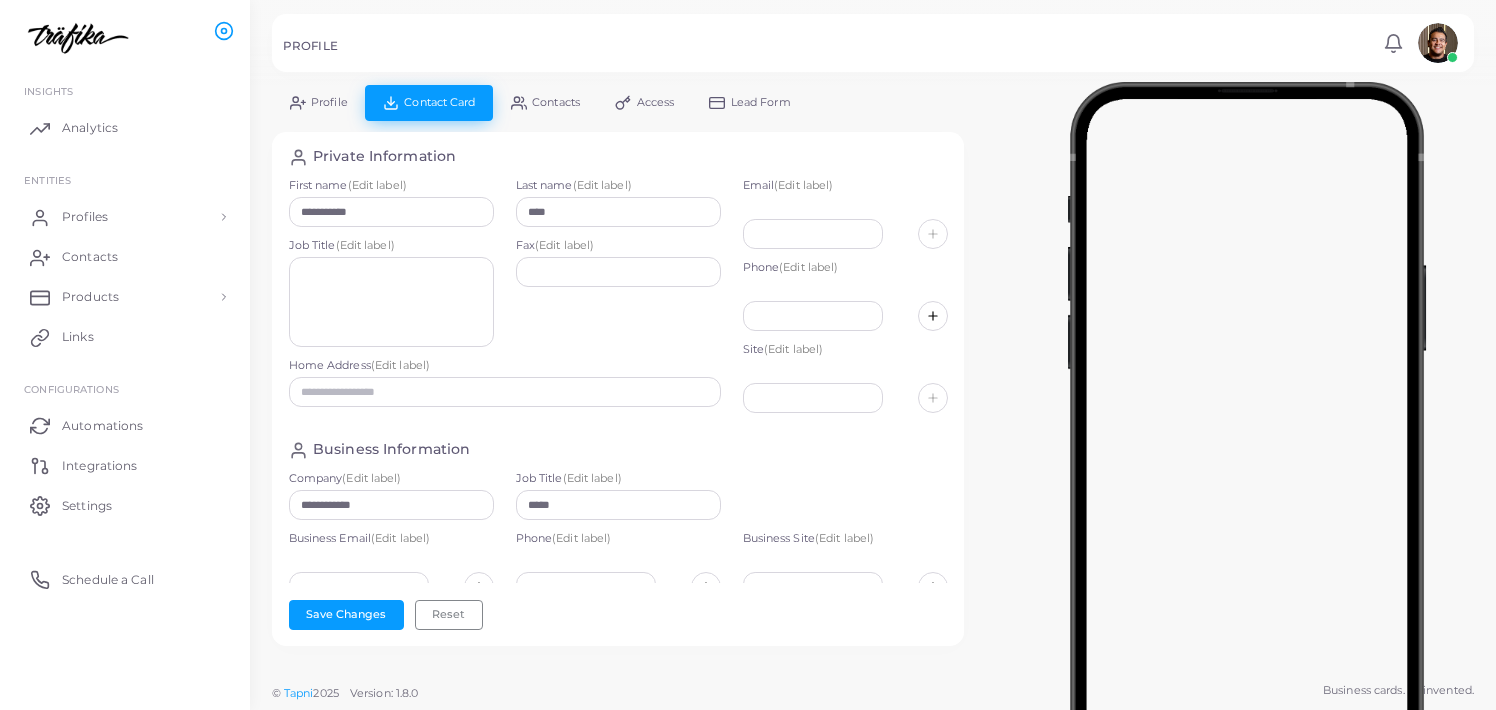 click on "Profile" at bounding box center (329, 102) 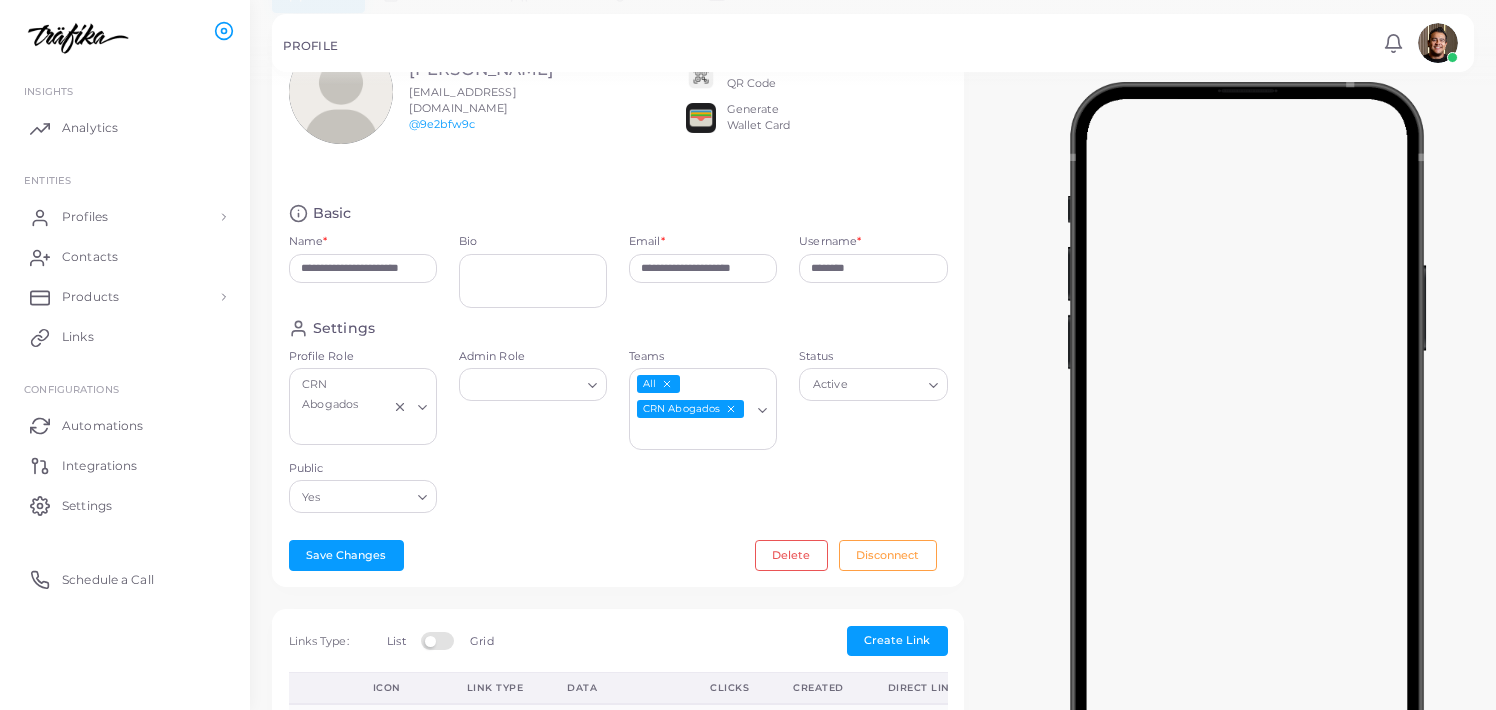 scroll, scrollTop: 107, scrollLeft: 0, axis: vertical 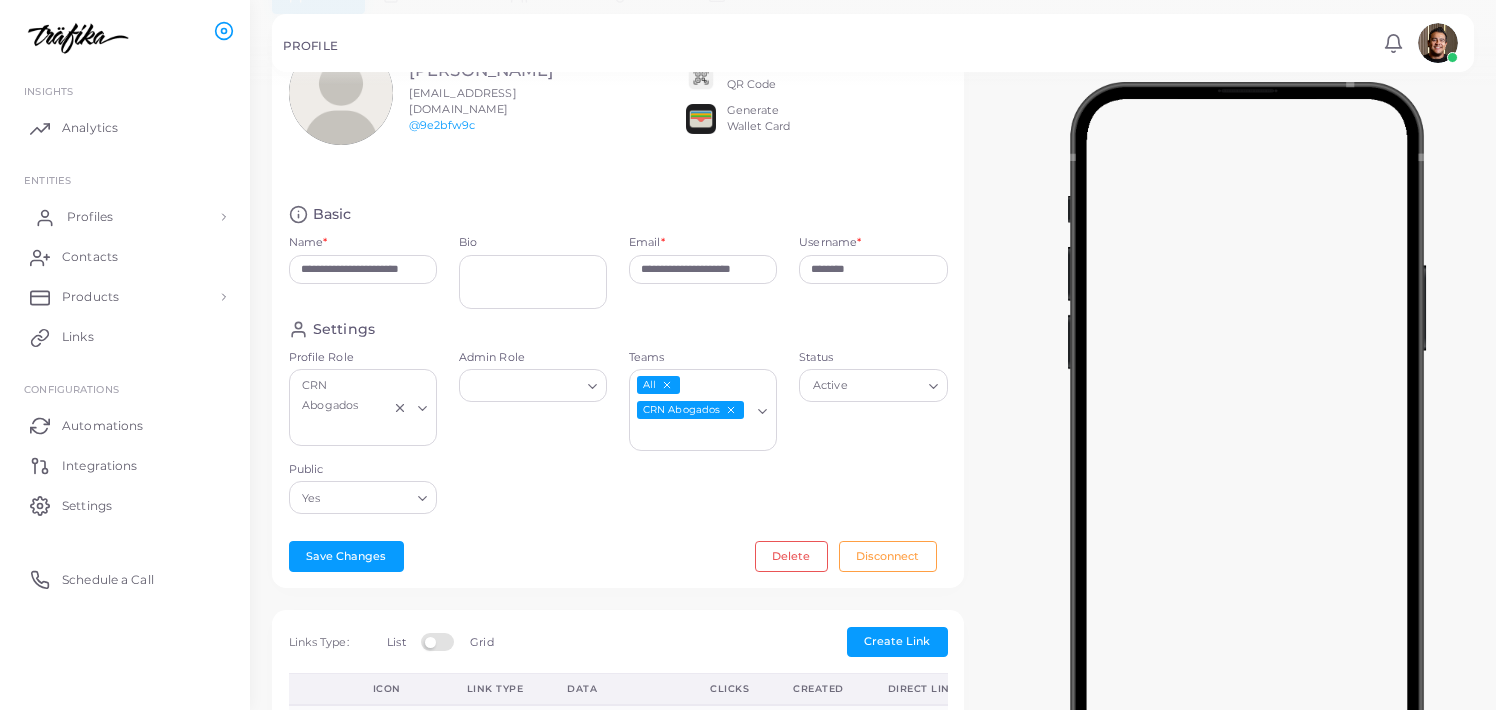 click on "Profiles" at bounding box center [125, 217] 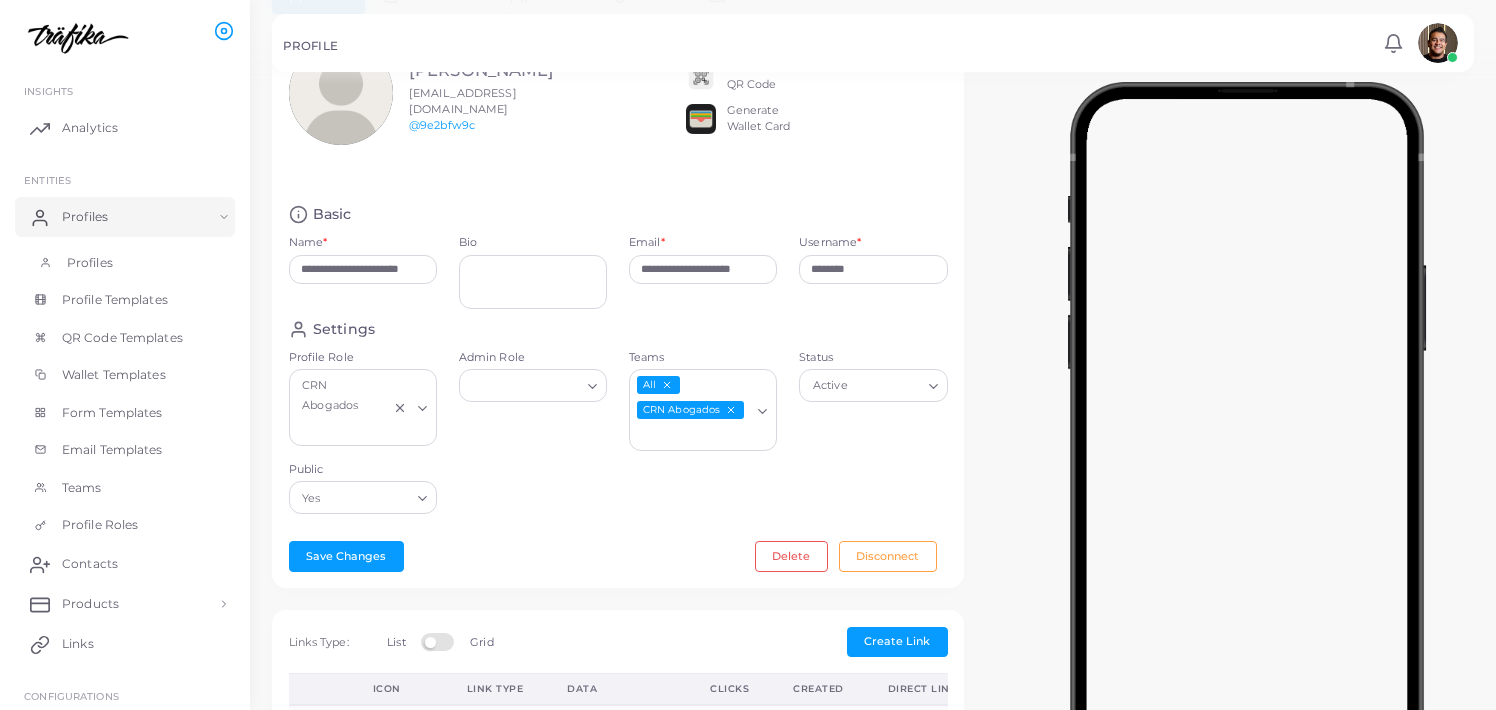 click on "Profiles" at bounding box center (90, 263) 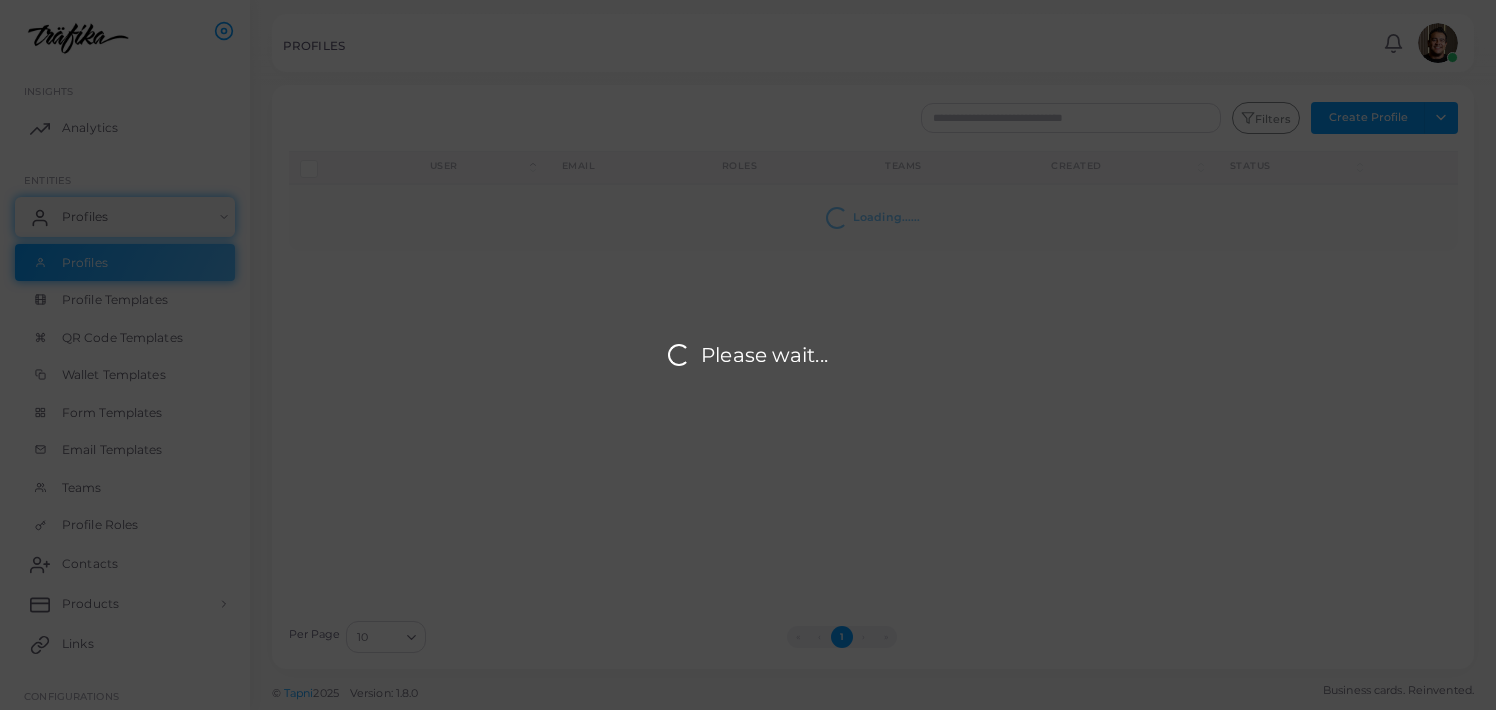 click on "Please wait..." at bounding box center (748, 355) 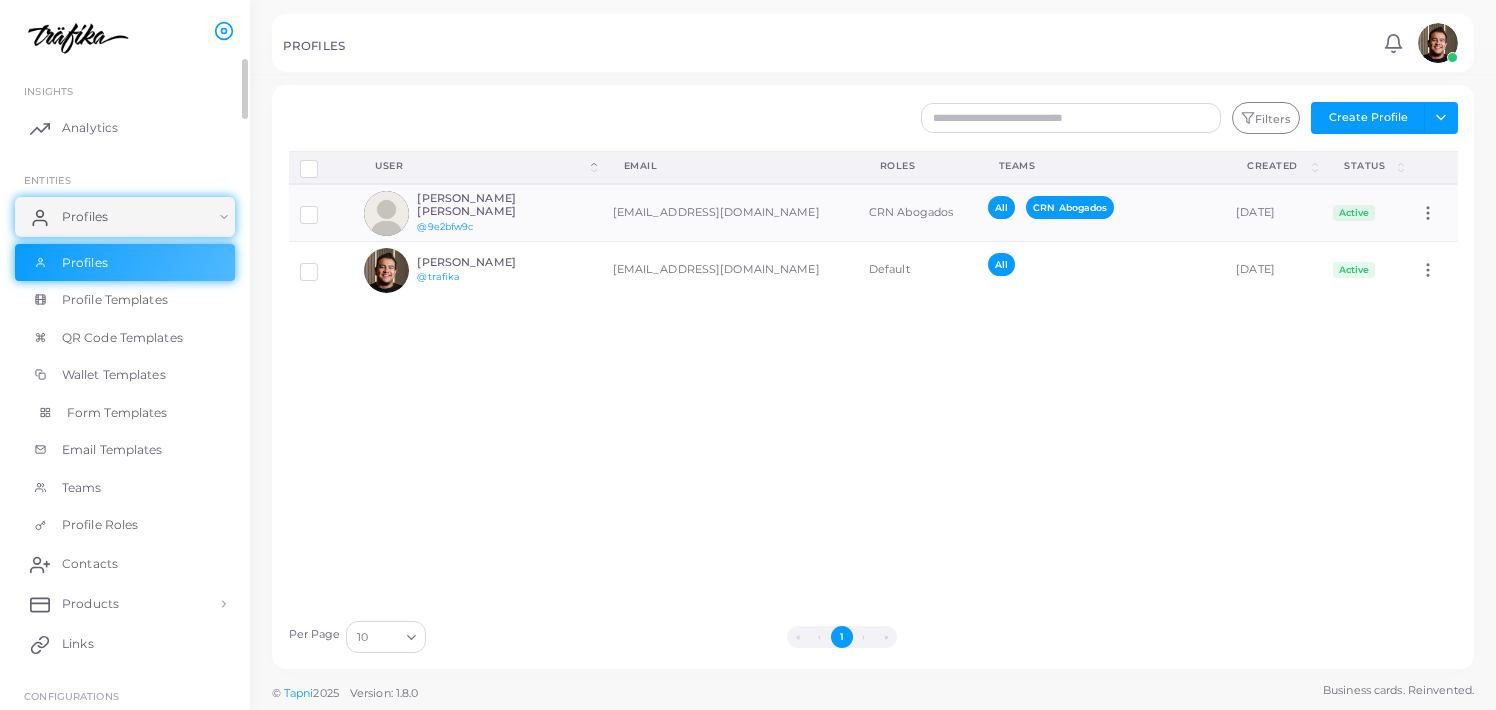 click on "Form Templates" at bounding box center [117, 413] 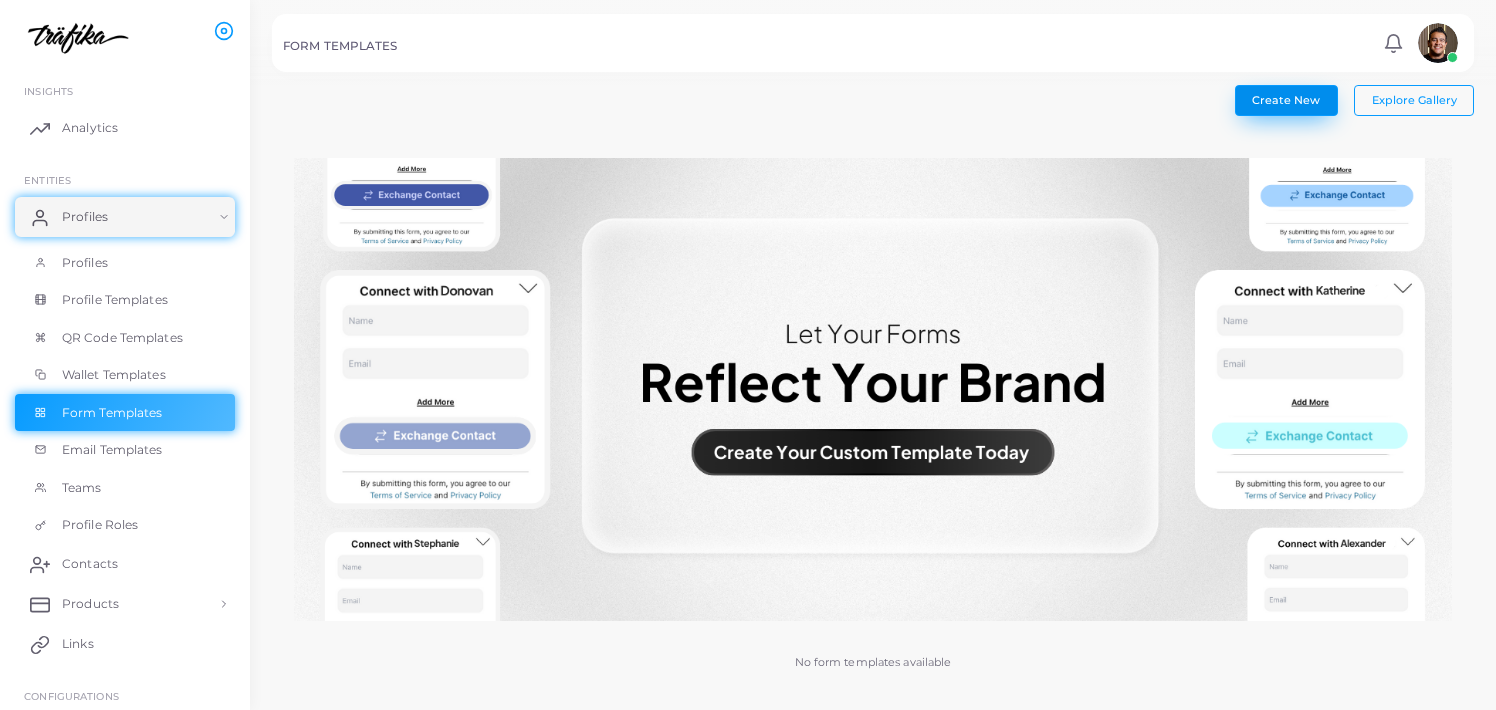 click on "Create New" at bounding box center [1286, 100] 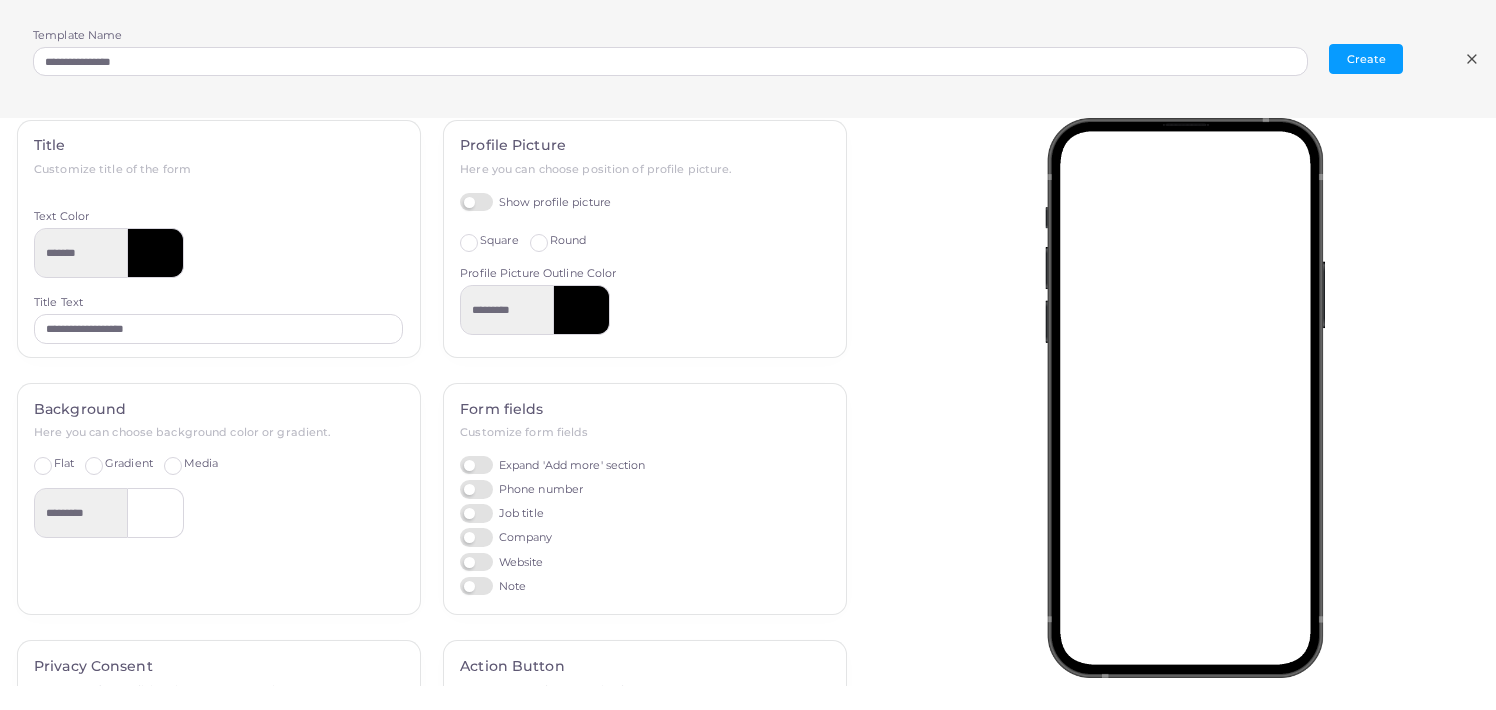 scroll, scrollTop: 0, scrollLeft: 0, axis: both 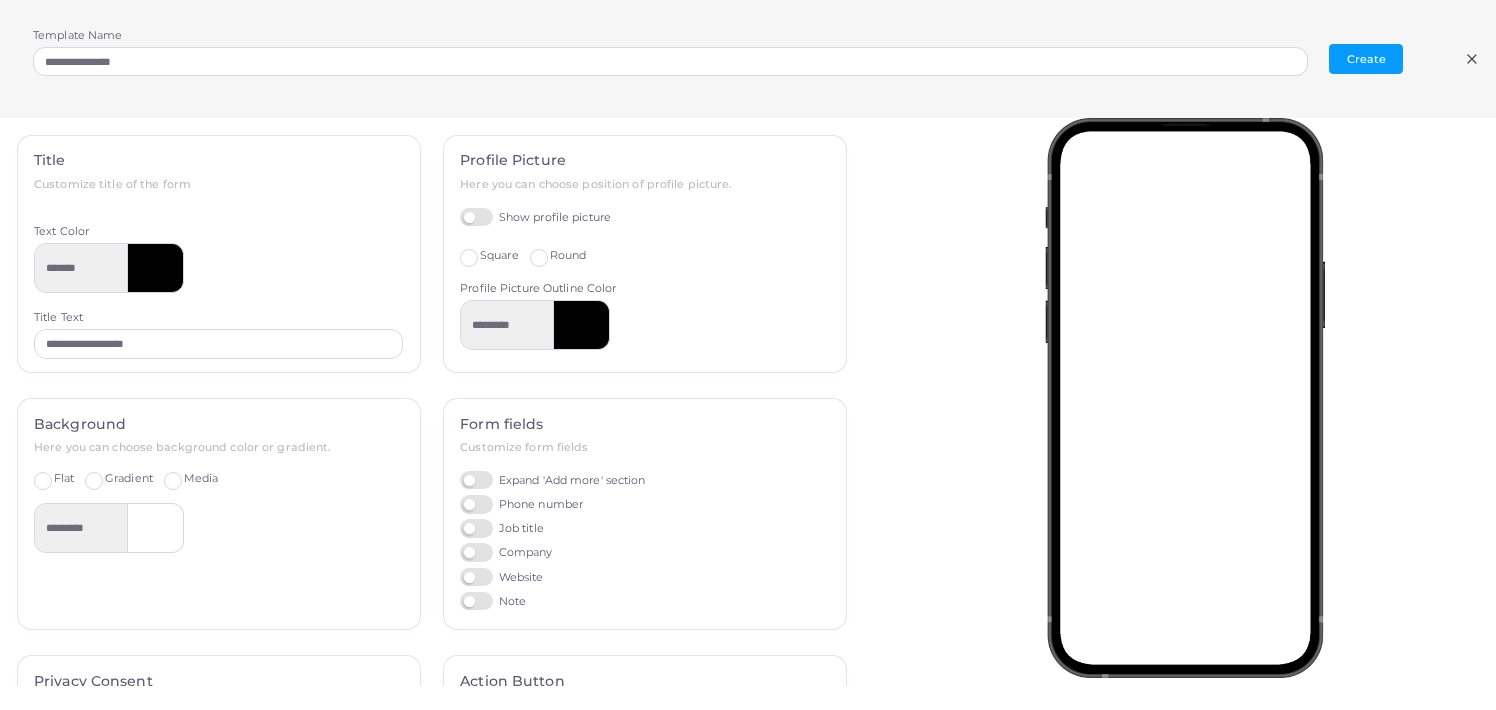 click 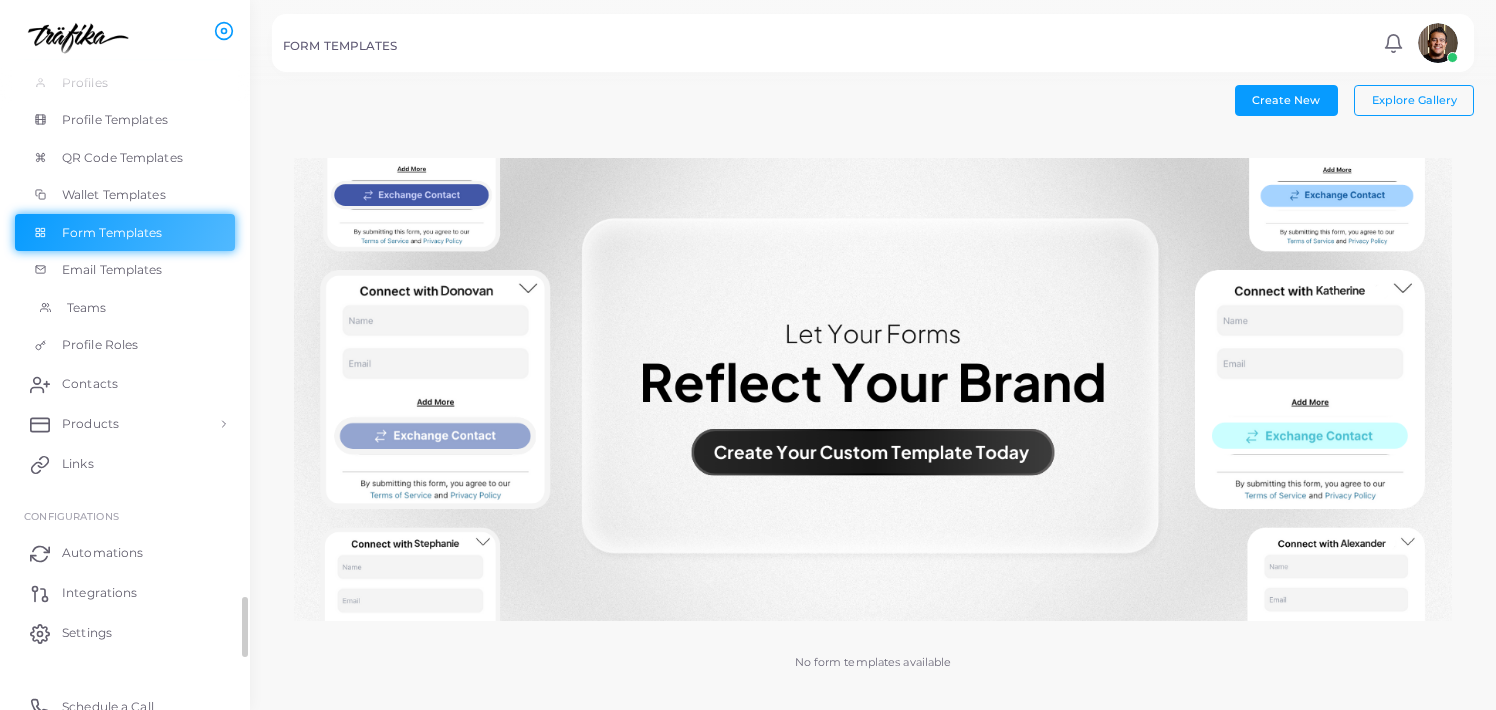 scroll, scrollTop: 195, scrollLeft: 0, axis: vertical 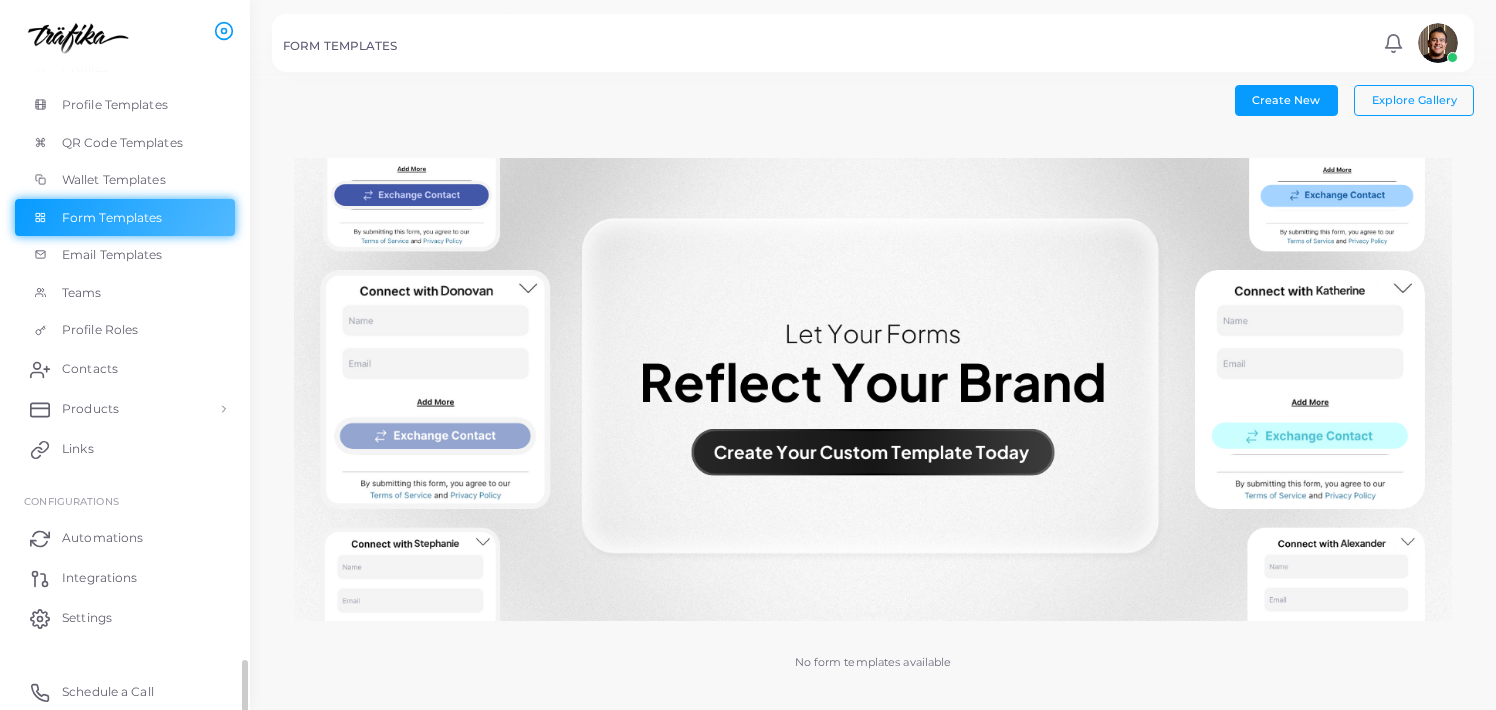 click on "Integrations" at bounding box center [99, 578] 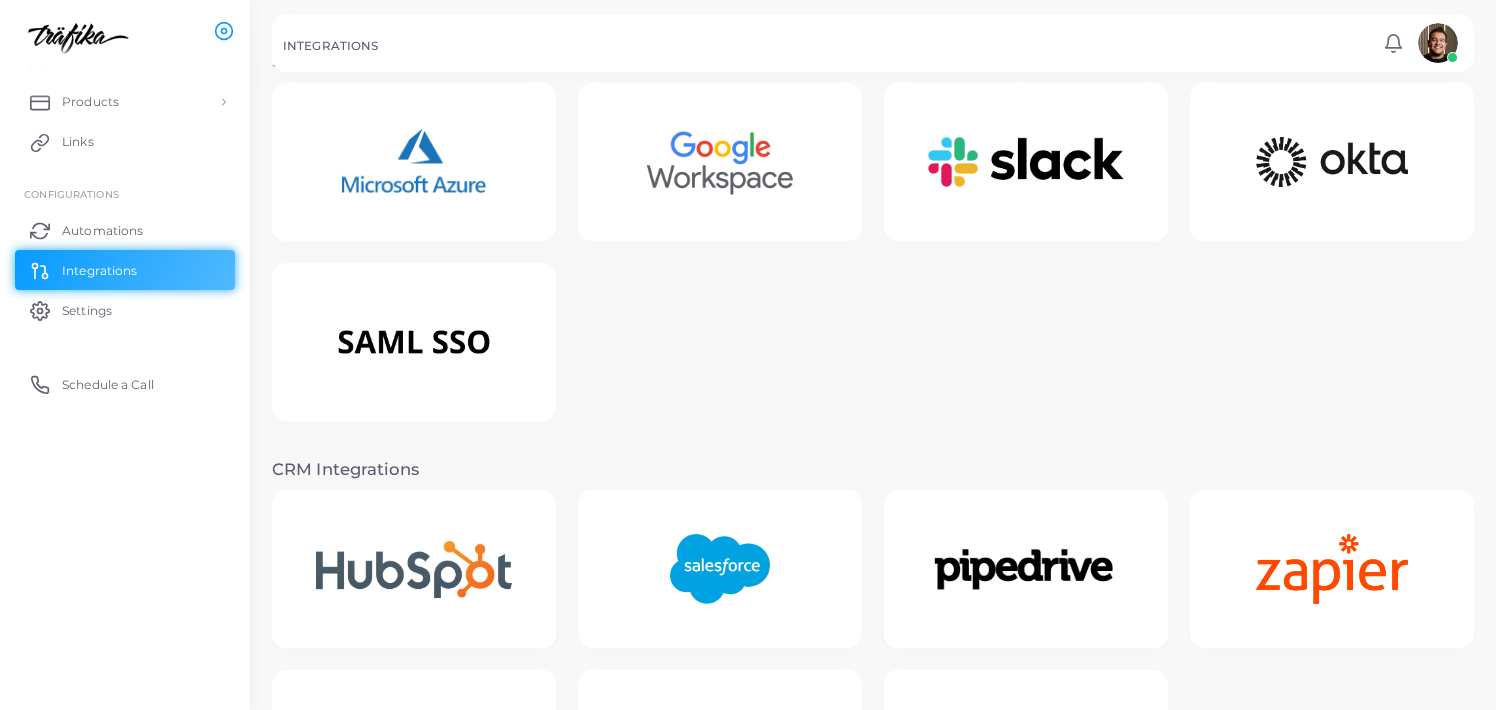 scroll, scrollTop: 0, scrollLeft: 0, axis: both 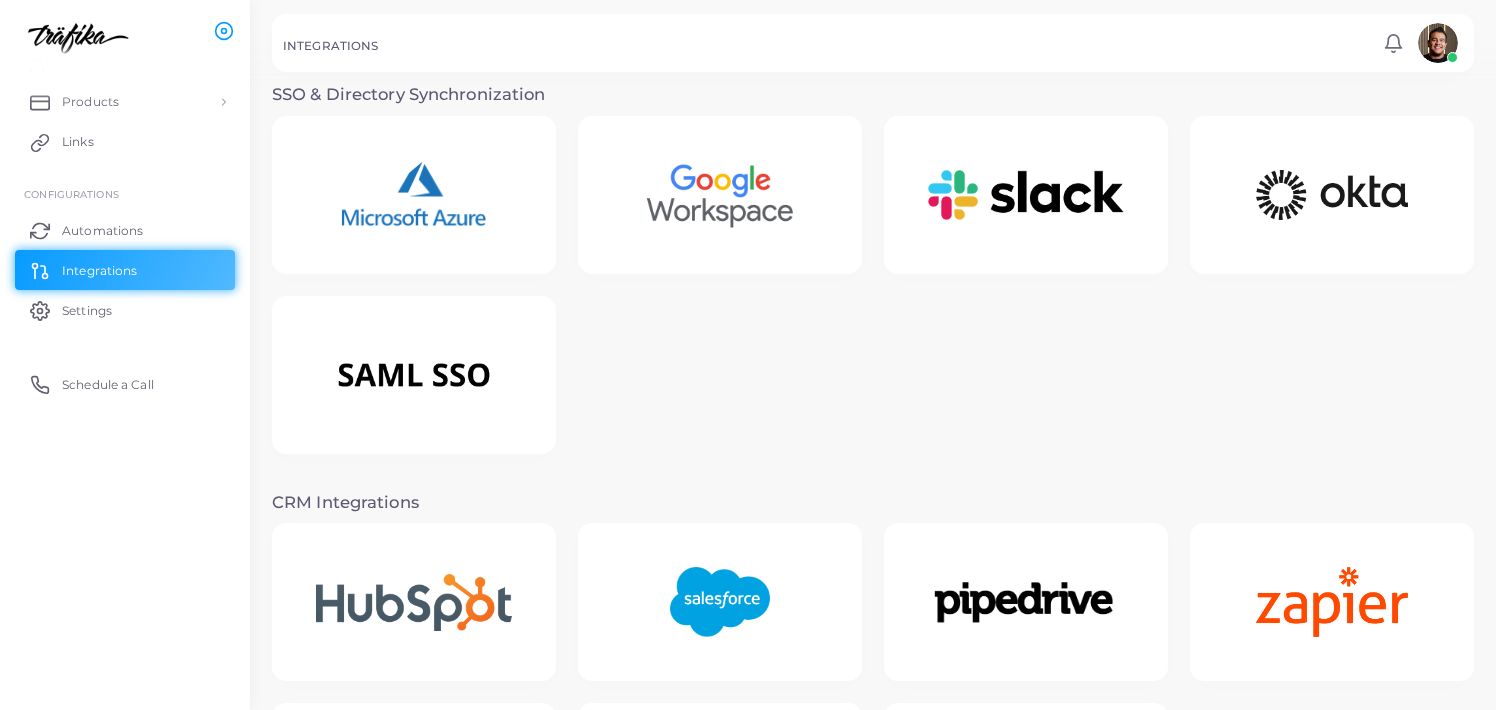click at bounding box center [73, 37] 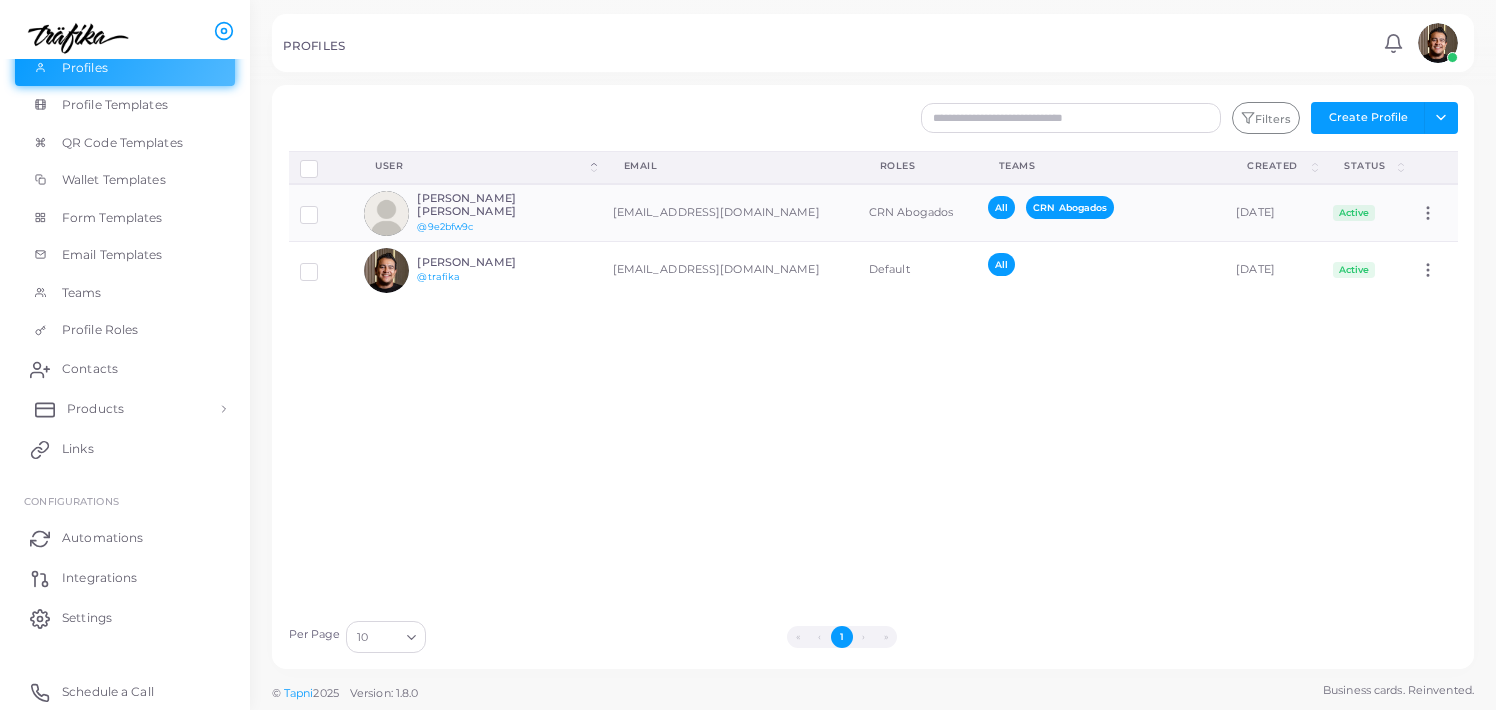 scroll, scrollTop: 0, scrollLeft: 0, axis: both 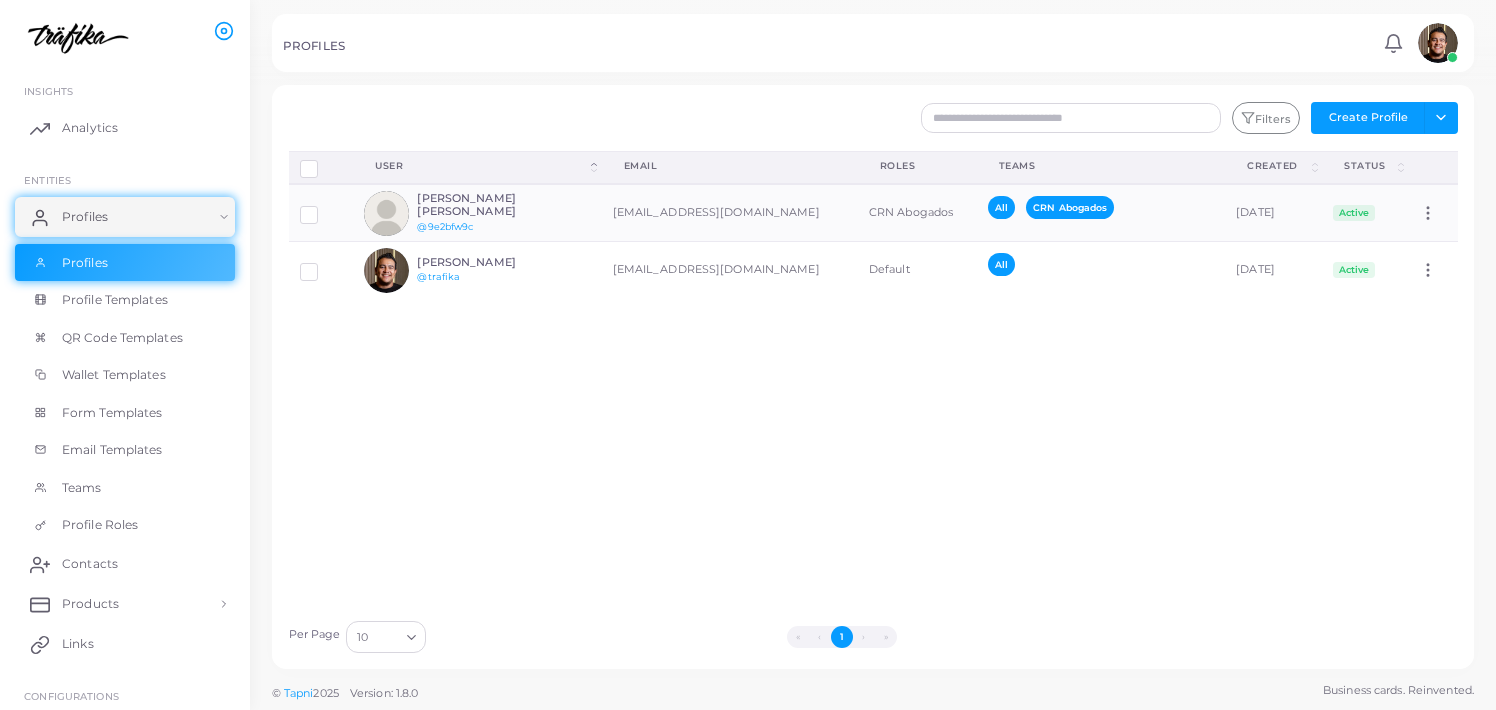 click at bounding box center [1438, 43] 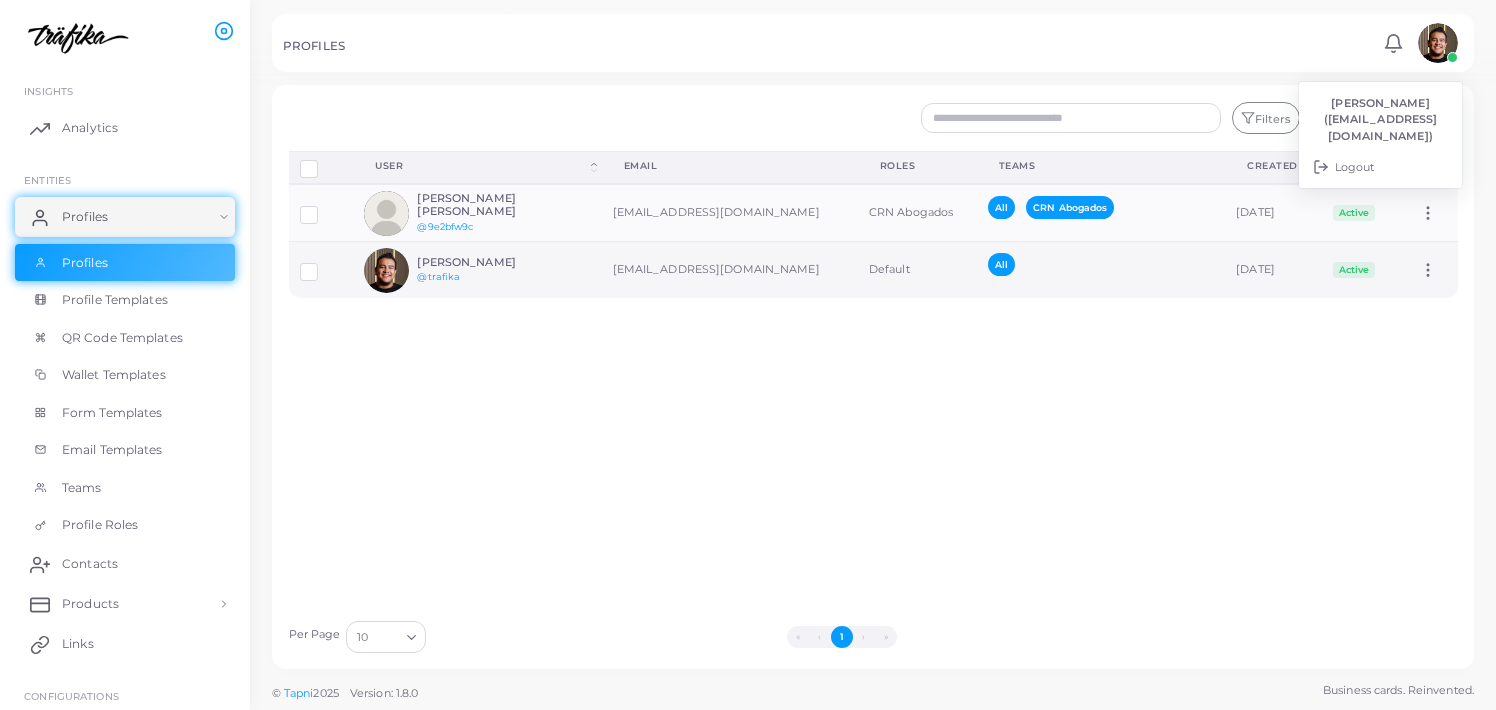 click on "[PERSON_NAME]  @trafika" at bounding box center [490, 270] 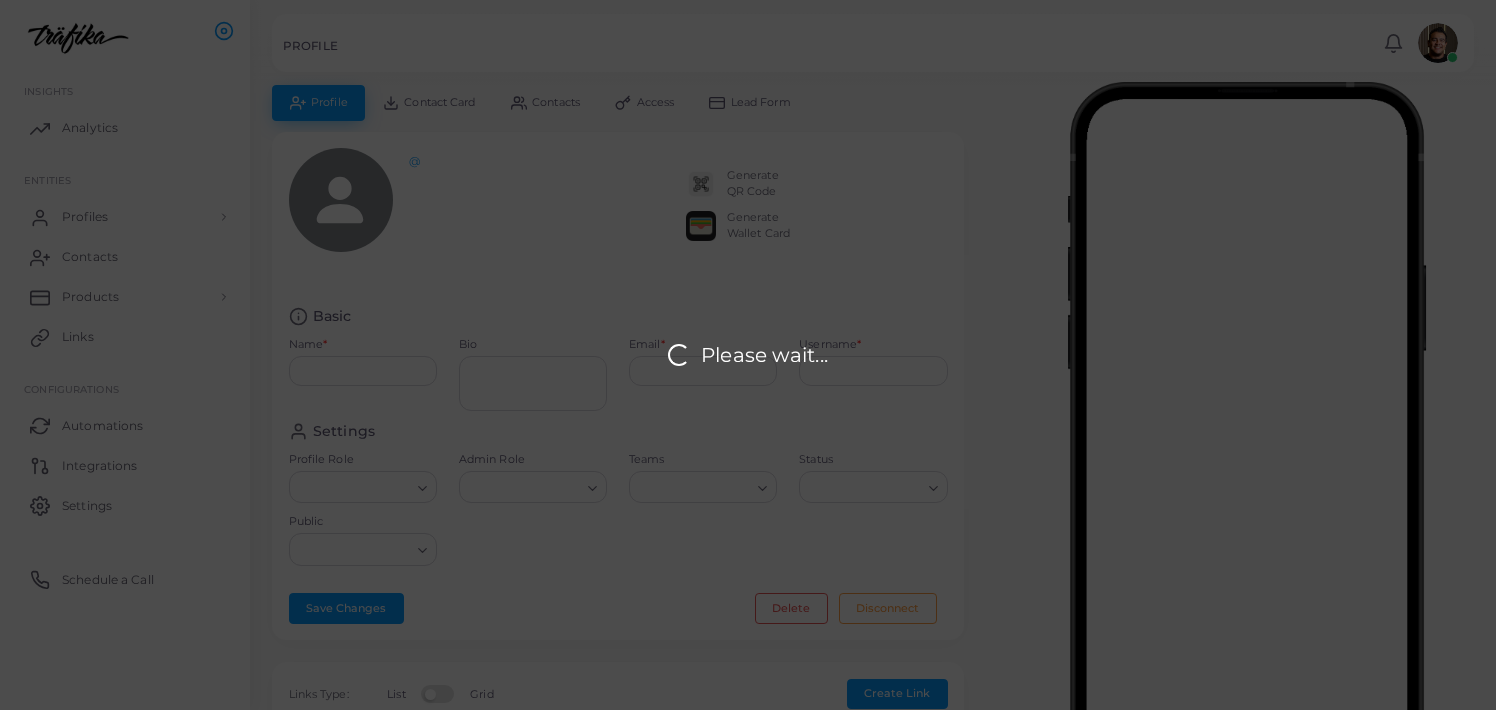 type on "**********" 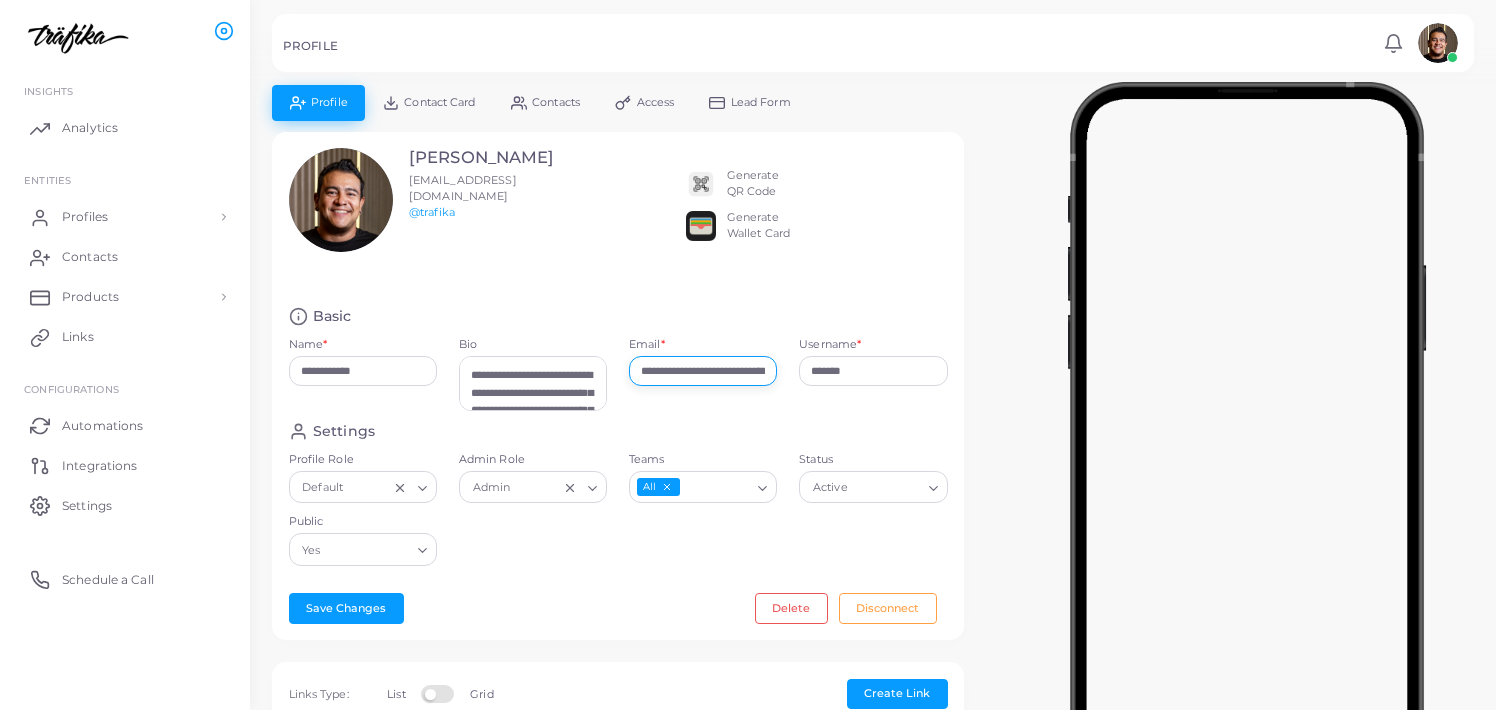 click on "**********" at bounding box center (703, 371) 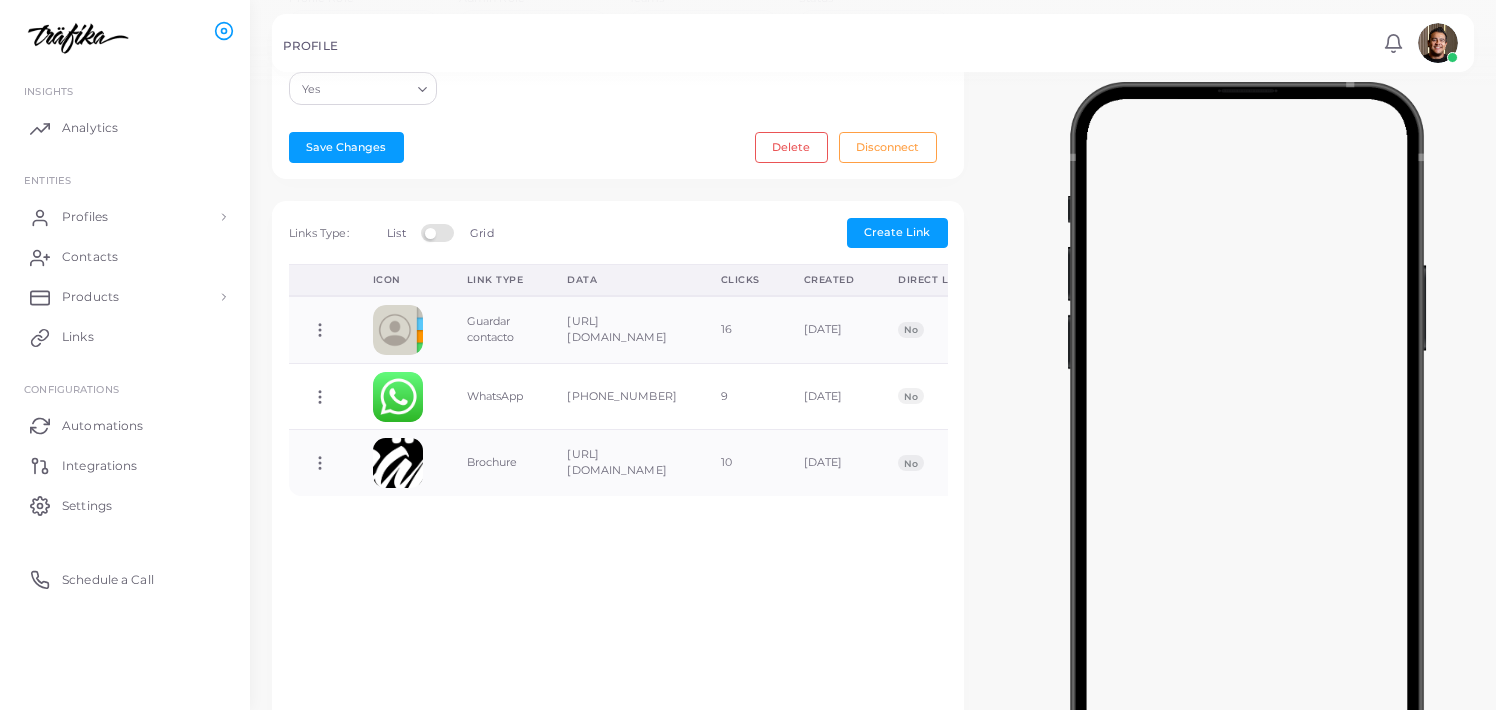 scroll, scrollTop: 0, scrollLeft: 0, axis: both 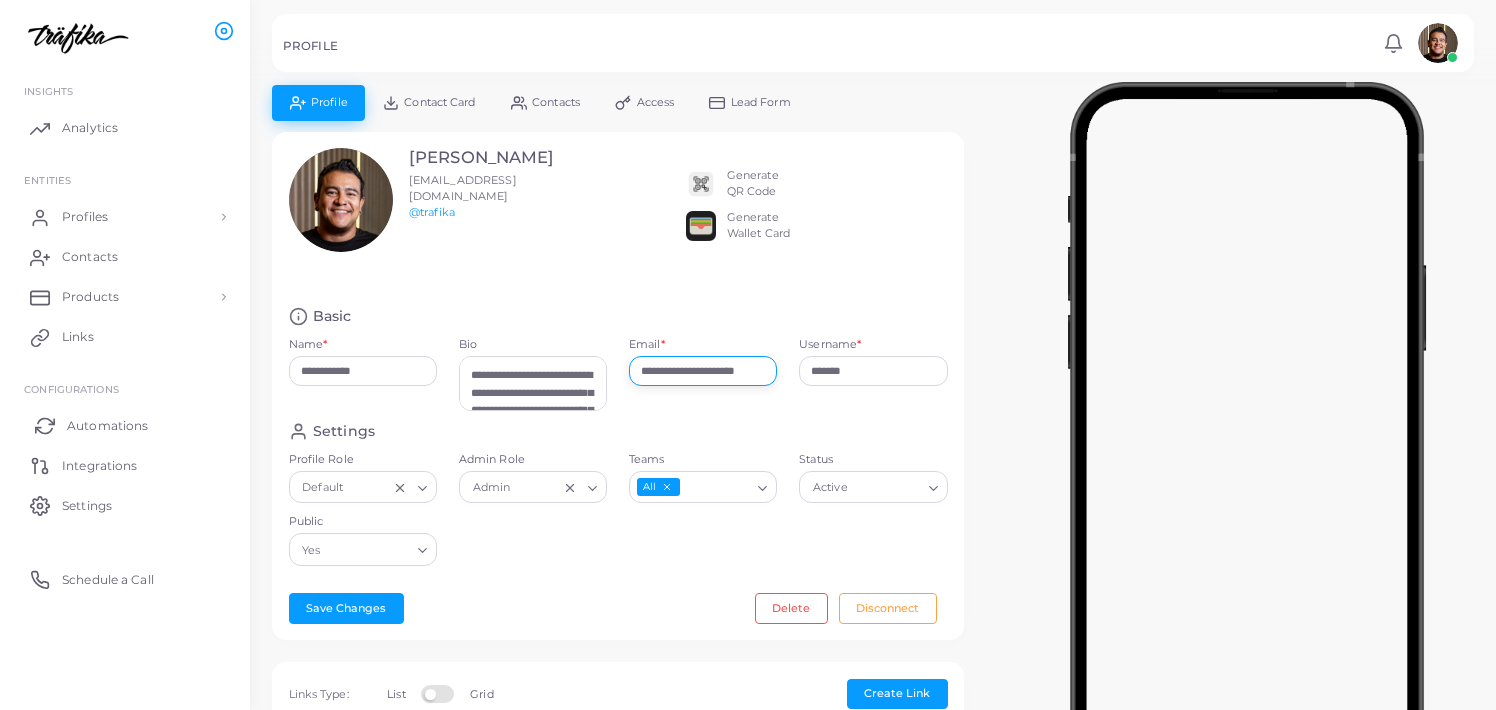type on "**********" 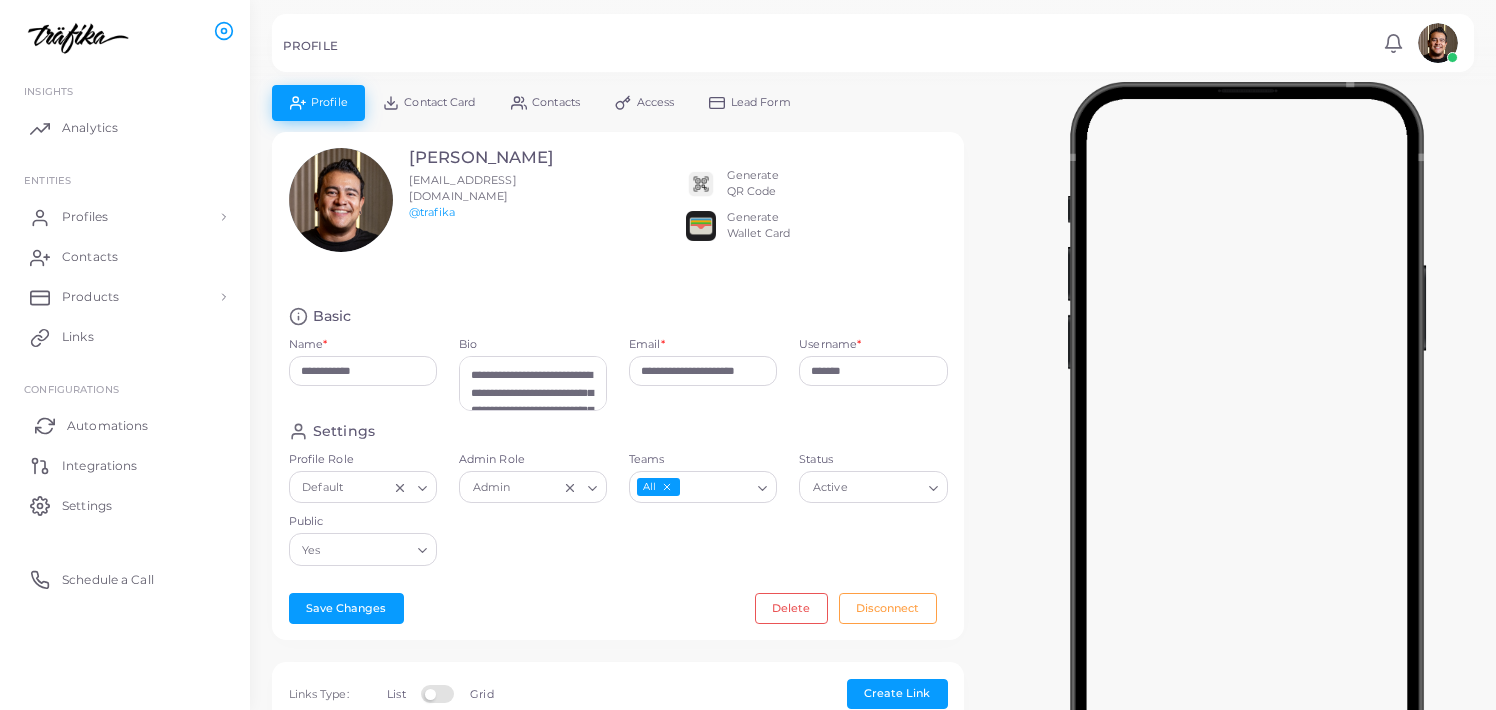 click on "Automations" at bounding box center [107, 426] 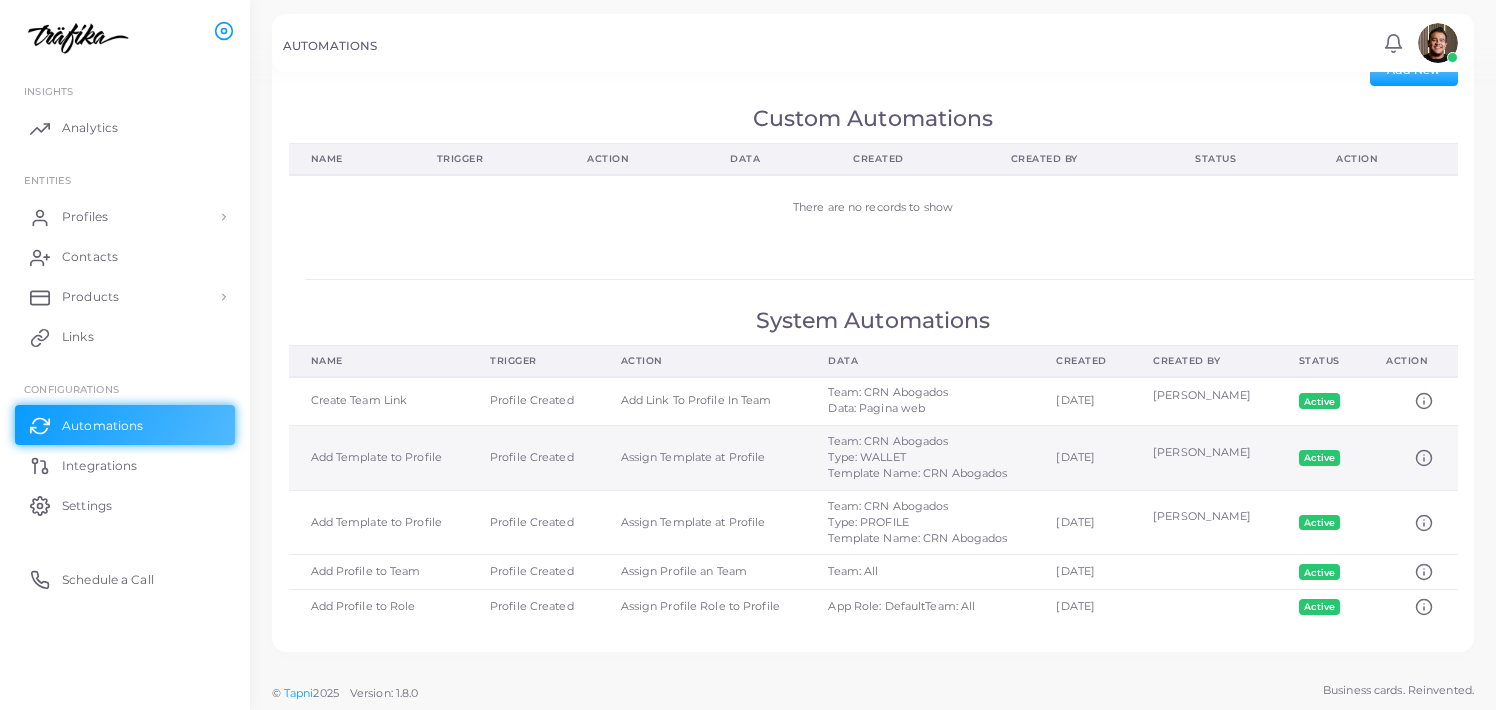 scroll, scrollTop: 117, scrollLeft: 0, axis: vertical 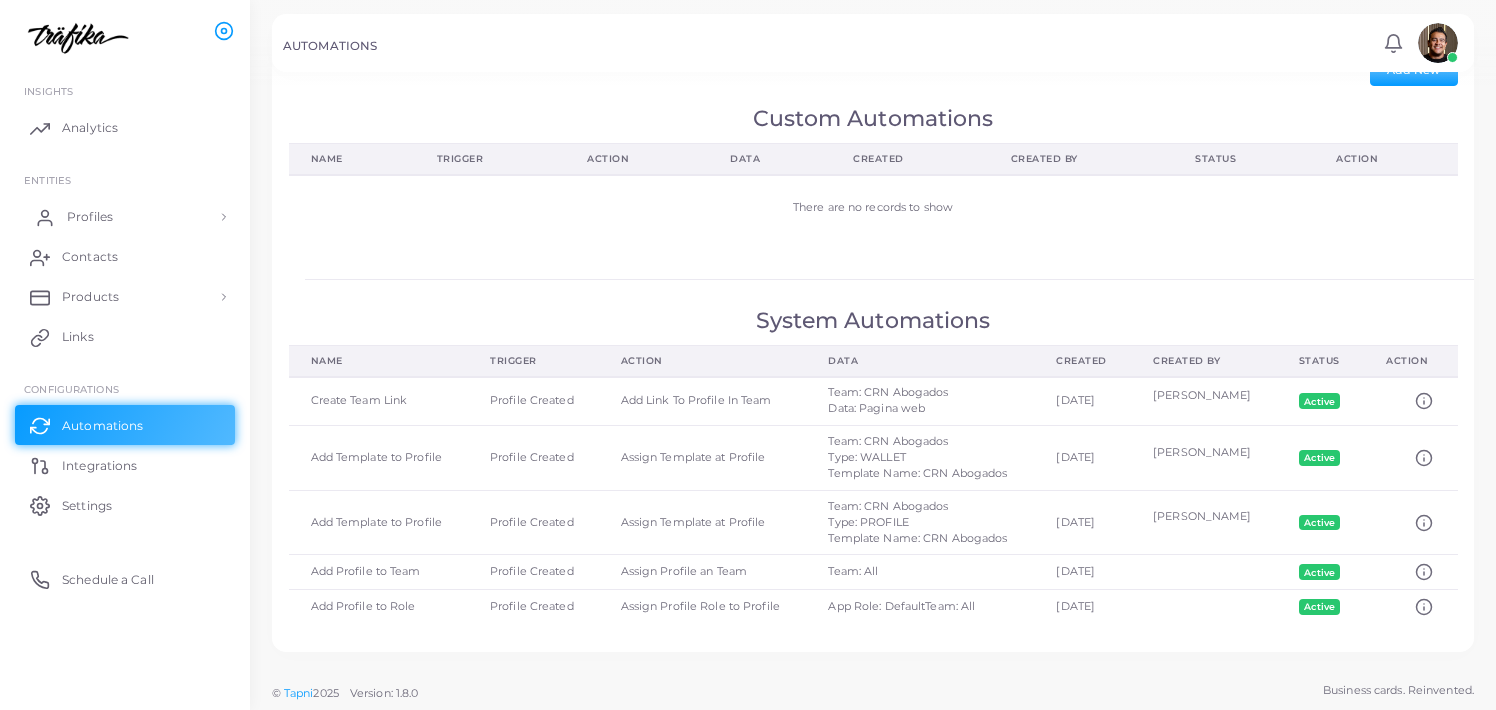 click on "Profiles" at bounding box center [90, 217] 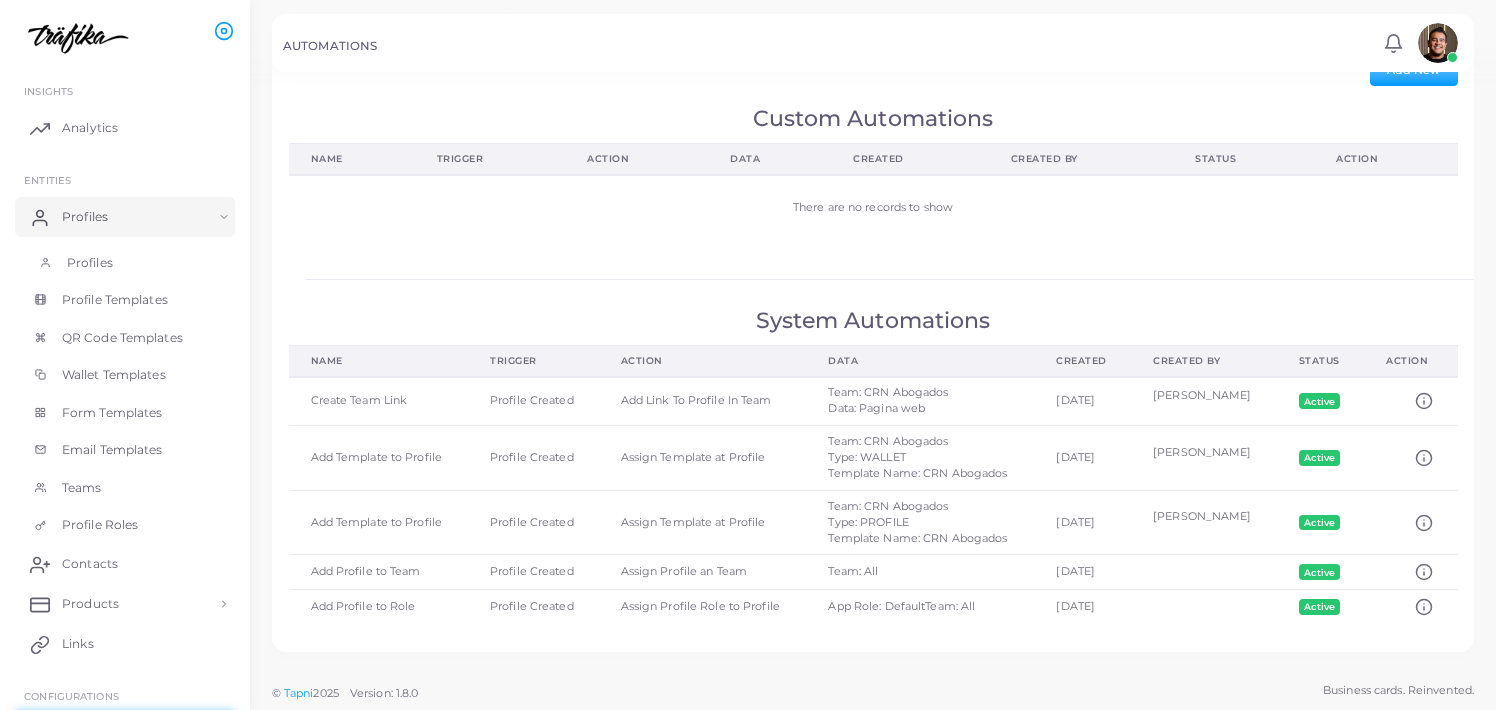 click on "Profiles" at bounding box center (90, 263) 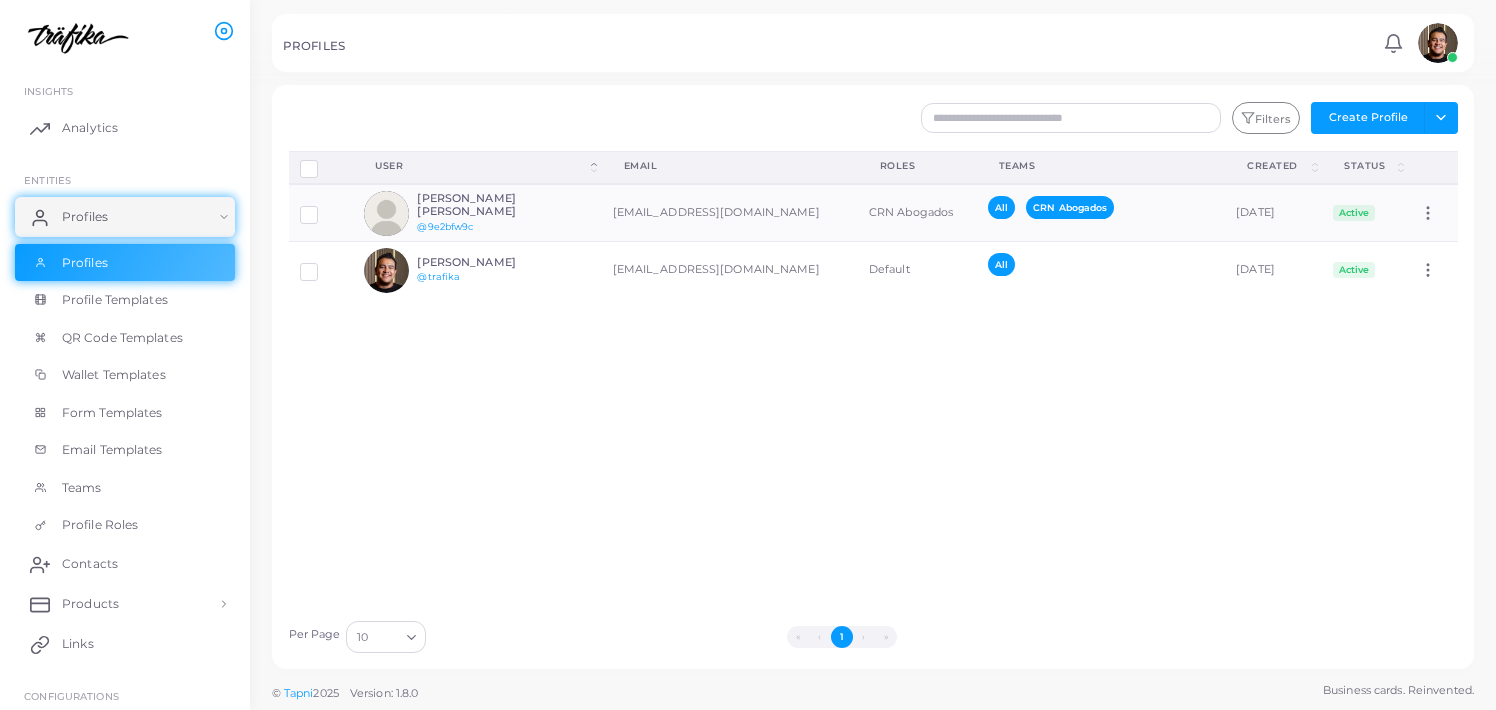 click on "Disconnect Profiles Delete Profile  Show Selections  Download QRs  User  (Click to sort Descending) Email Roles Teams Created  (Click to sort Descending) Status  (Click to sort Descending)  [PERSON_NAME] [PERSON_NAME]  @9e2bfw9c [EMAIL_ADDRESS][DOMAIN_NAME]  CRN Abogados  All CRN Abogados  [DATE]   Active  Assign Product  [PERSON_NAME]  @trafika [EMAIL_ADDRESS][DOMAIN_NAME]  Default  All  [DATE]   Active  Assign Product" at bounding box center (873, 380) 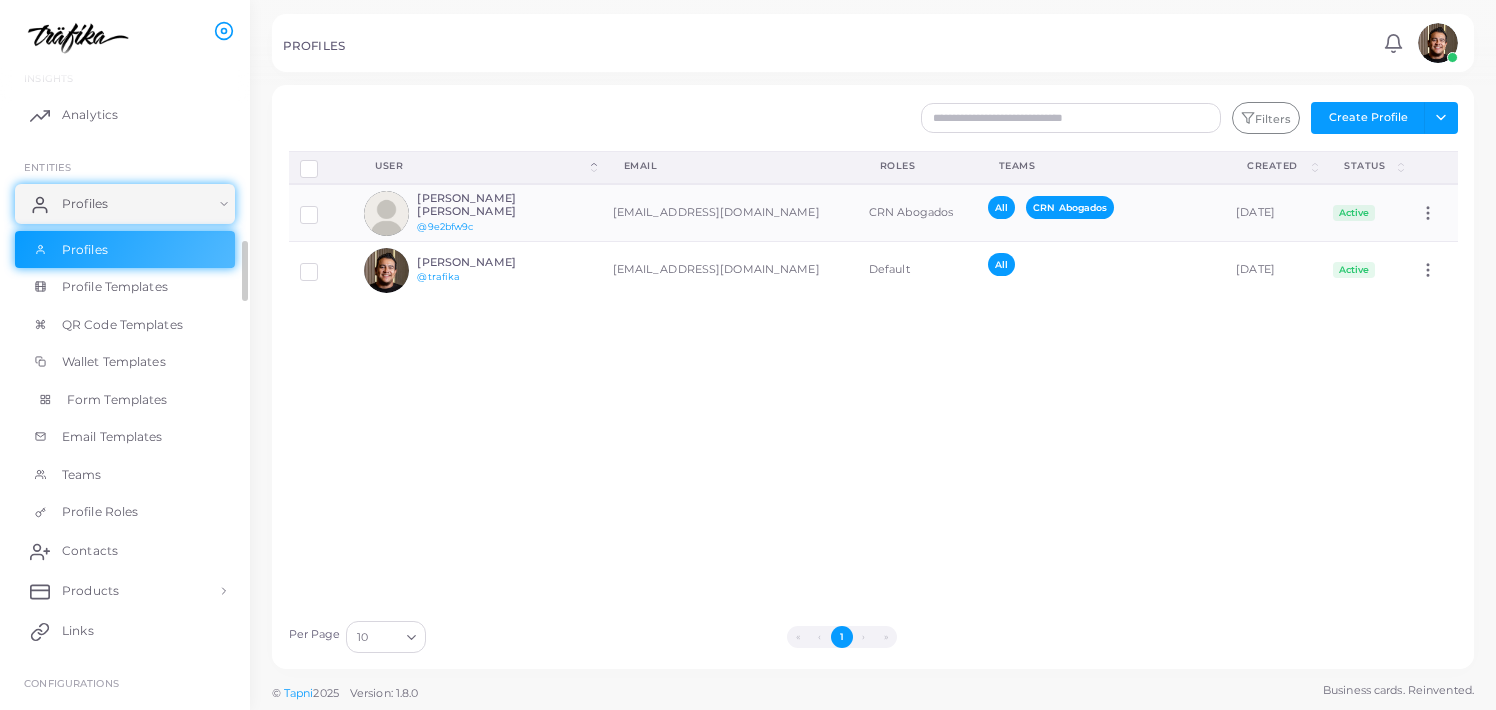scroll, scrollTop: 11, scrollLeft: 0, axis: vertical 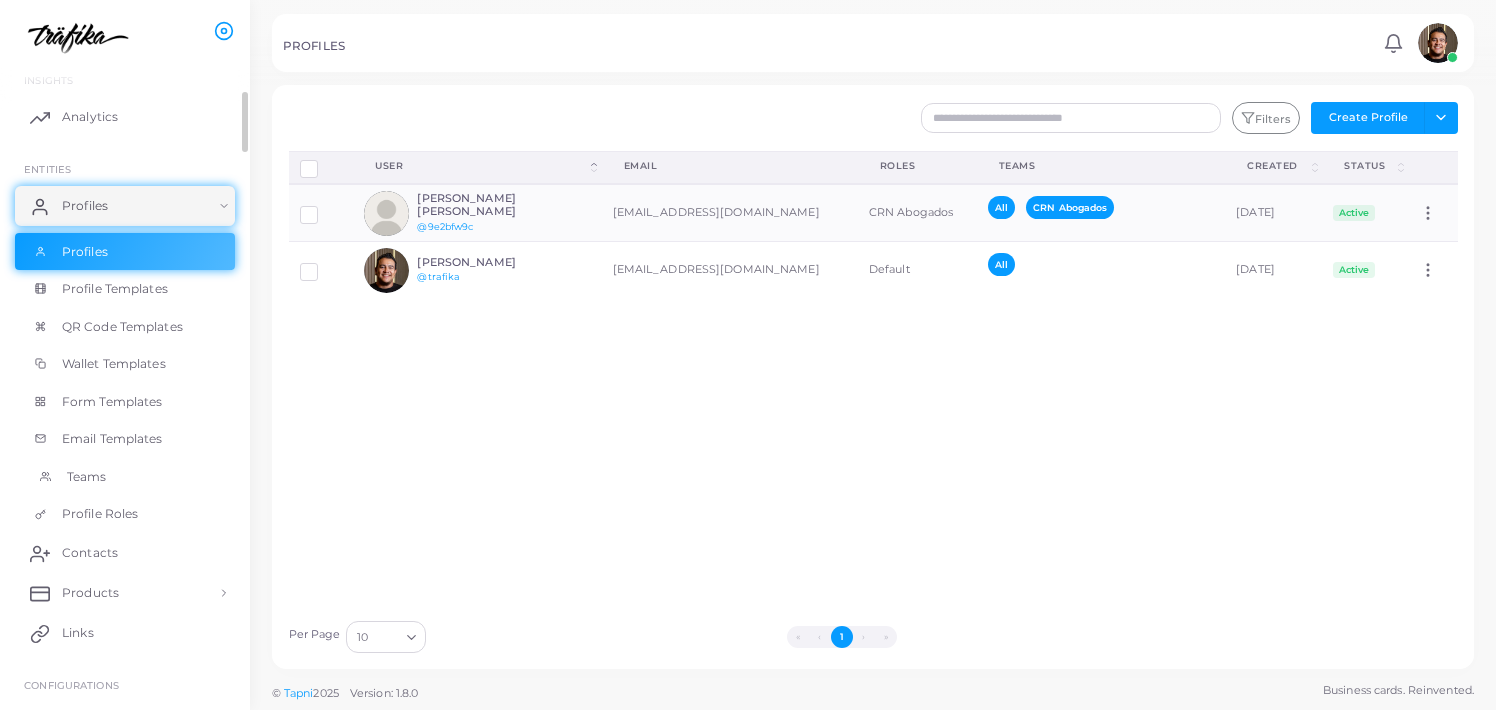 click on "Teams" at bounding box center [87, 477] 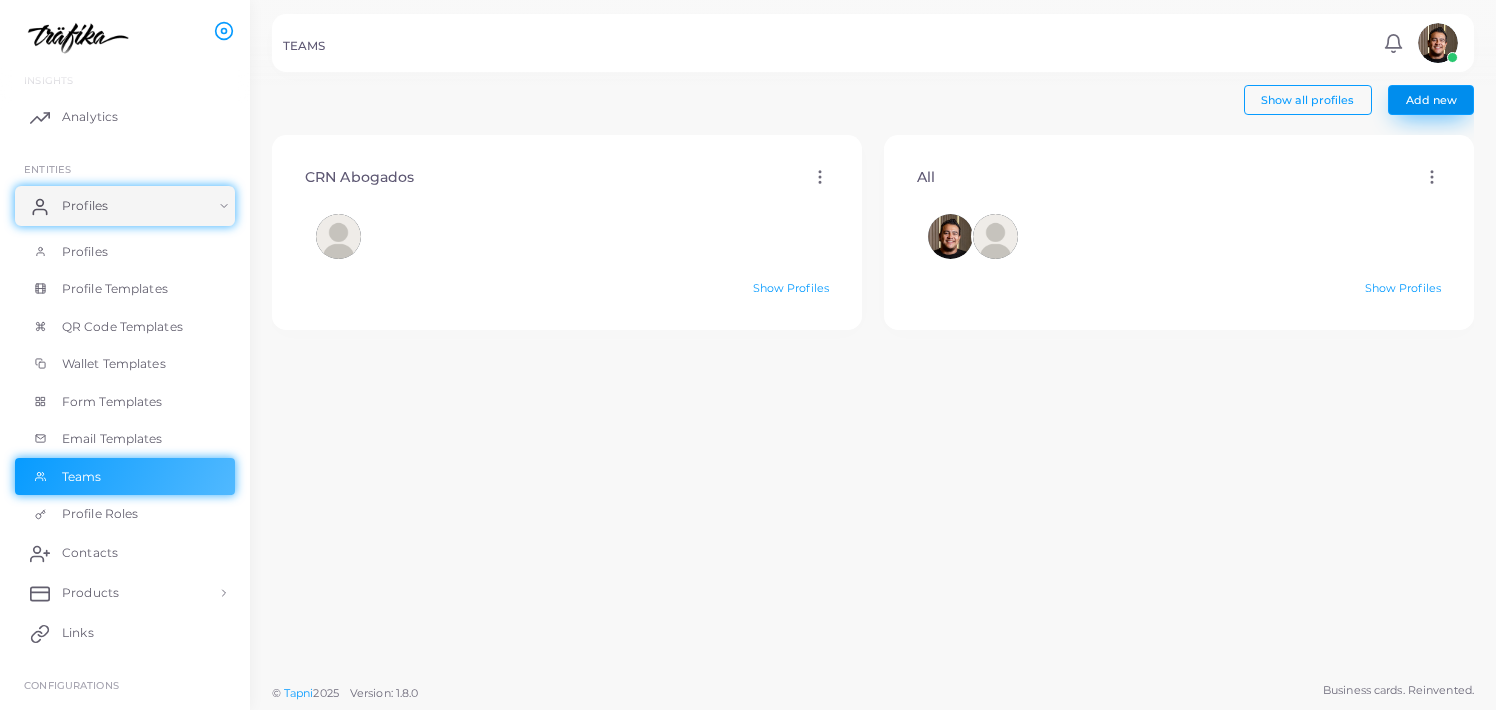 click on "Add new" at bounding box center (1431, 100) 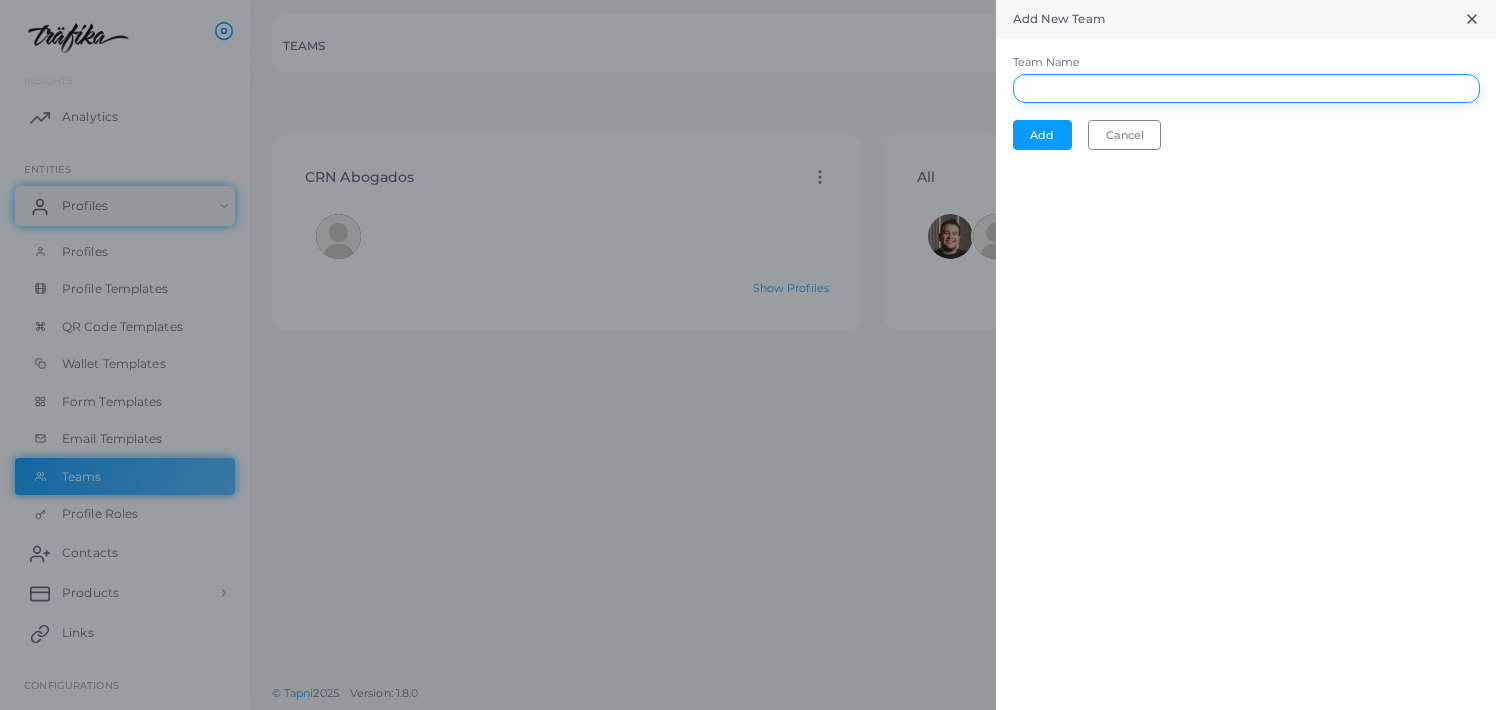 click on "Team Name" at bounding box center (1246, 89) 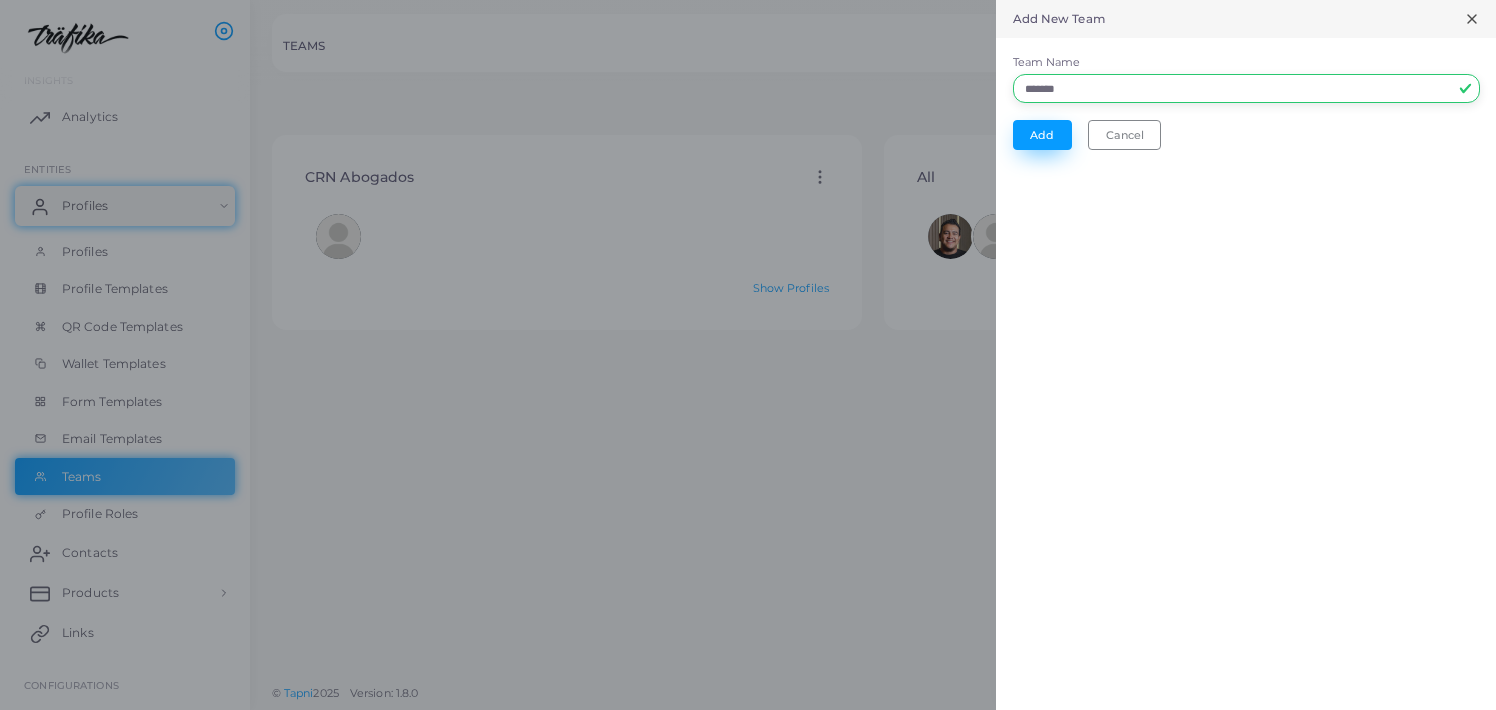 type on "*******" 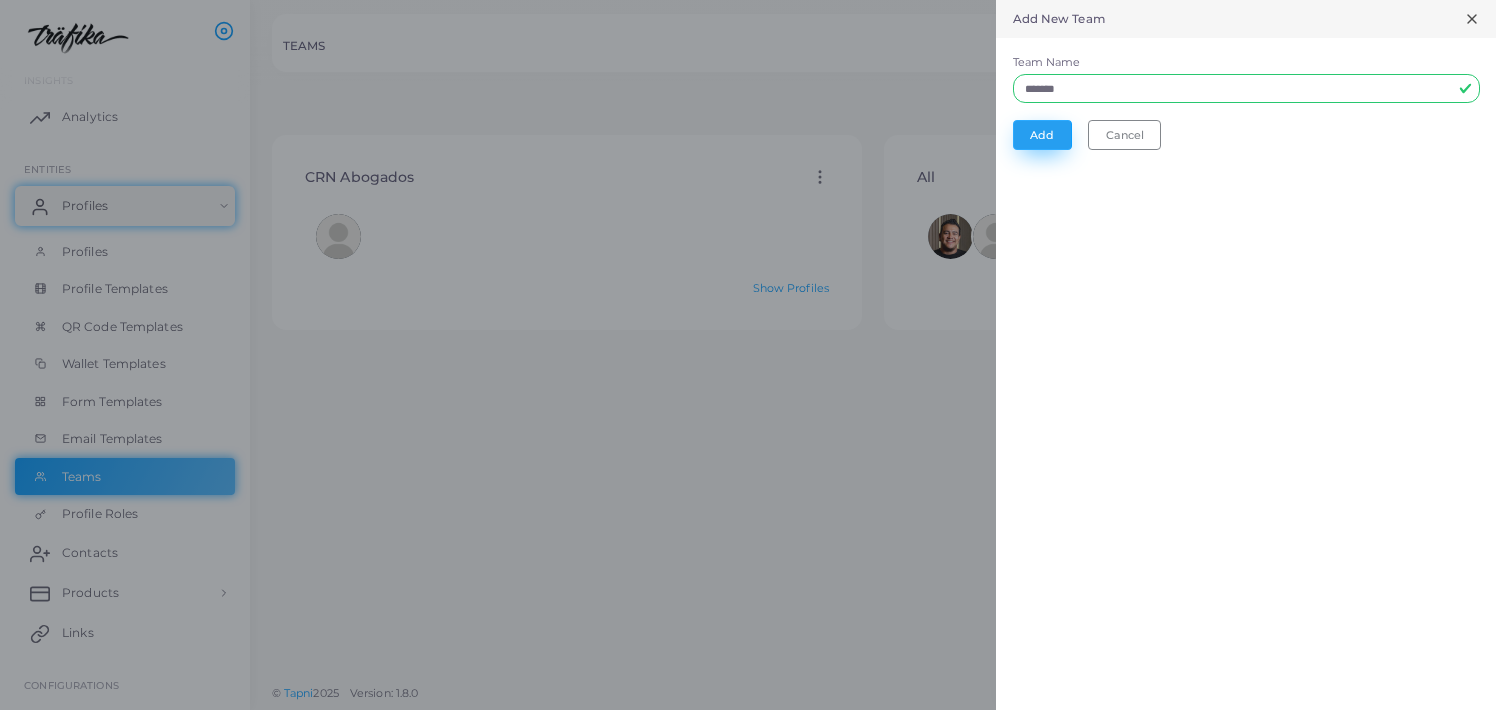 click on "Add" at bounding box center [1042, 135] 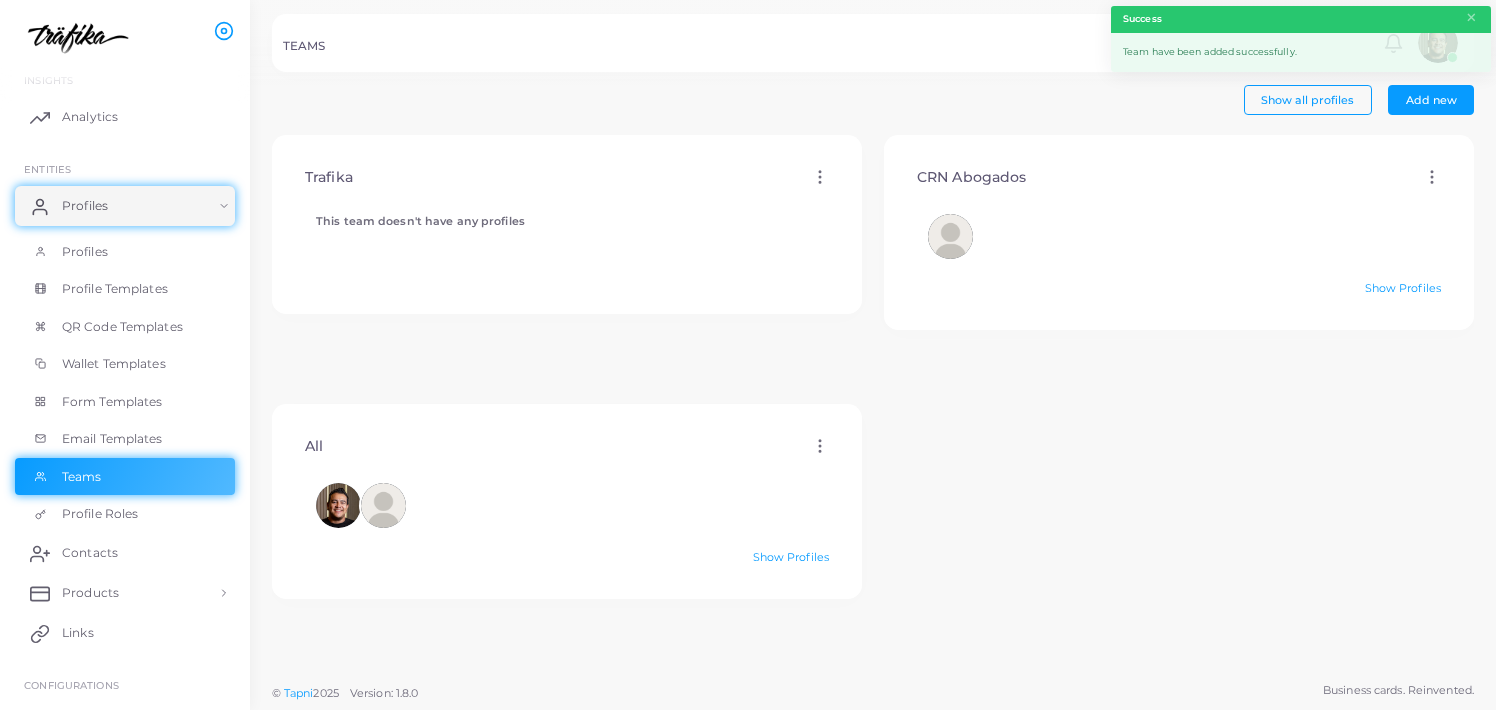 click 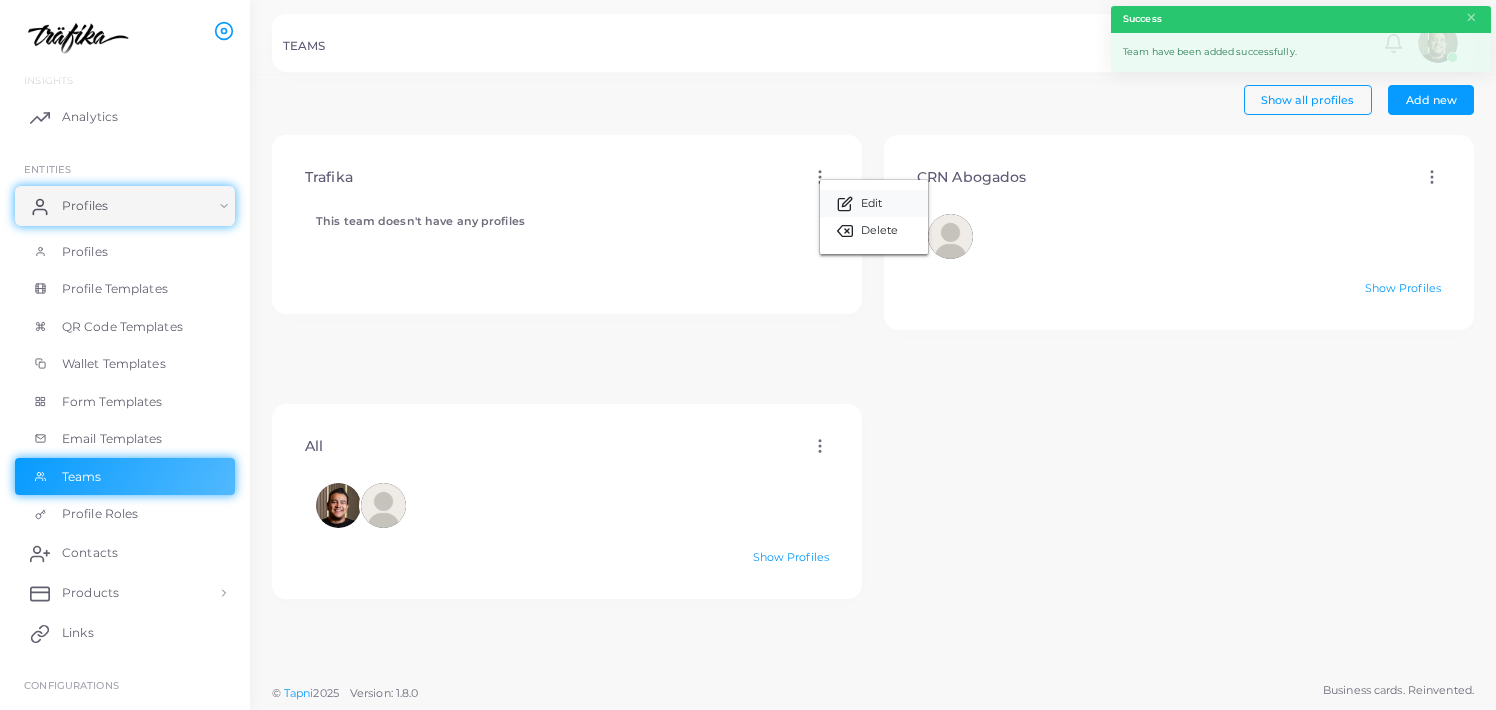 click on "Edit" at bounding box center (871, 204) 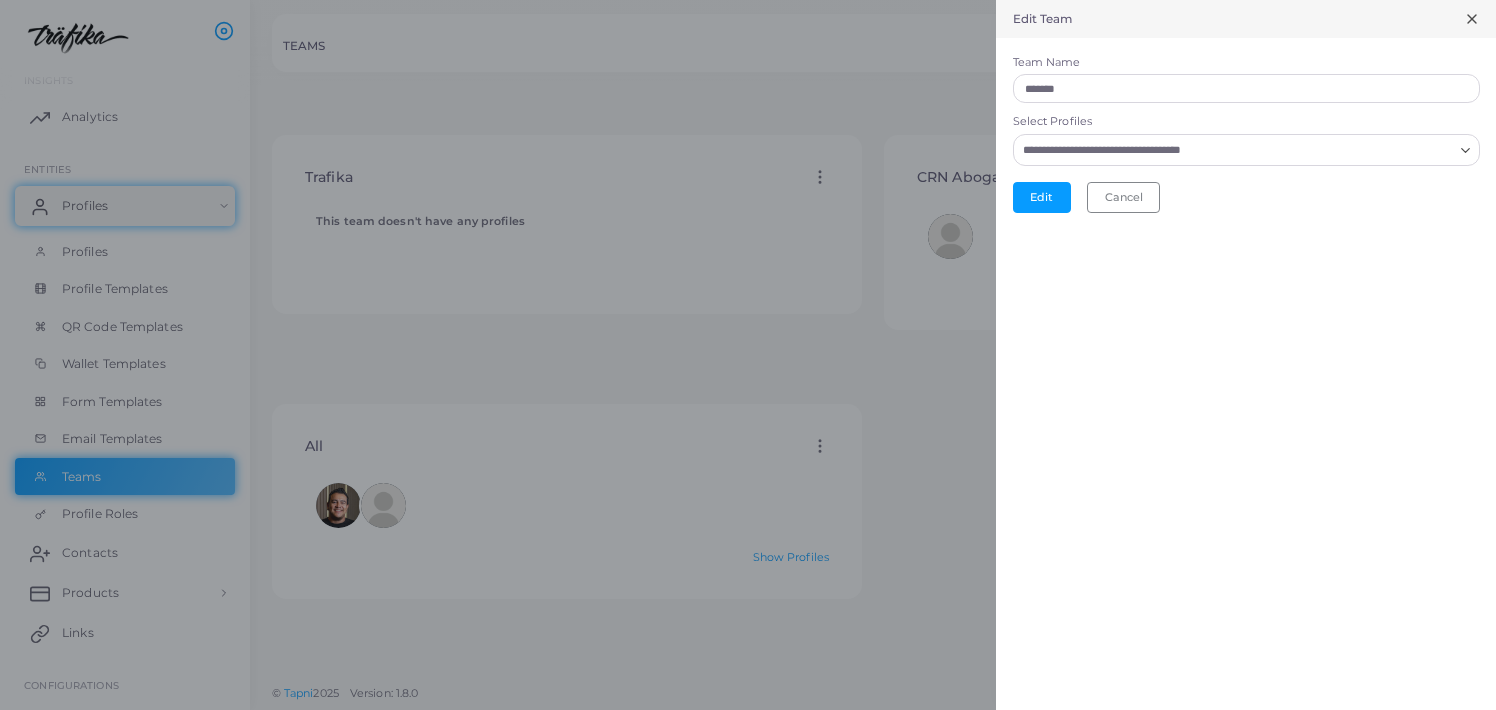 click on "Select Profiles" at bounding box center (1234, 150) 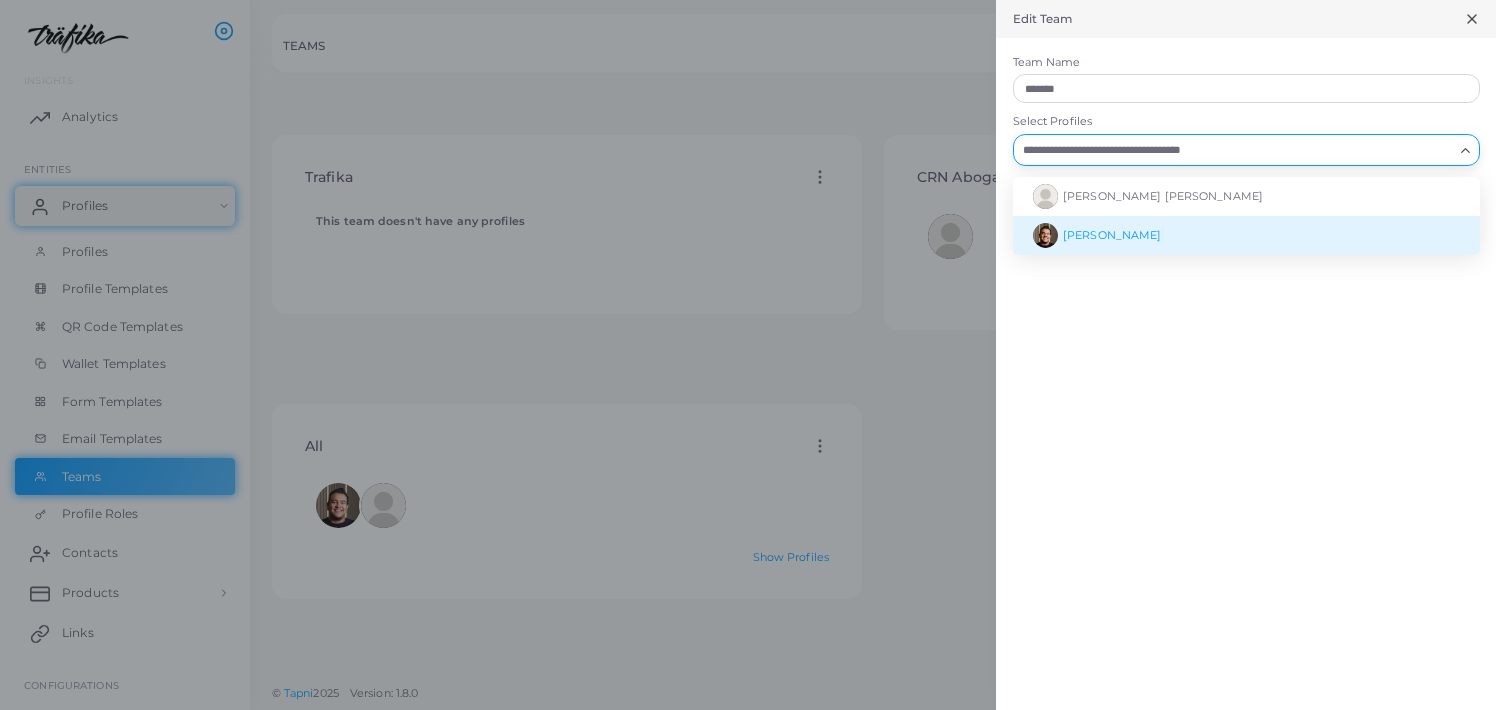click on "[PERSON_NAME]" at bounding box center (1112, 235) 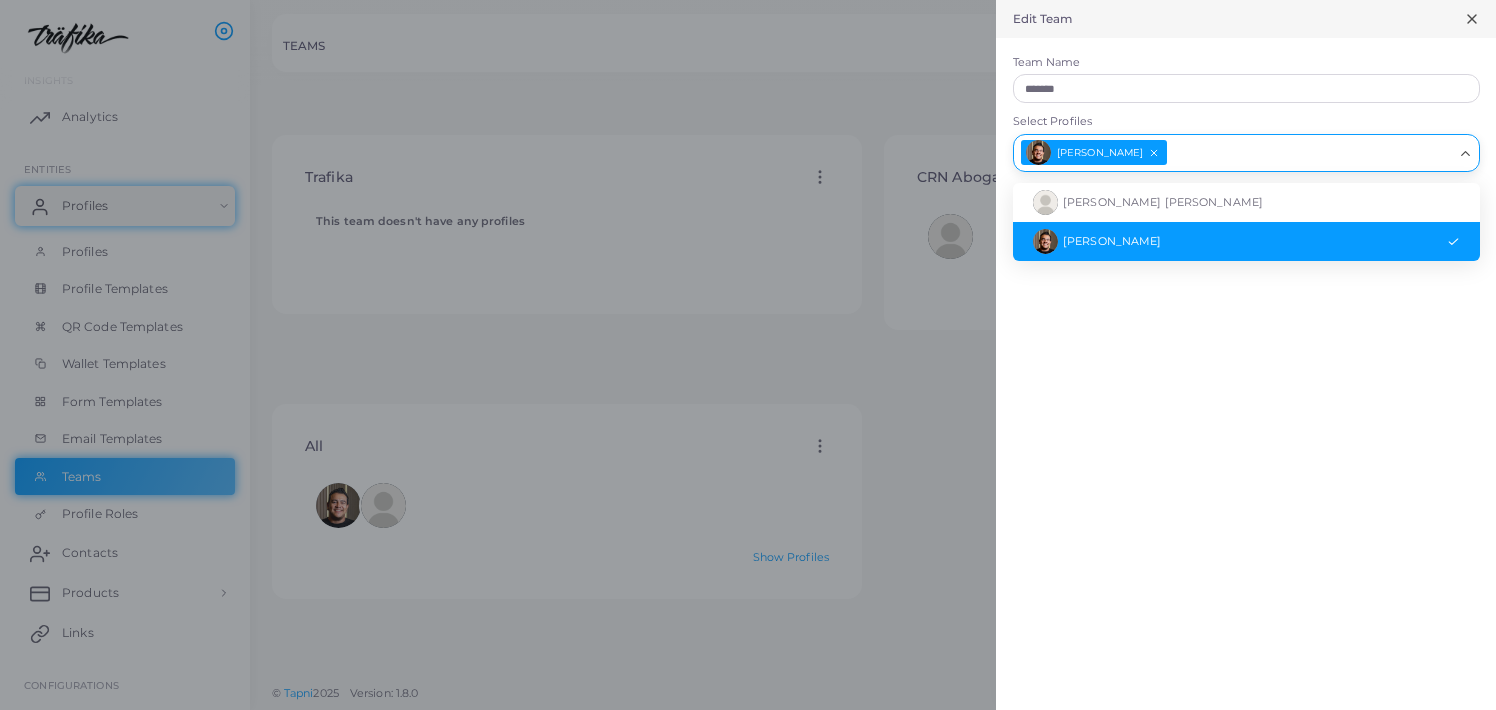 click on "[PERSON_NAME]" at bounding box center (1246, 241) 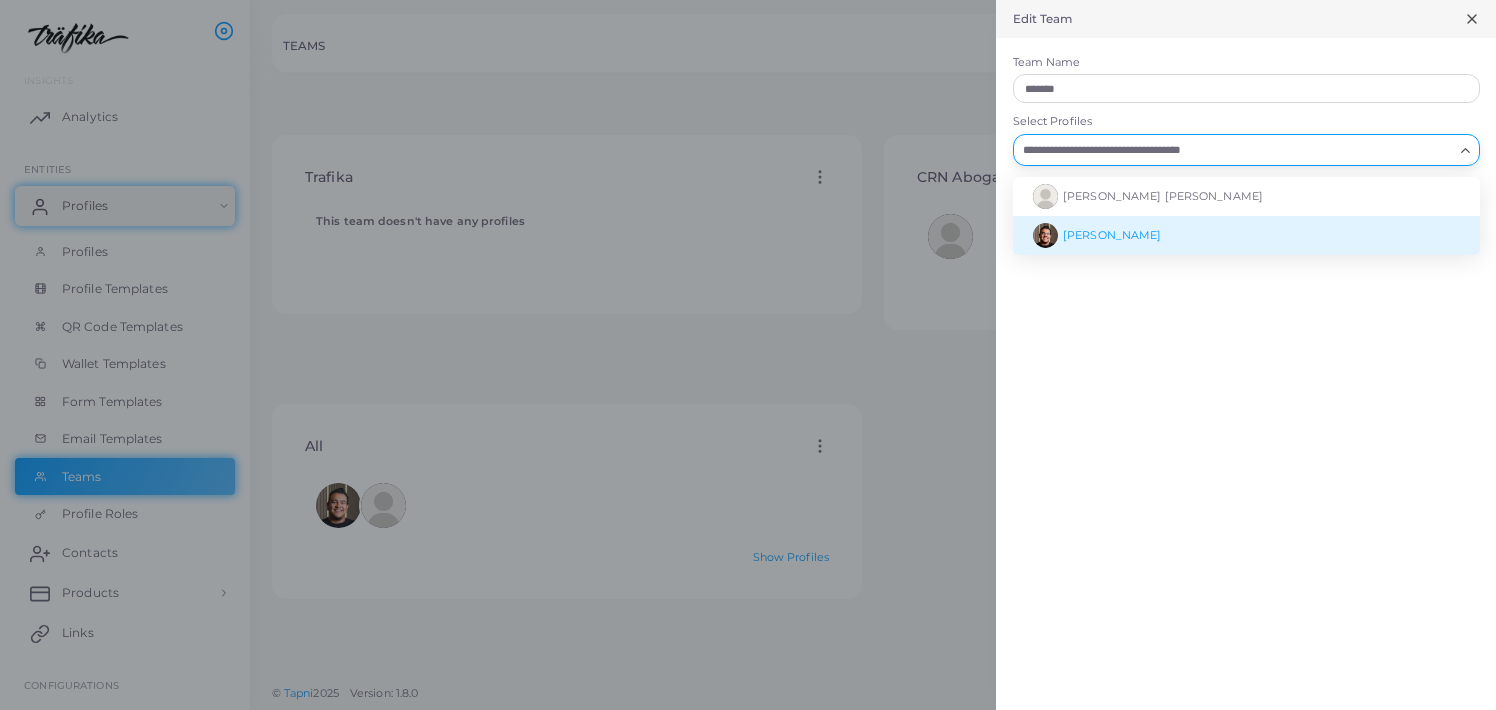 click on "[PERSON_NAME]" at bounding box center [1112, 235] 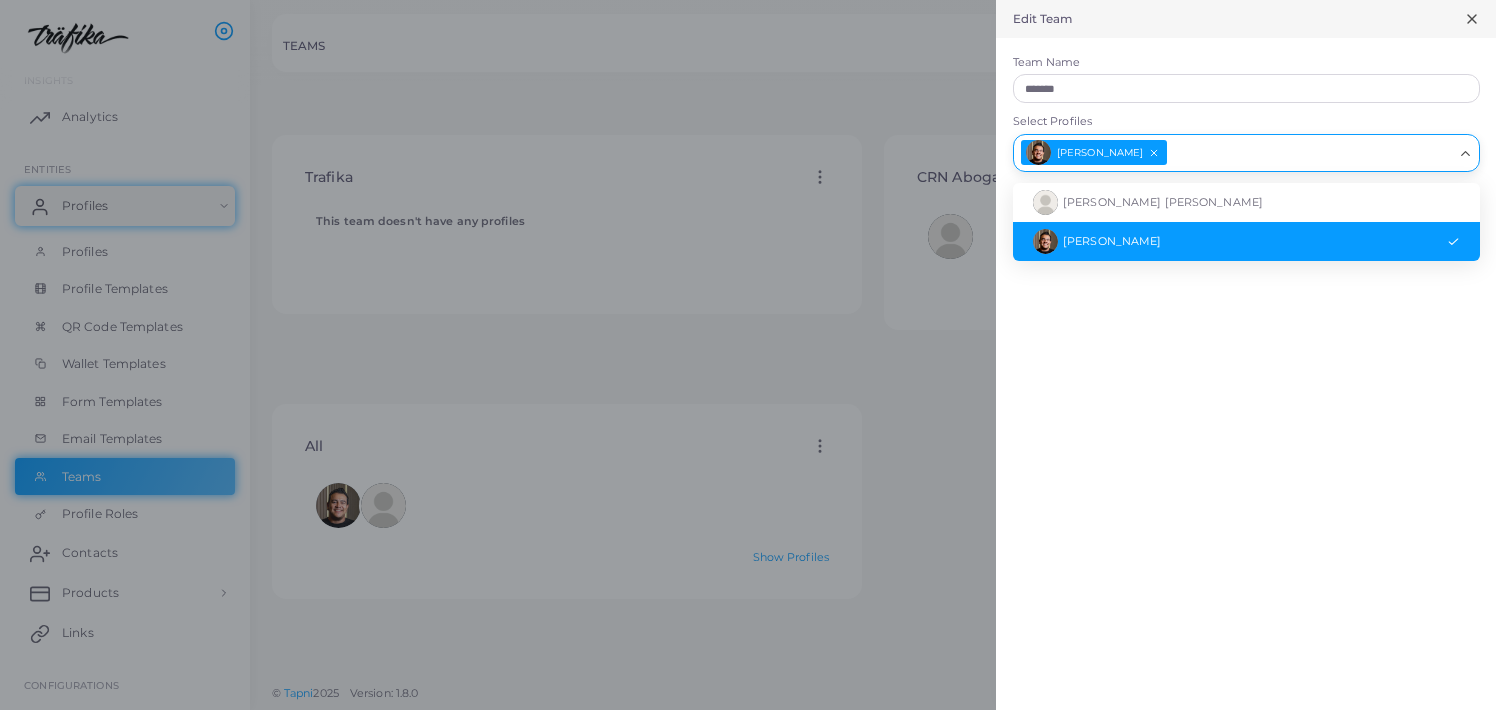 click on "Edit Team Team Name *******    Select Profiles    [PERSON_NAME]         Loading...      [PERSON_NAME] [PERSON_NAME]  [PERSON_NAME]      Scroll down to load more...        Edit   Cancel" at bounding box center [1246, 355] 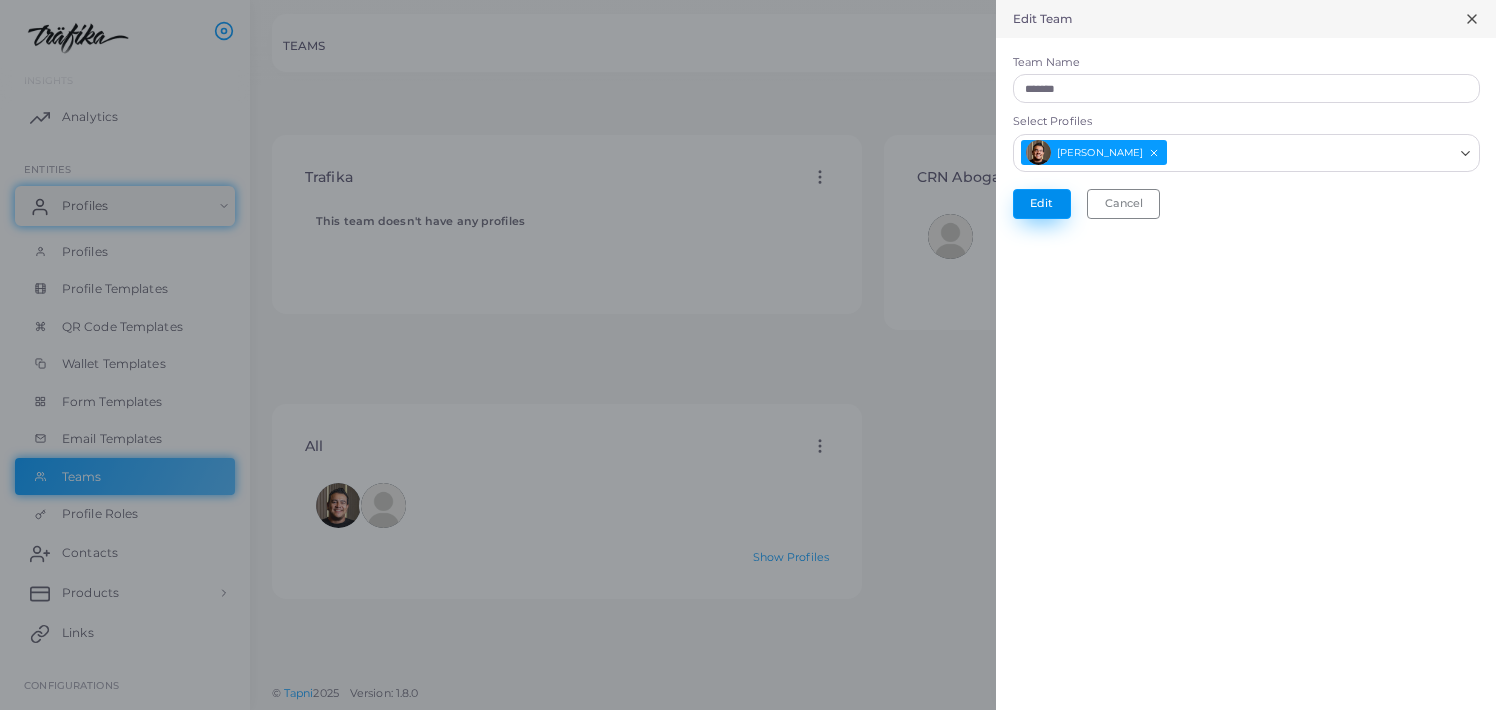 click on "Edit" at bounding box center [1042, 204] 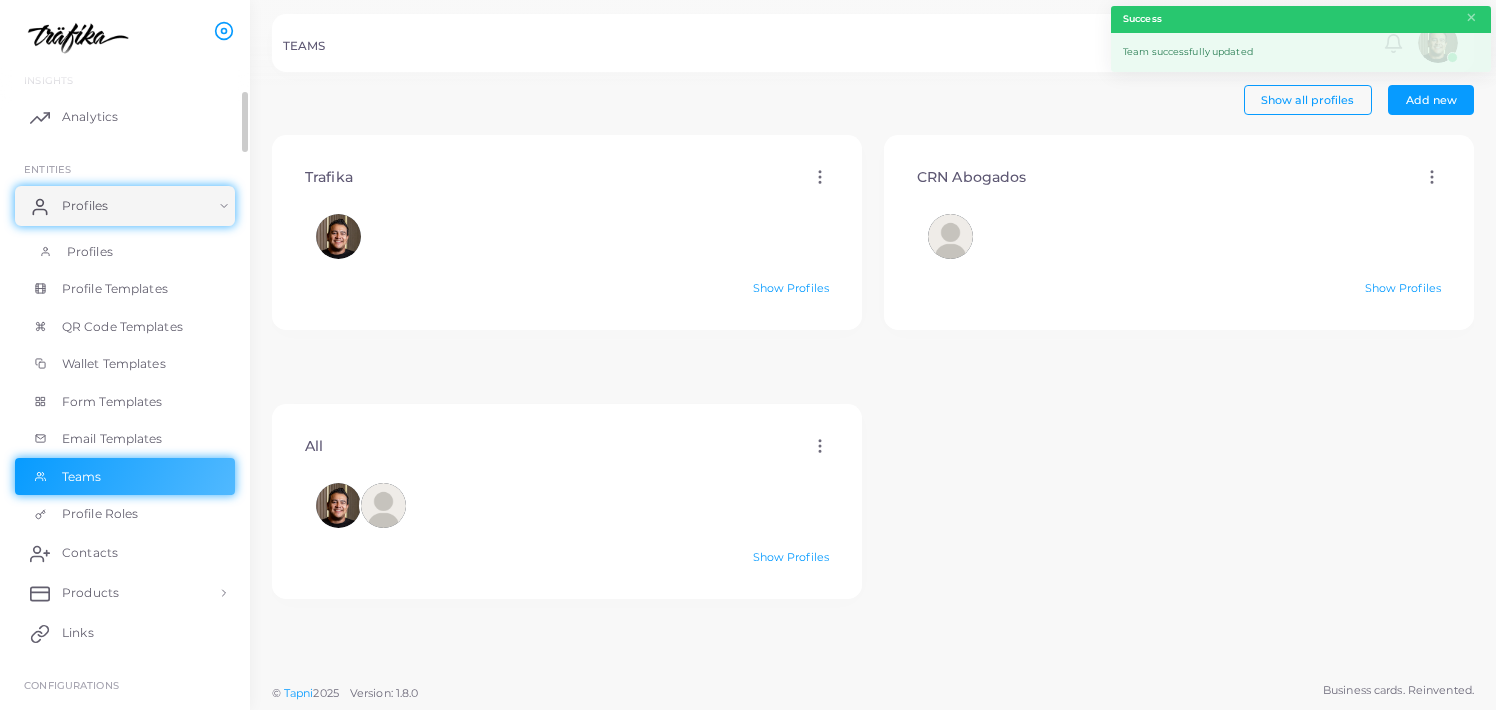 click on "Profiles" at bounding box center (90, 252) 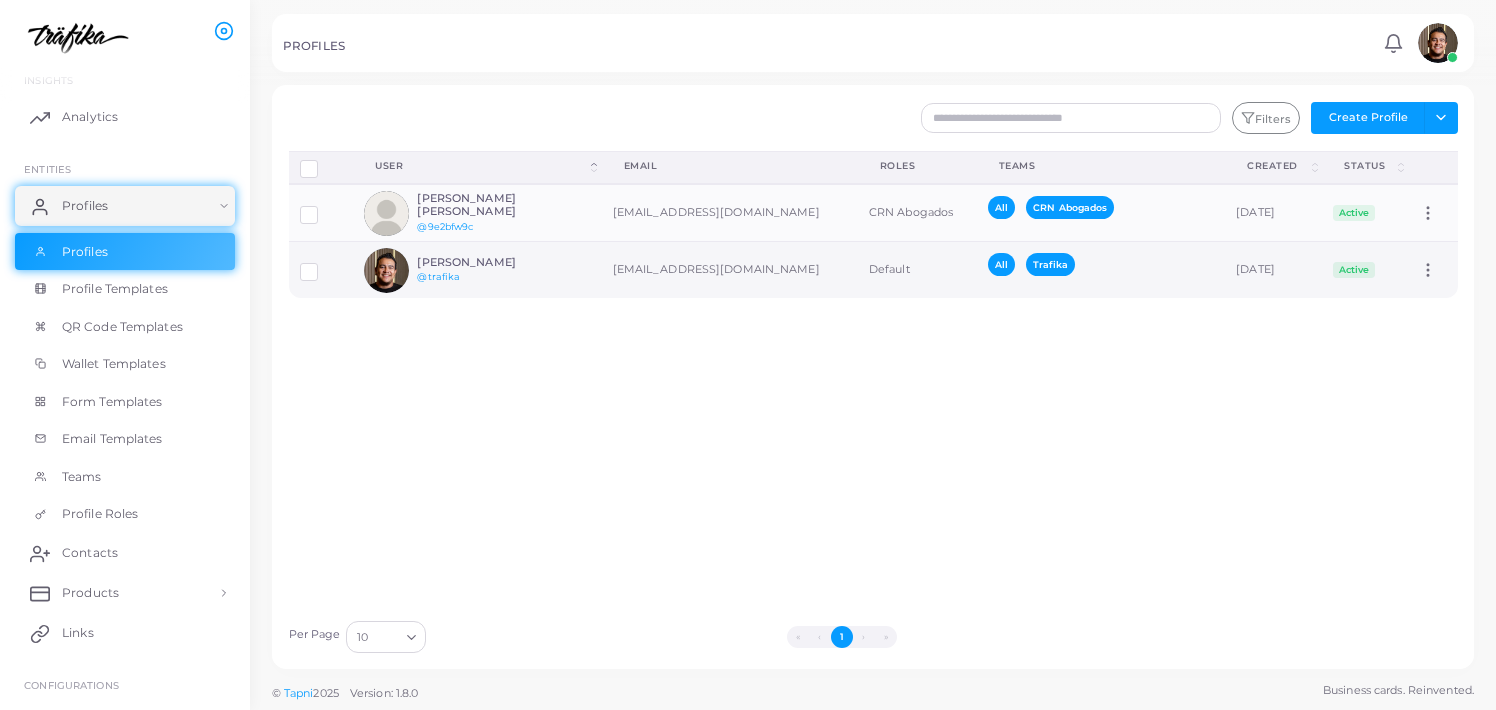 click on "[PERSON_NAME]" at bounding box center (490, 262) 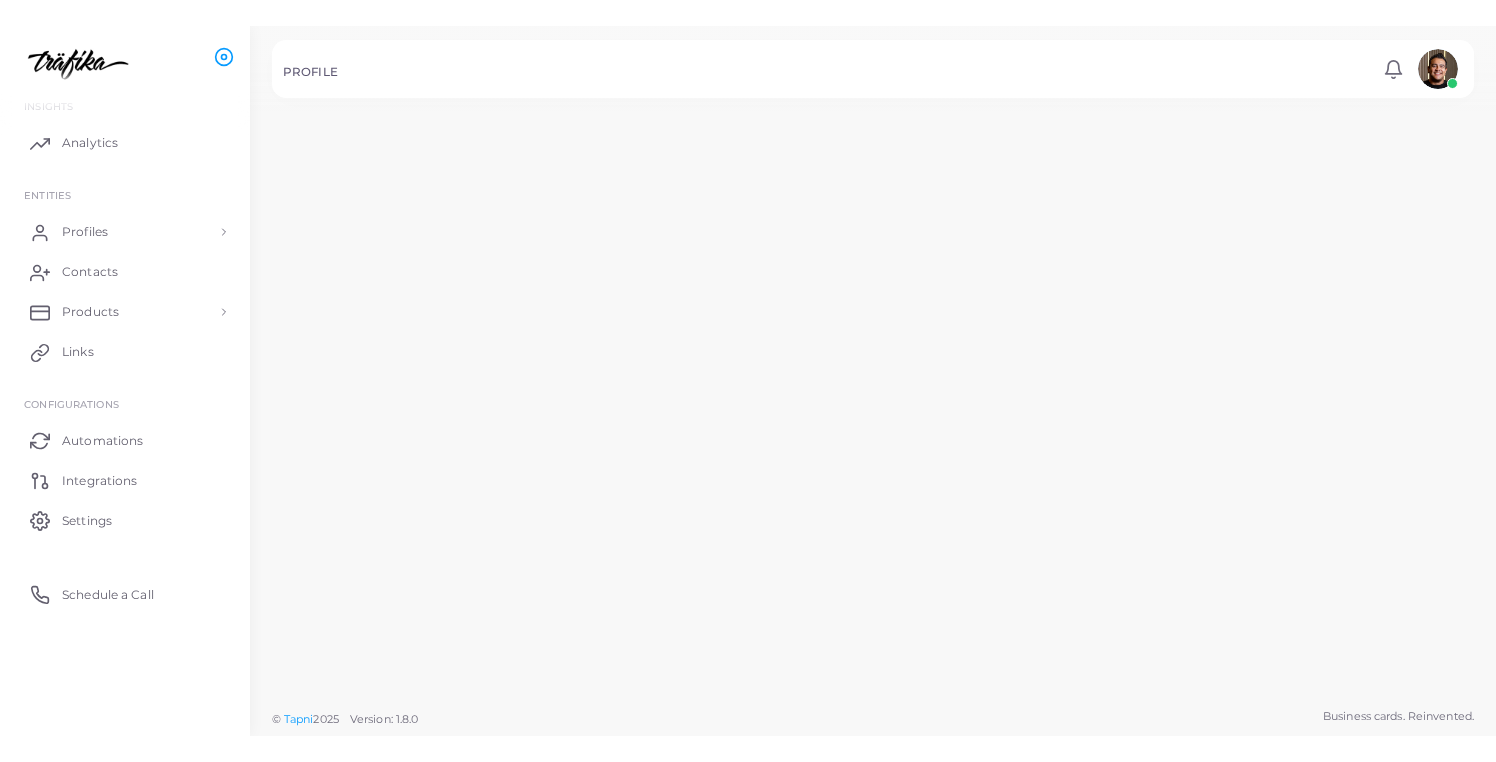 scroll, scrollTop: 0, scrollLeft: 0, axis: both 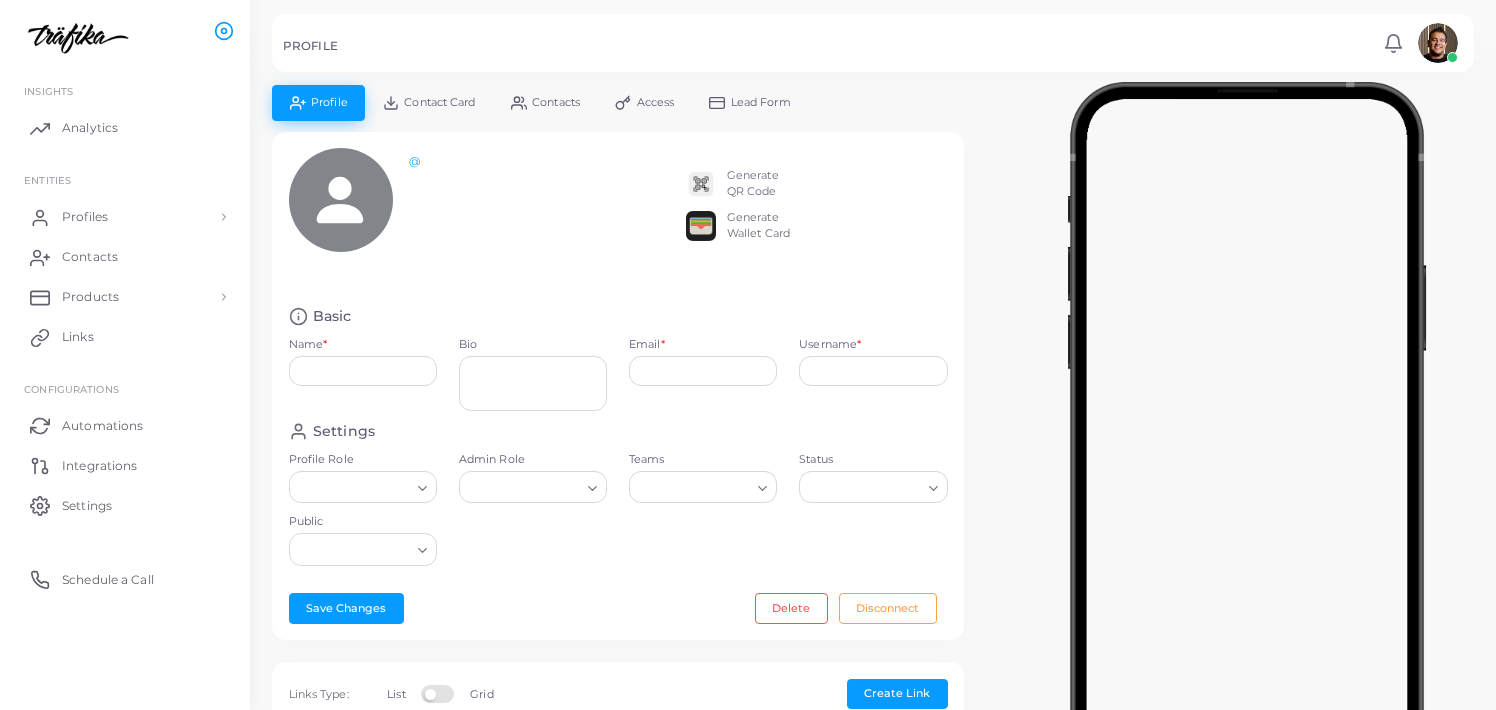 type on "**********" 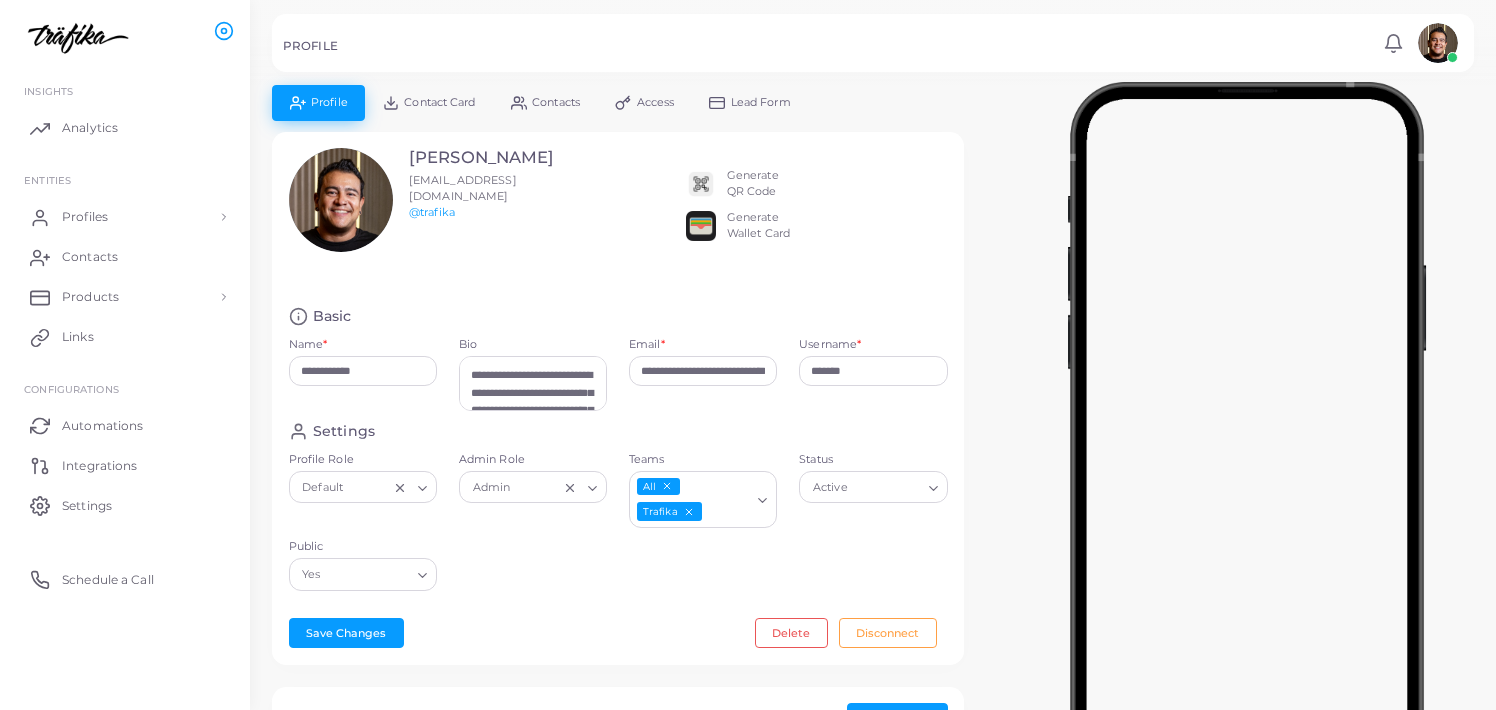 click 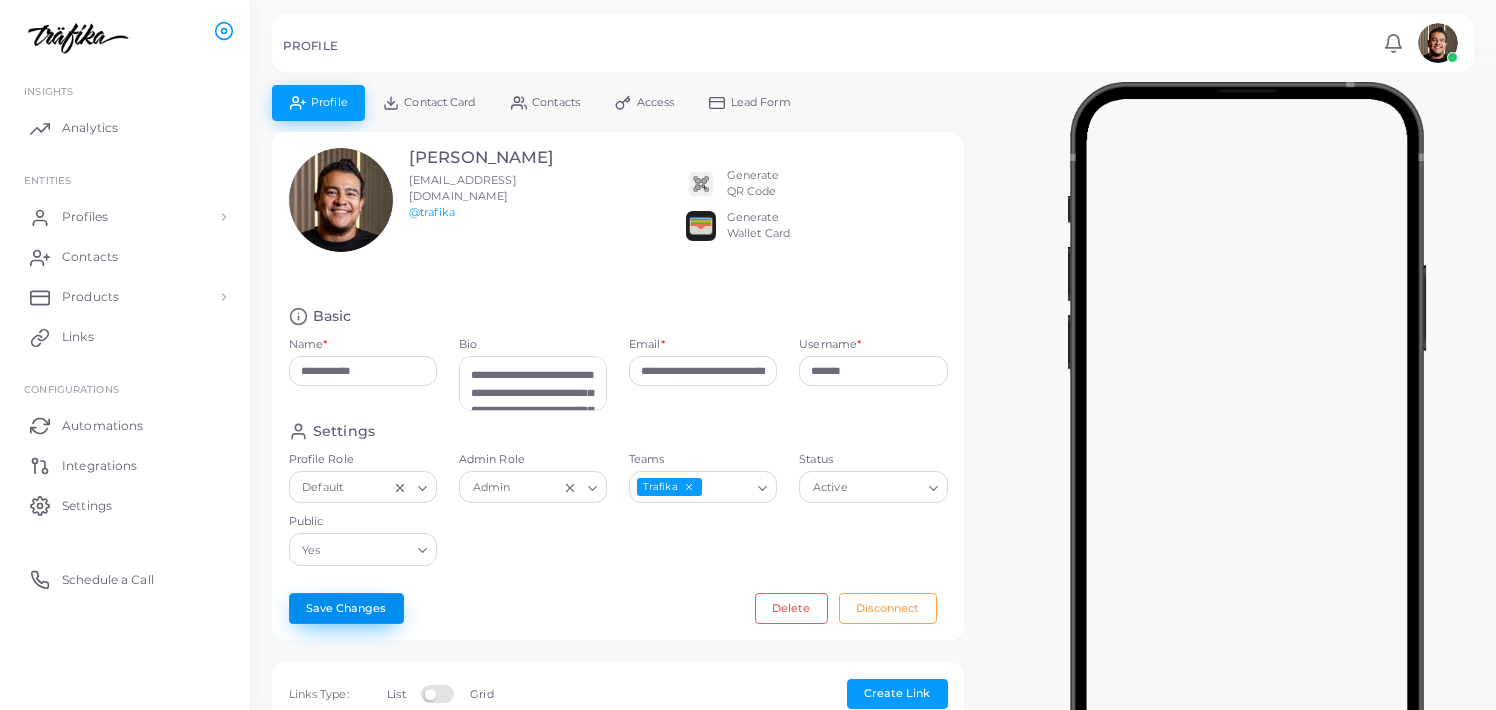 click on "Save Changes" at bounding box center [346, 608] 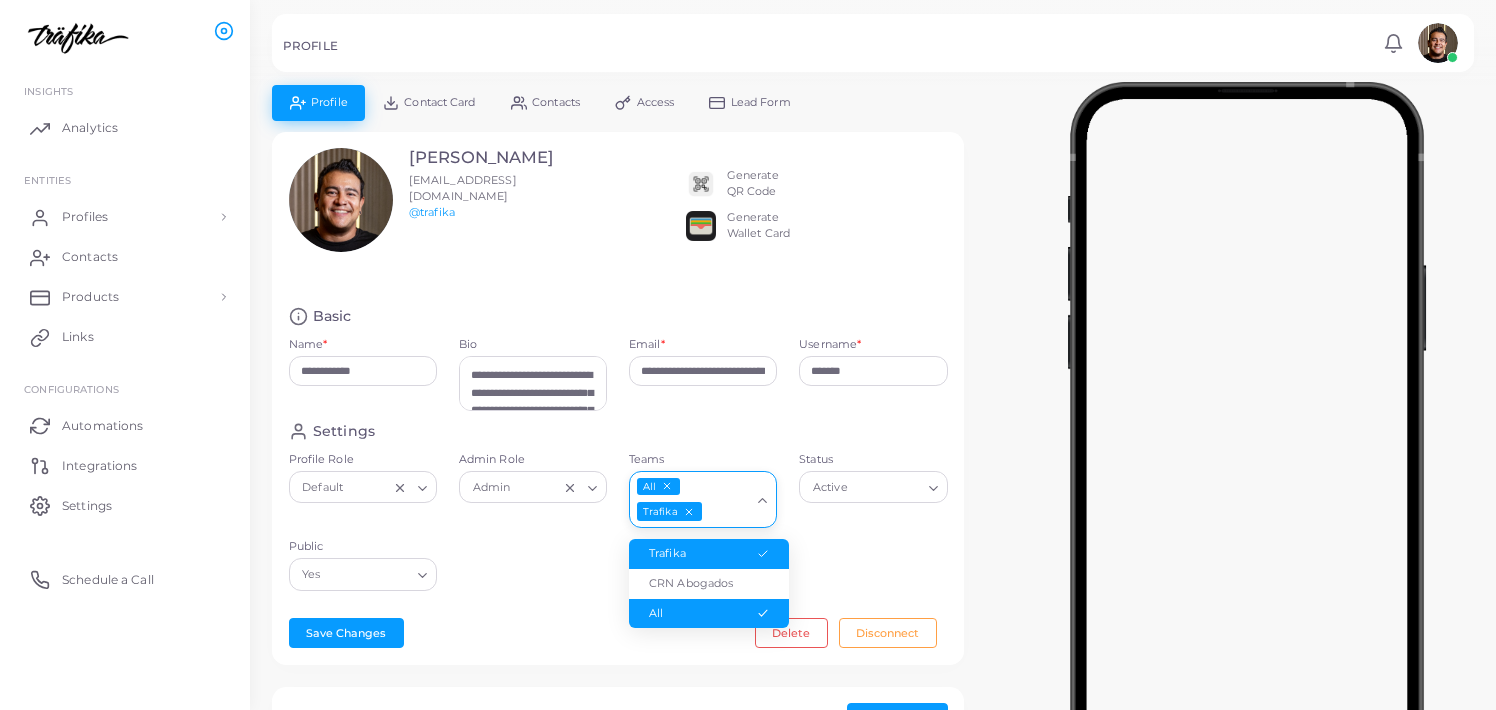 click 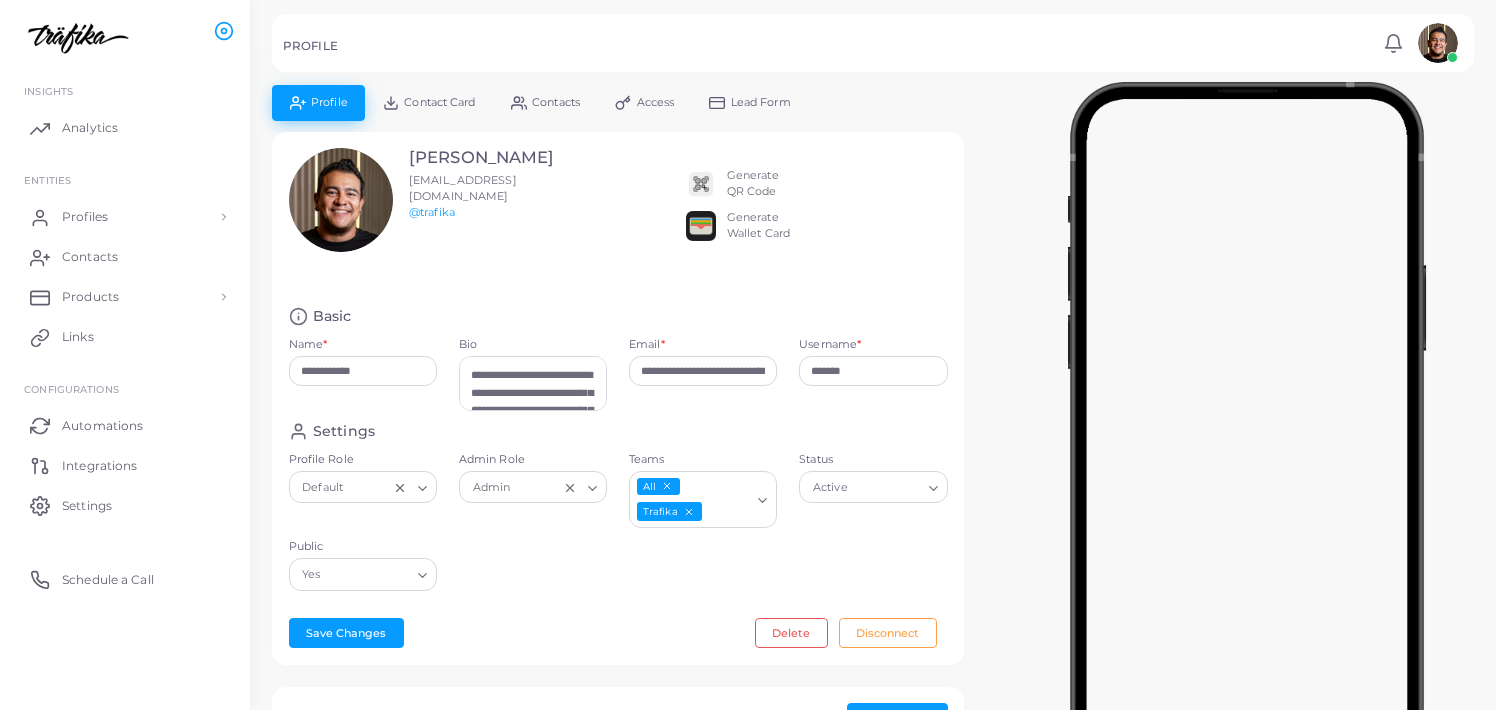 click on "Settings  Profile Role
Default
Loading...     Admin Role
Admin
Loading...     Teams
All
Trafika
Loading...
Trafika
CRN Abogados
All
Status
Active
Loading...     Public
Yes
Loading..." at bounding box center [618, 512] 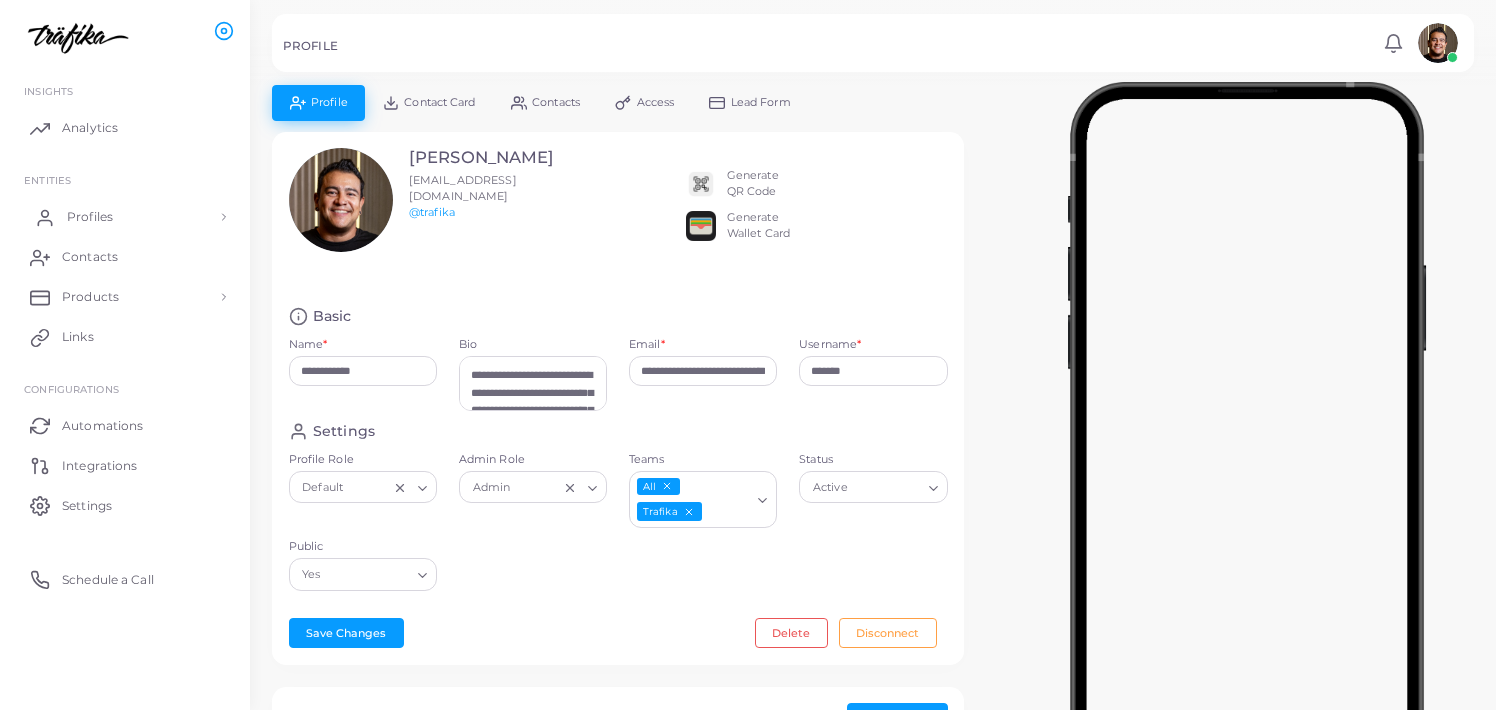 click on "Profiles" at bounding box center [90, 217] 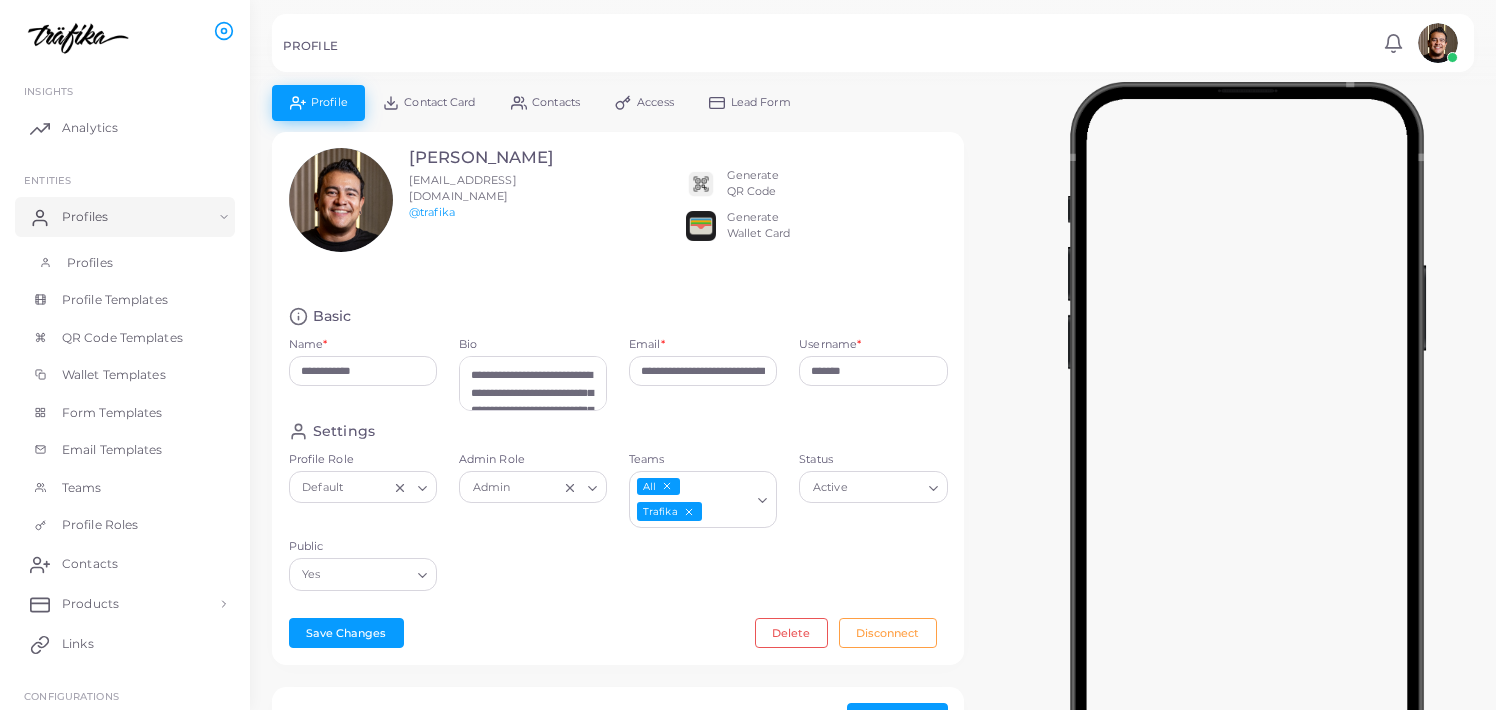 click on "Profiles" at bounding box center [90, 263] 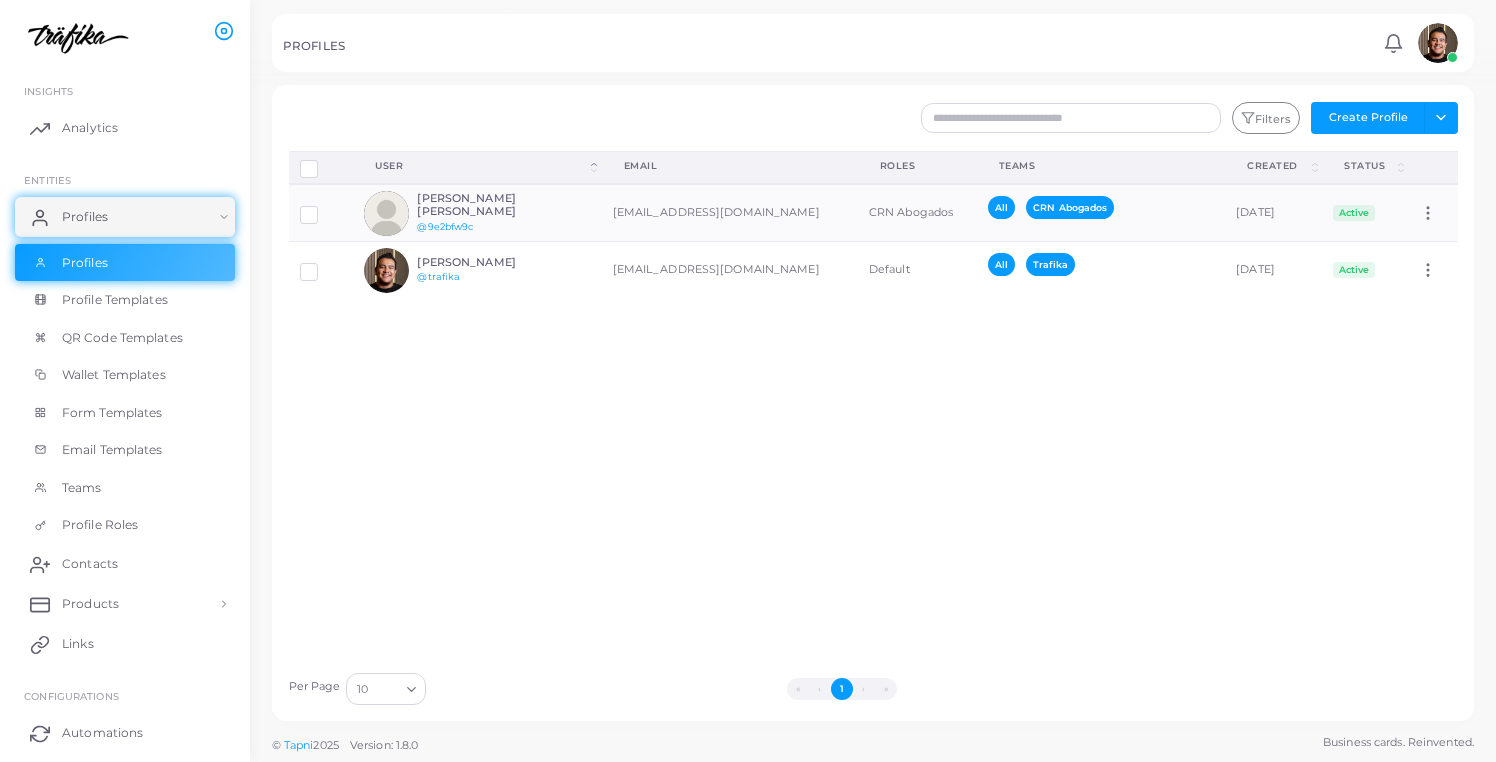 click on "Disconnect Profiles Delete Profile  Show Selections  Download QRs  User  (Click to sort Descending) Email Roles Teams Created  (Click to sort Descending) Status  (Click to sort Descending)  [PERSON_NAME] [PERSON_NAME]  @9e2bfw9c [EMAIL_ADDRESS][DOMAIN_NAME]  CRN Abogados  All CRN Abogados  [DATE]   Active  Assign Product  [PERSON_NAME]  @trafika [EMAIL_ADDRESS][DOMAIN_NAME]  Default  All Trafika  [DATE]   Active  Assign Product" at bounding box center (873, 406) 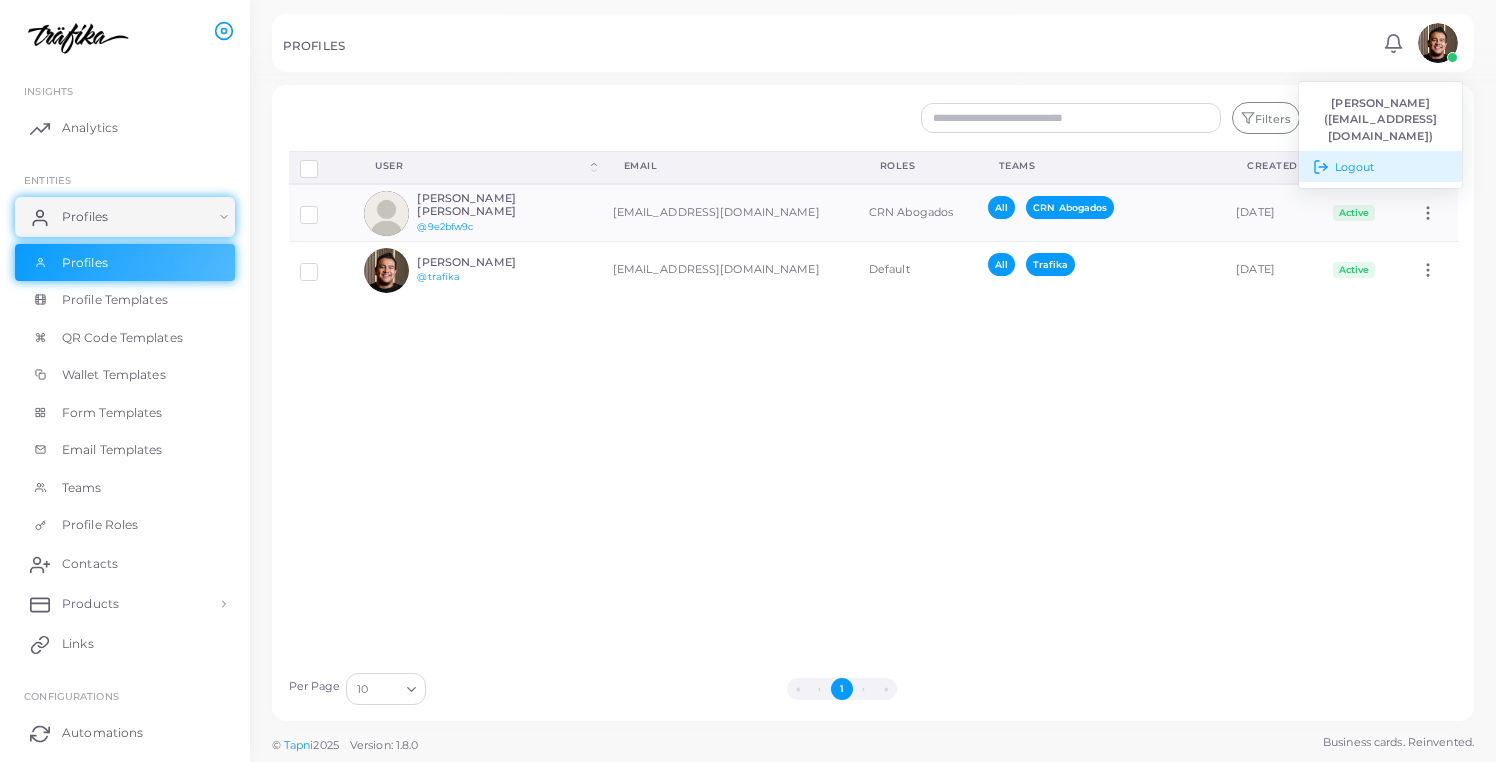 click on "Logout" at bounding box center [1380, 166] 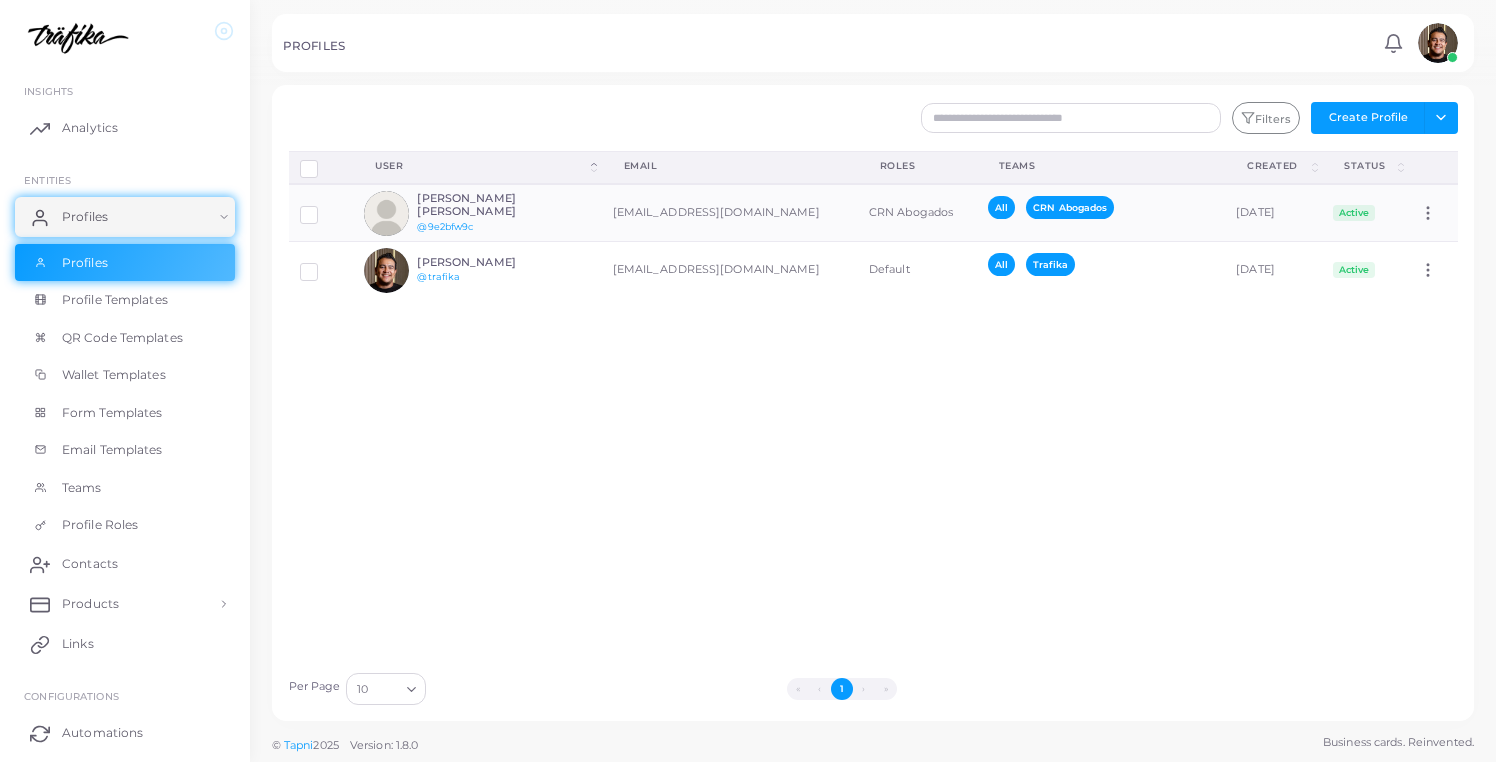 click at bounding box center (73, 37) 